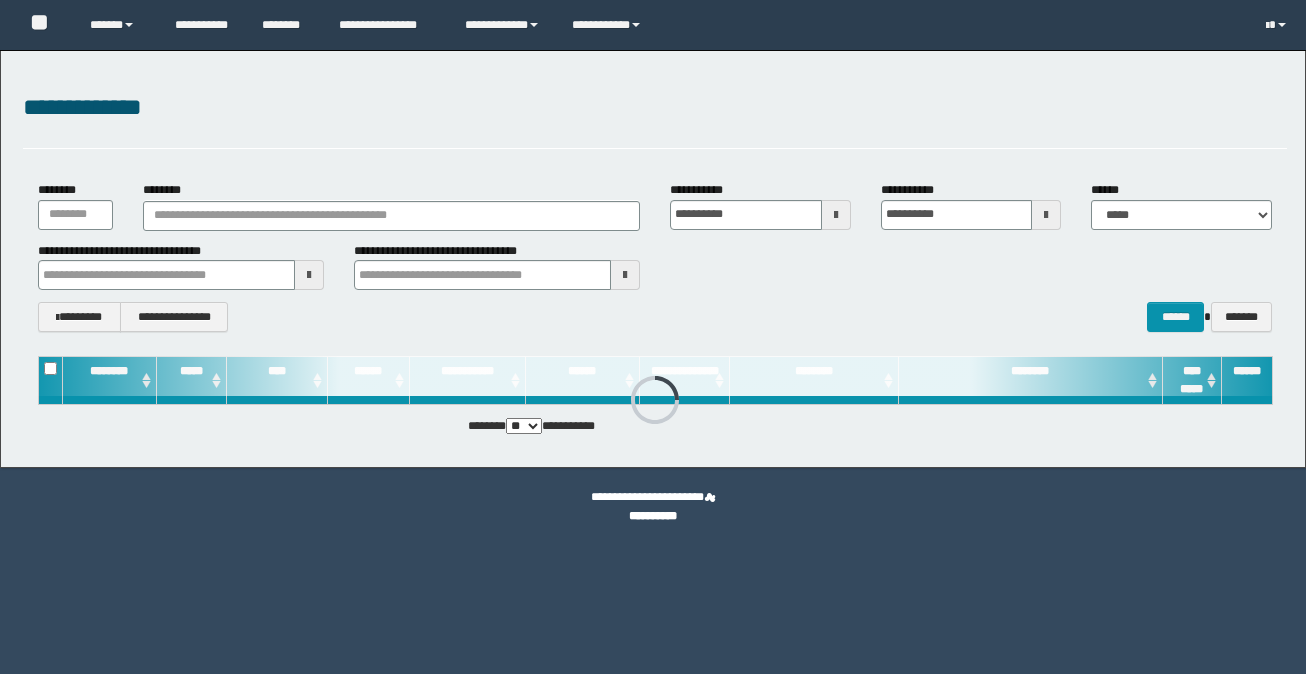 scroll, scrollTop: 0, scrollLeft: 0, axis: both 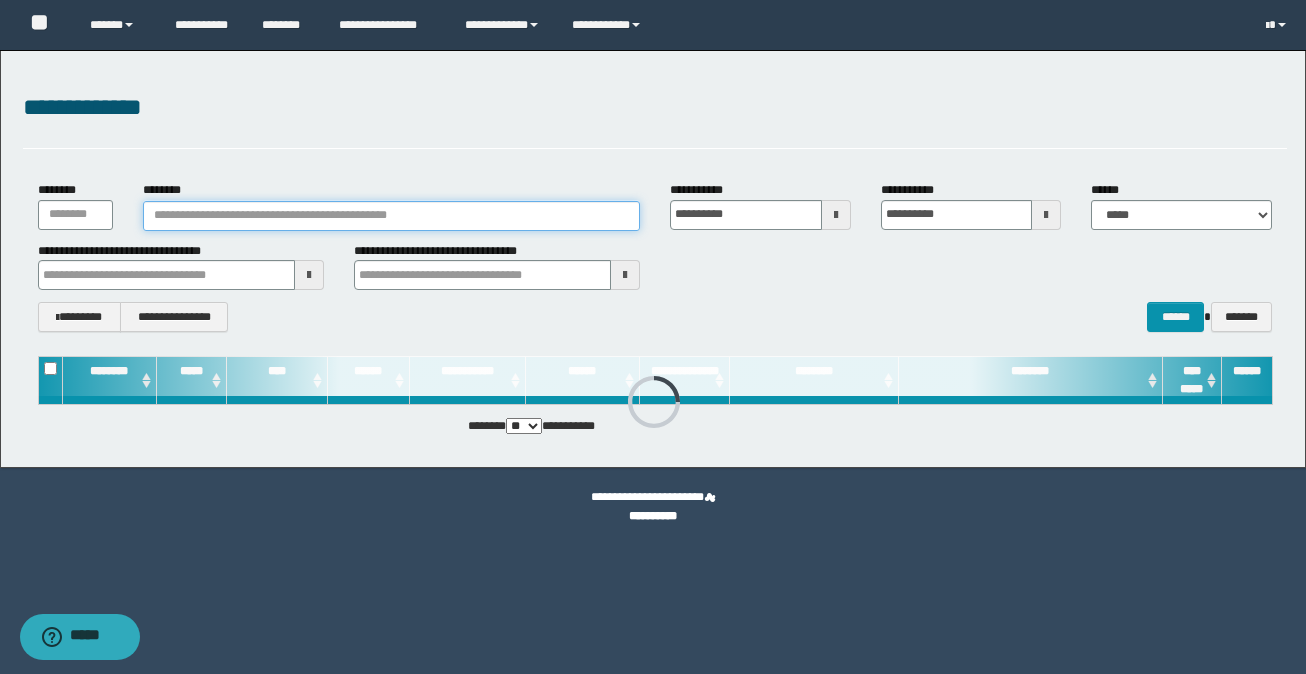 click on "********" at bounding box center [391, 216] 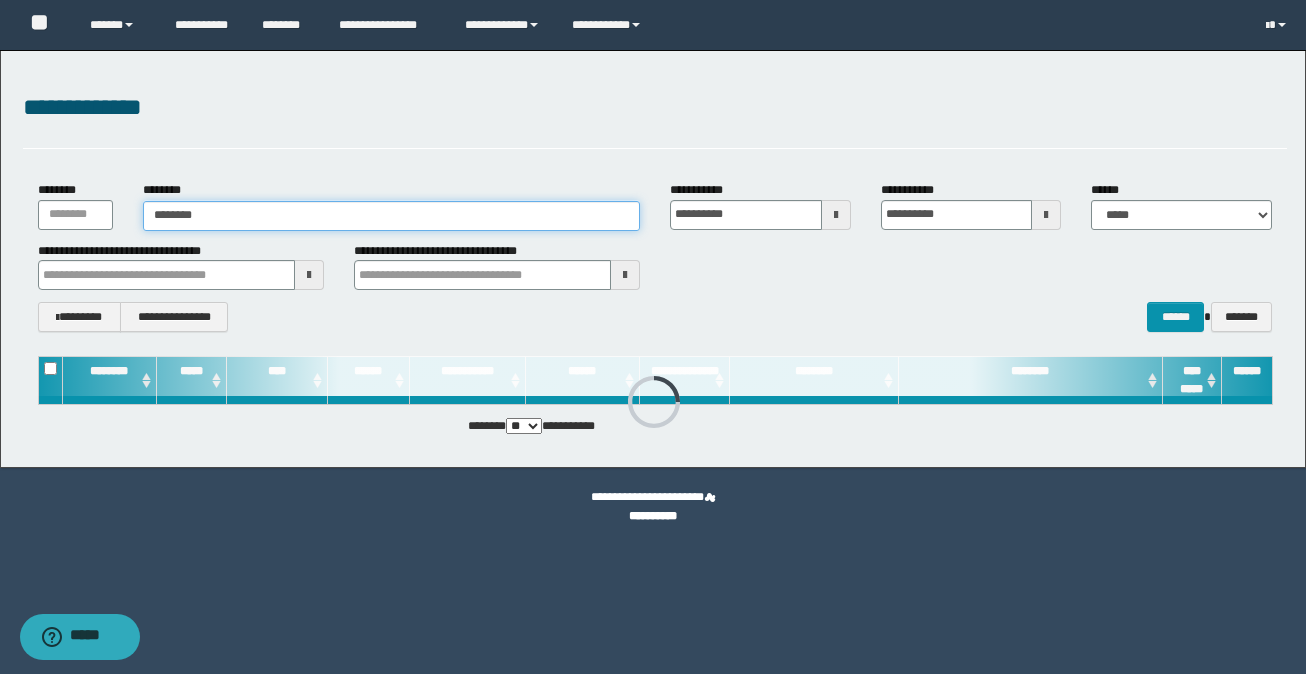 type on "********" 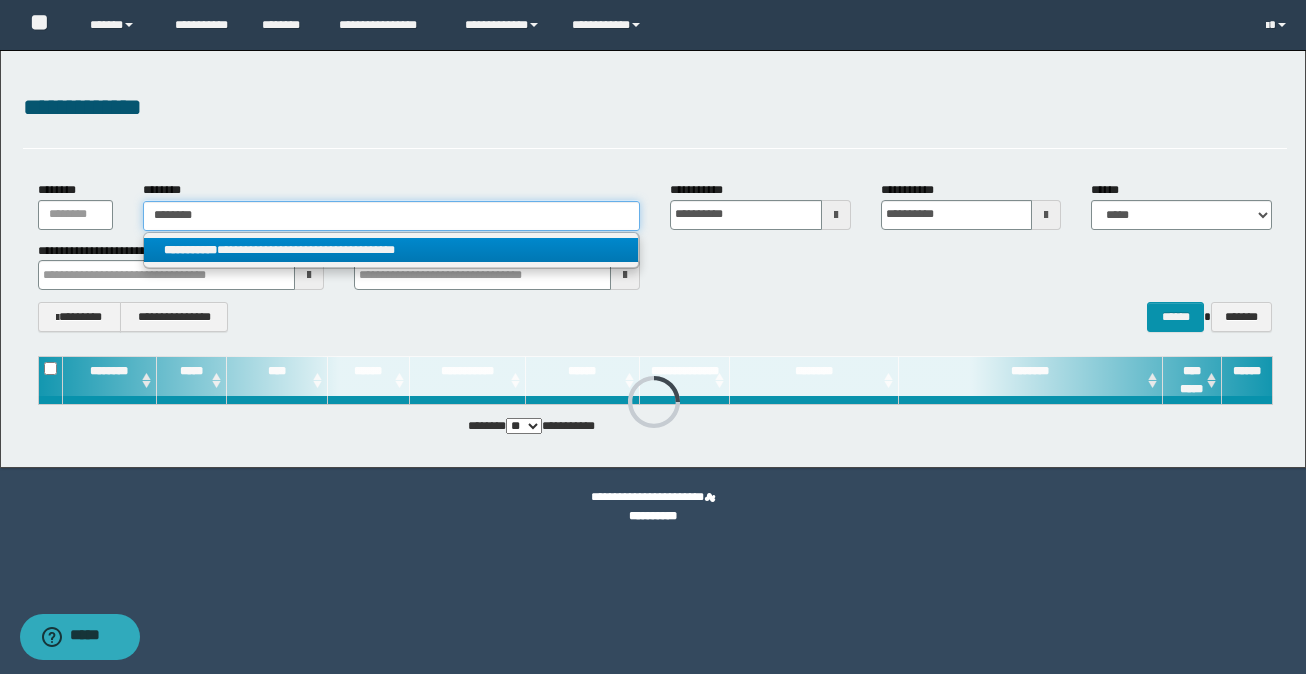 type on "********" 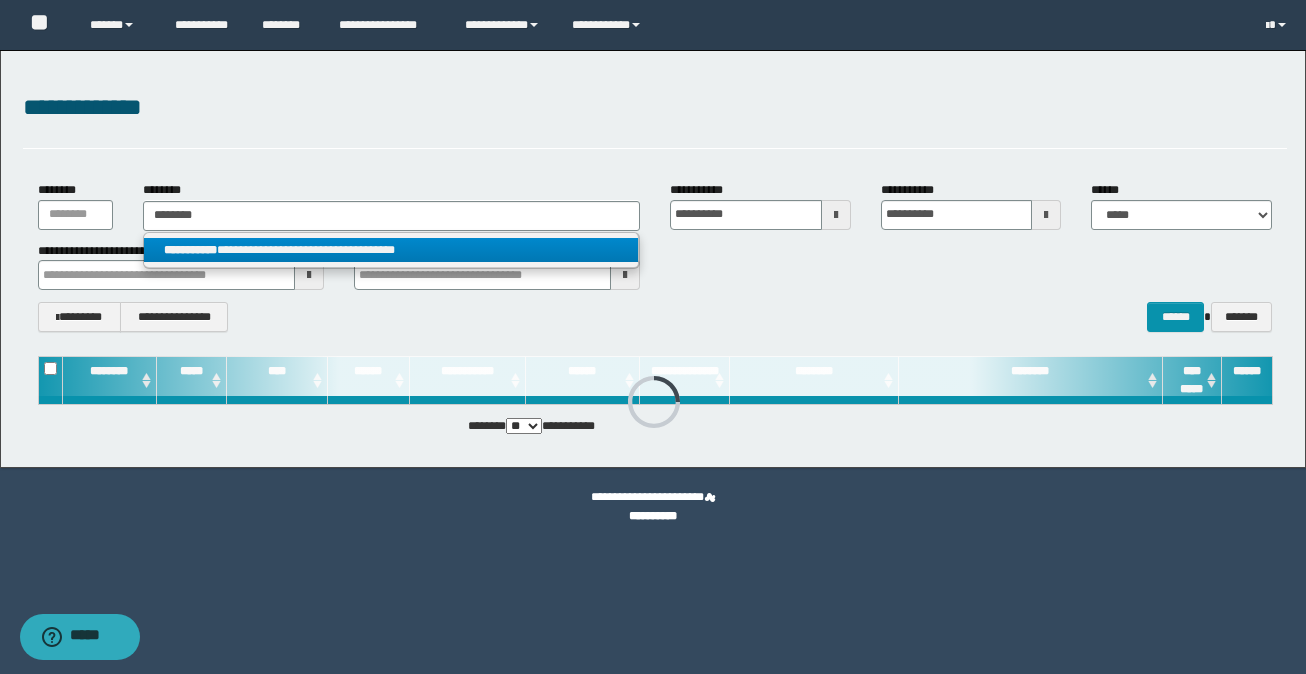 click on "**********" at bounding box center (391, 250) 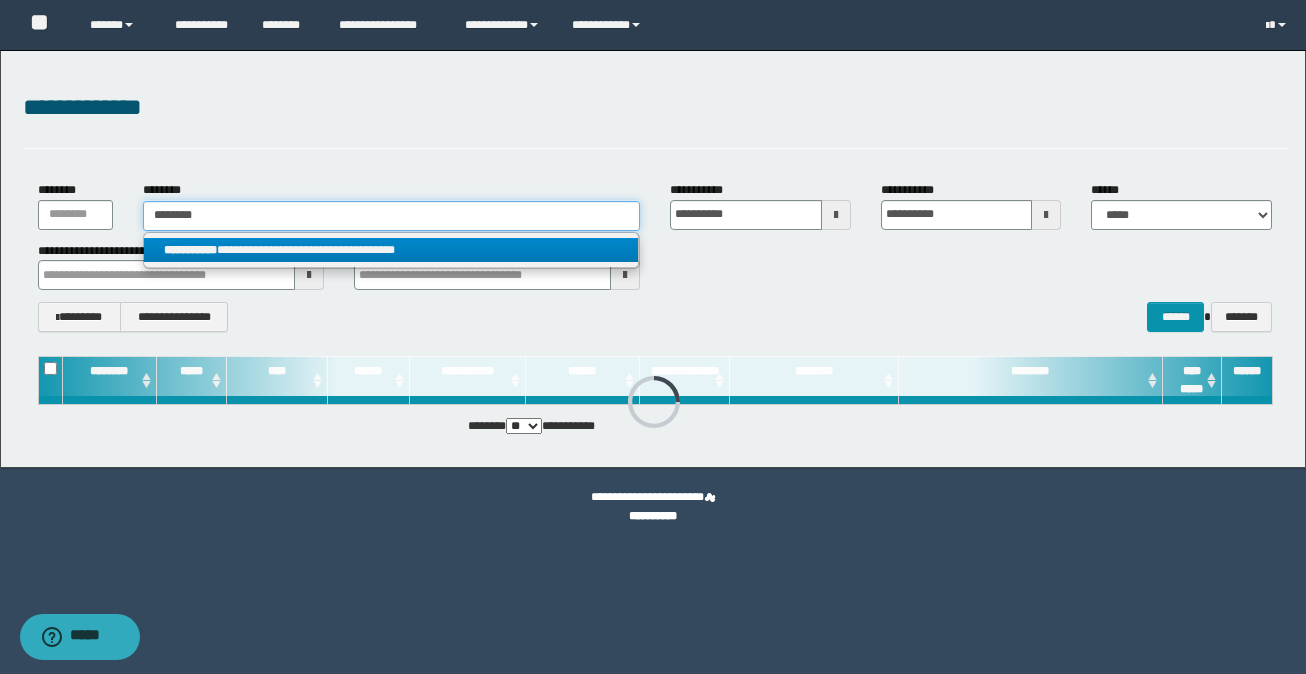 type 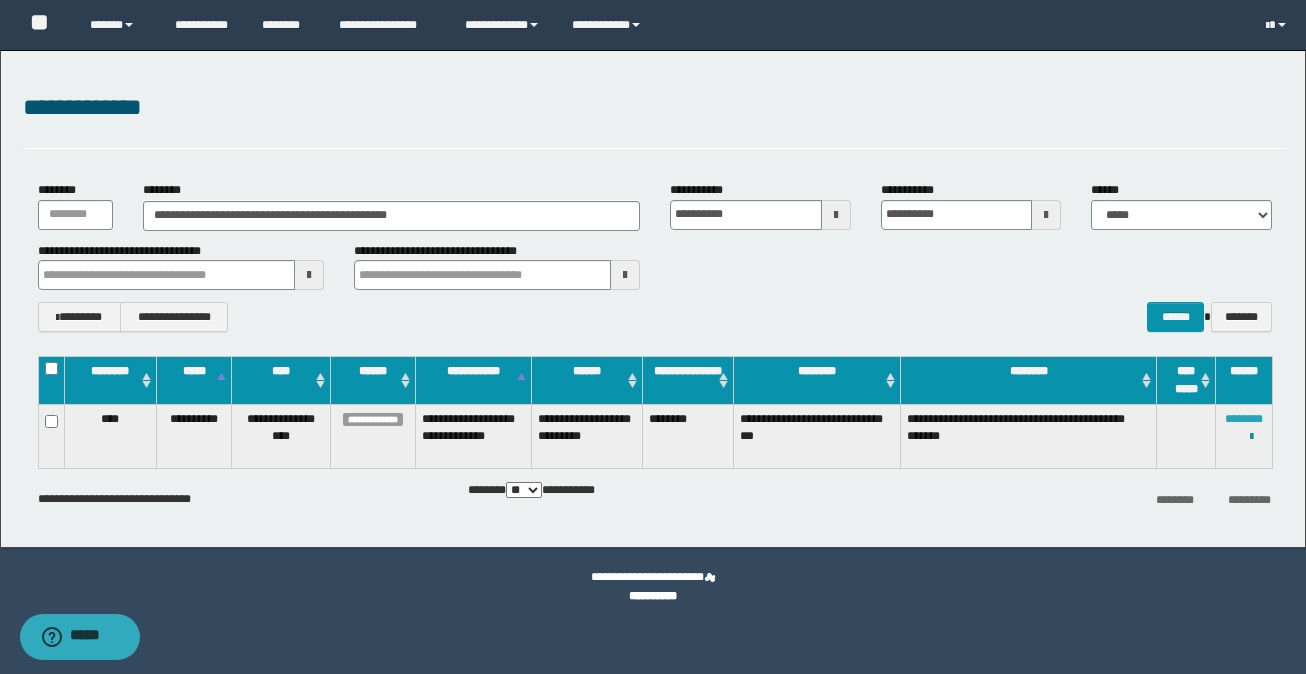 click on "********" at bounding box center [1244, 419] 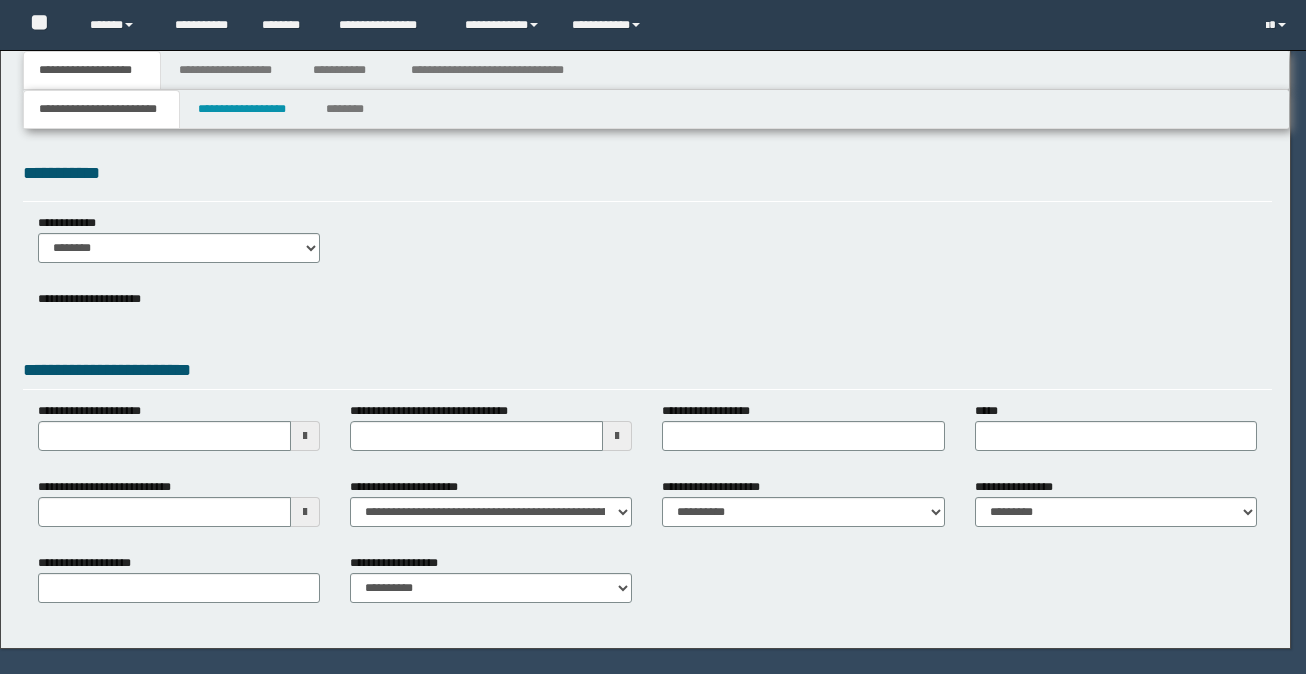 scroll, scrollTop: 0, scrollLeft: 0, axis: both 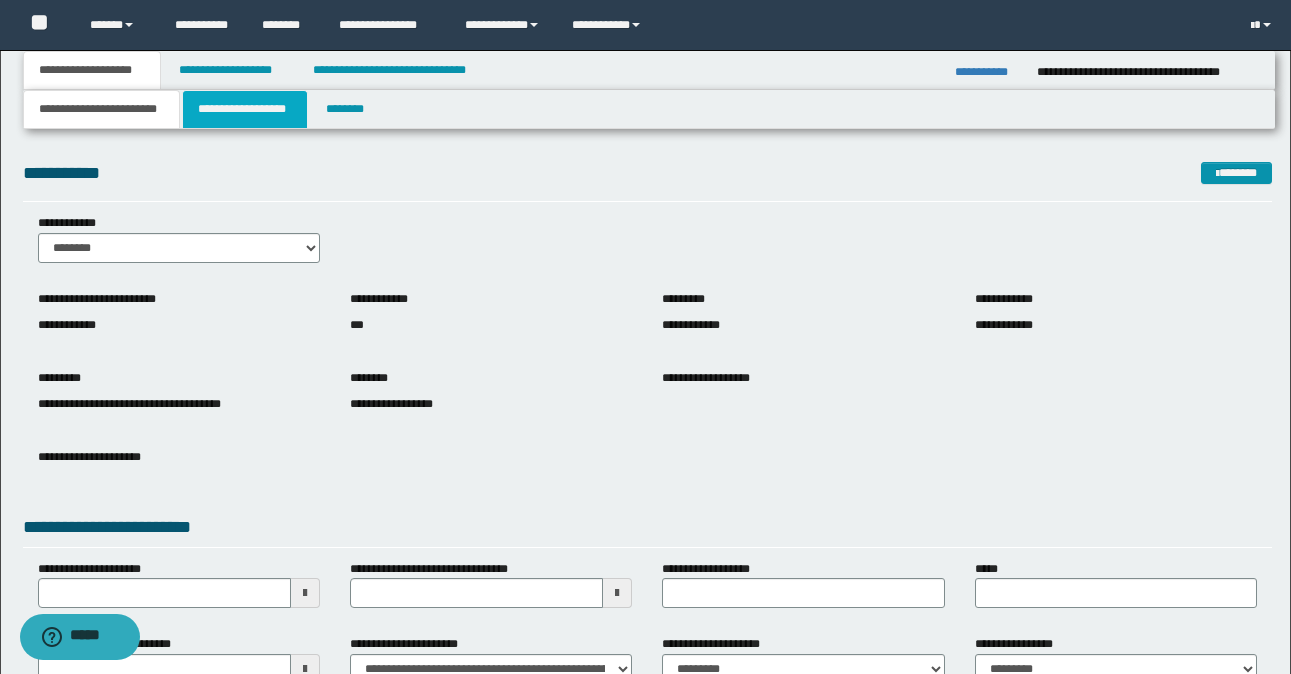 click on "**********" at bounding box center [245, 109] 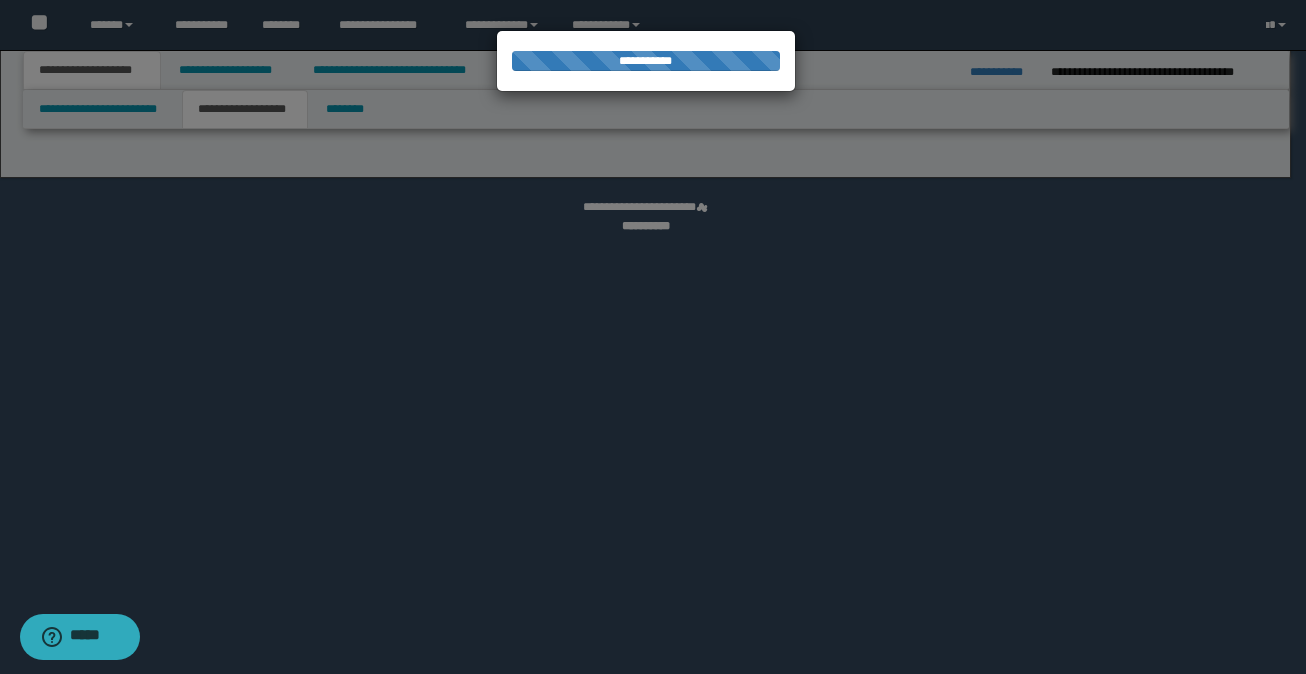 select on "*" 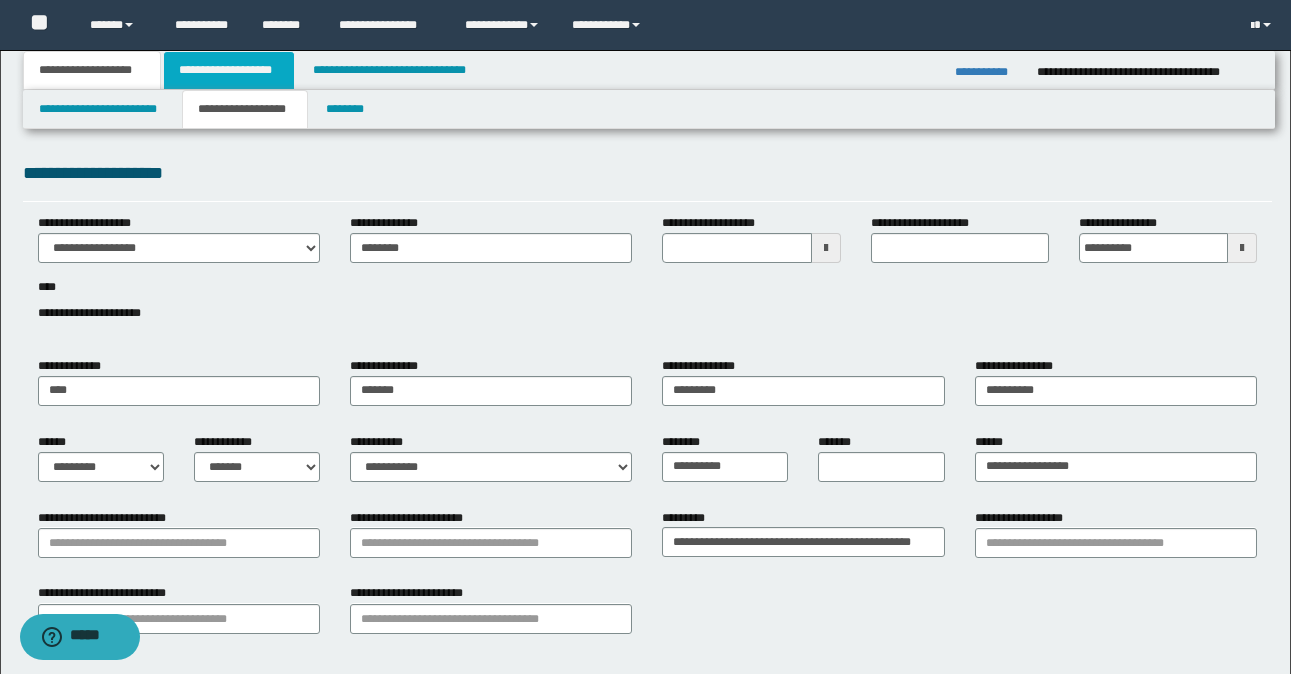 click on "**********" at bounding box center (229, 70) 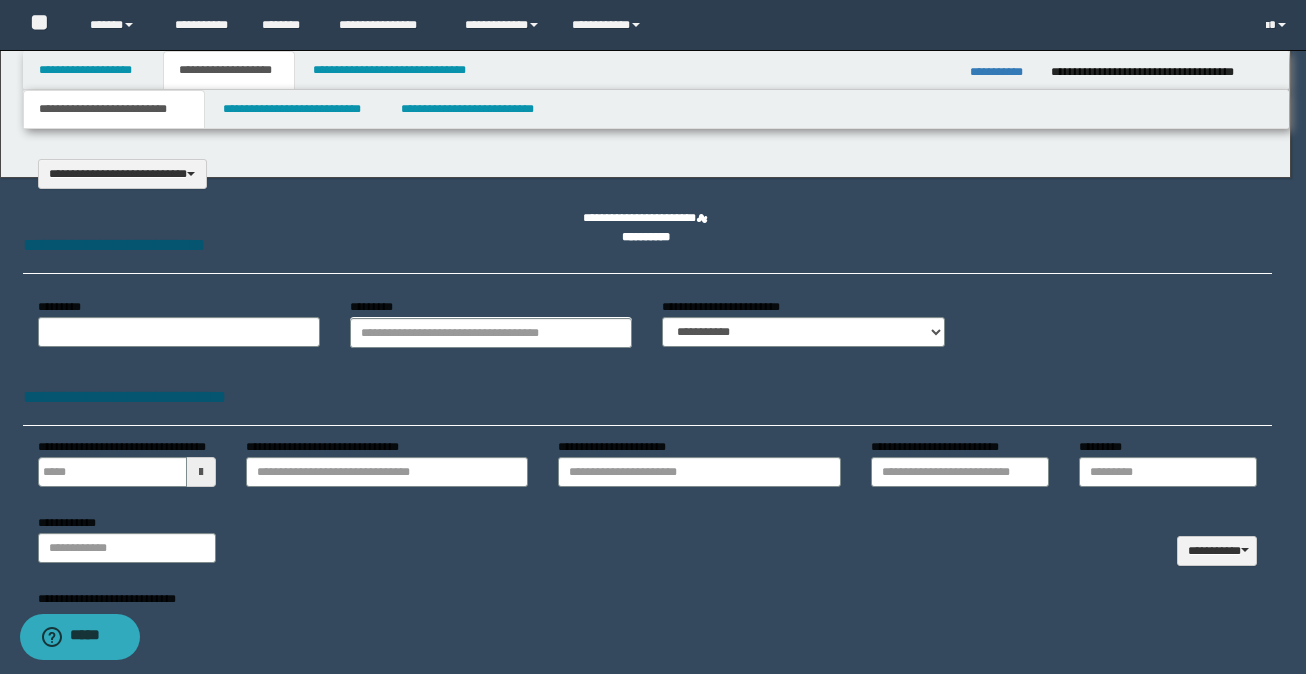 select on "*" 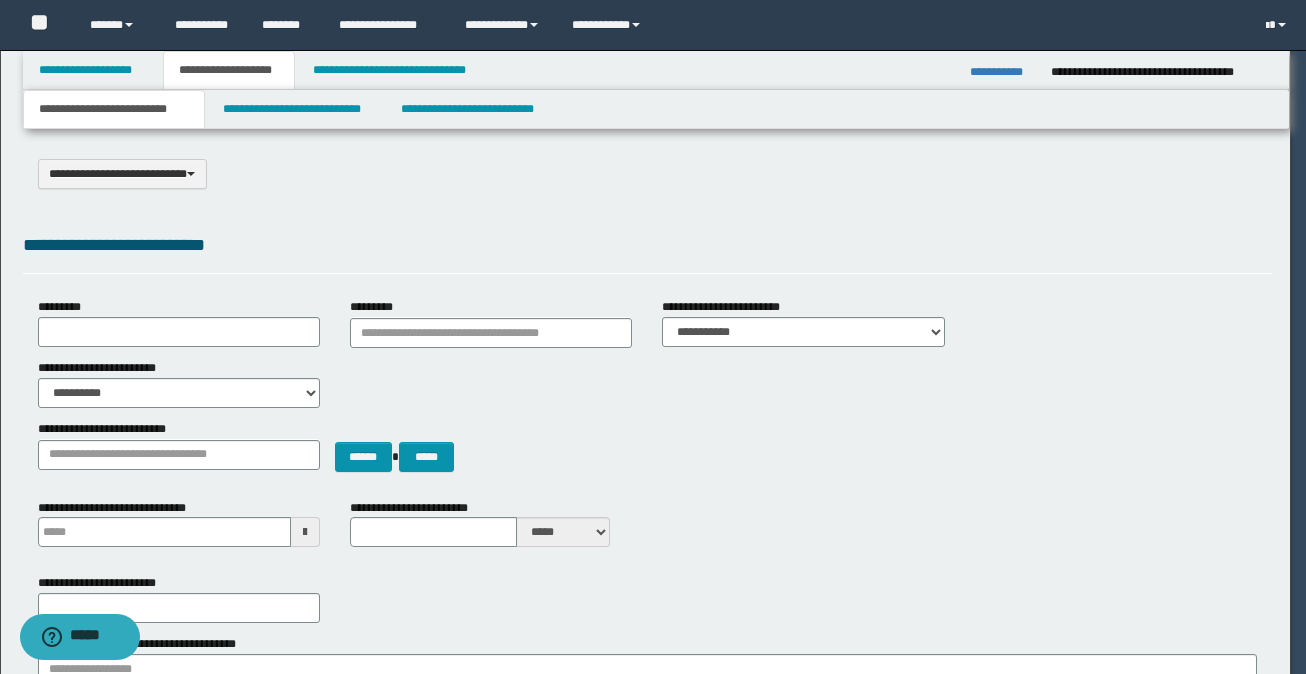 scroll, scrollTop: 0, scrollLeft: 0, axis: both 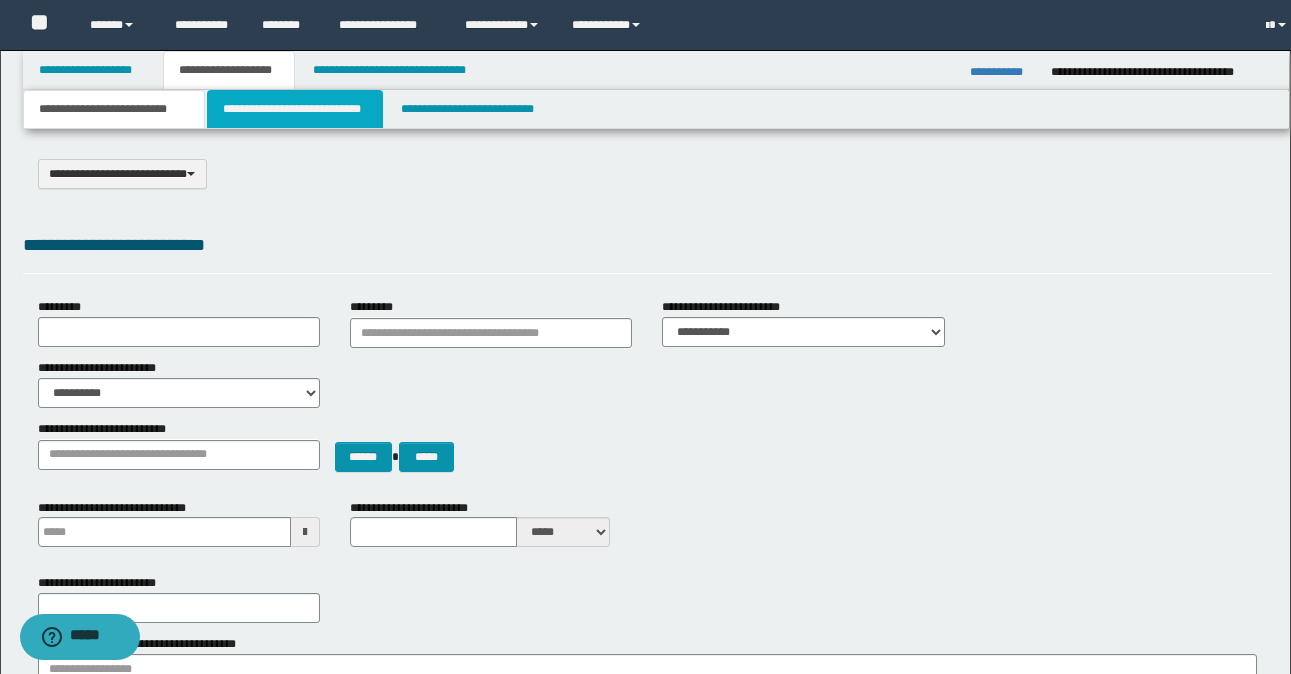 click on "**********" at bounding box center (295, 109) 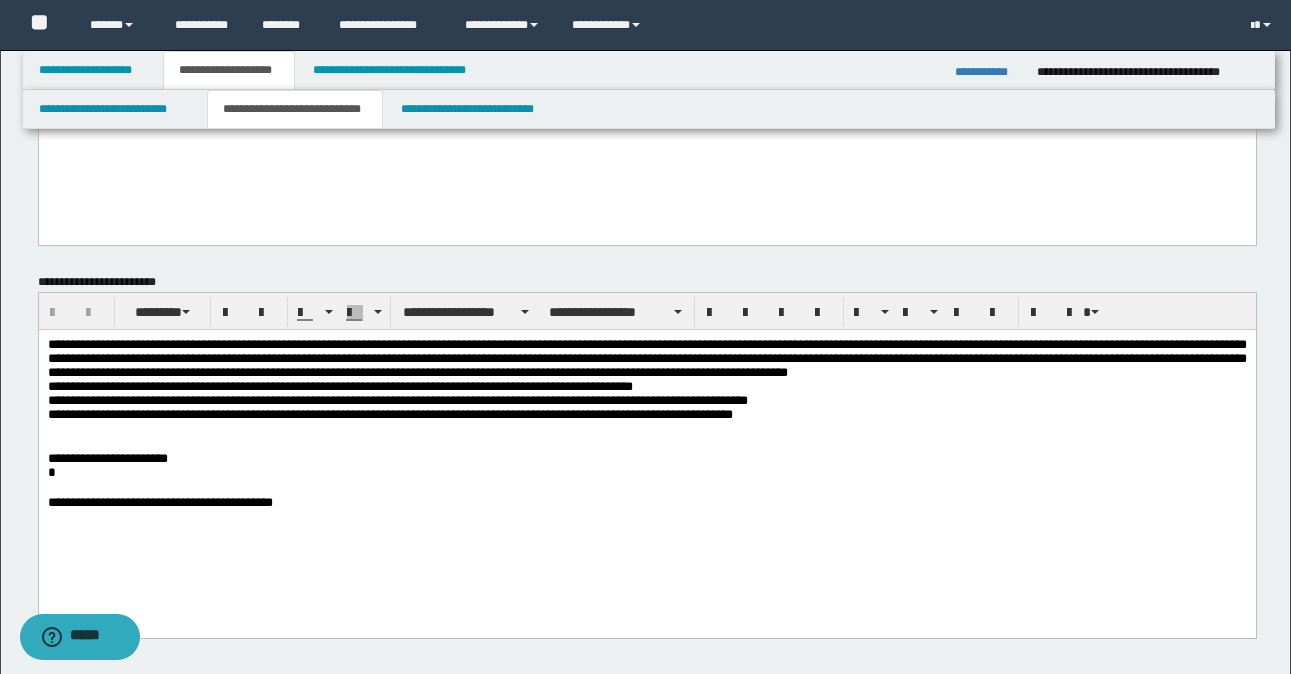 scroll, scrollTop: 200, scrollLeft: 0, axis: vertical 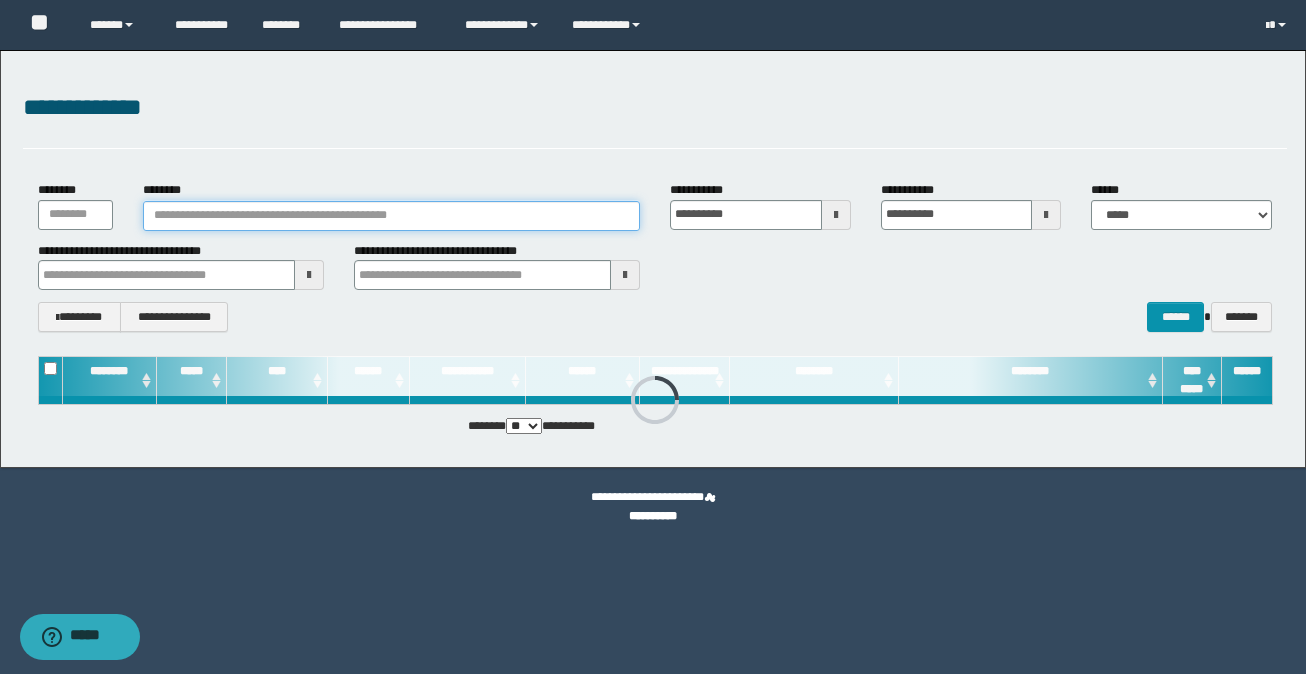 click on "********" at bounding box center (391, 216) 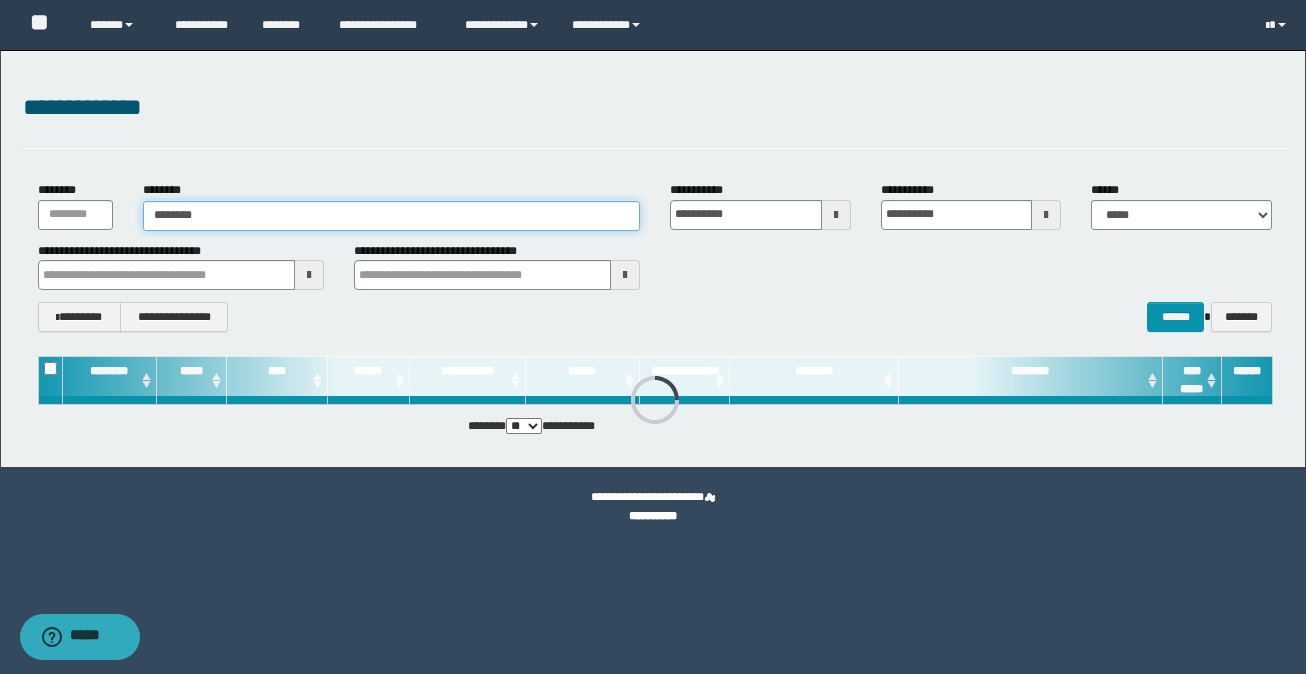 type on "********" 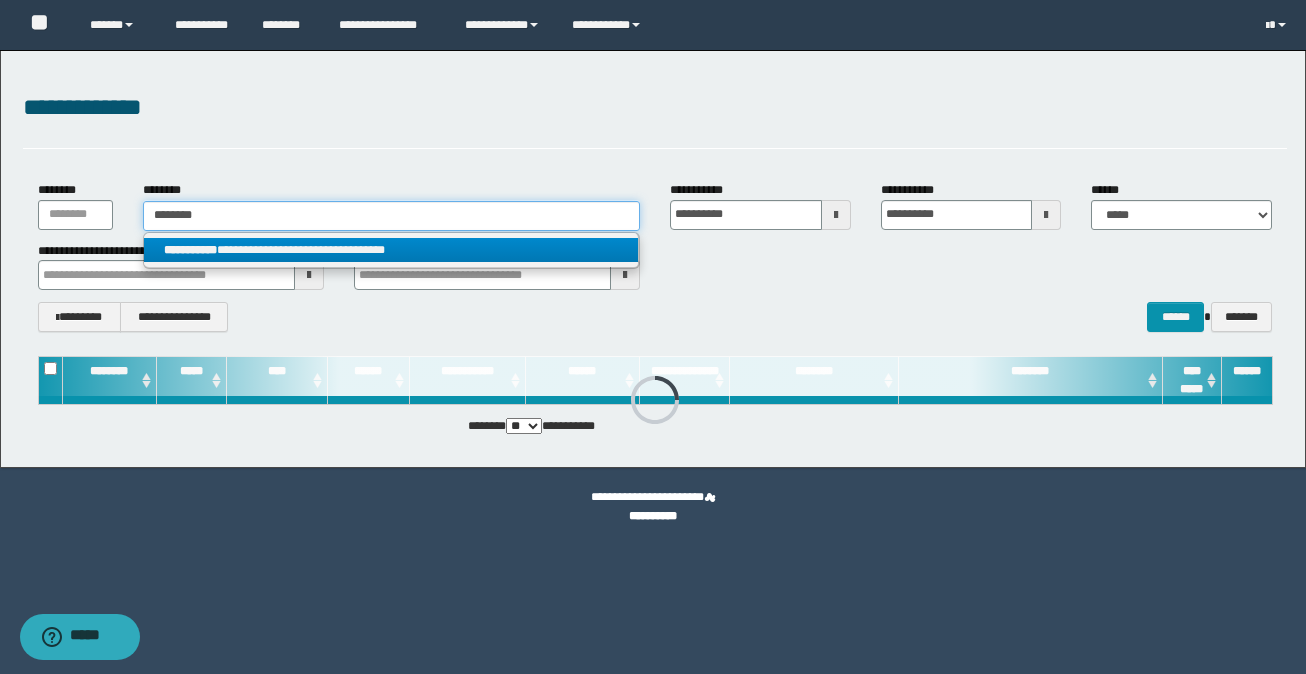 type on "********" 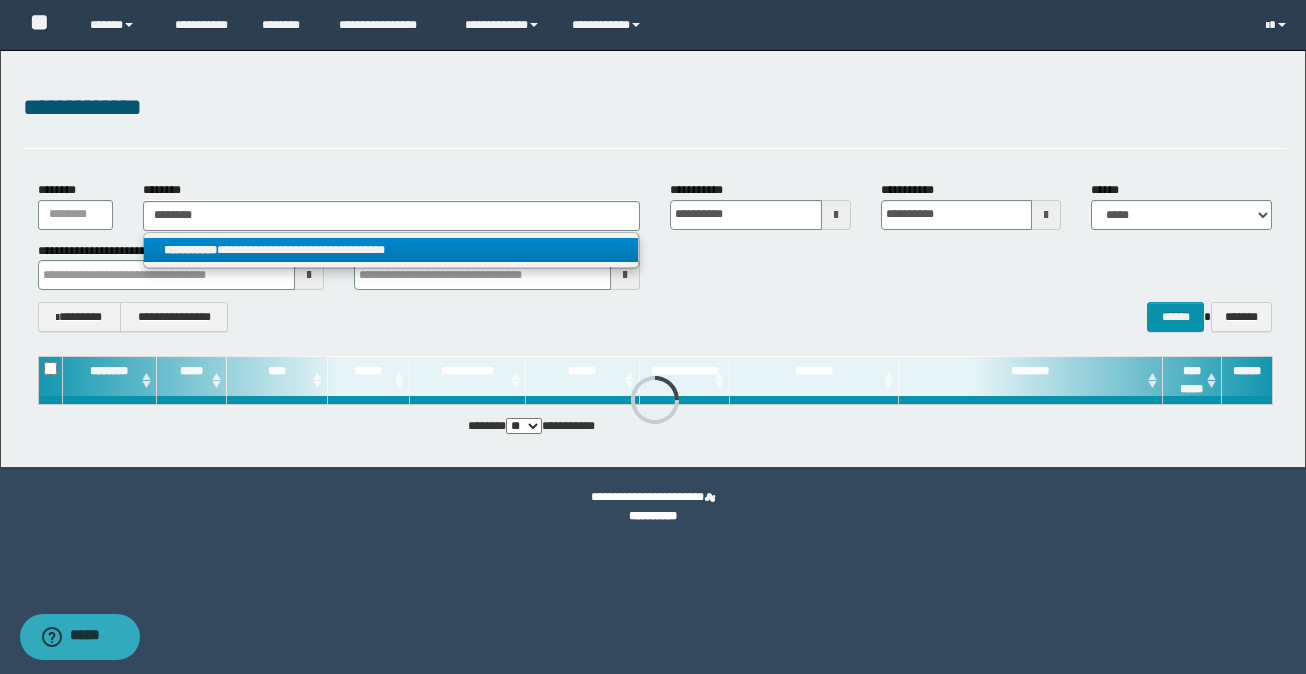 click on "**********" at bounding box center (391, 250) 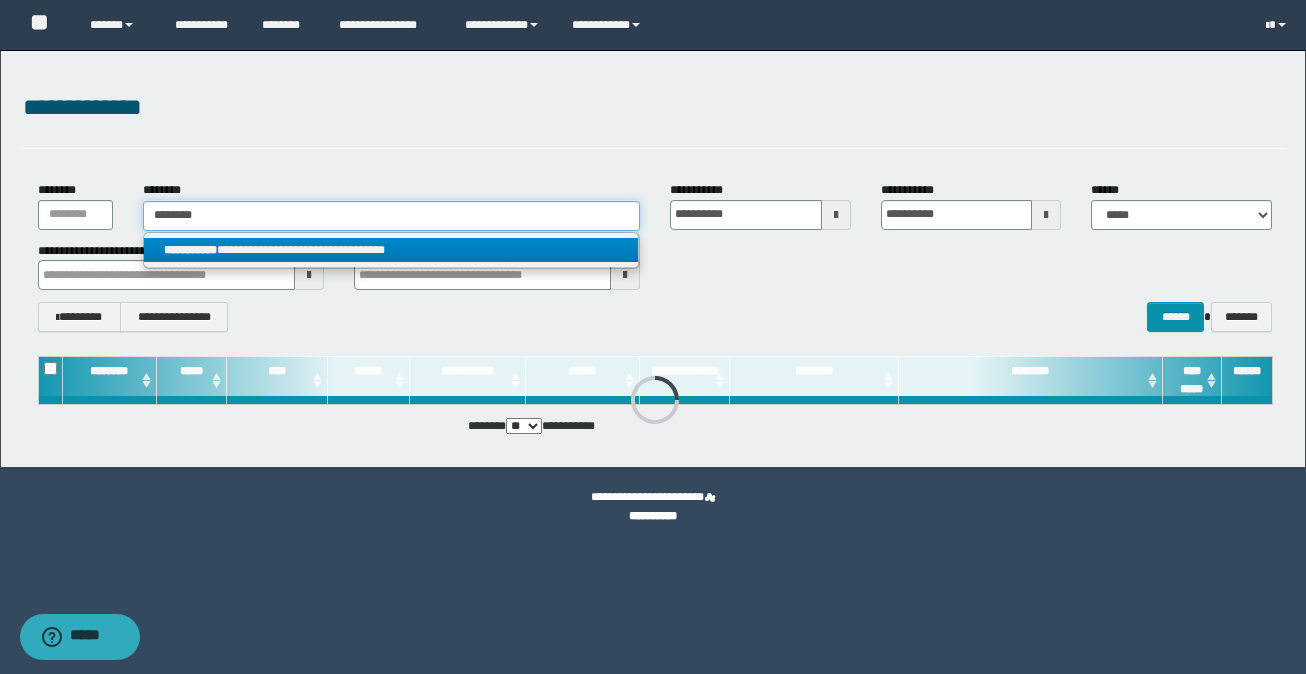 type 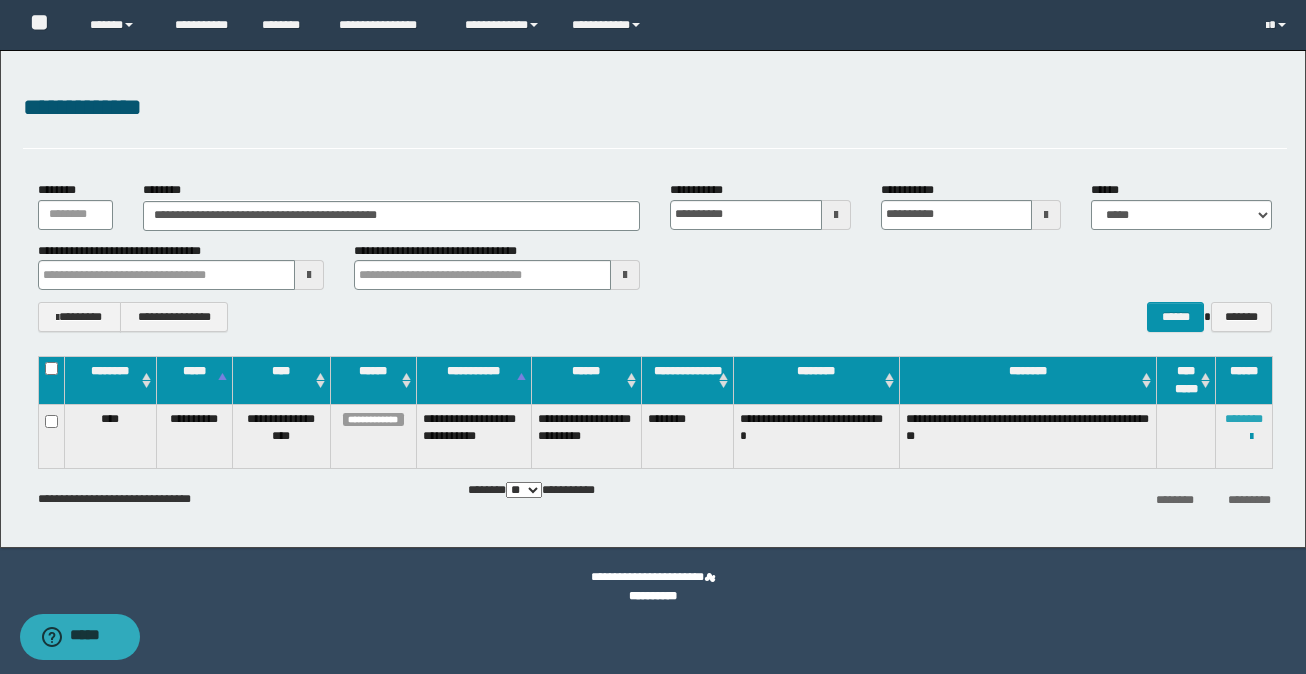click on "********" at bounding box center (1244, 419) 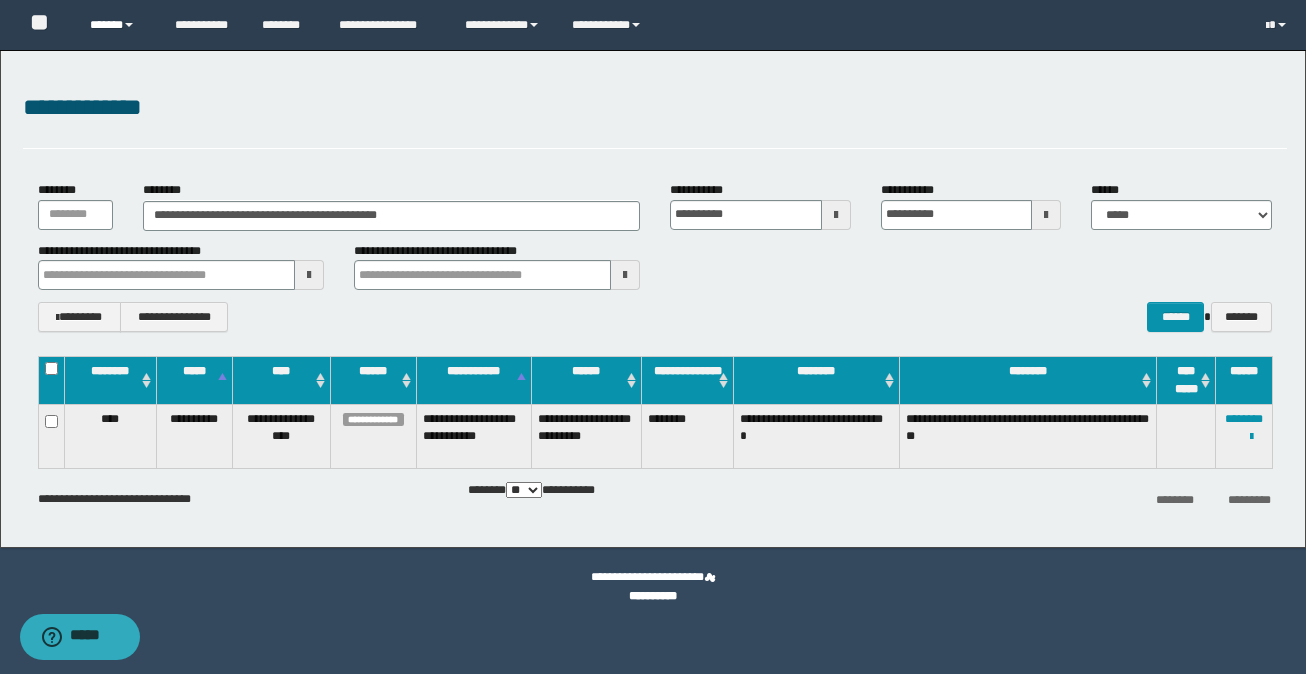 click at bounding box center (129, 25) 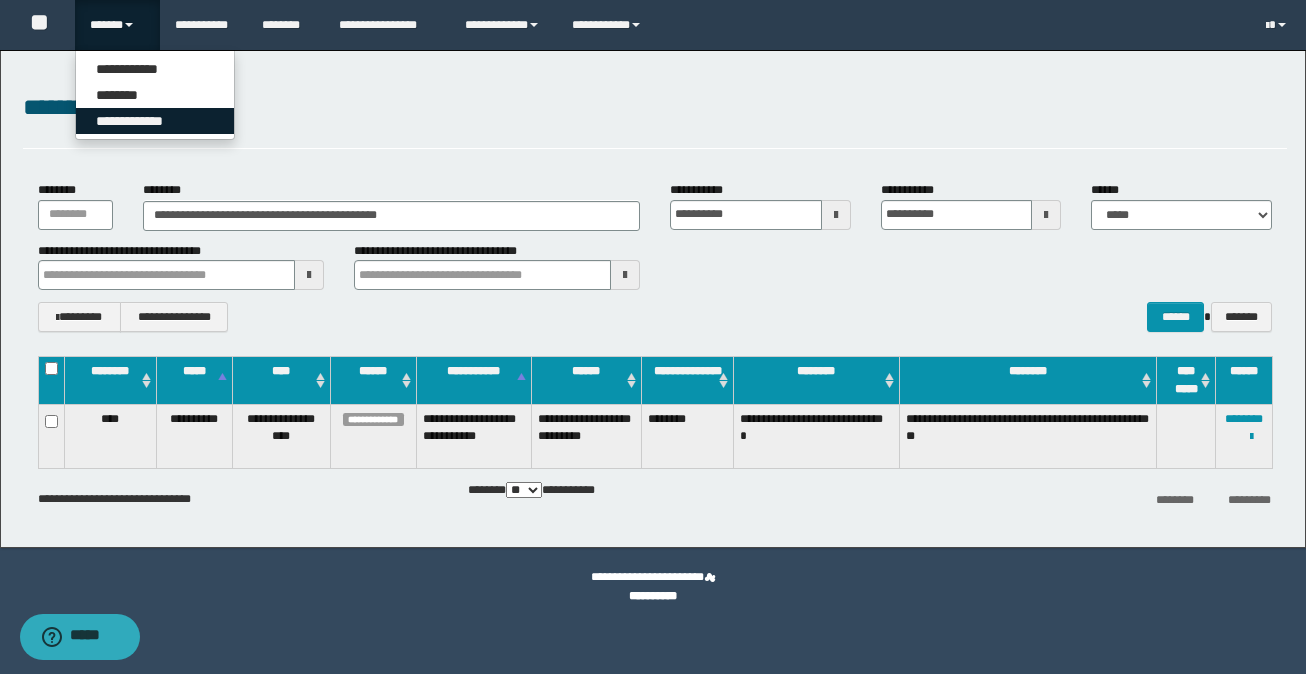 click on "**********" at bounding box center [155, 121] 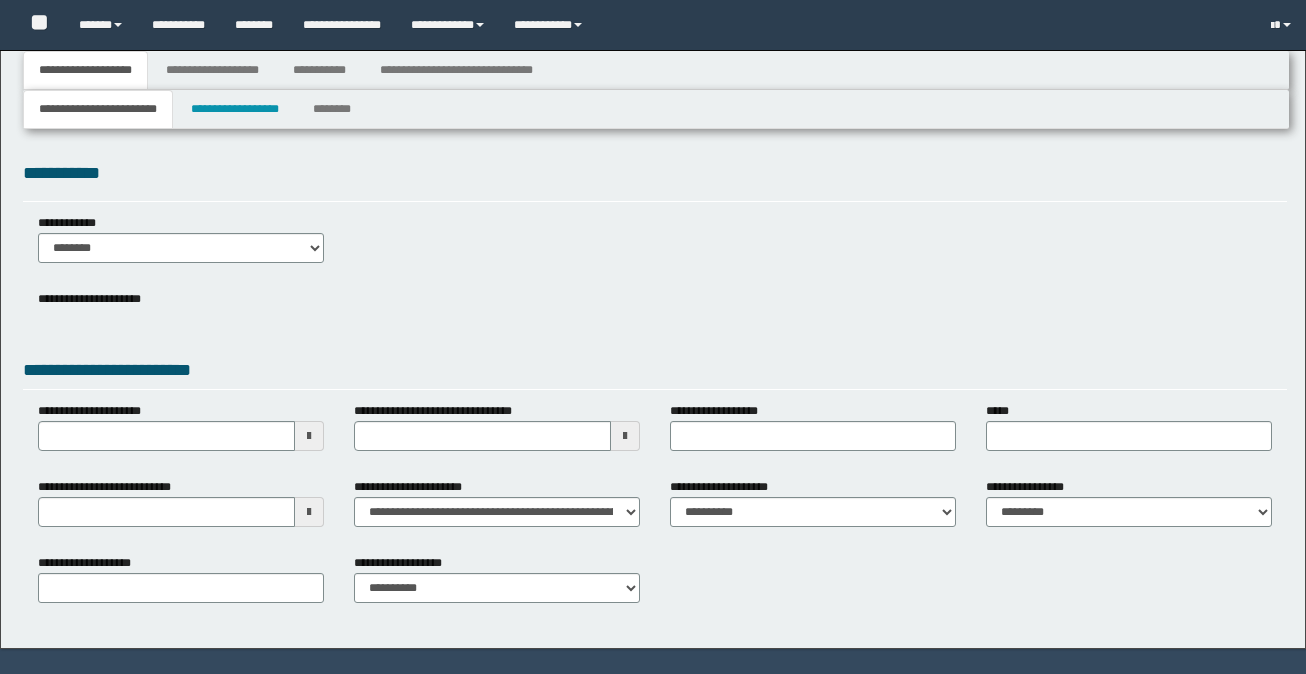 type 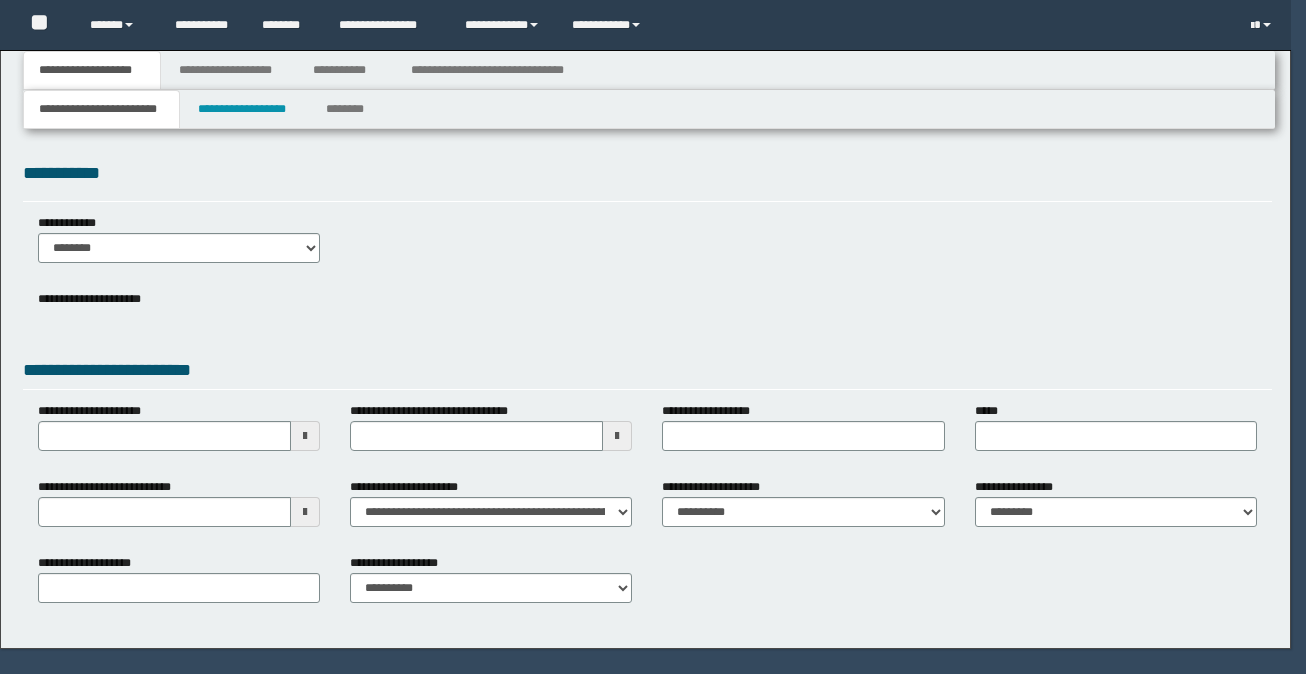 scroll, scrollTop: 0, scrollLeft: 0, axis: both 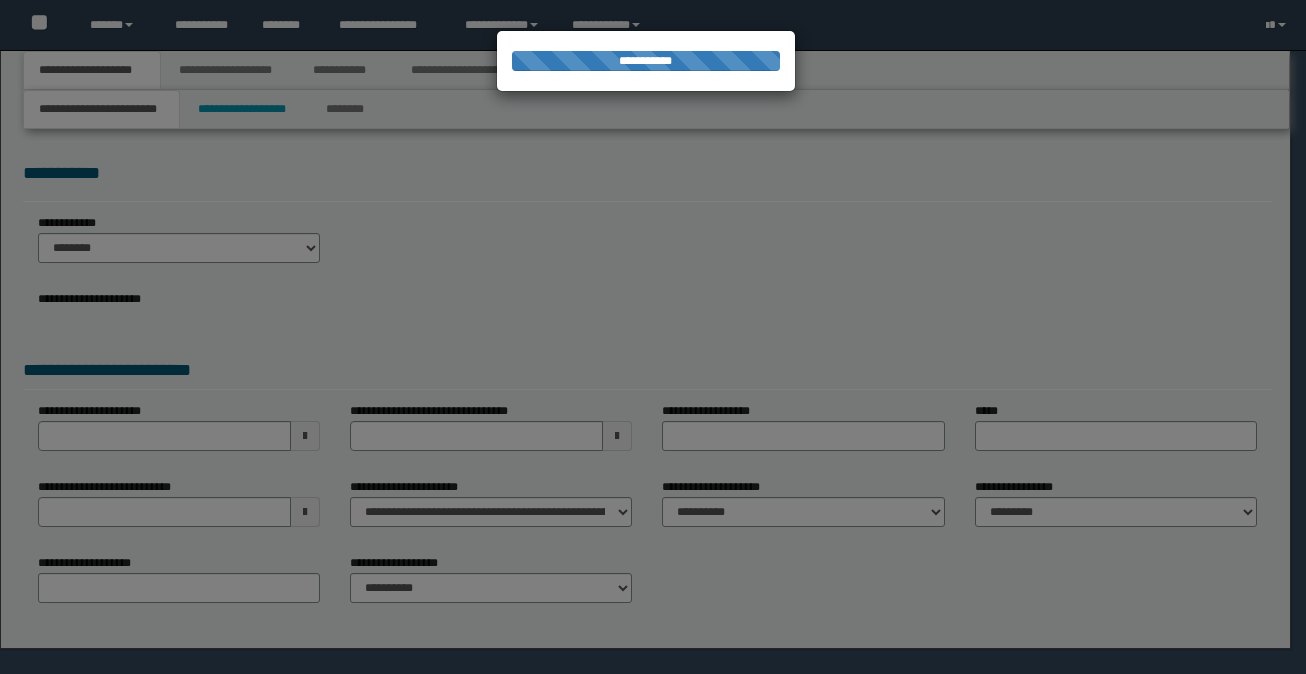 type on "**********" 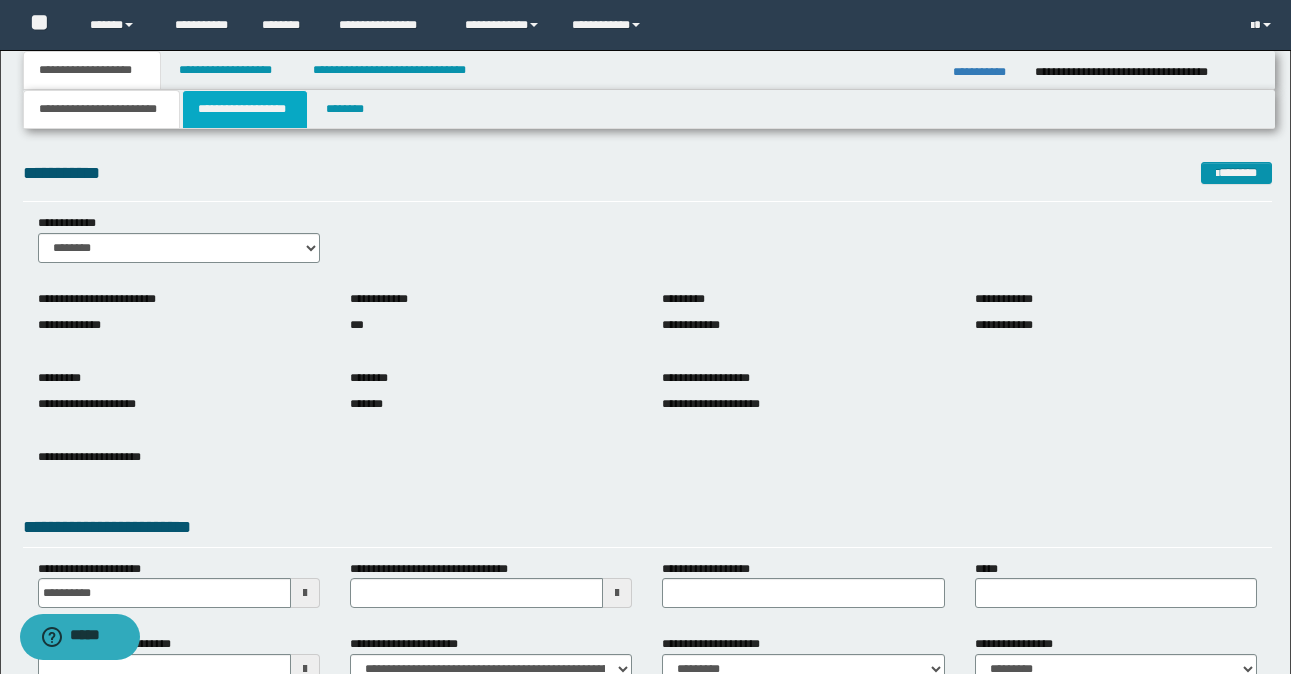 click on "**********" at bounding box center (245, 109) 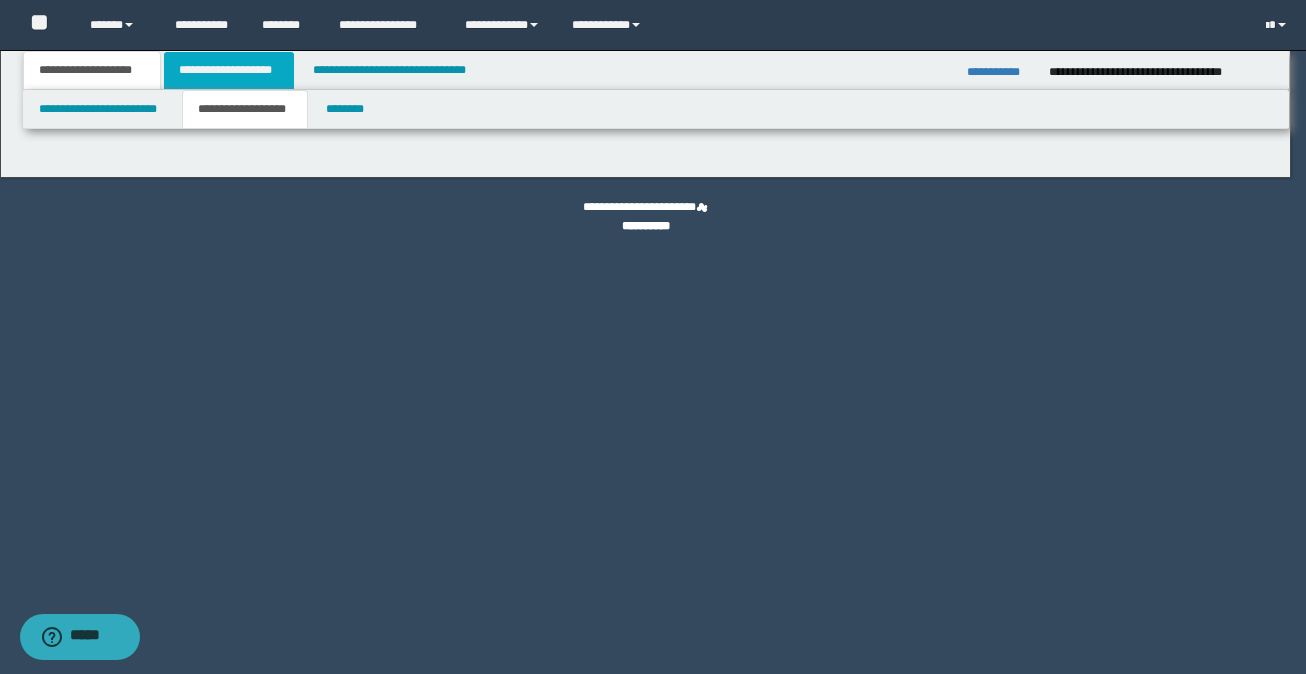 type on "********" 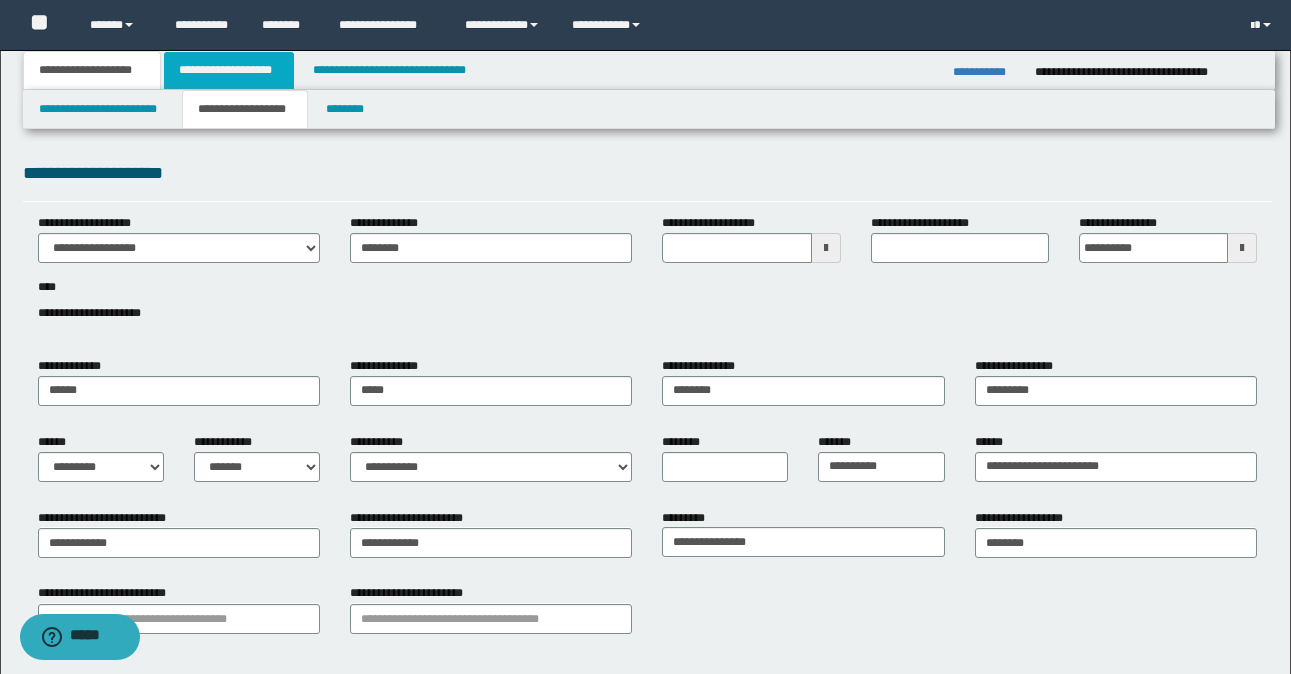 click on "**********" at bounding box center (229, 70) 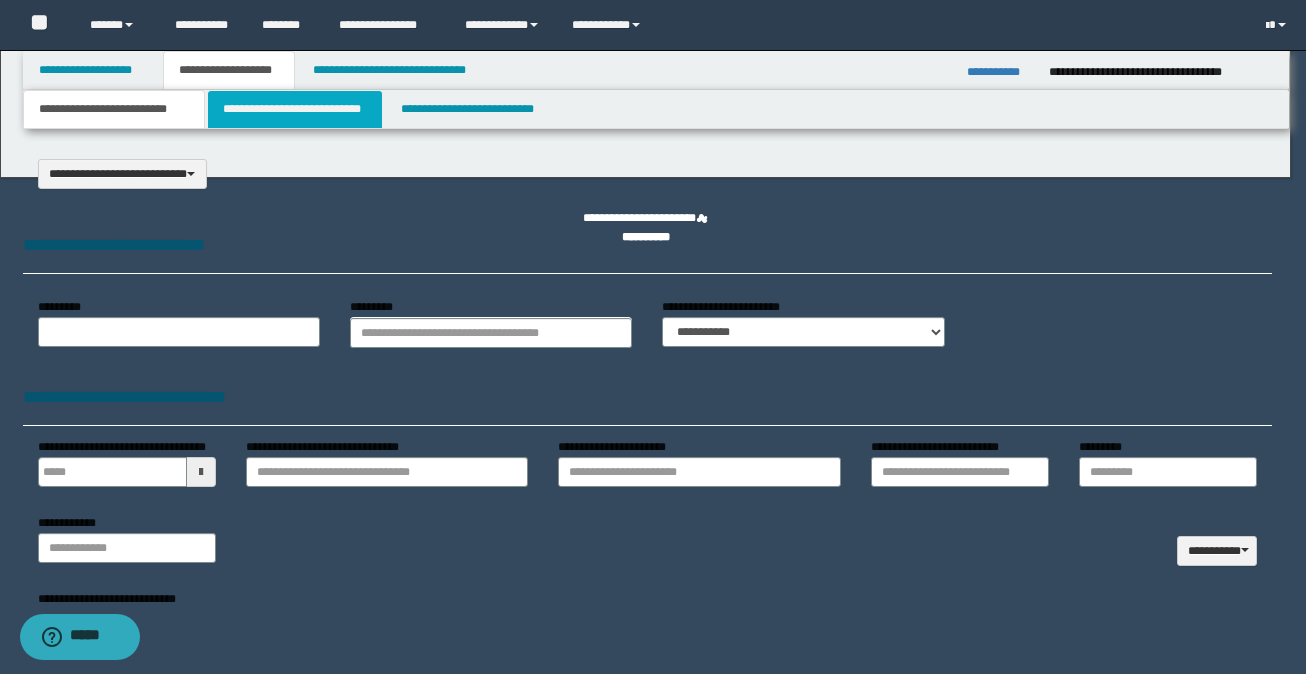 select on "*" 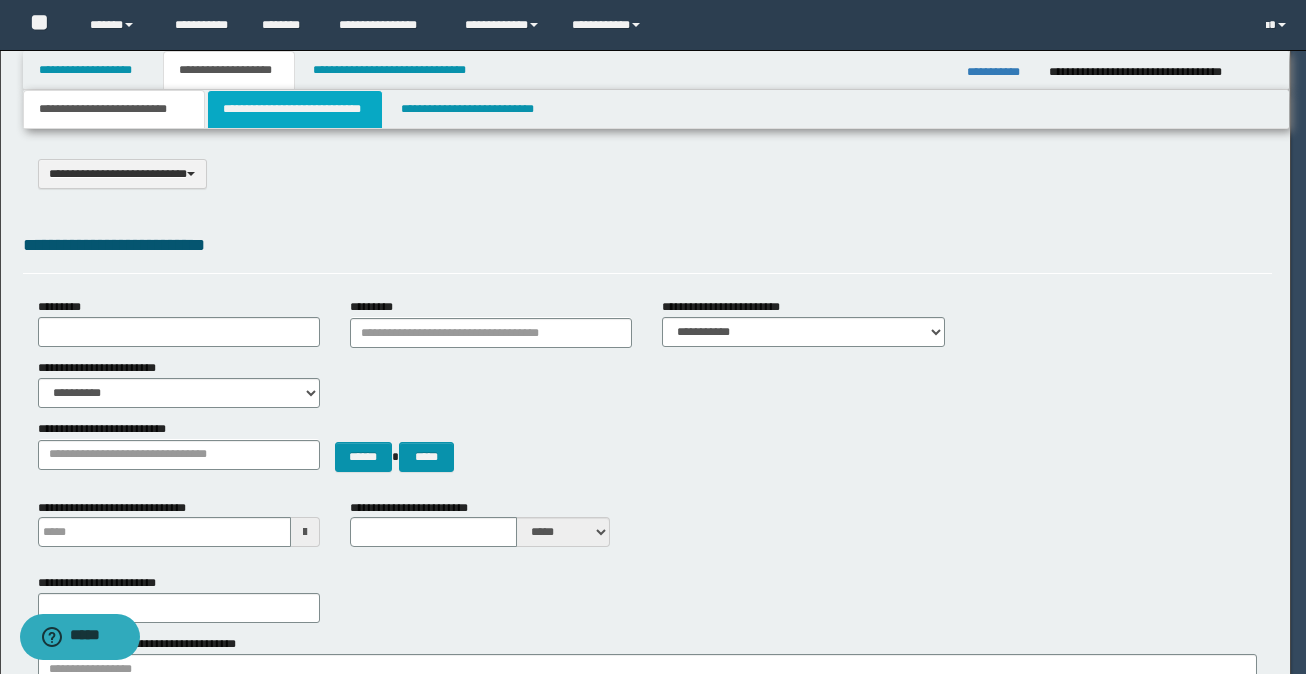 scroll, scrollTop: 0, scrollLeft: 0, axis: both 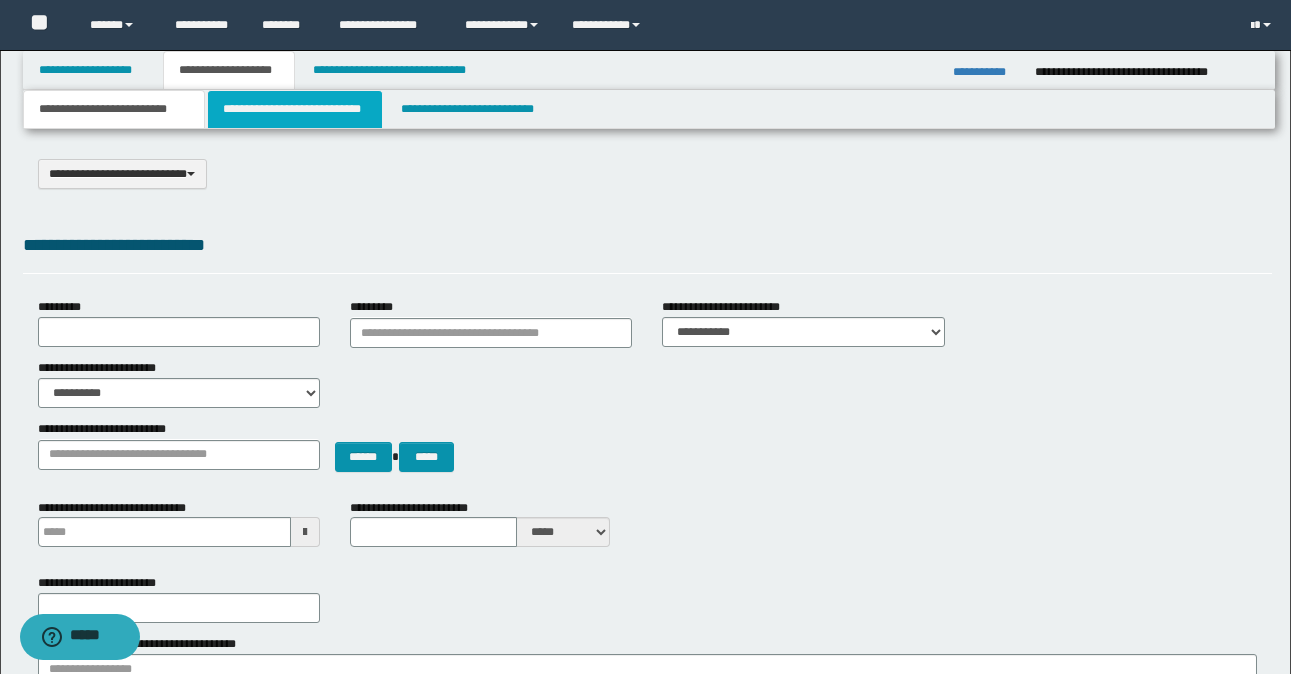 click on "**********" at bounding box center (295, 109) 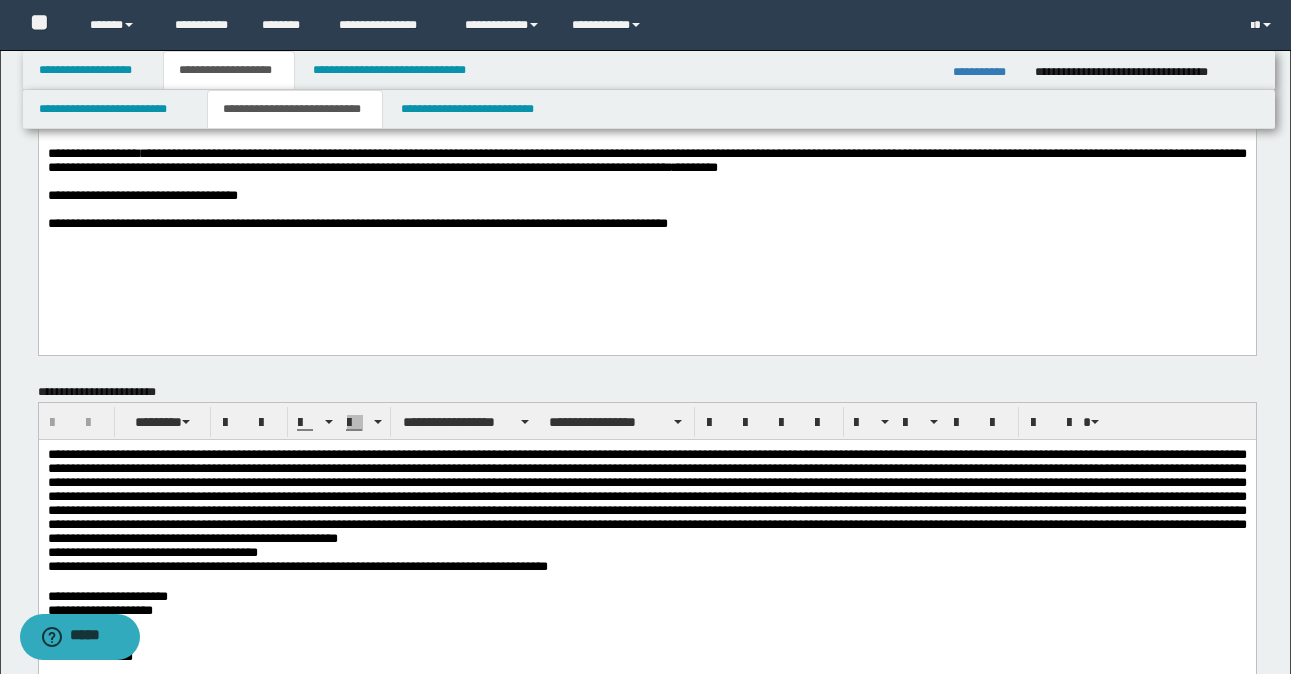 scroll, scrollTop: 300, scrollLeft: 0, axis: vertical 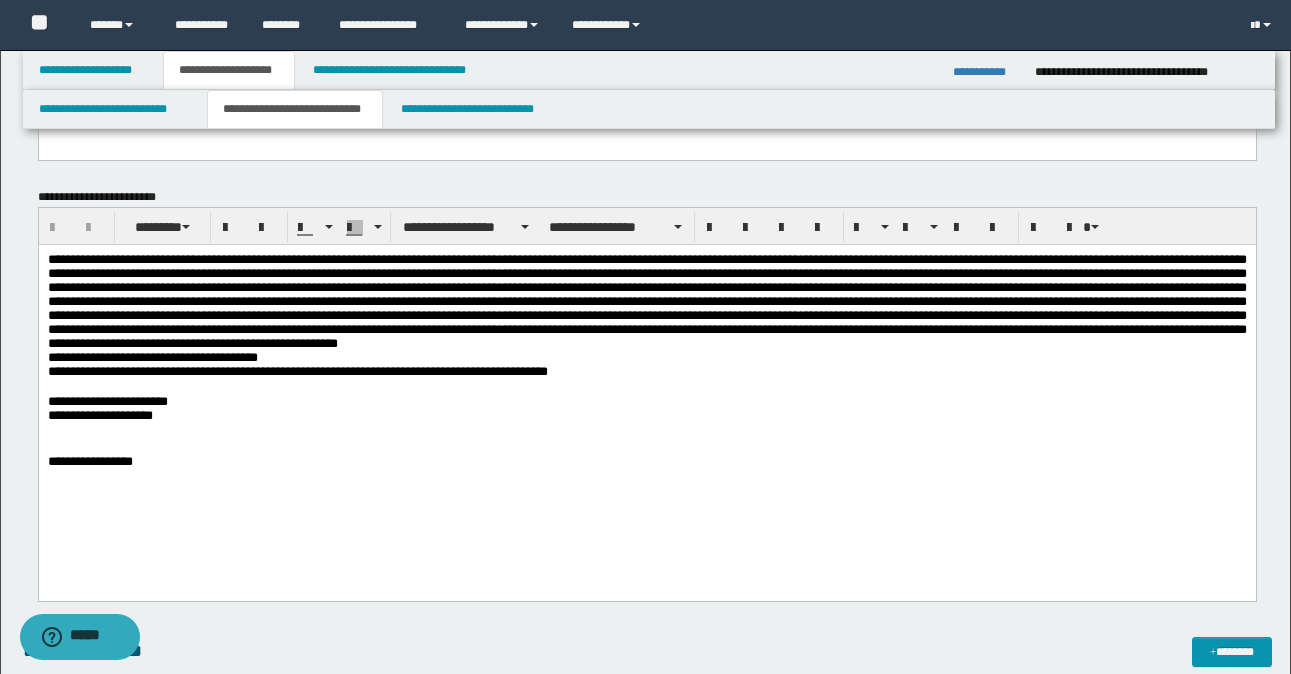 click on "**********" at bounding box center [986, 72] 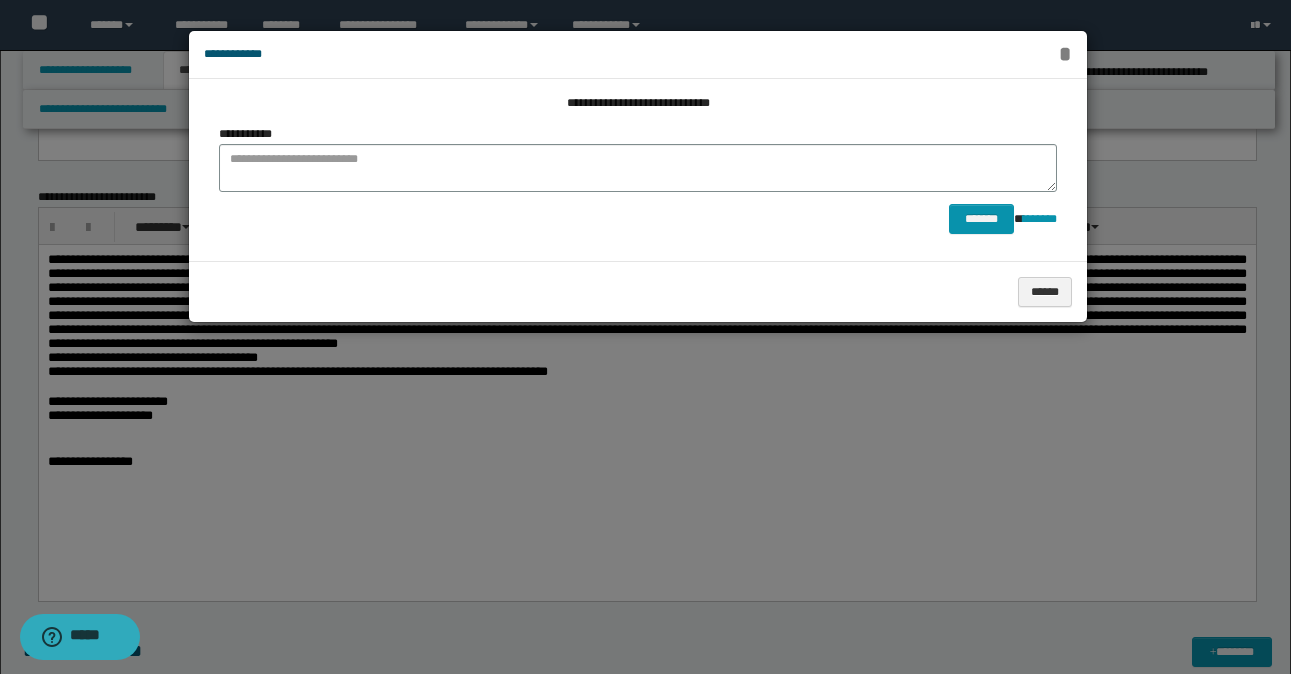click on "*" at bounding box center [1064, 54] 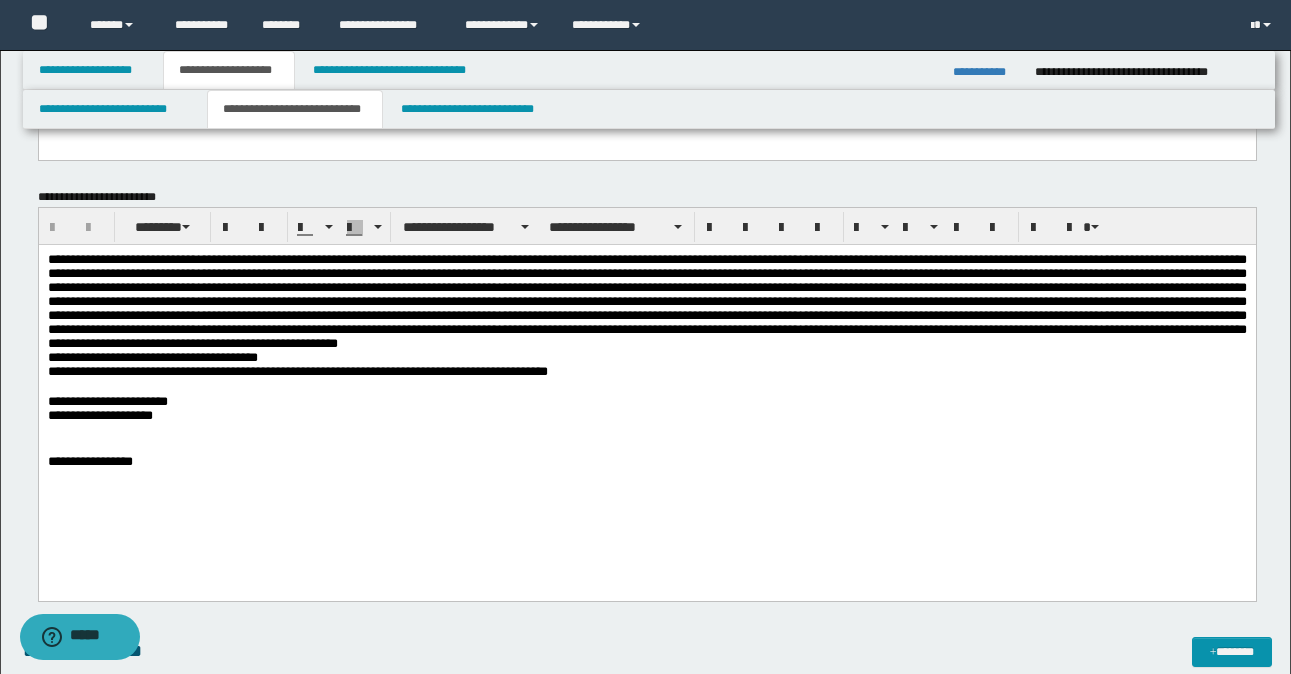 click on "**********" at bounding box center [646, 386] 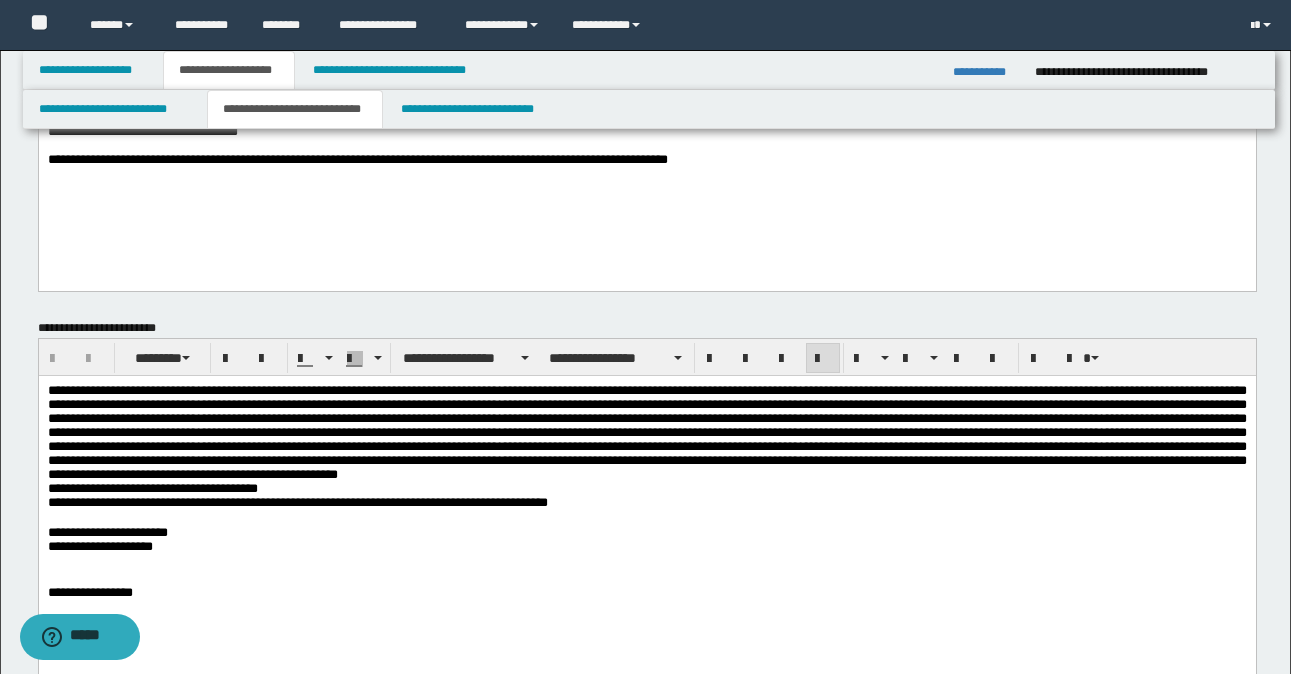 scroll, scrollTop: 0, scrollLeft: 0, axis: both 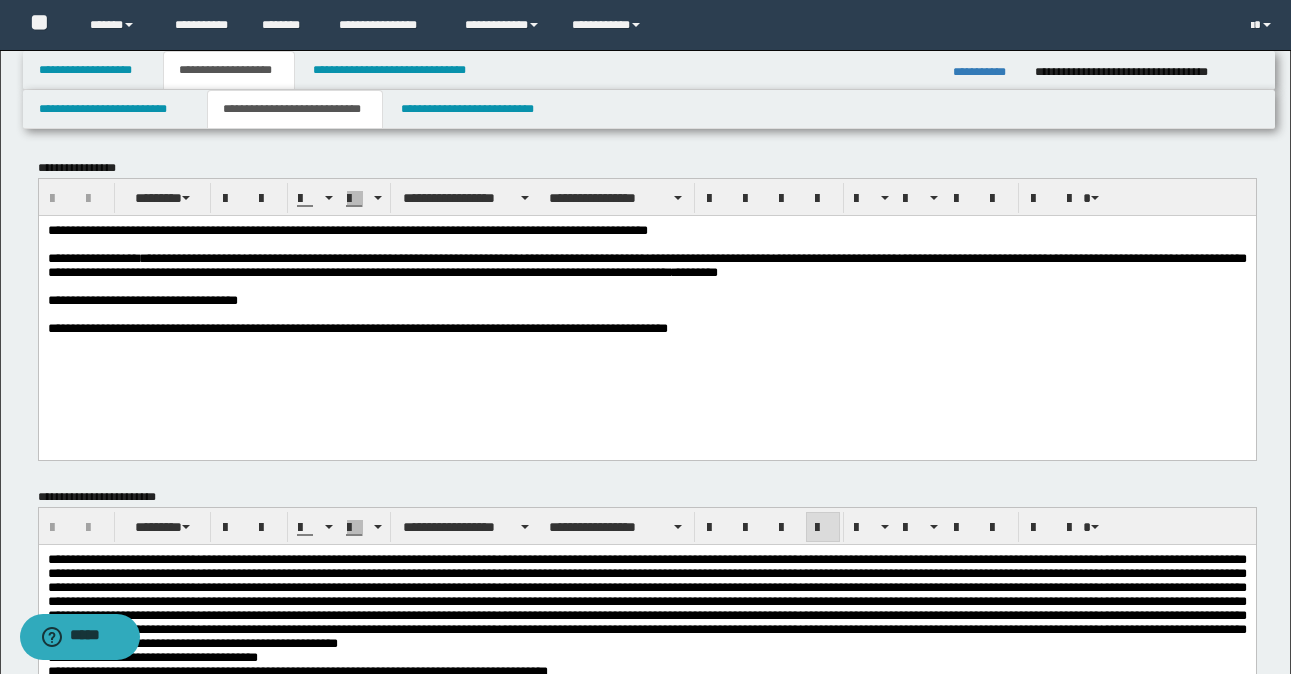 click on "**********" at bounding box center (646, 304) 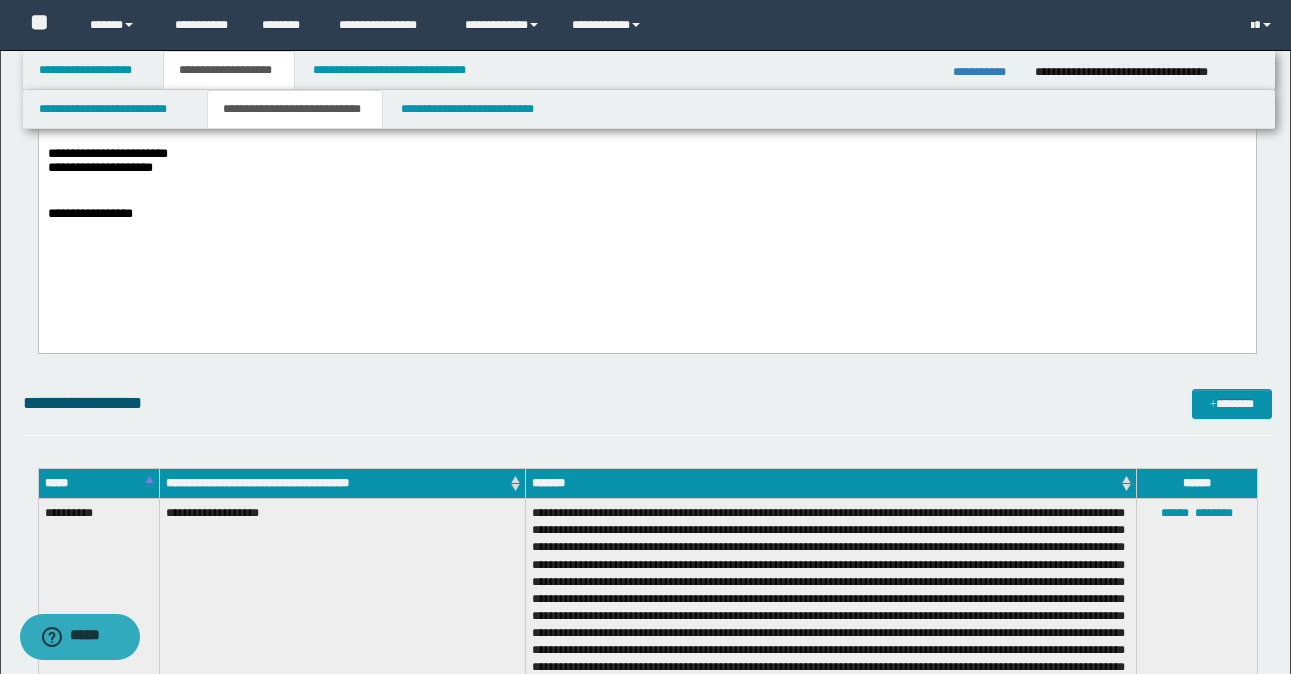 scroll, scrollTop: 500, scrollLeft: 0, axis: vertical 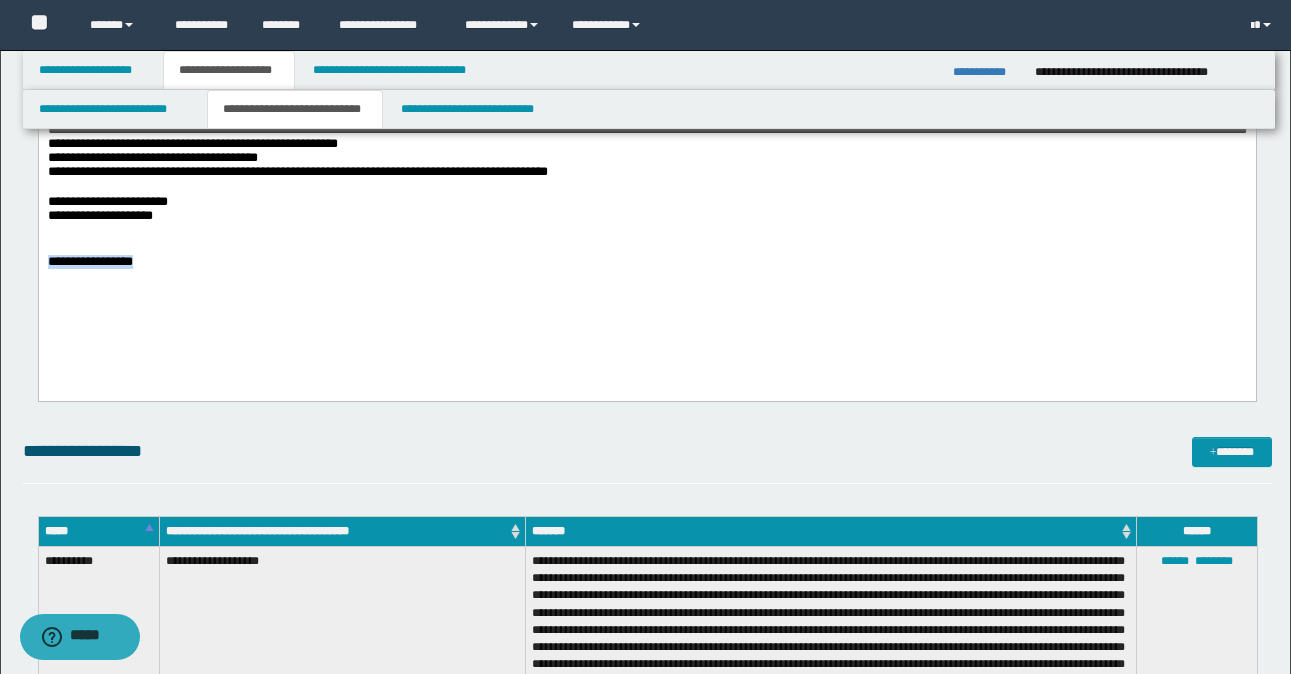 drag, startPoint x: 177, startPoint y: 282, endPoint x: 14, endPoint y: 279, distance: 163.0276 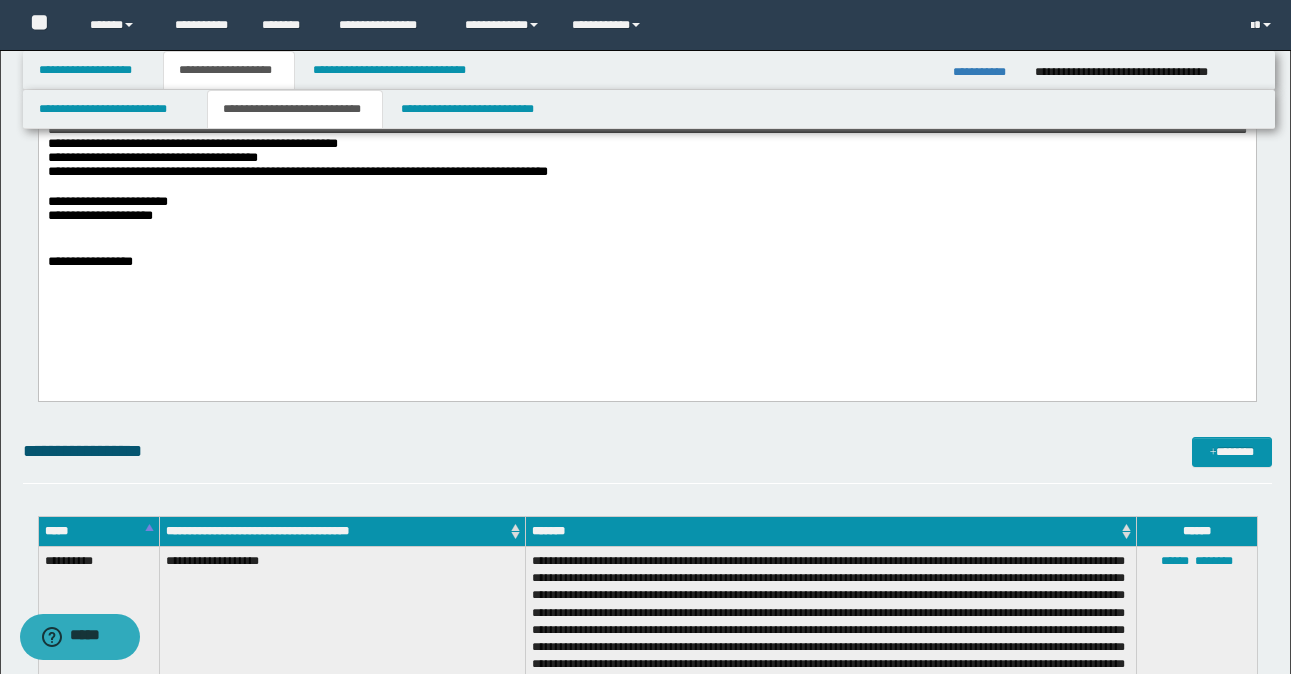 click on "**********" at bounding box center (646, 186) 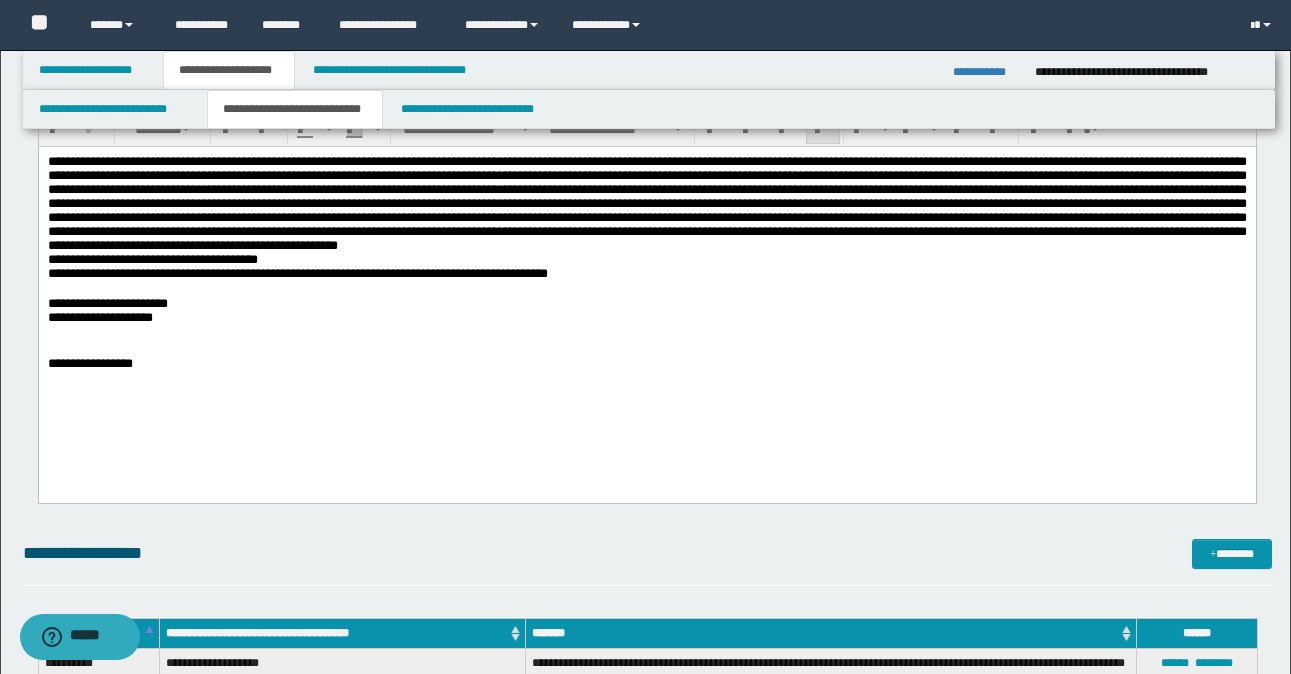 scroll, scrollTop: 300, scrollLeft: 0, axis: vertical 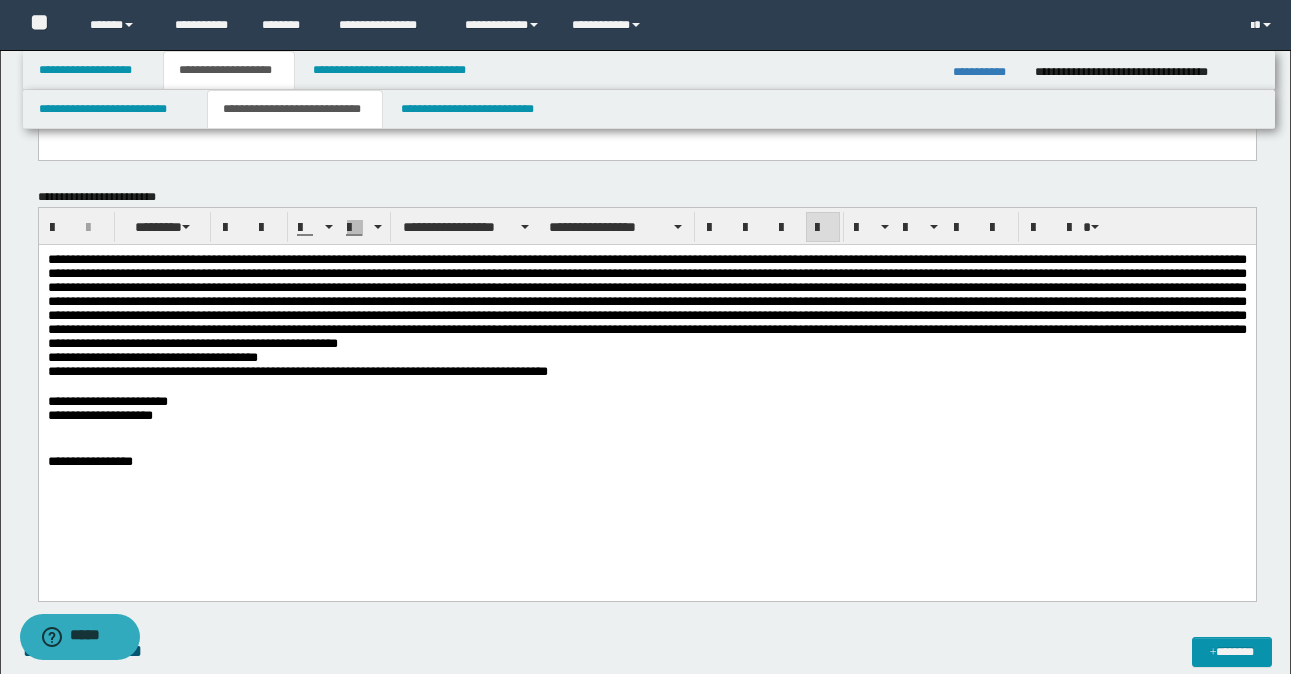 click on "**********" at bounding box center [986, 72] 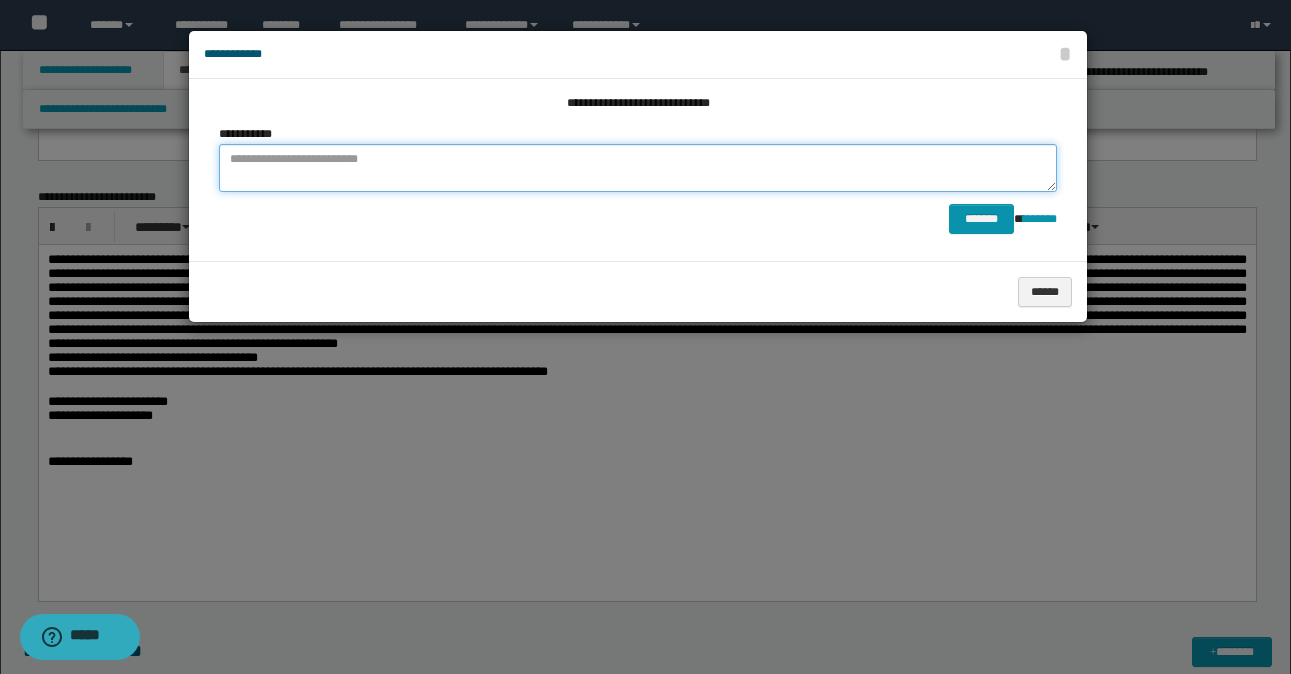 click at bounding box center [638, 168] 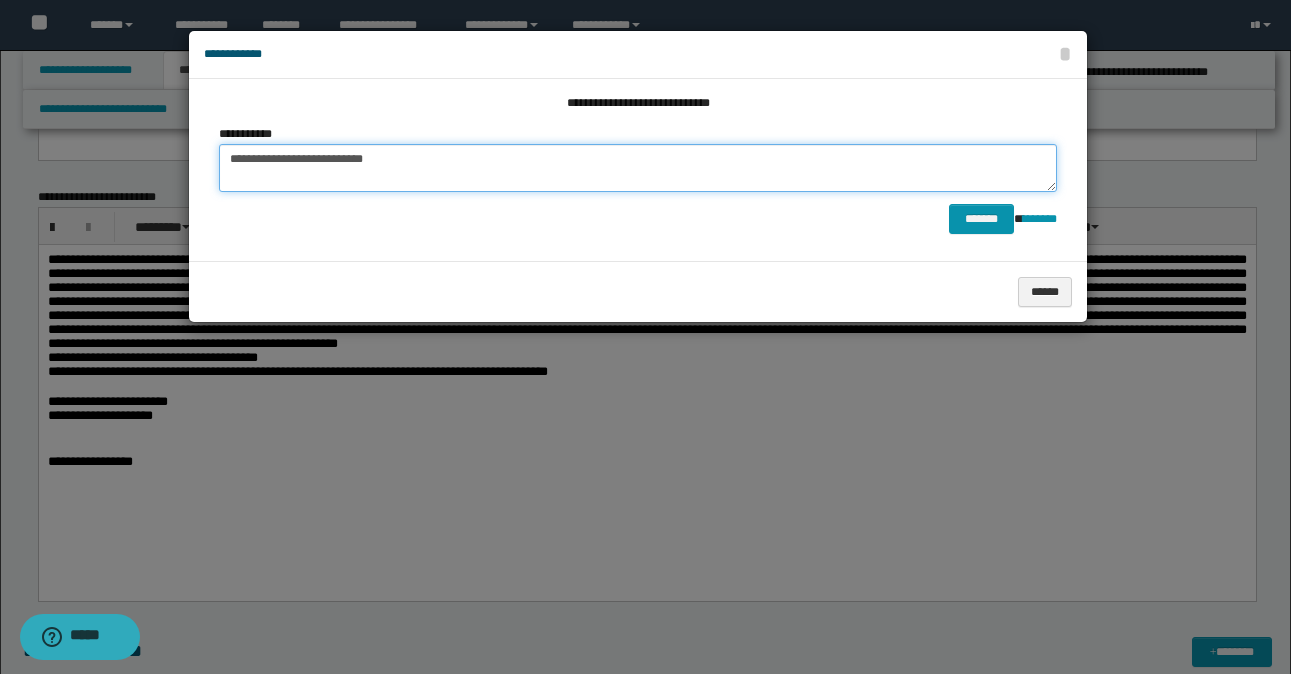 paste on "**********" 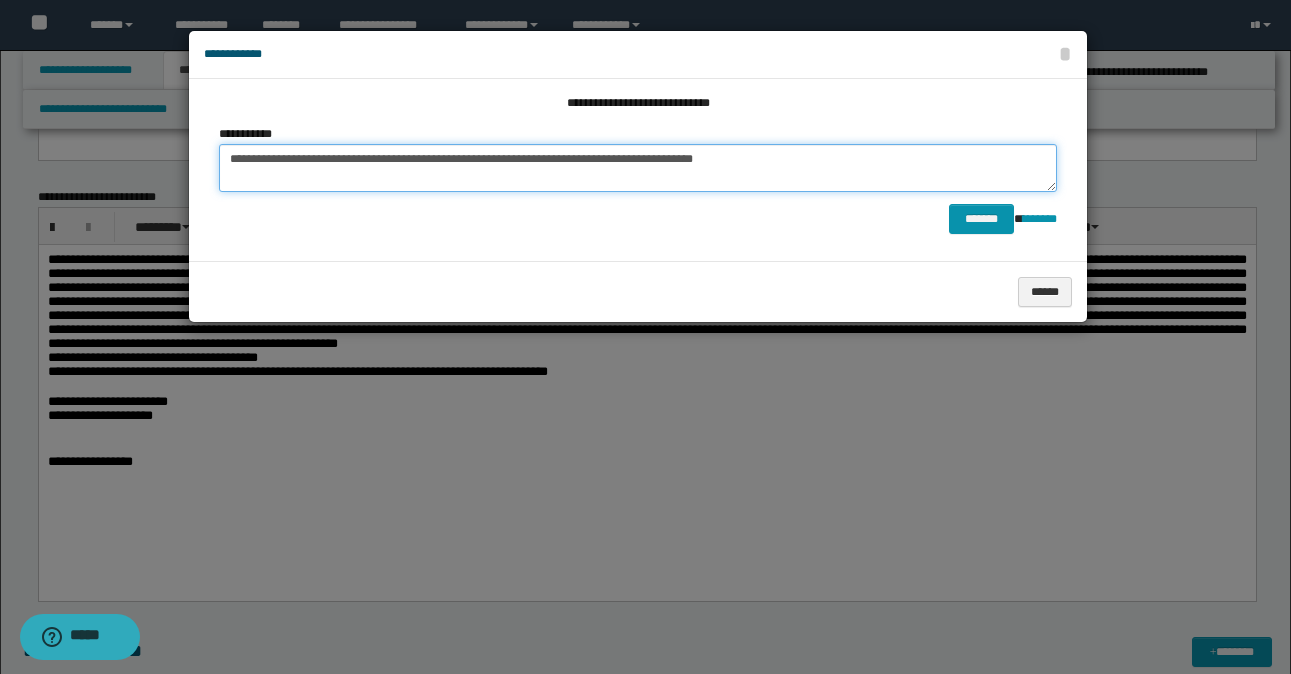 scroll, scrollTop: 0, scrollLeft: 0, axis: both 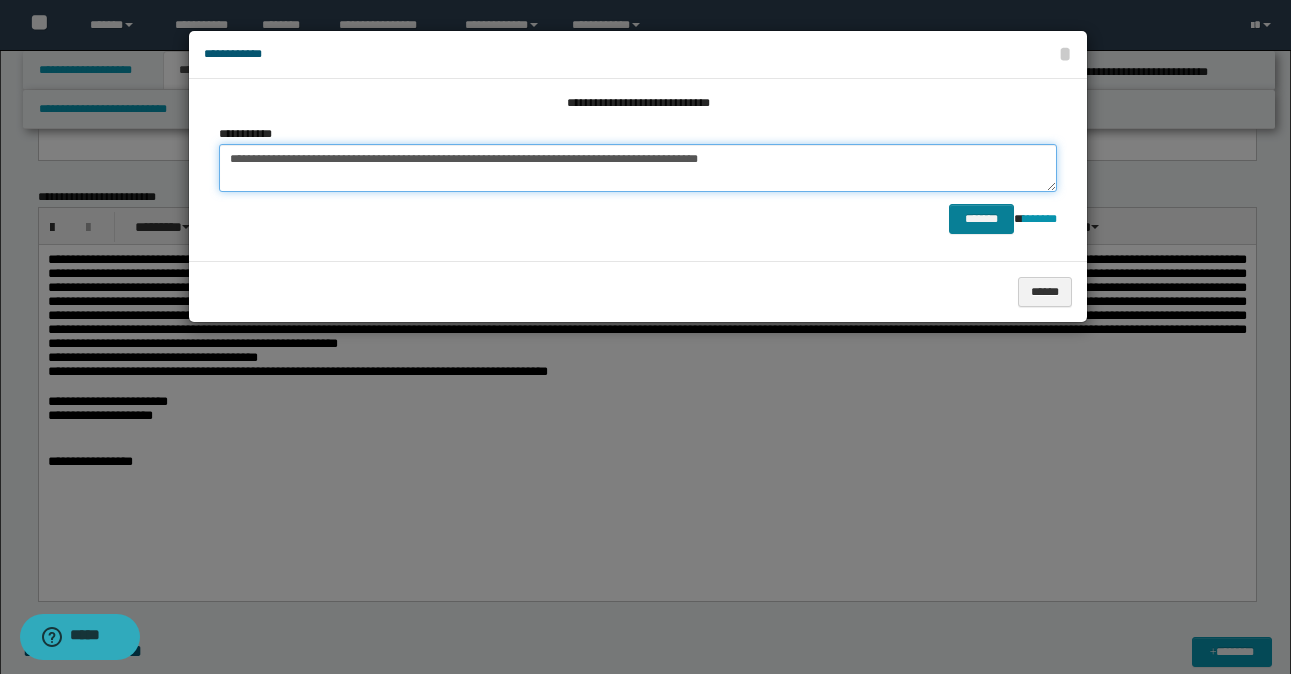 type on "**********" 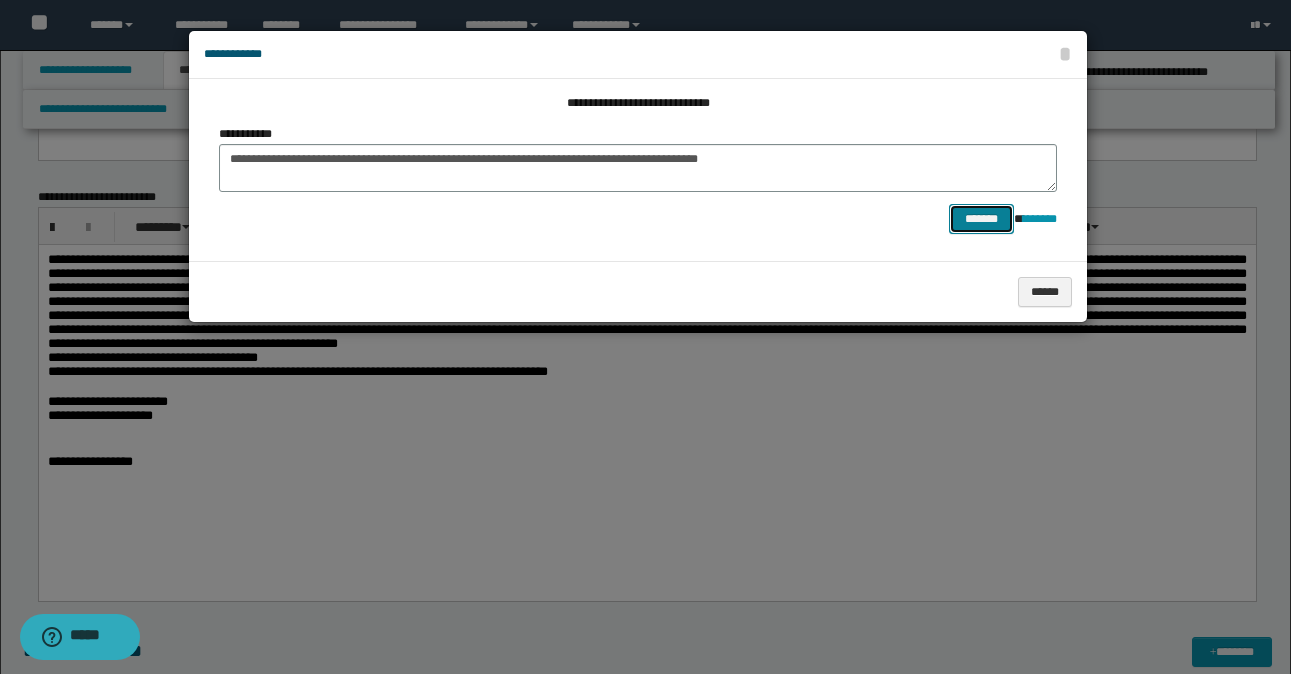 click on "*******" at bounding box center [981, 219] 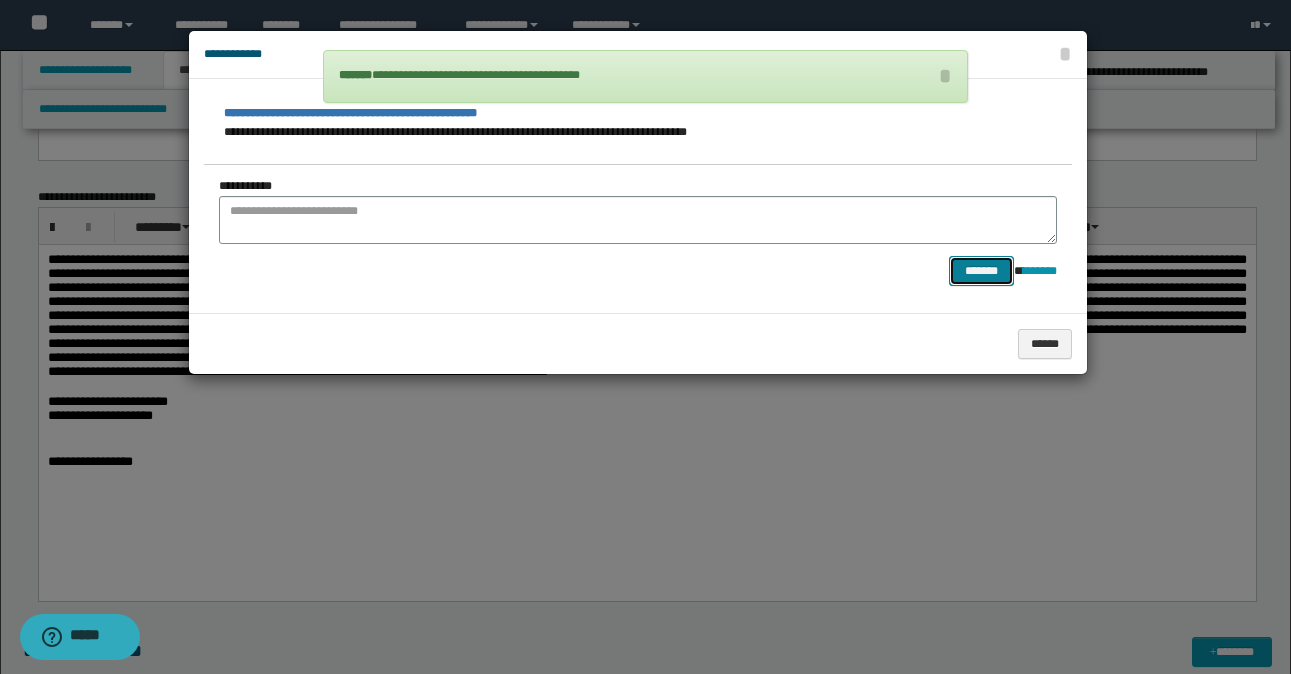 type 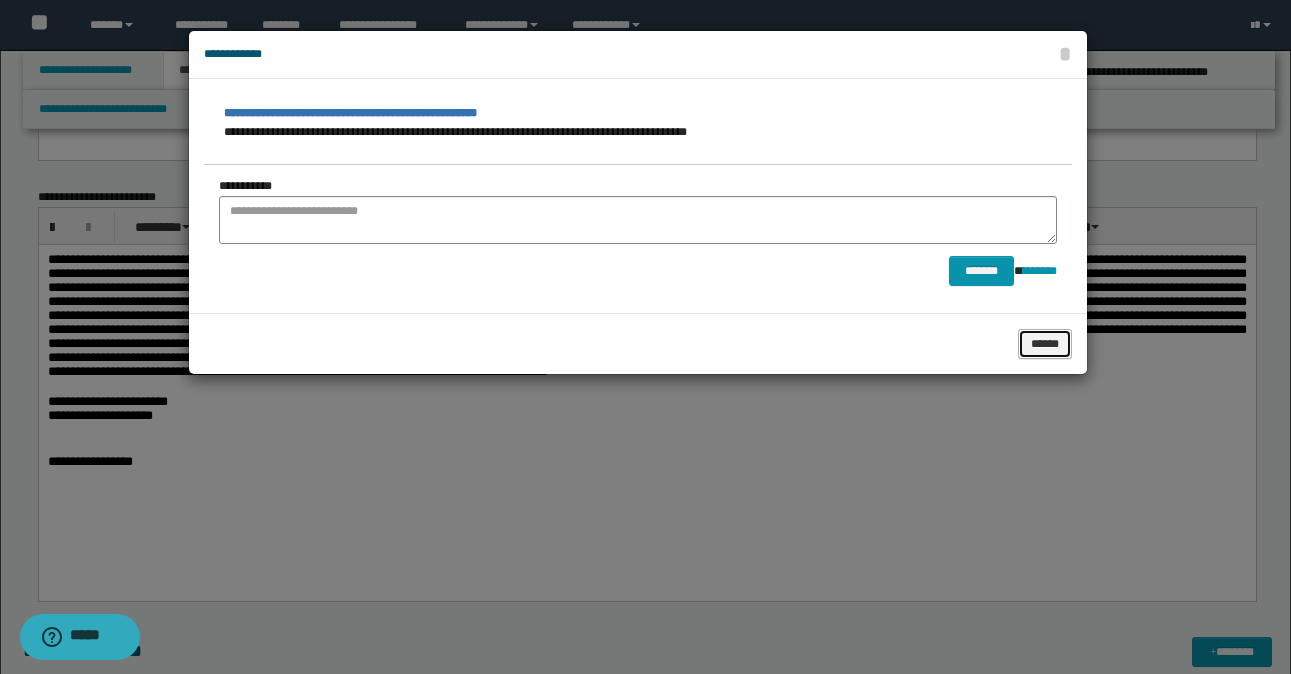click on "******" at bounding box center (1045, 344) 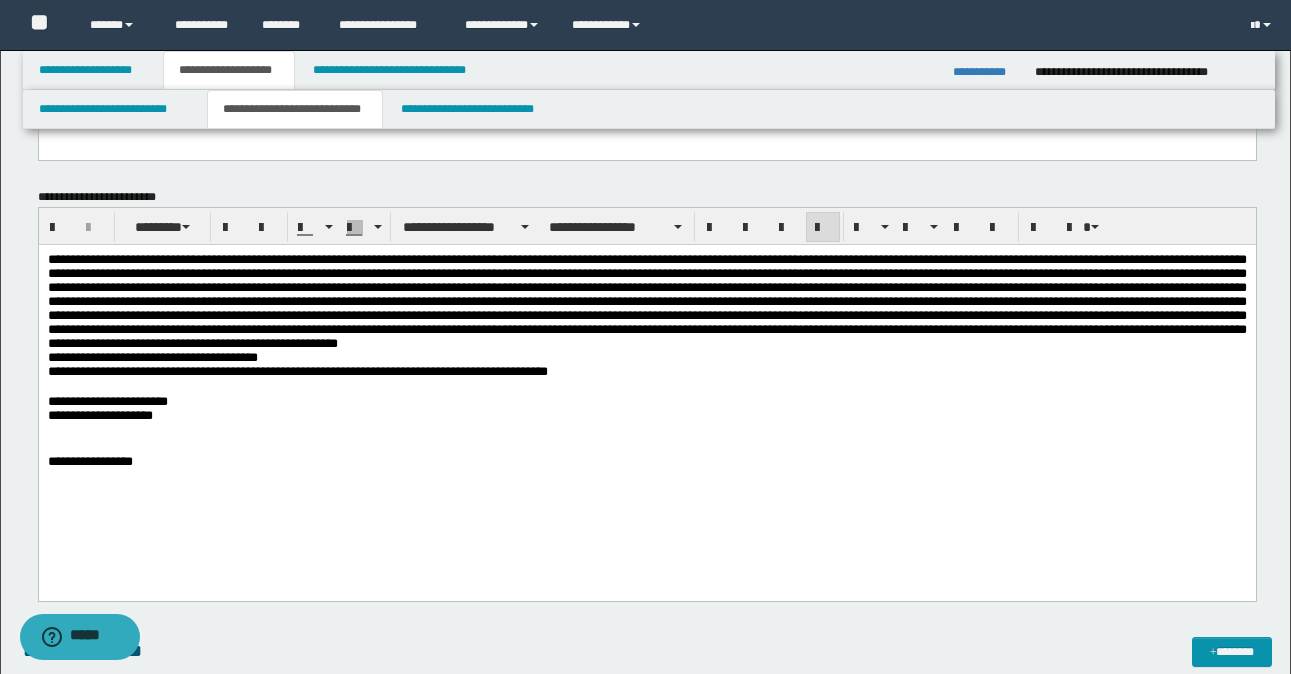 click on "**********" at bounding box center (986, 72) 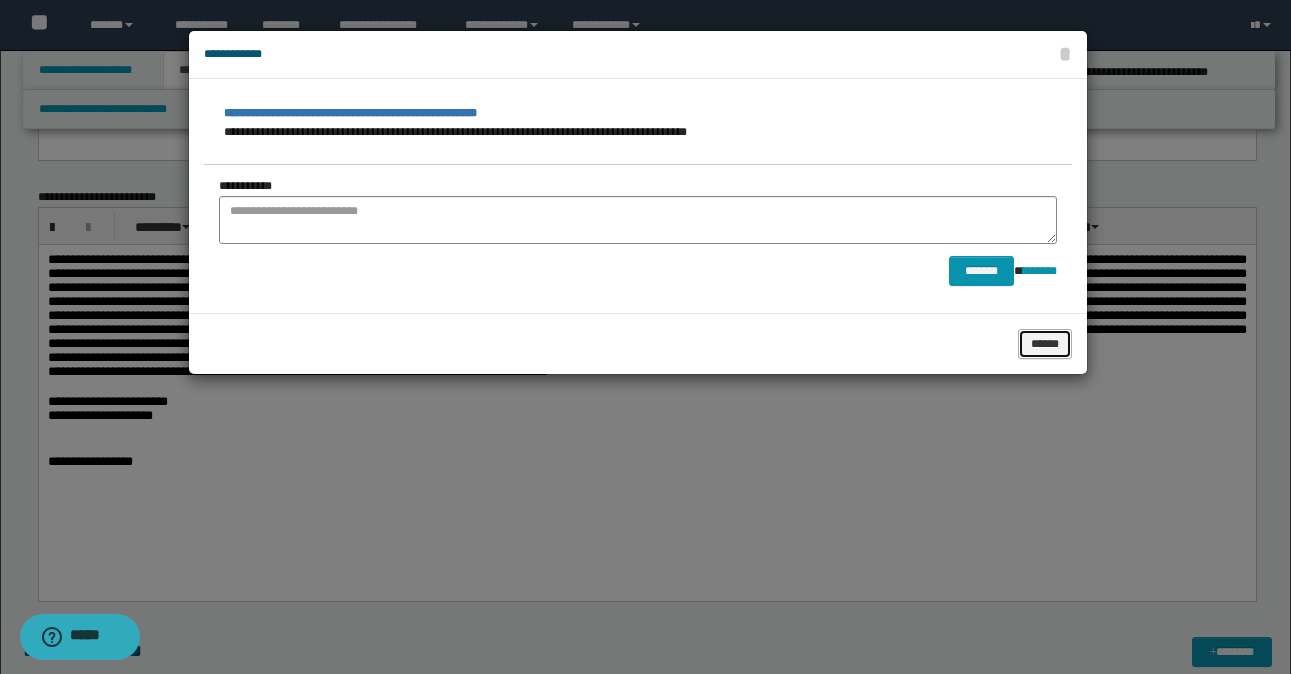 click on "******" at bounding box center [1045, 344] 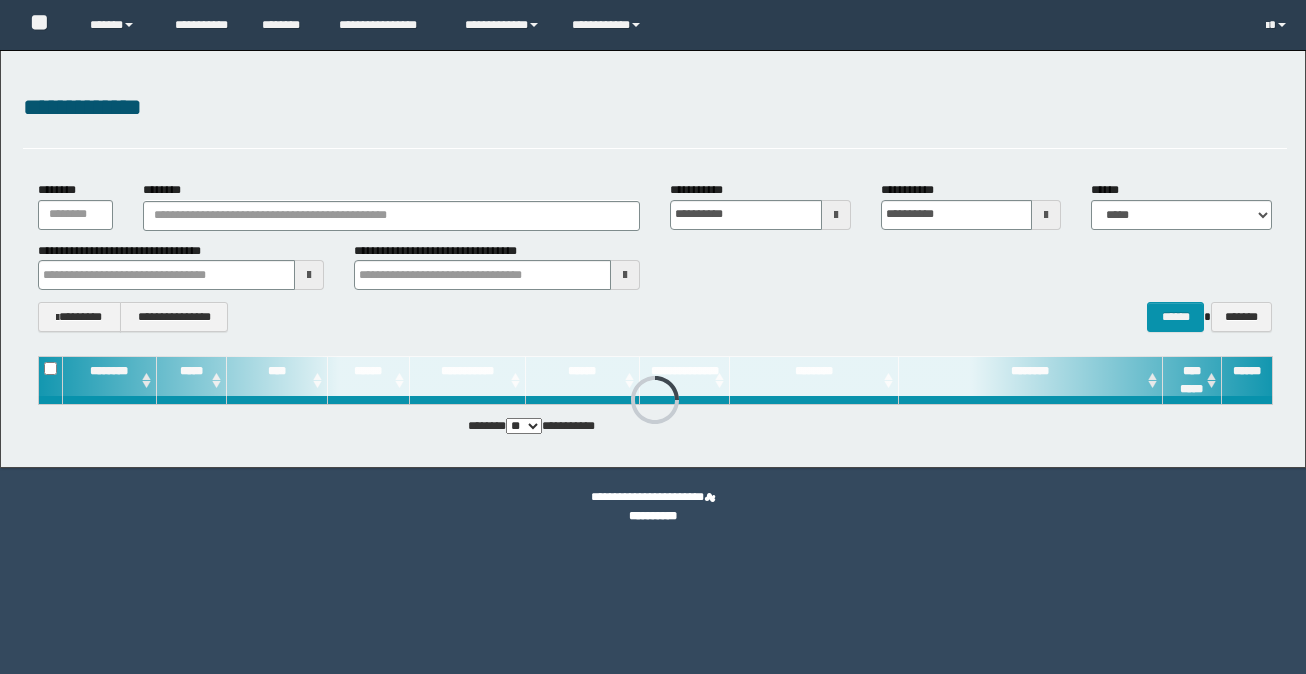 scroll, scrollTop: 0, scrollLeft: 0, axis: both 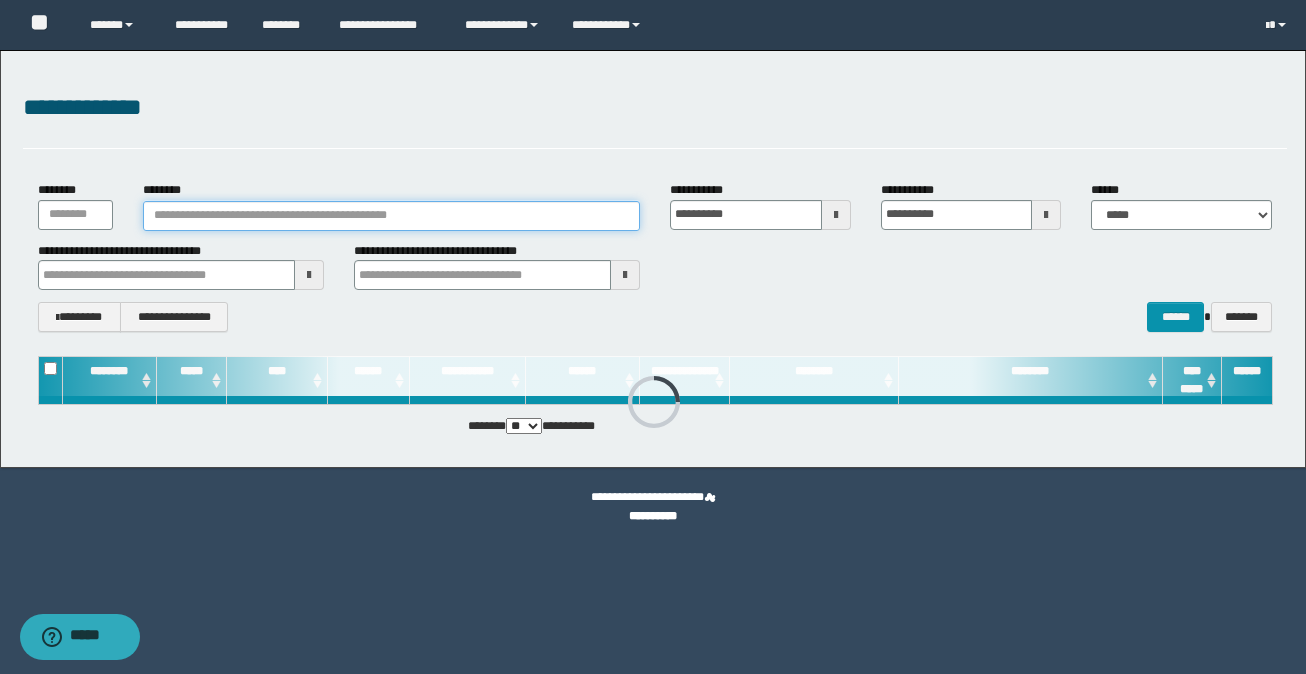click on "********" at bounding box center [391, 216] 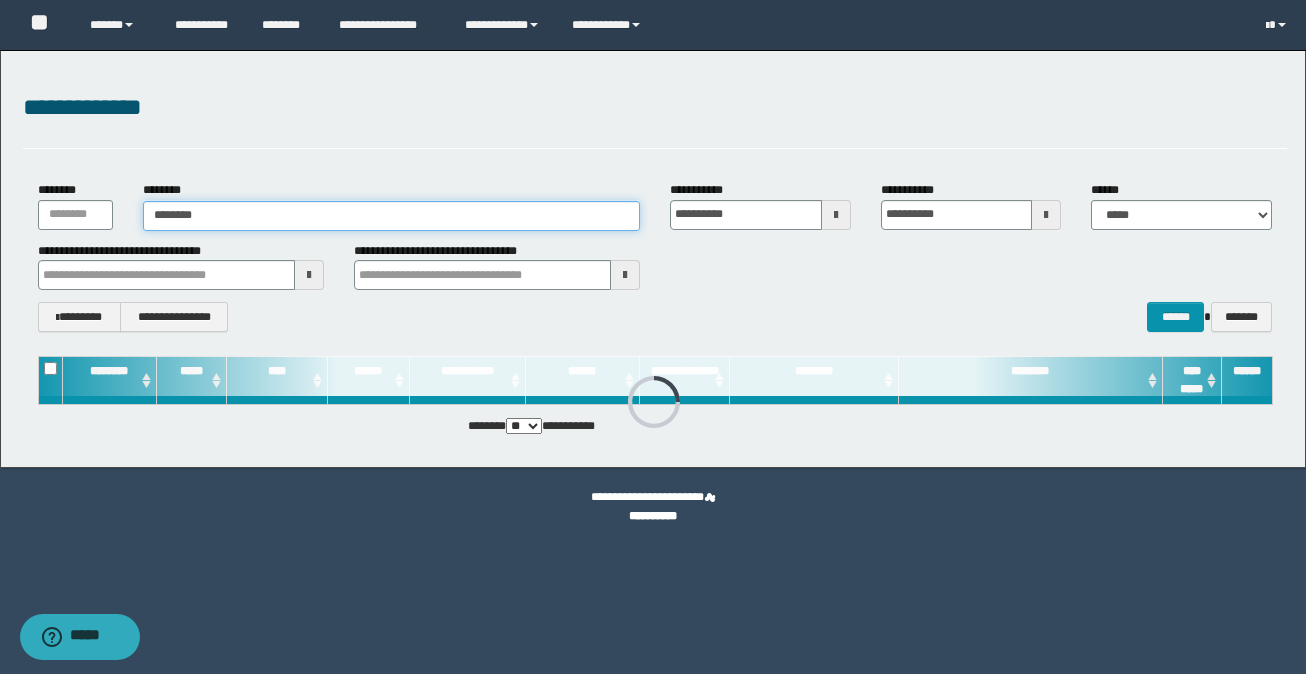 type on "********" 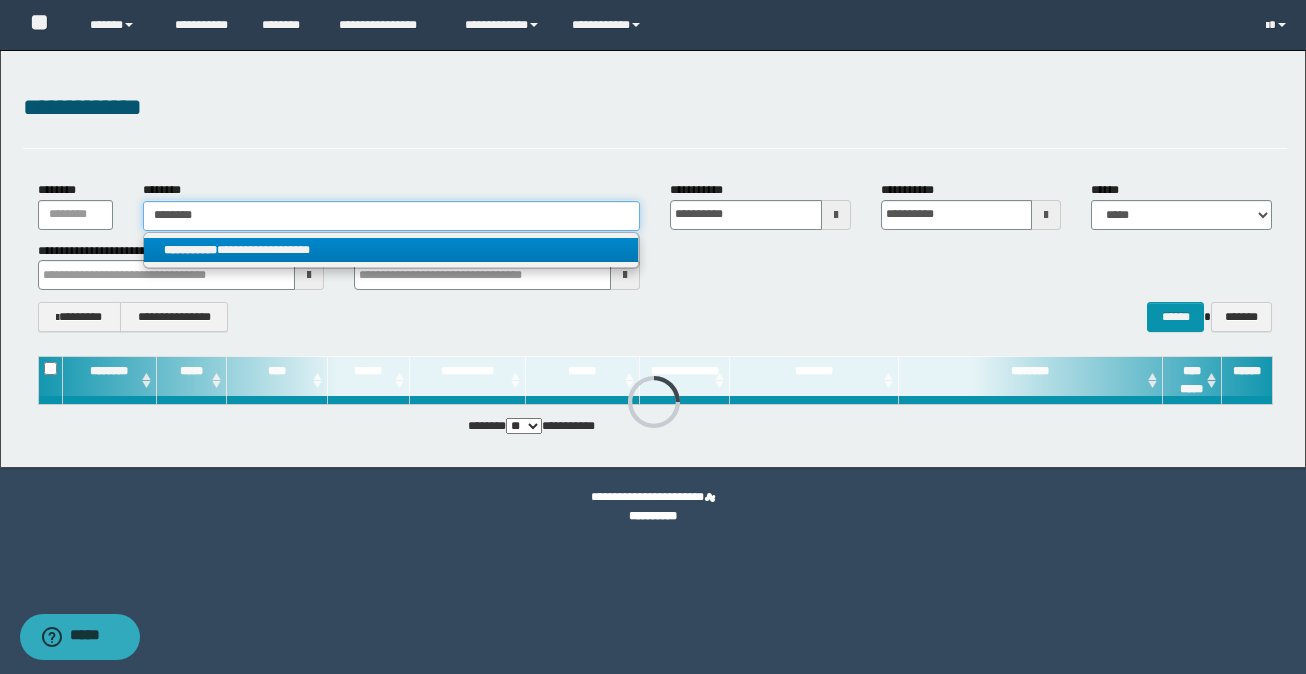 type on "********" 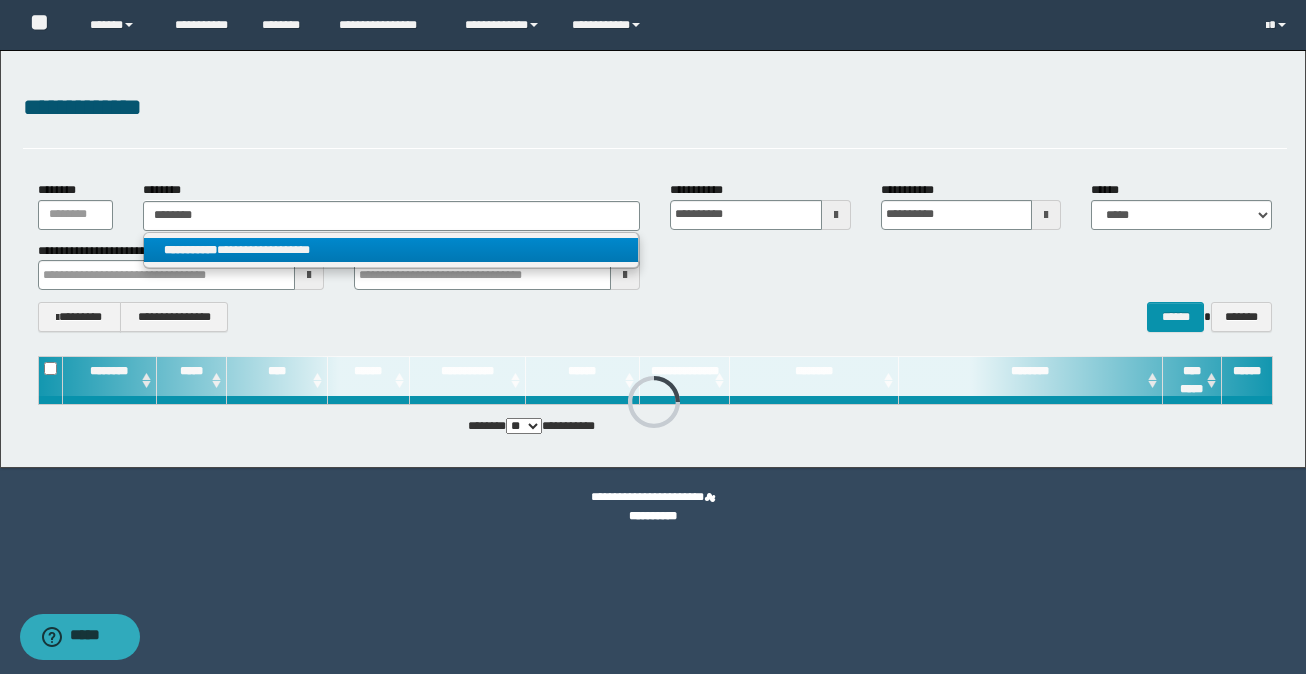 click on "**********" at bounding box center [391, 250] 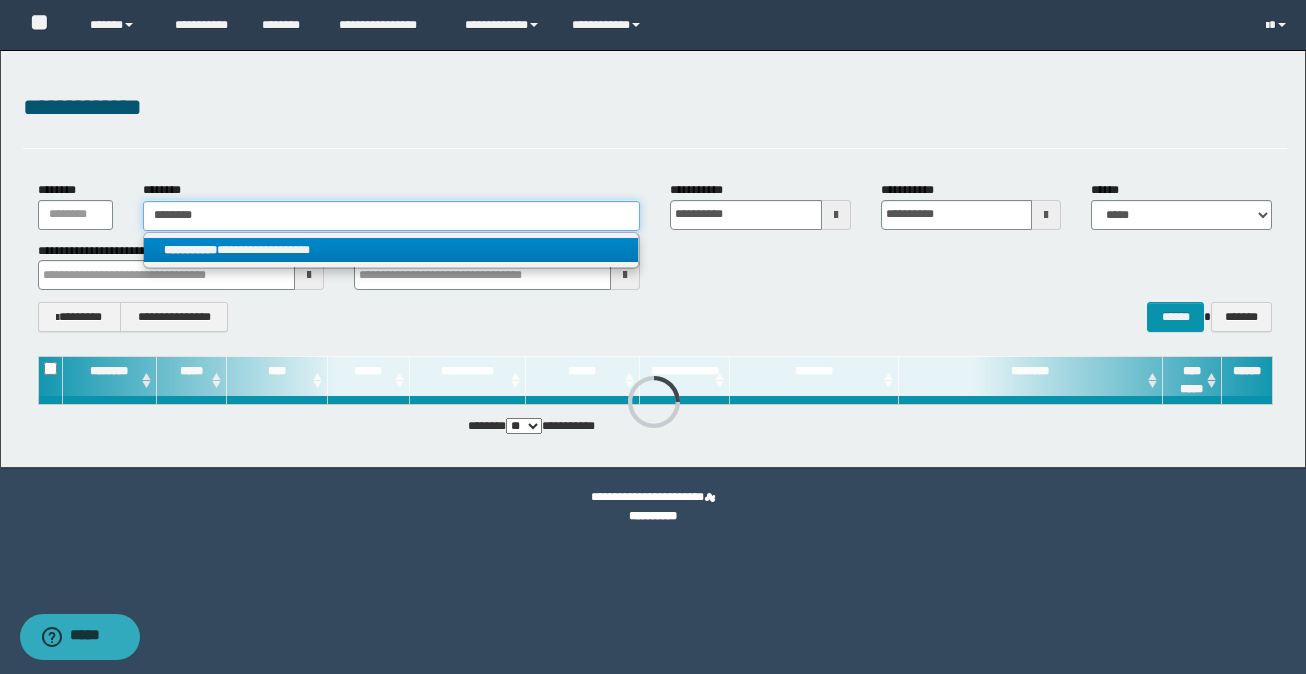type 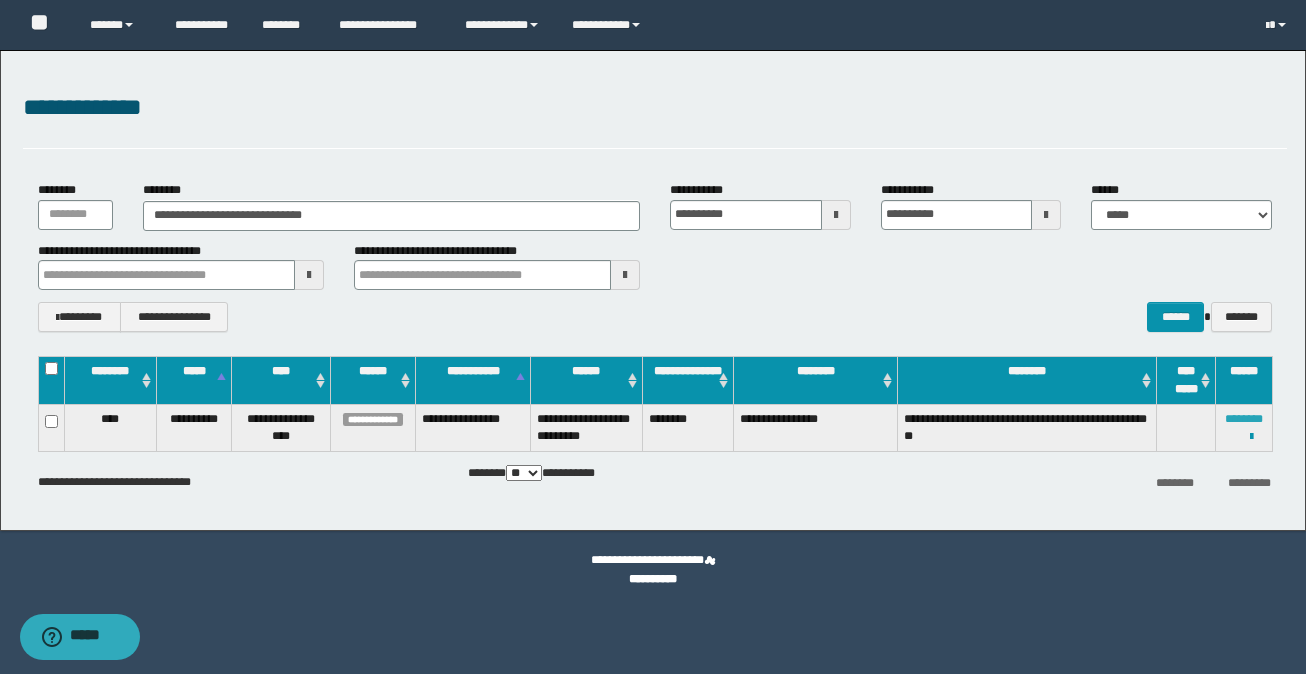 click on "********" at bounding box center [1244, 419] 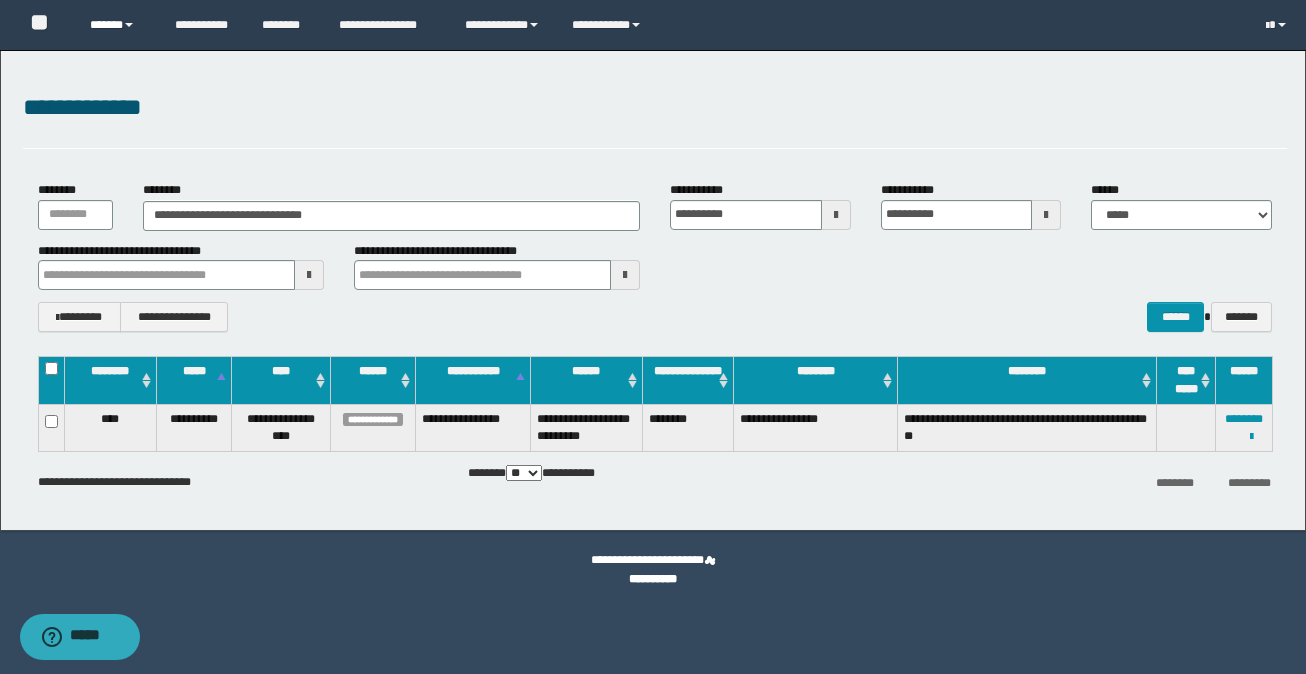 click on "******" at bounding box center [117, 25] 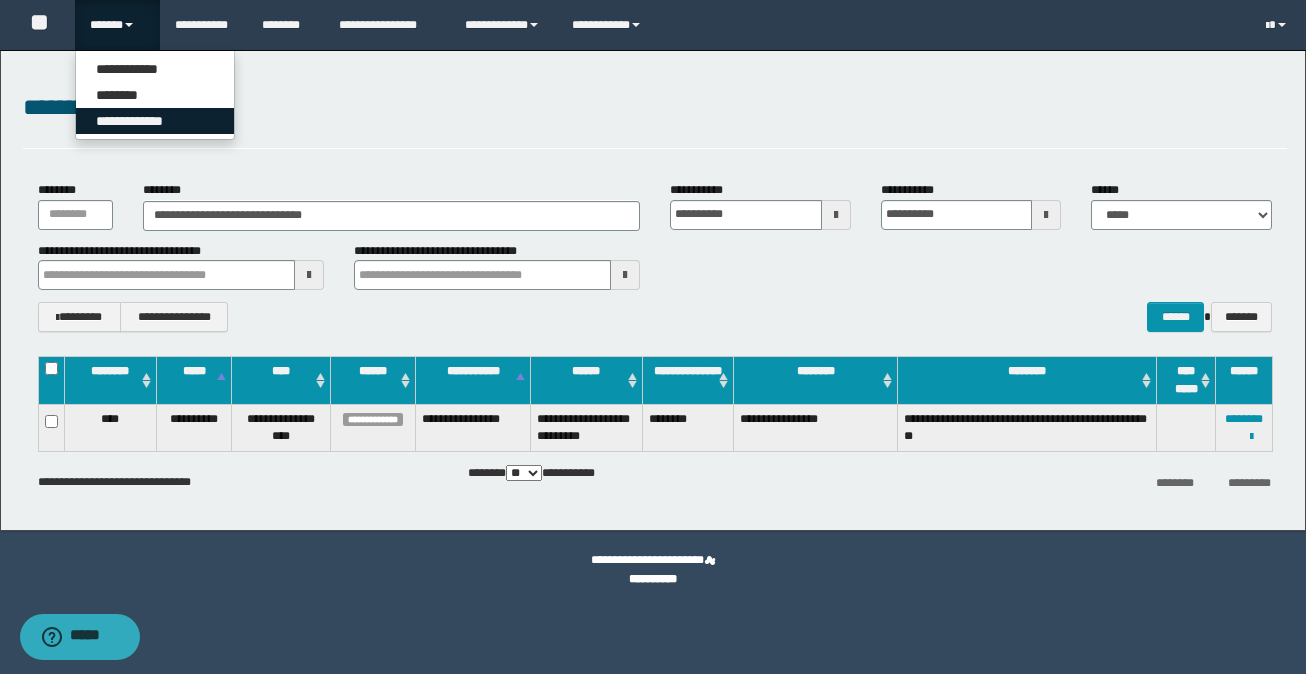 click on "**********" at bounding box center (155, 121) 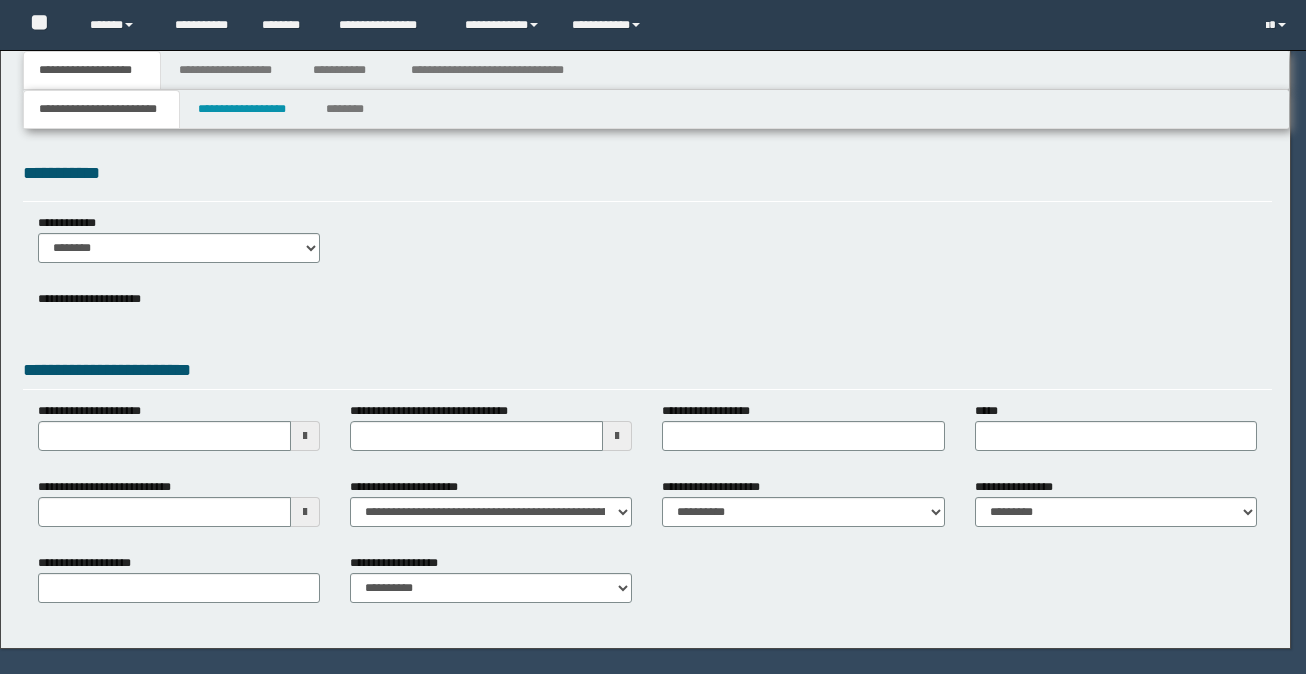 scroll, scrollTop: 0, scrollLeft: 0, axis: both 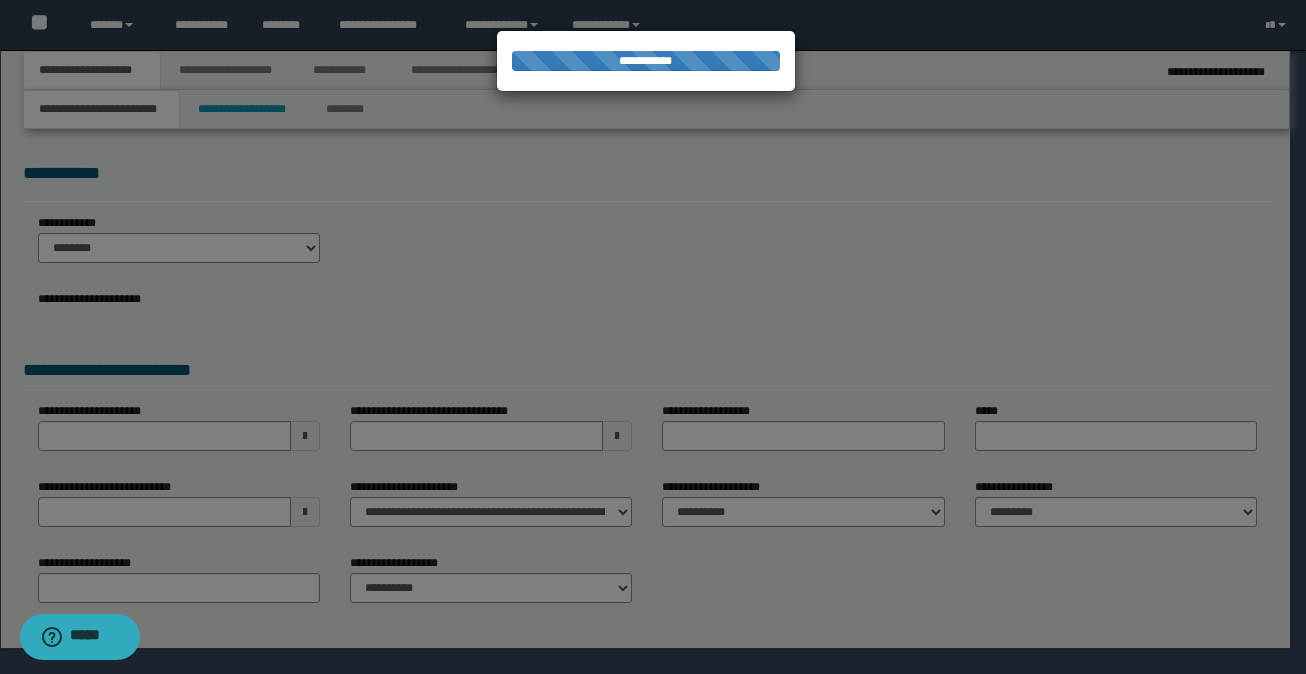 select on "*" 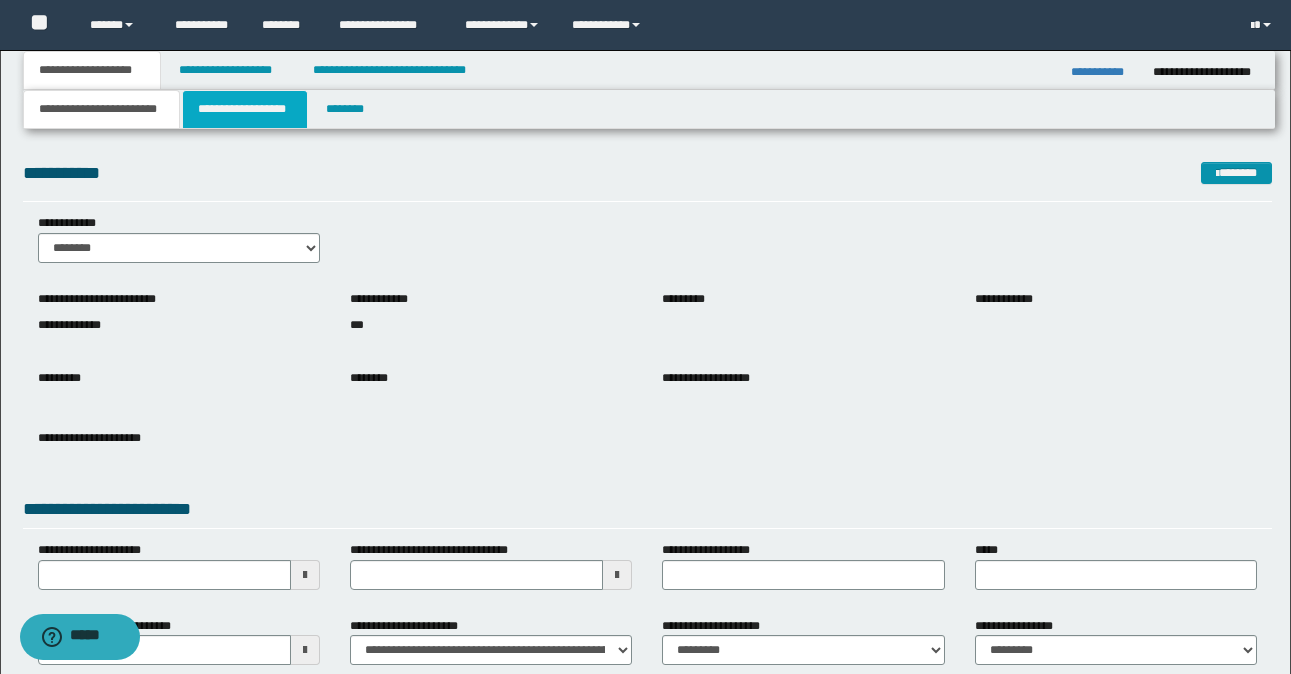 click on "**********" at bounding box center [245, 109] 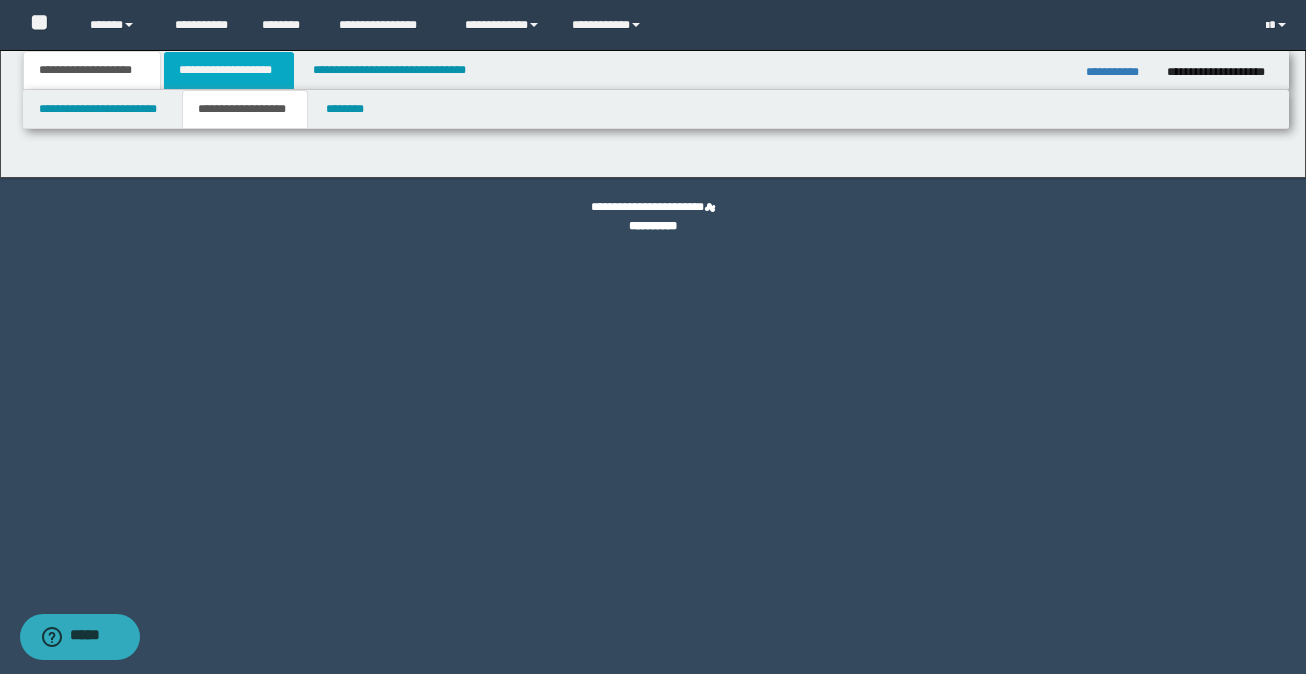 click on "**********" at bounding box center (229, 70) 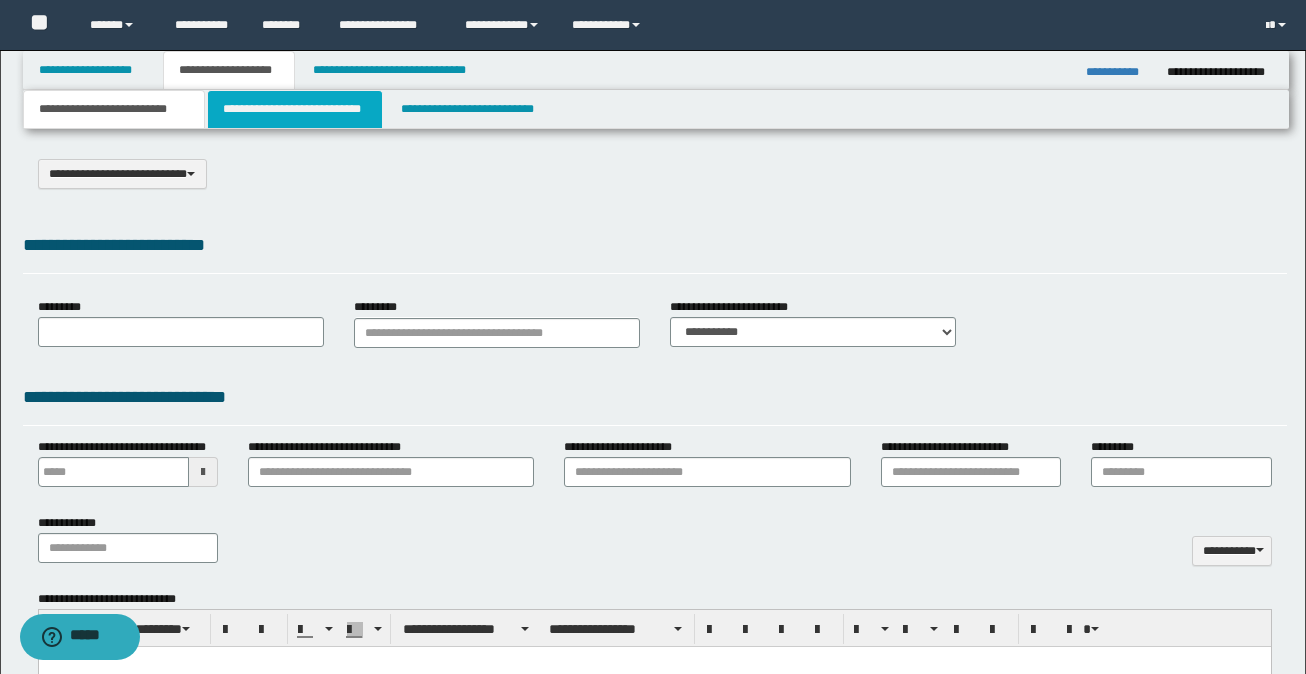 scroll, scrollTop: 0, scrollLeft: 0, axis: both 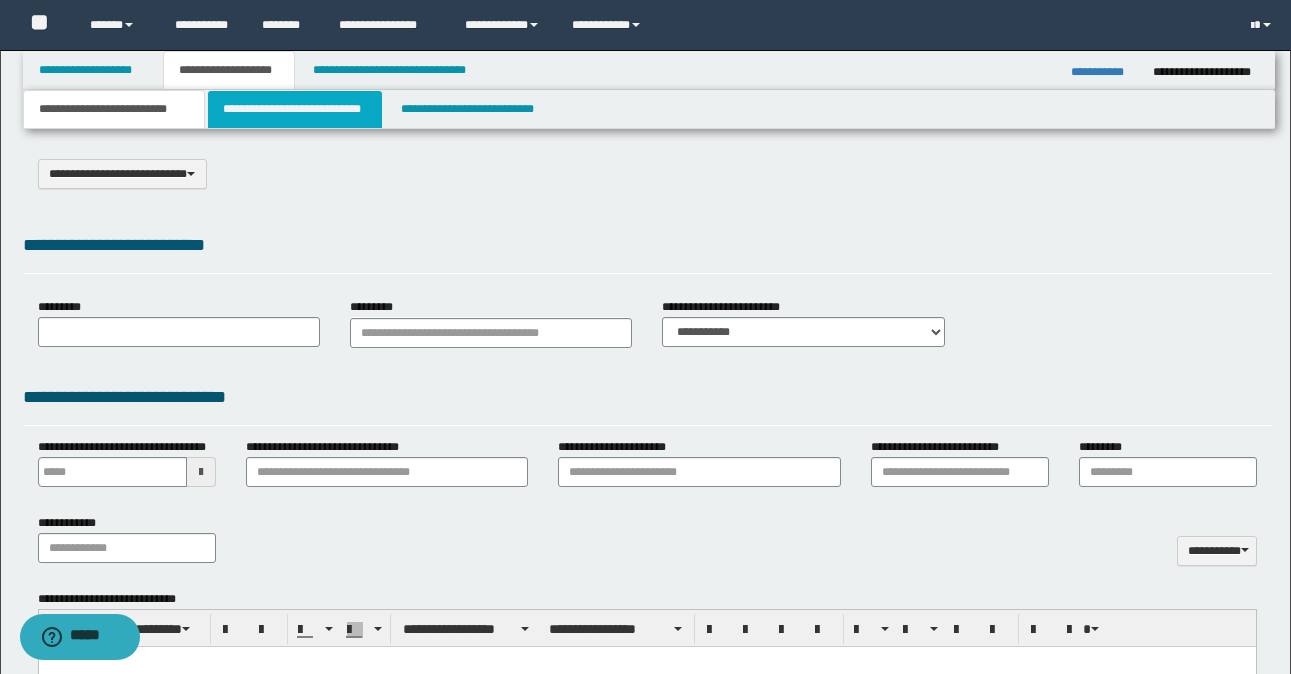 click on "**********" at bounding box center [295, 109] 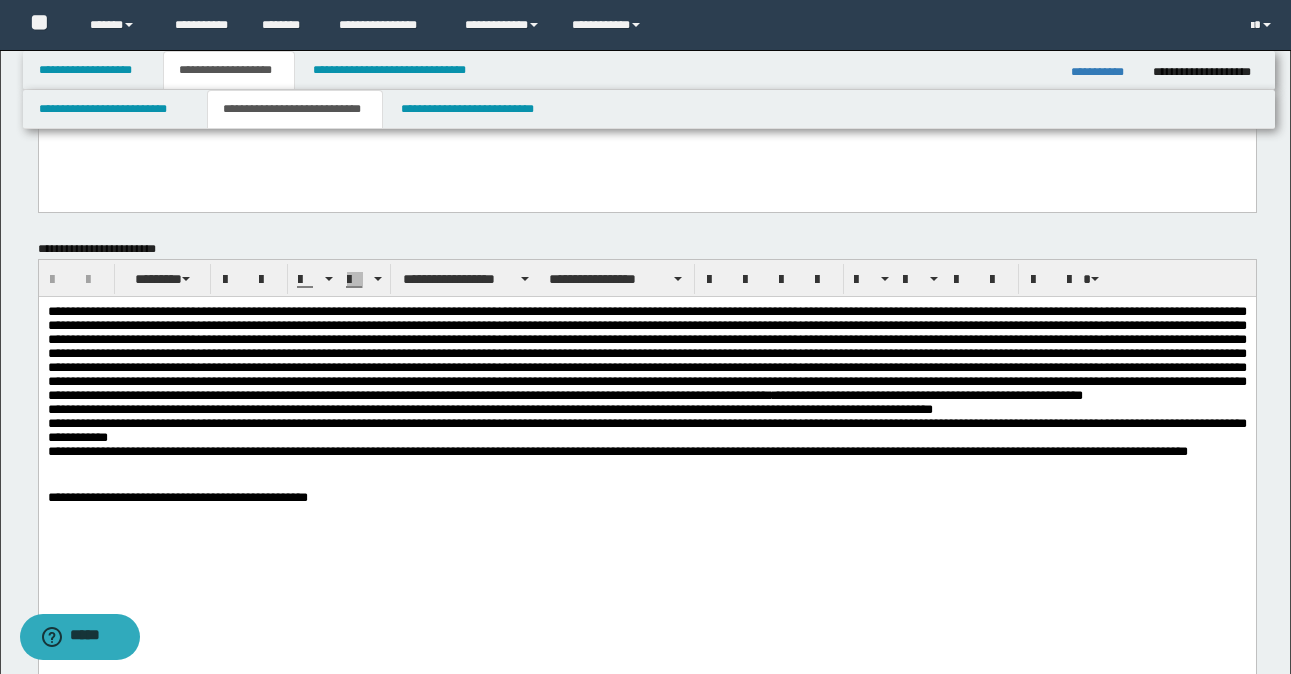 scroll, scrollTop: 300, scrollLeft: 0, axis: vertical 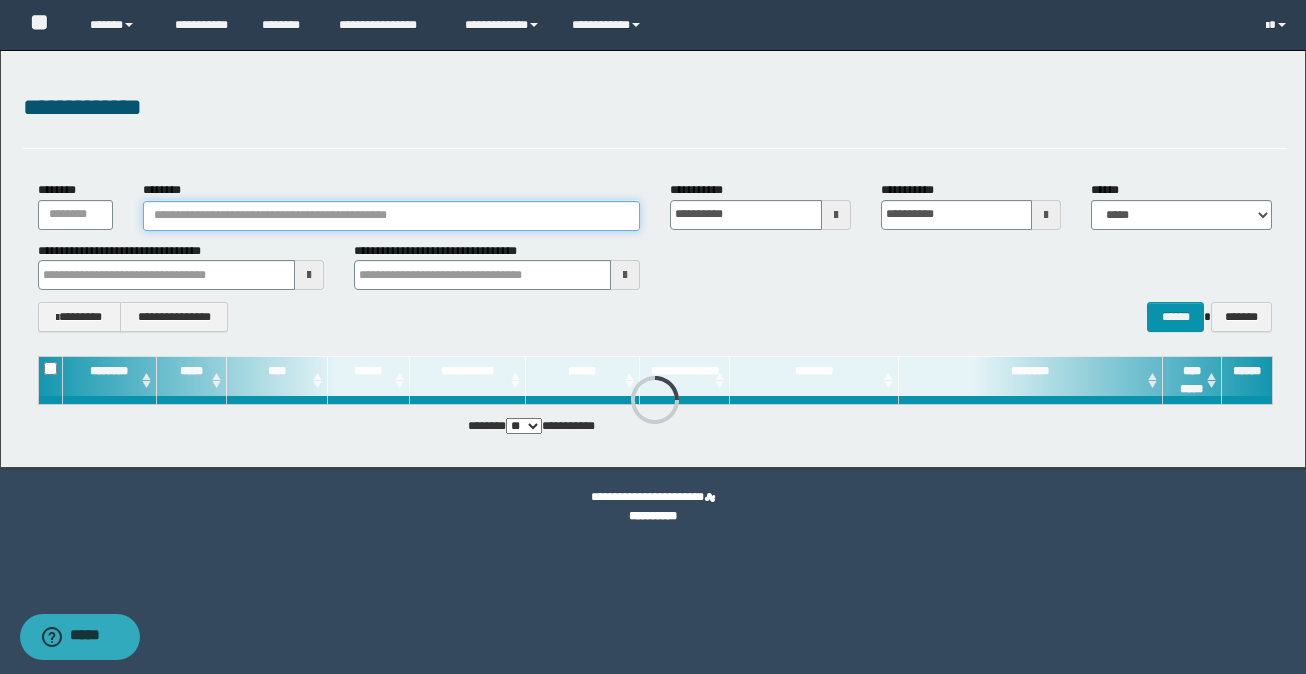 click on "********" at bounding box center (391, 216) 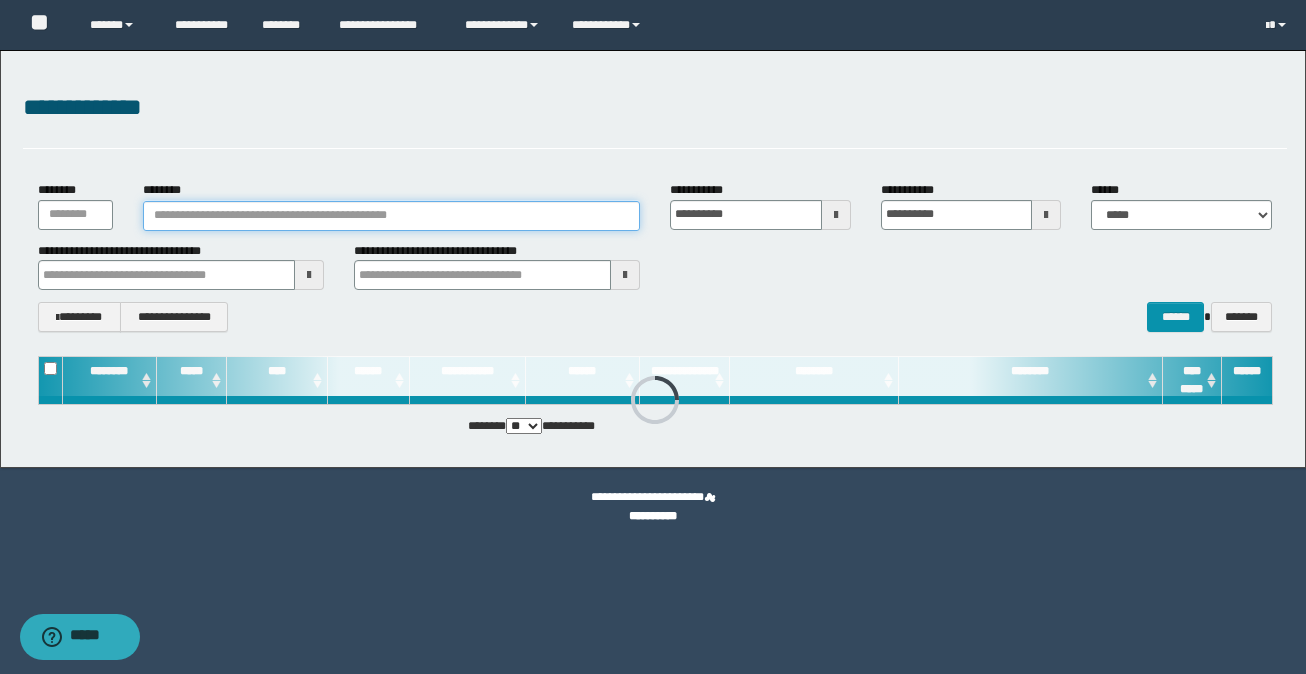 paste on "*******" 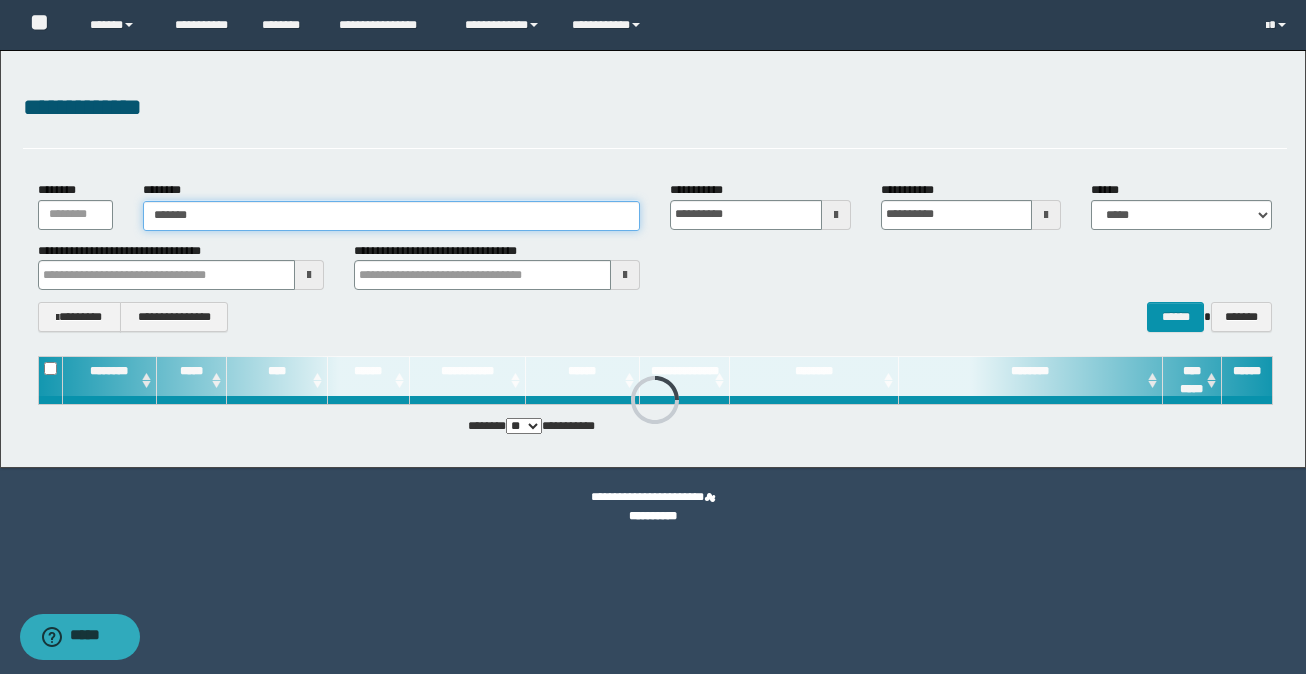 type on "*******" 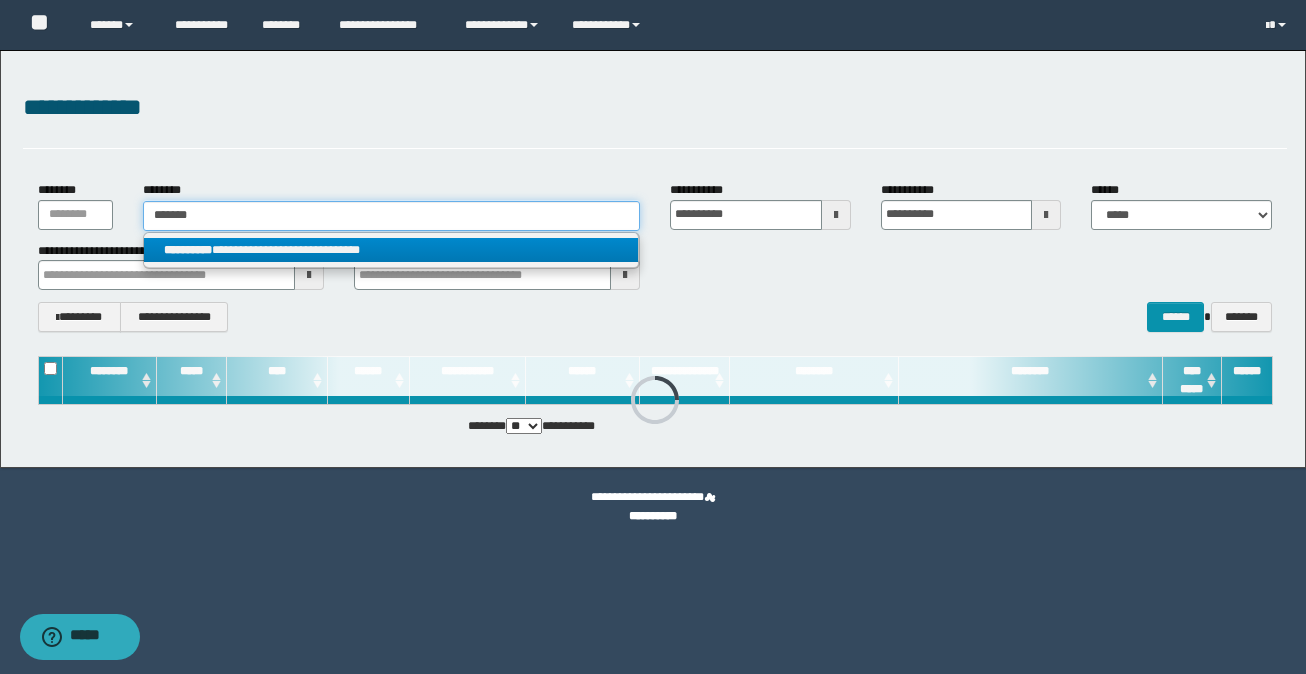 type on "*******" 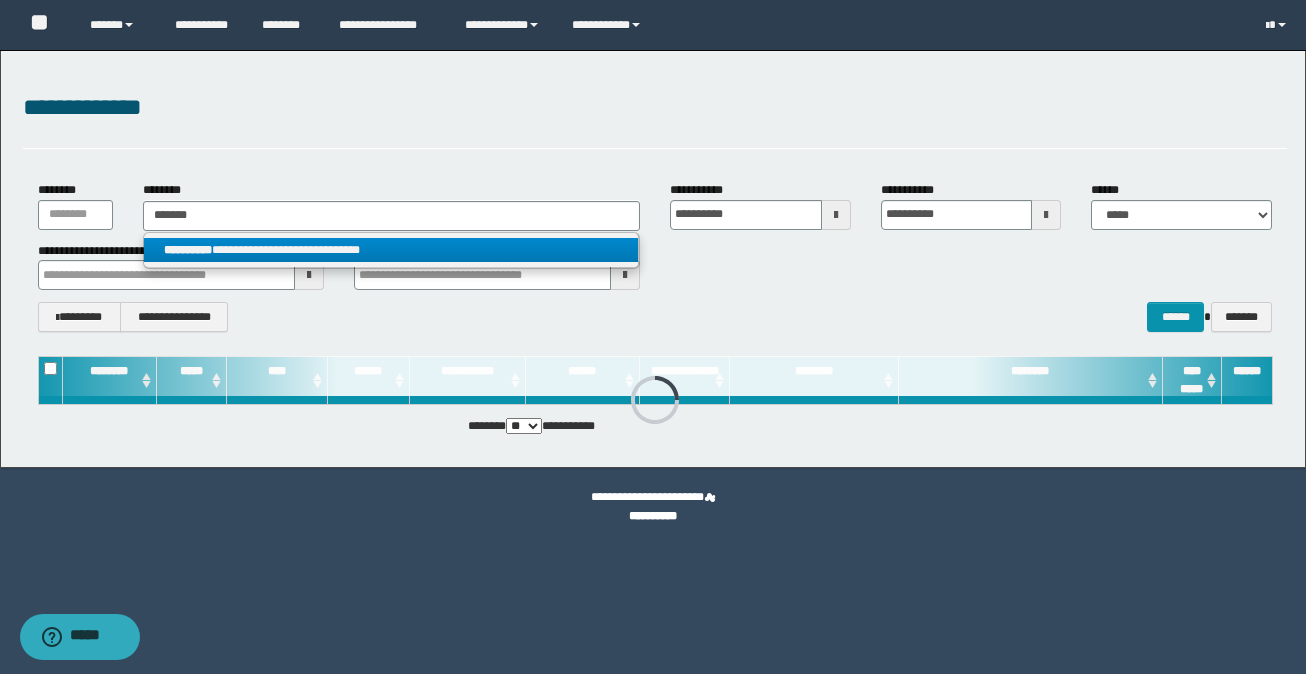 click on "**********" at bounding box center (391, 250) 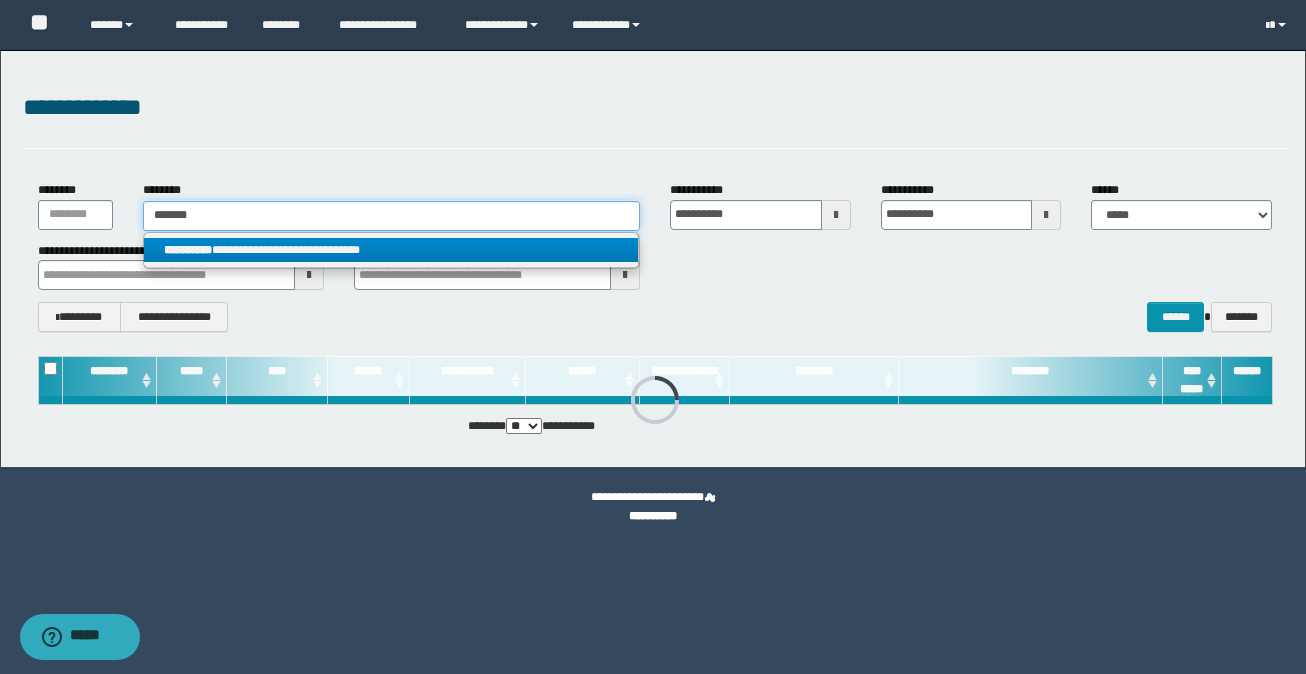 type 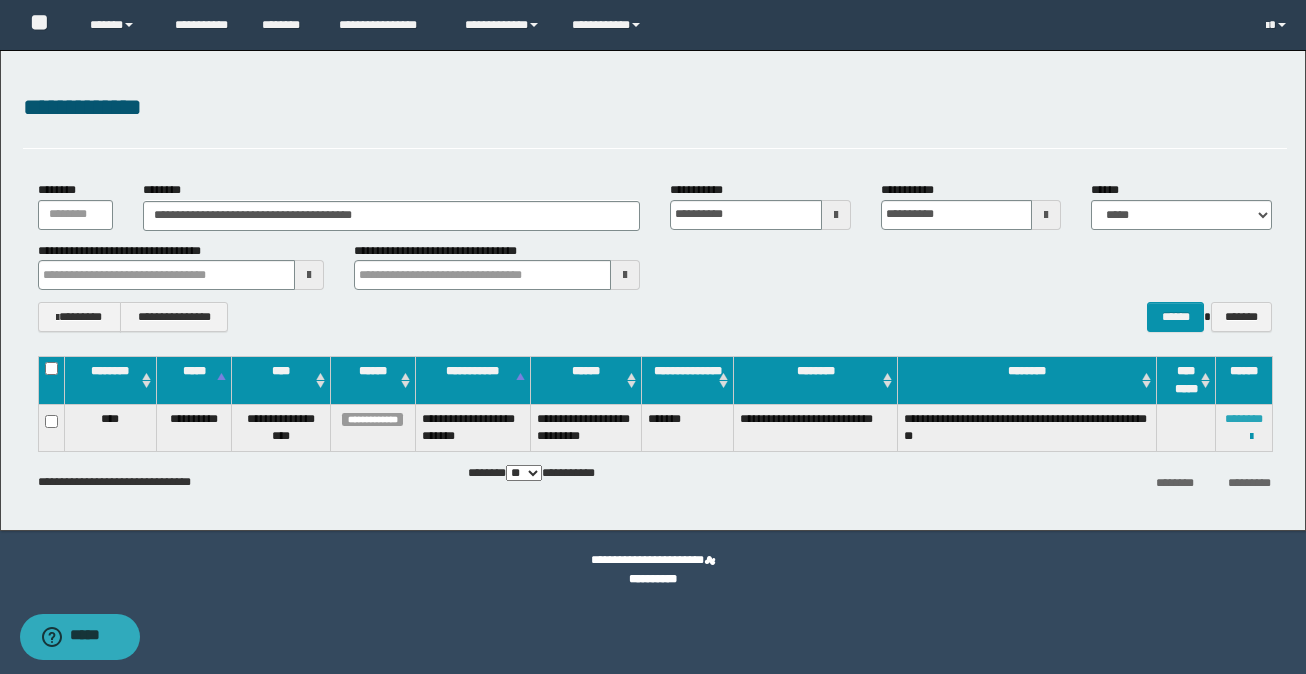 click on "********" at bounding box center (1244, 419) 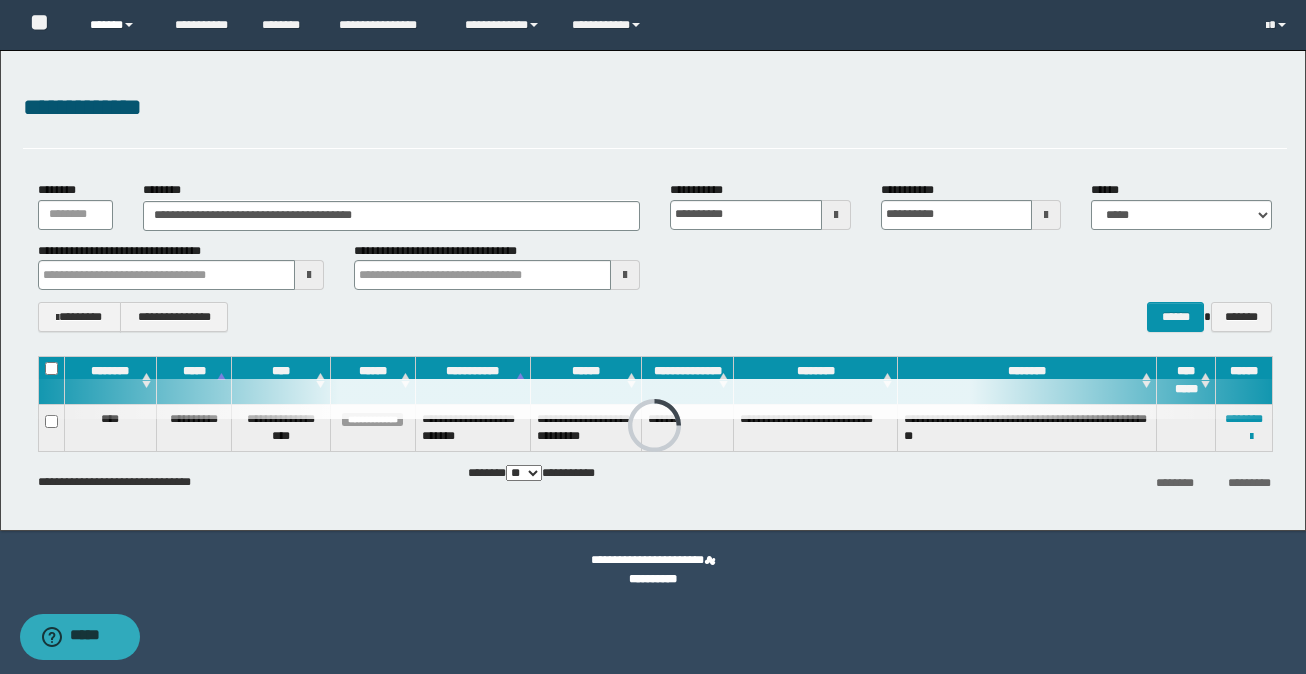 click on "******" at bounding box center [117, 25] 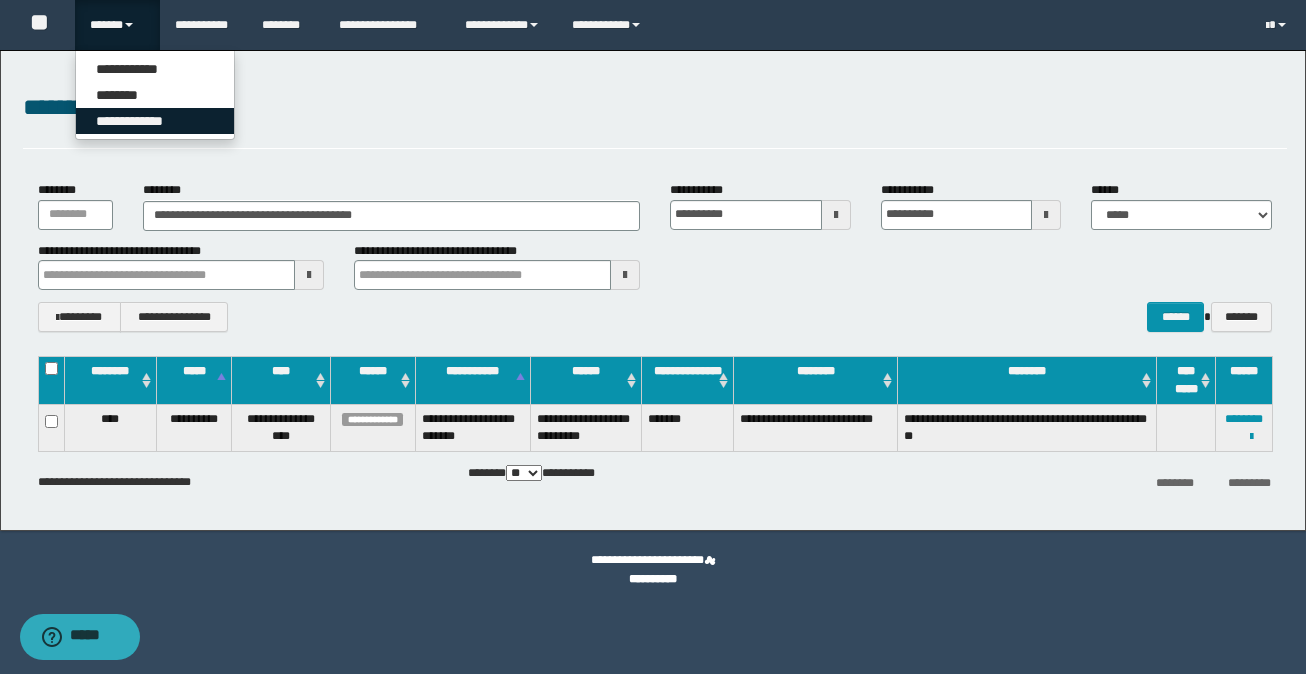 click on "**********" at bounding box center [155, 121] 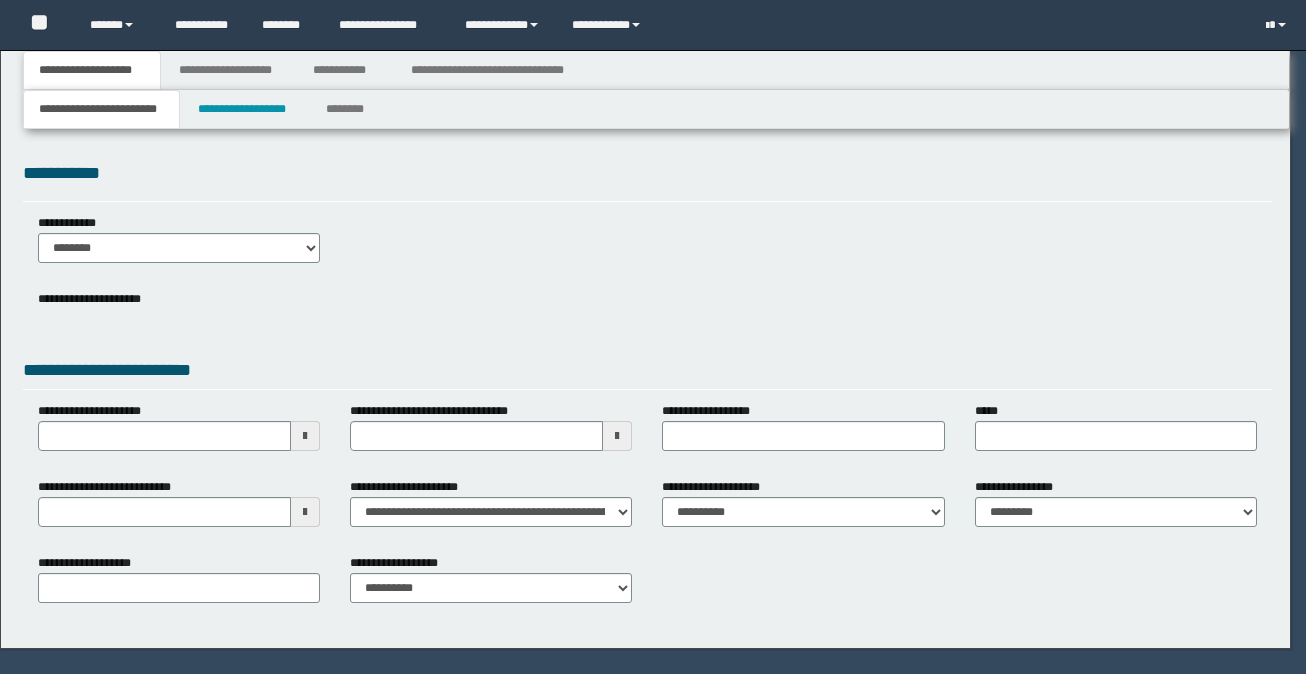 scroll, scrollTop: 0, scrollLeft: 0, axis: both 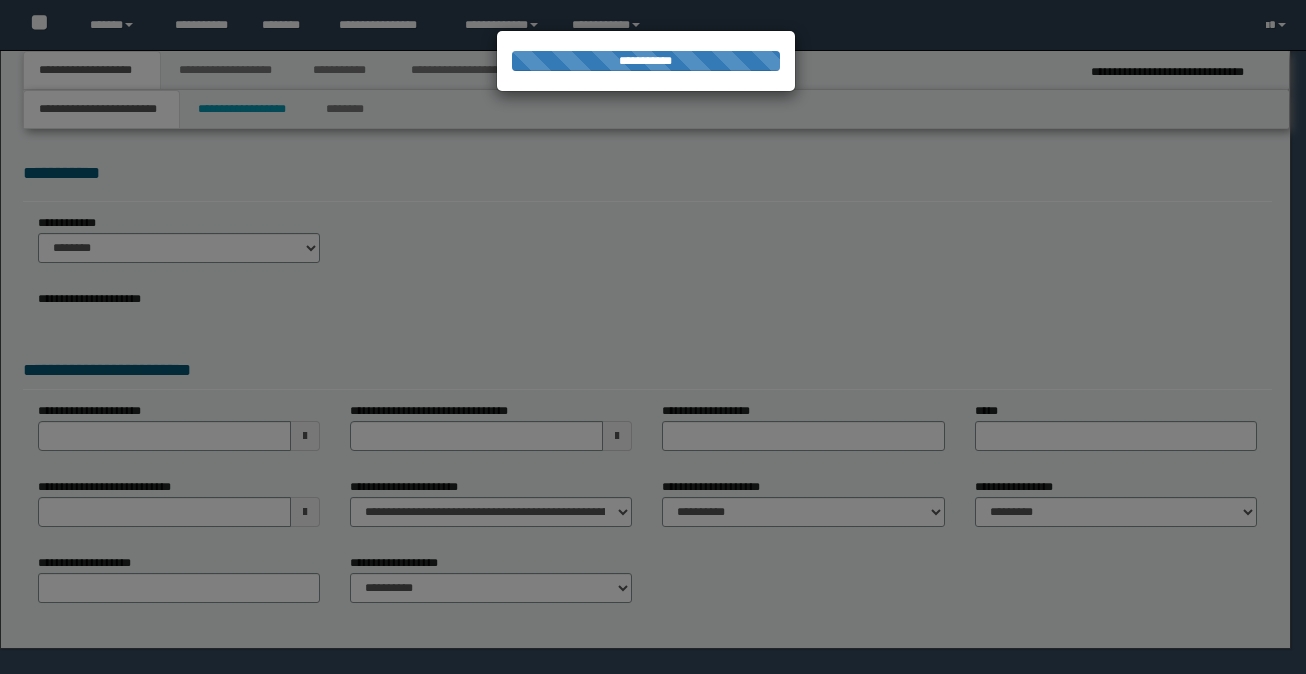 type on "**********" 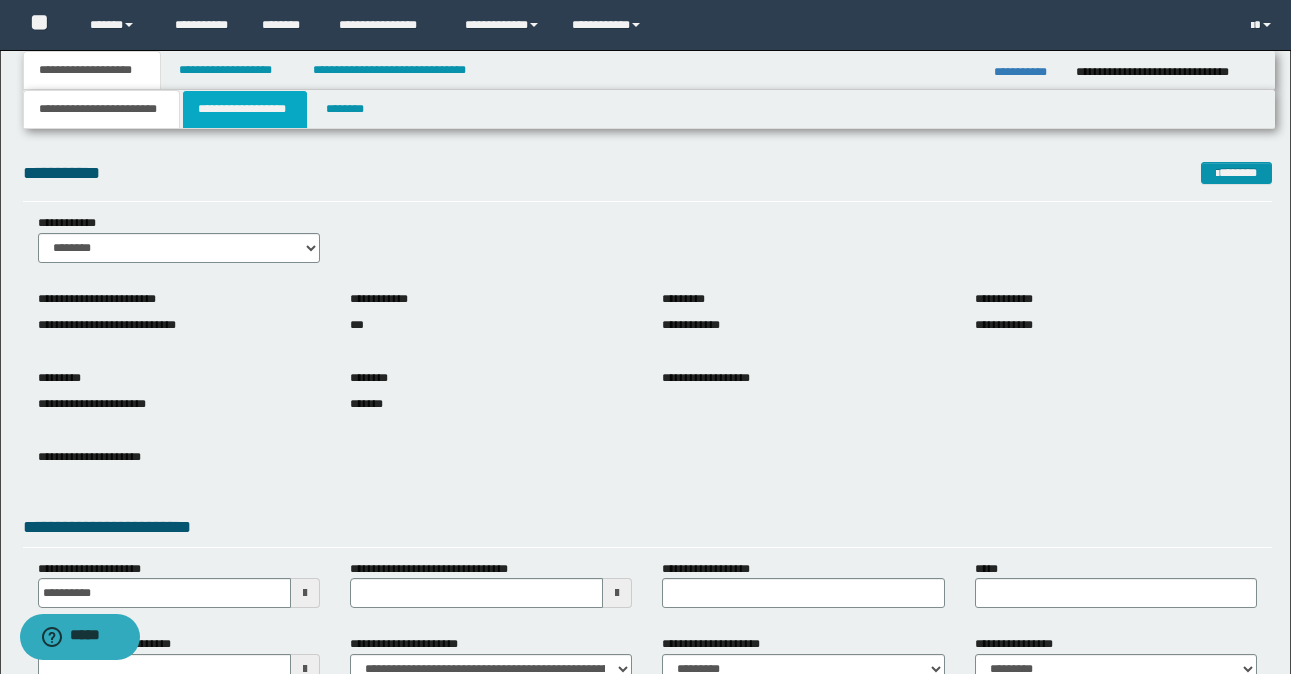 click on "**********" at bounding box center [245, 109] 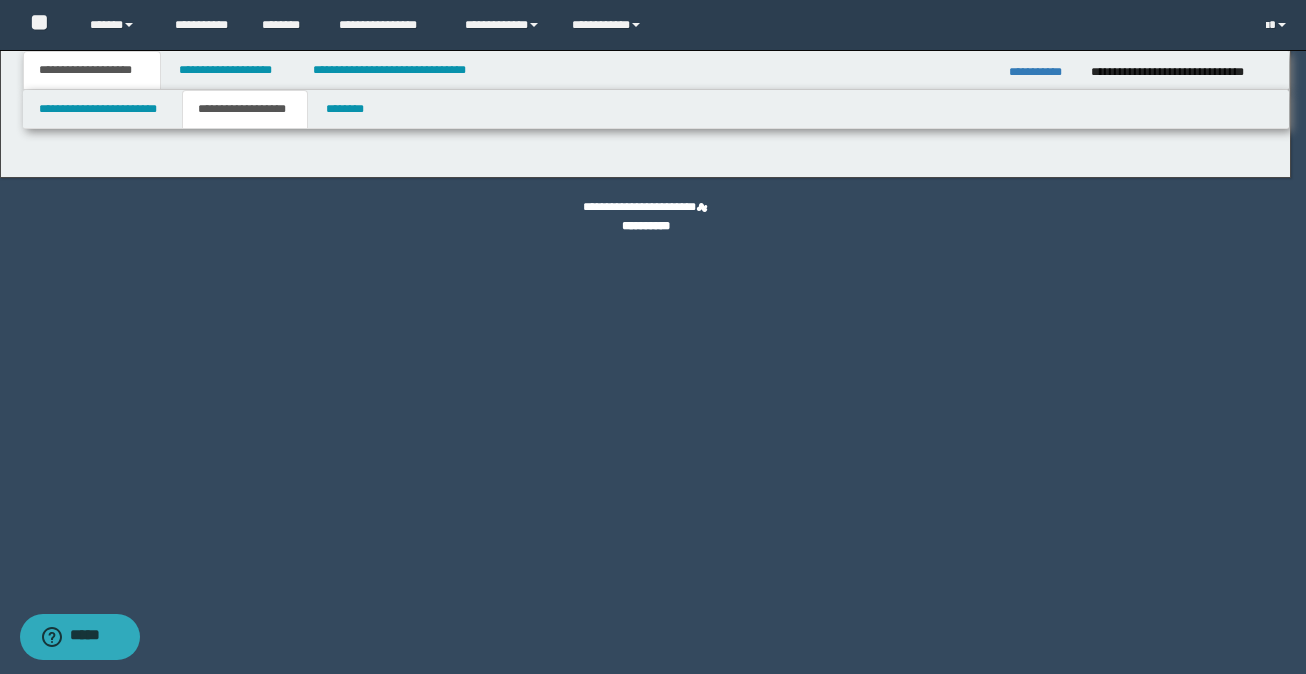 type on "*******" 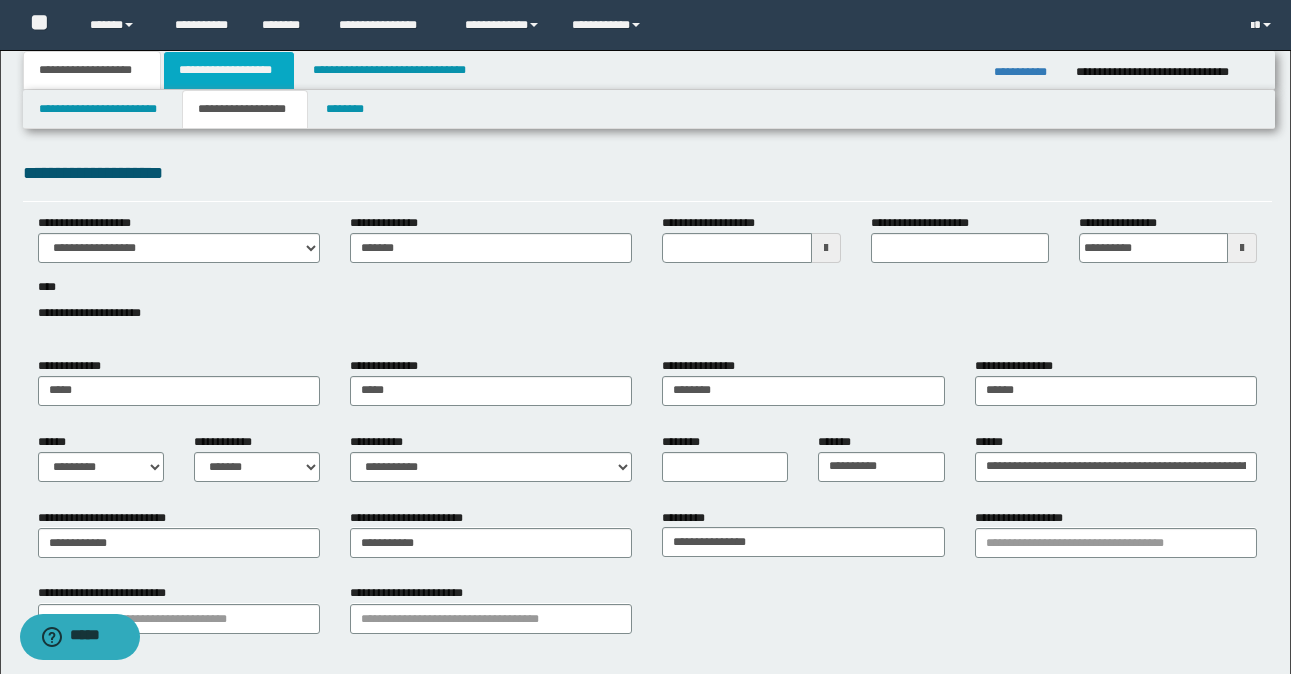 click on "**********" at bounding box center [229, 70] 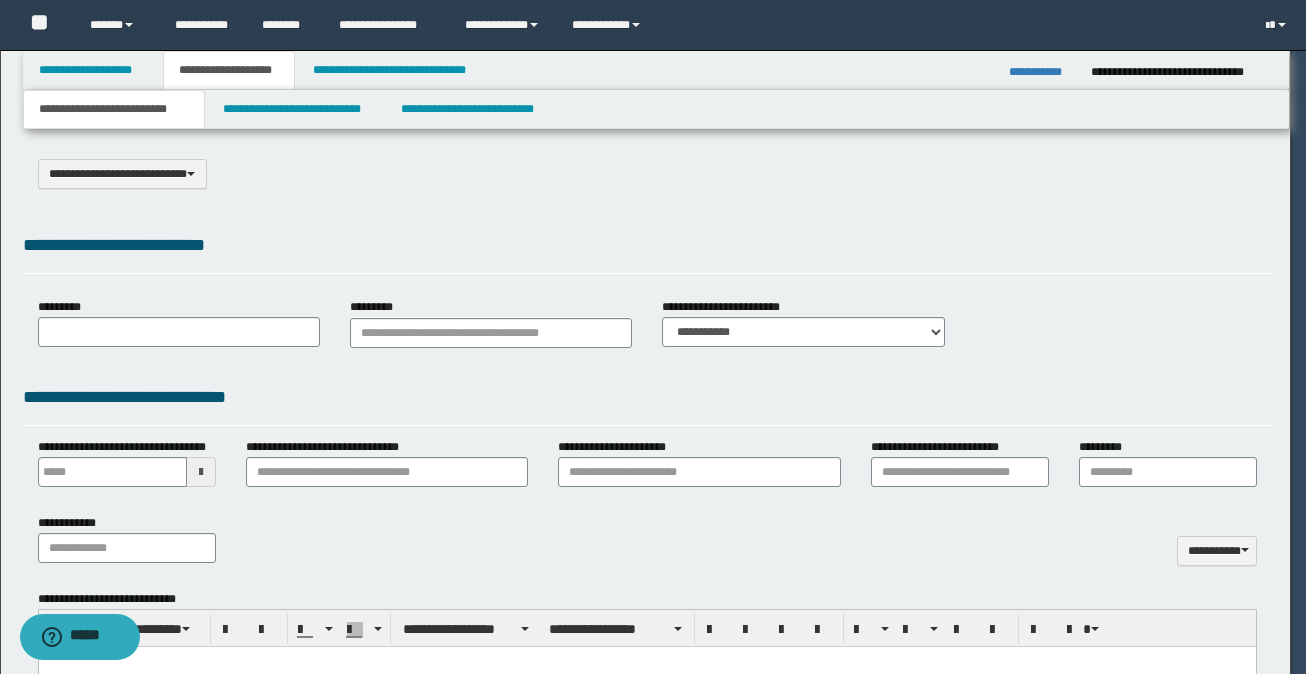 select on "*" 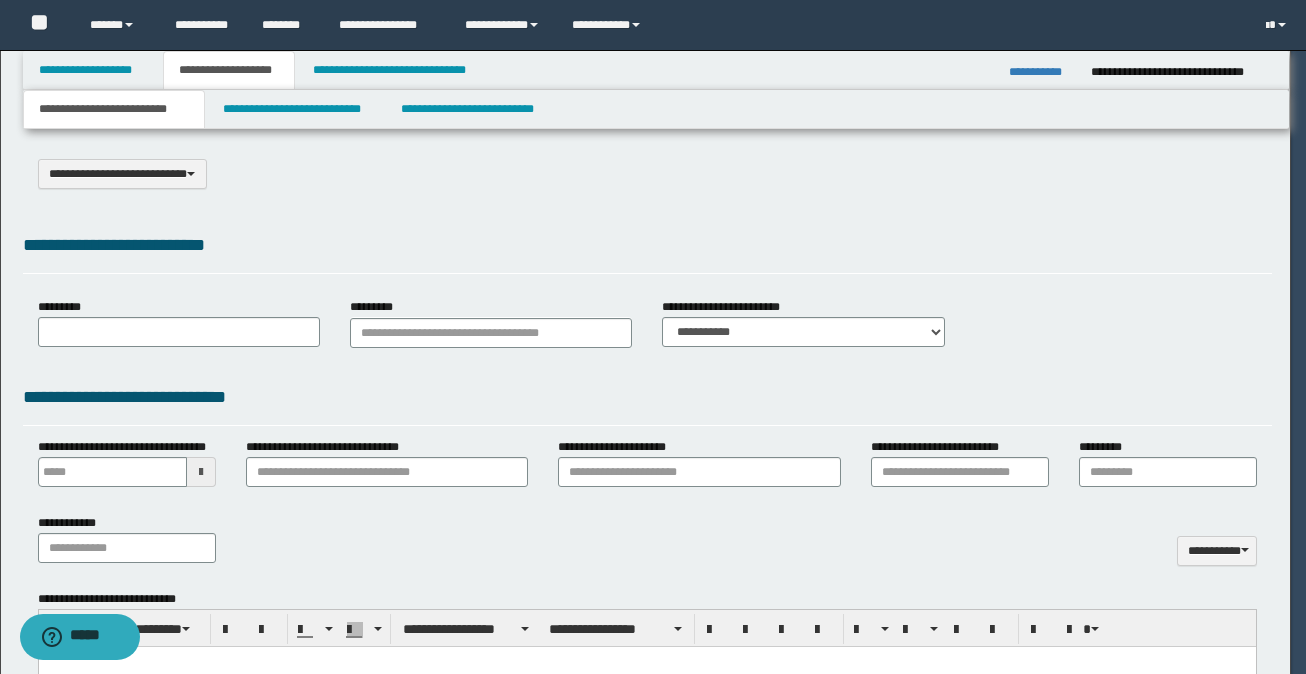 scroll, scrollTop: 0, scrollLeft: 0, axis: both 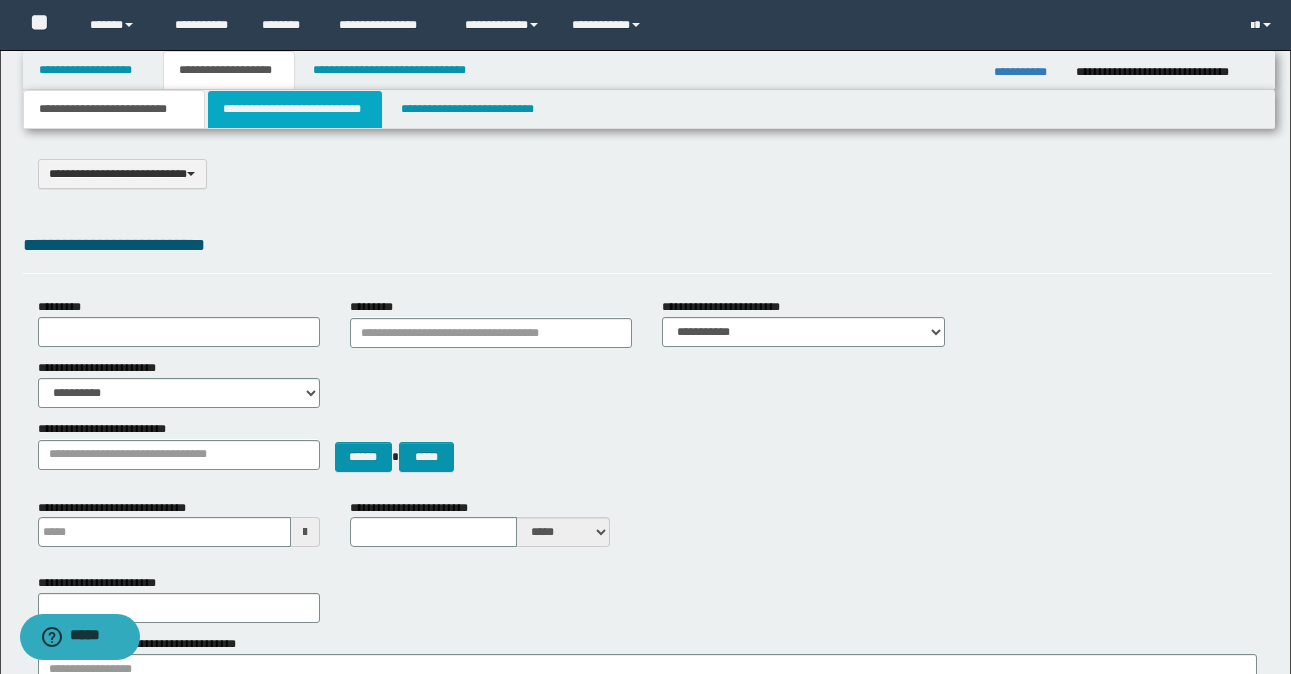 click on "**********" at bounding box center (295, 109) 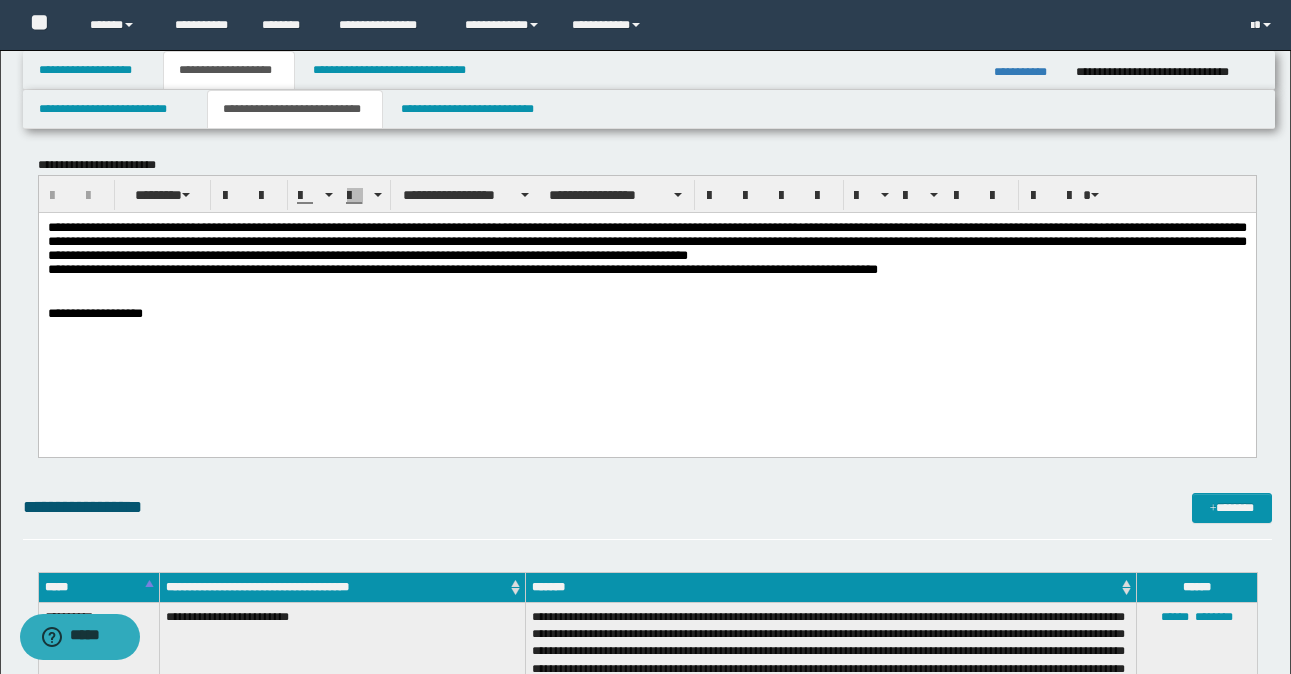 scroll, scrollTop: 400, scrollLeft: 0, axis: vertical 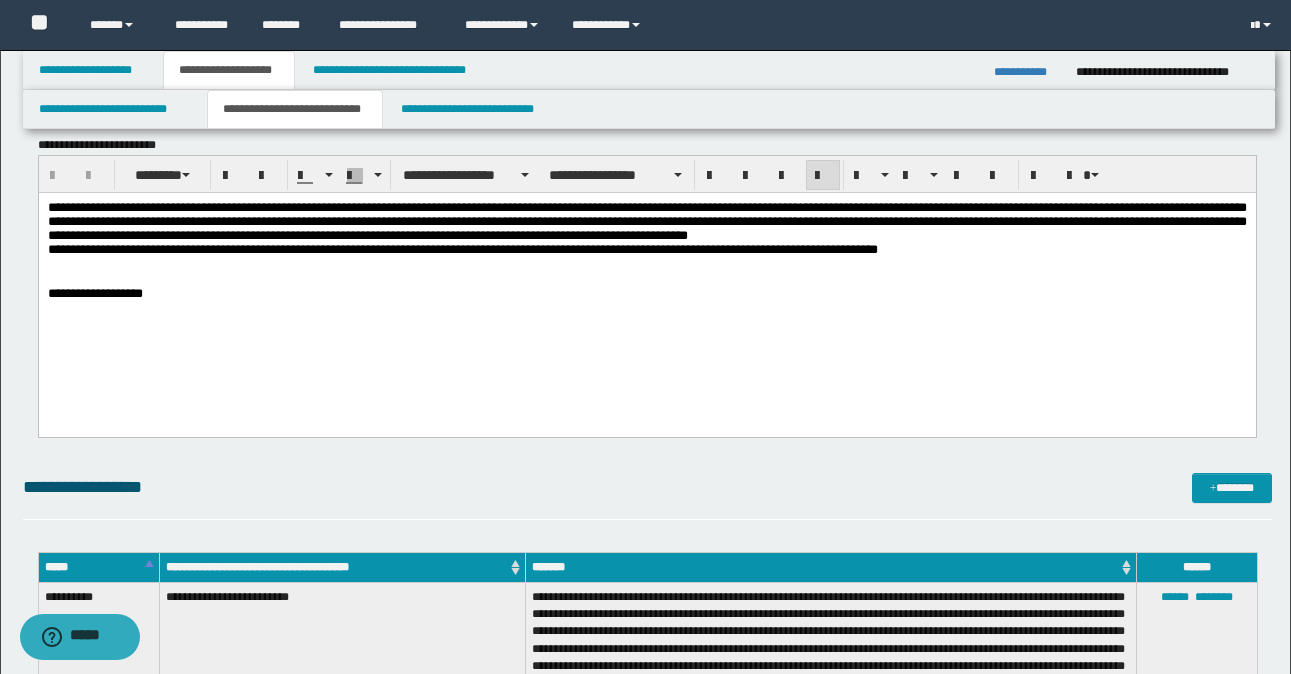 click on "**********" at bounding box center (646, 283) 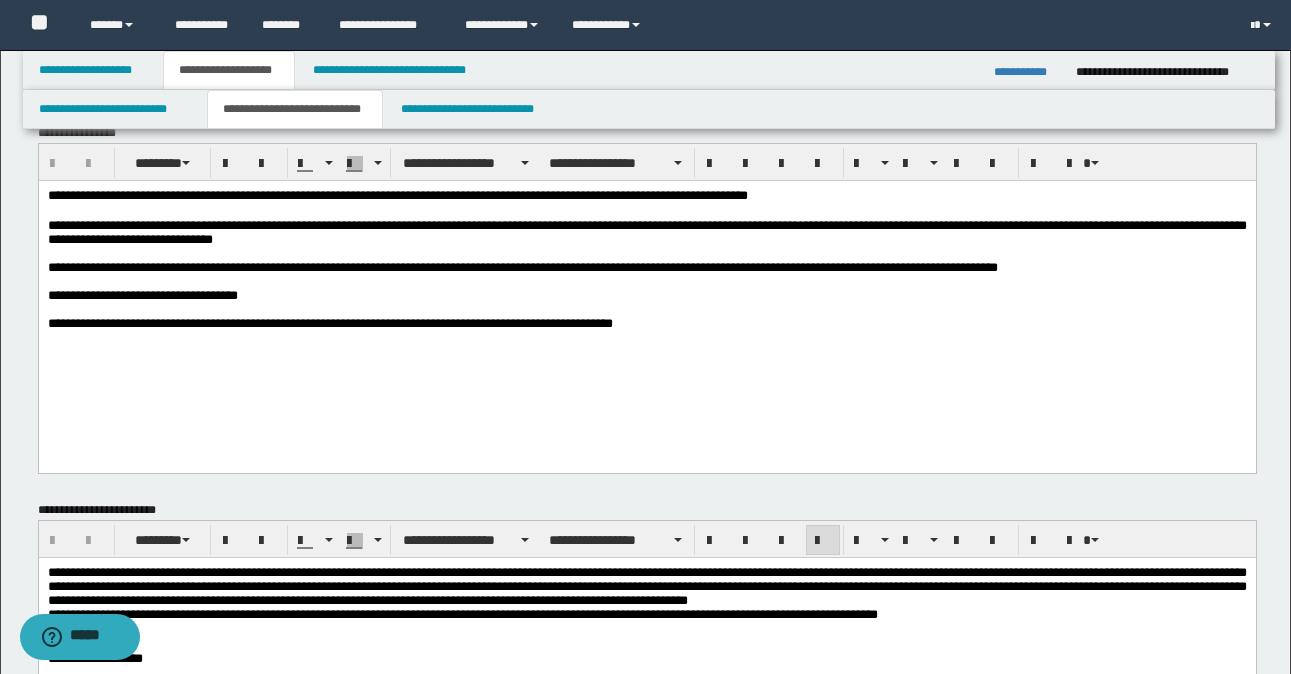 scroll, scrollTop: 0, scrollLeft: 0, axis: both 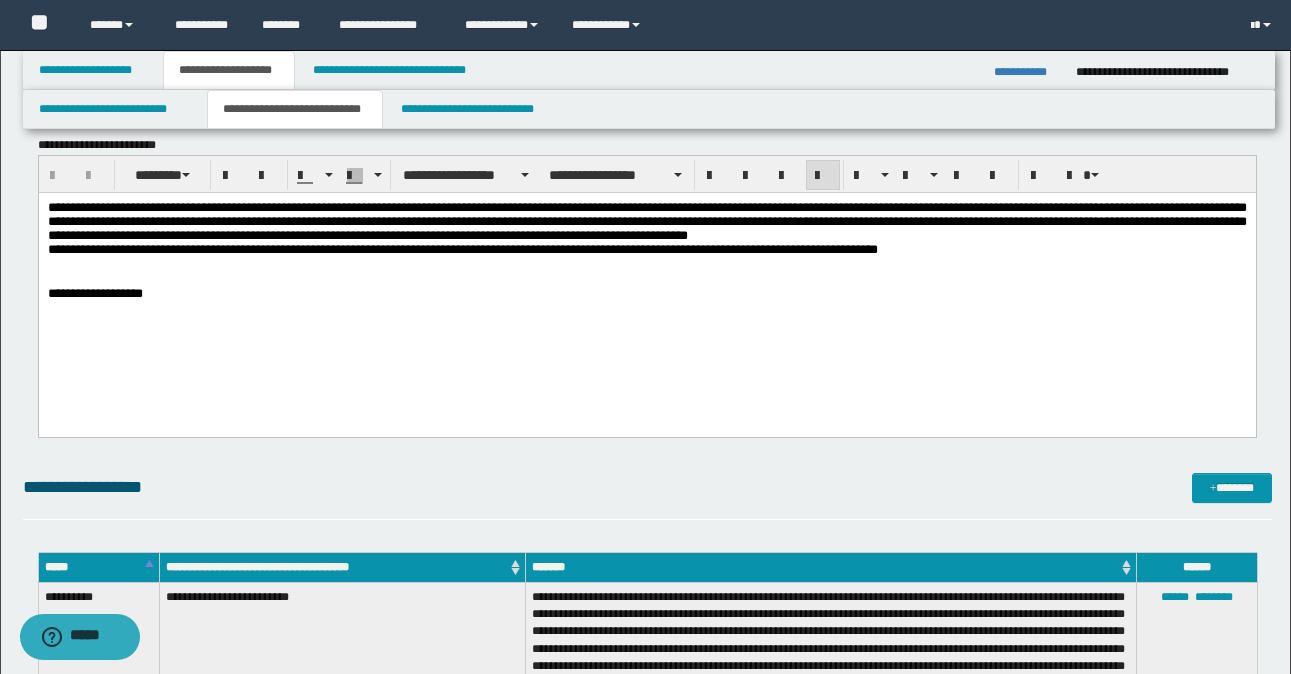 click on "**********" at bounding box center [1027, 72] 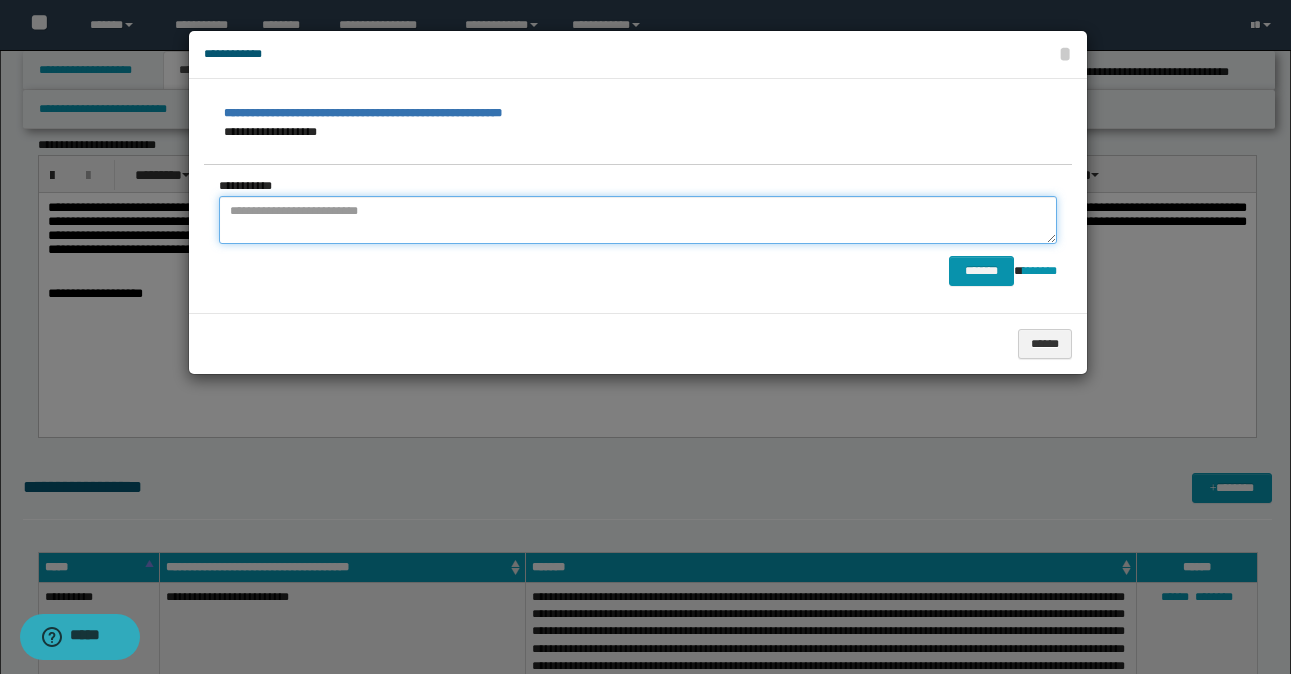 click at bounding box center (638, 220) 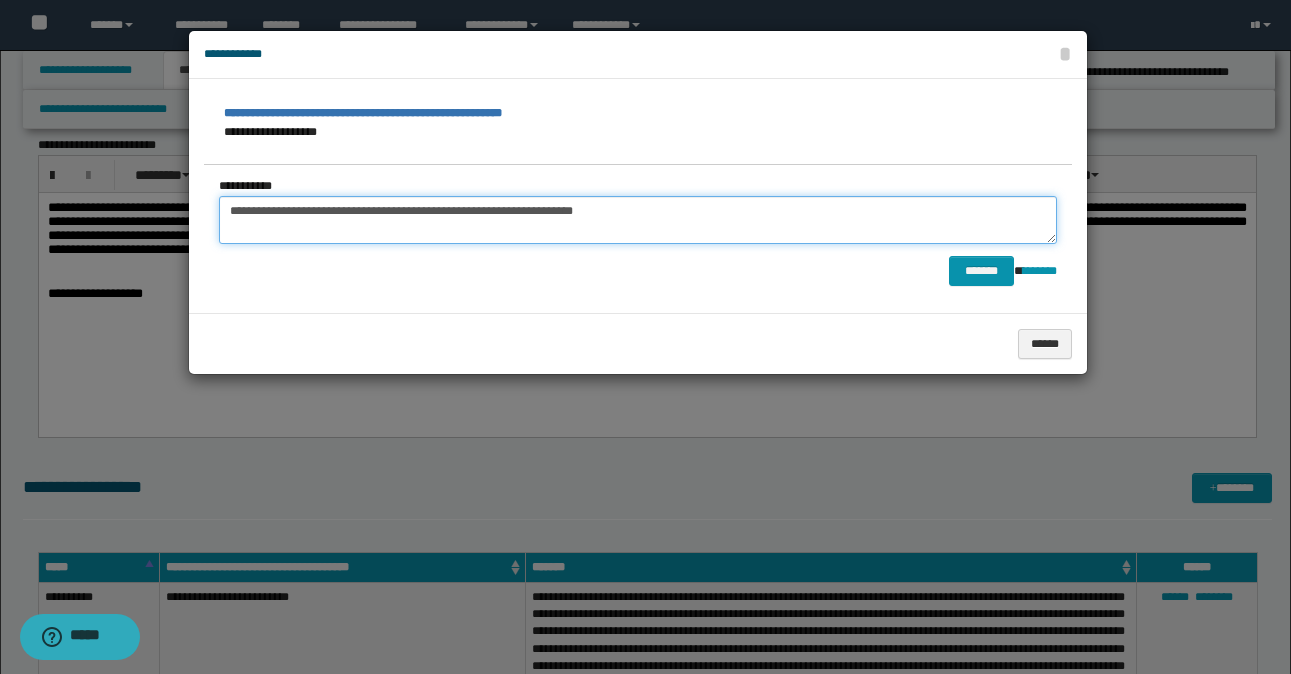 click on "**********" at bounding box center (638, 220) 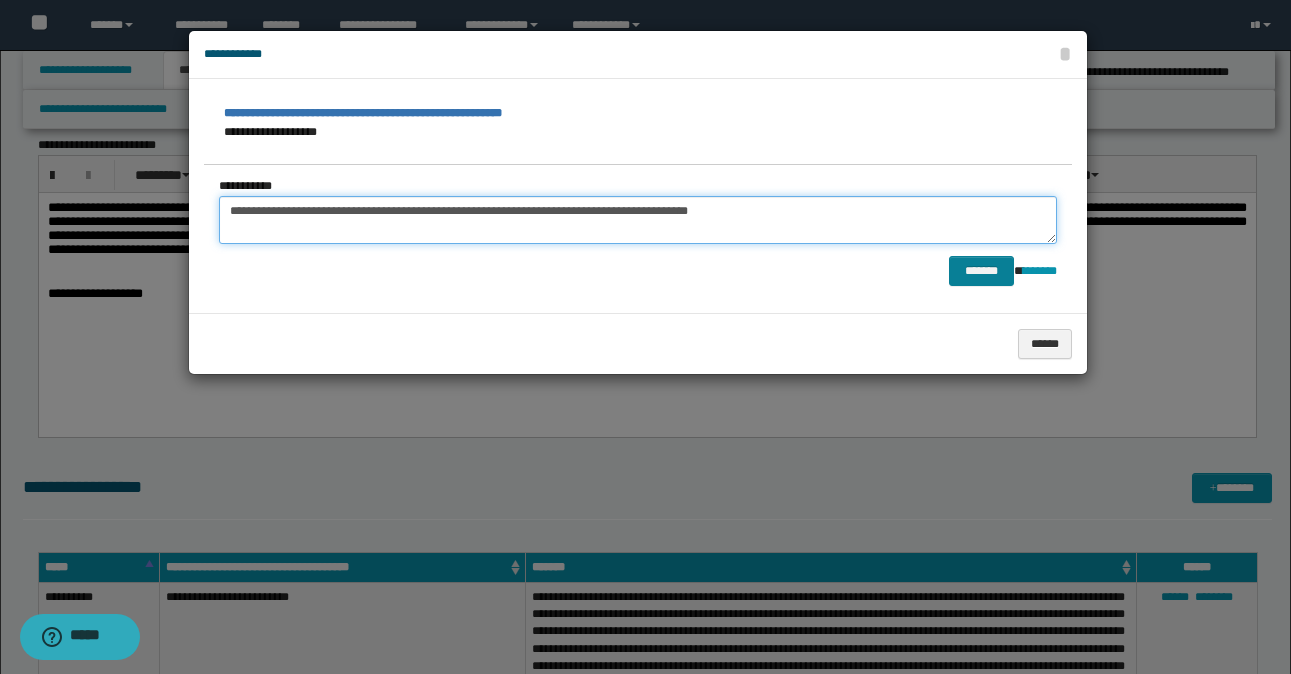 type on "**********" 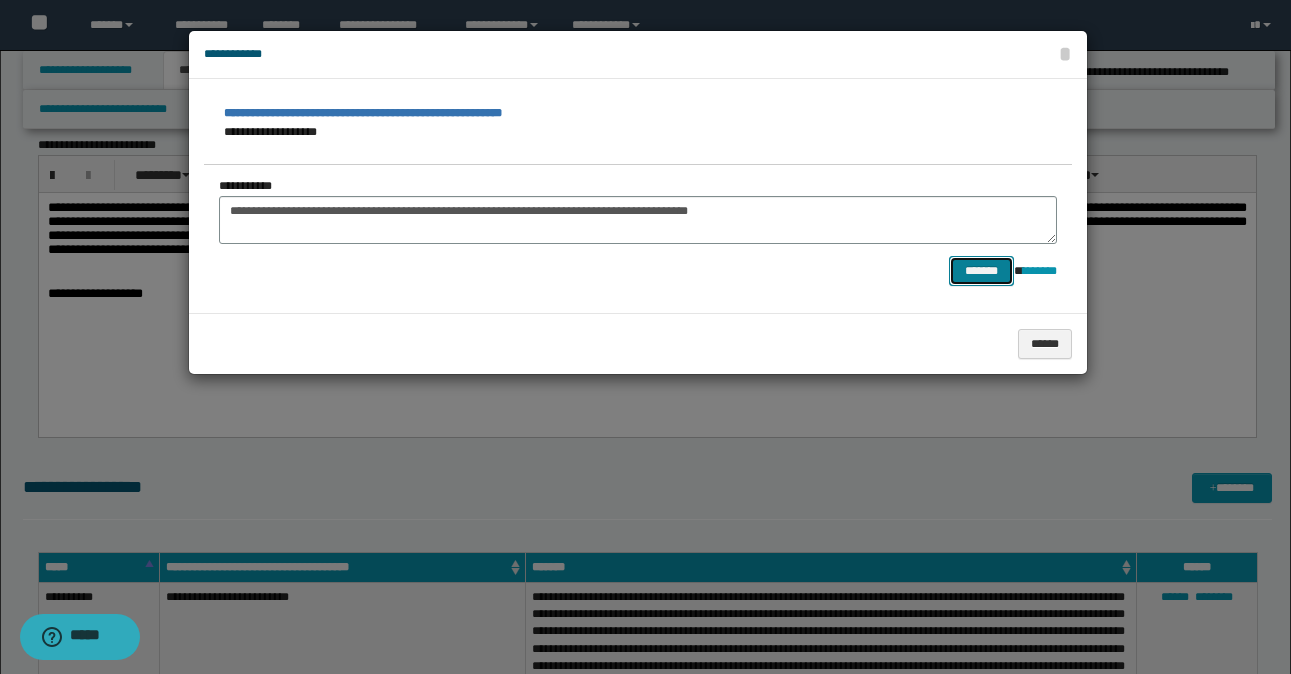click on "*******" at bounding box center [981, 271] 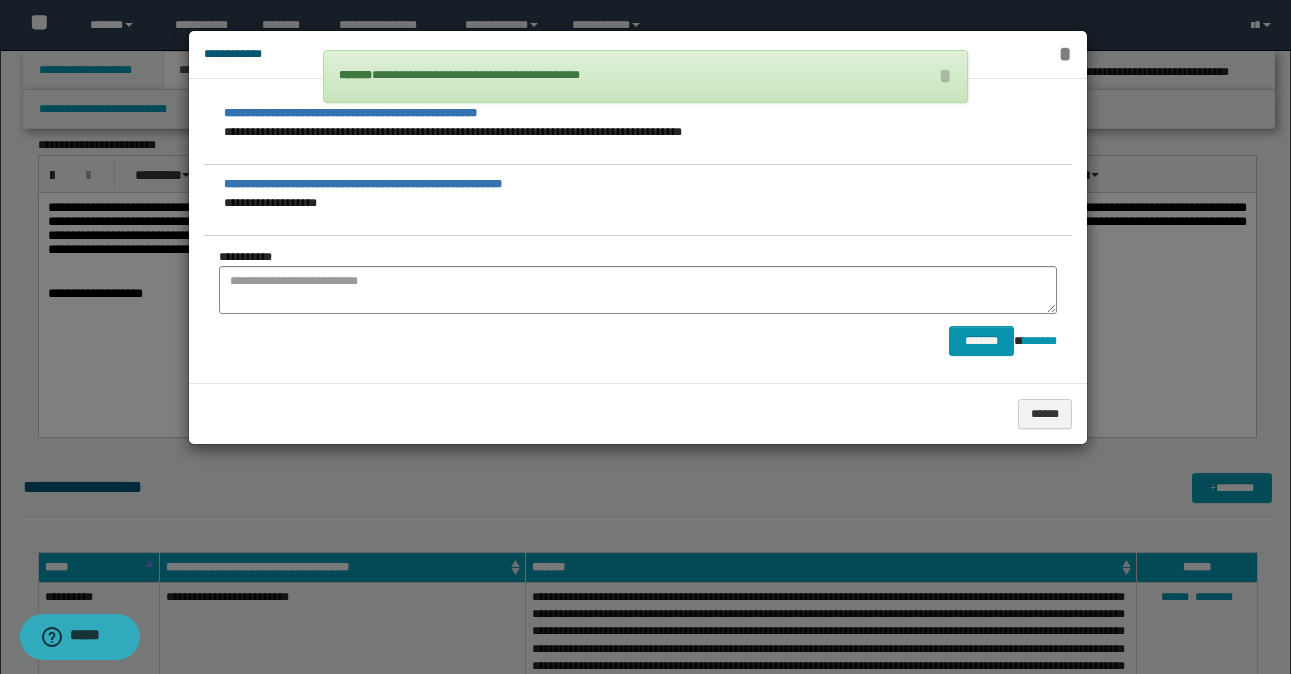 click on "*" at bounding box center [1064, 54] 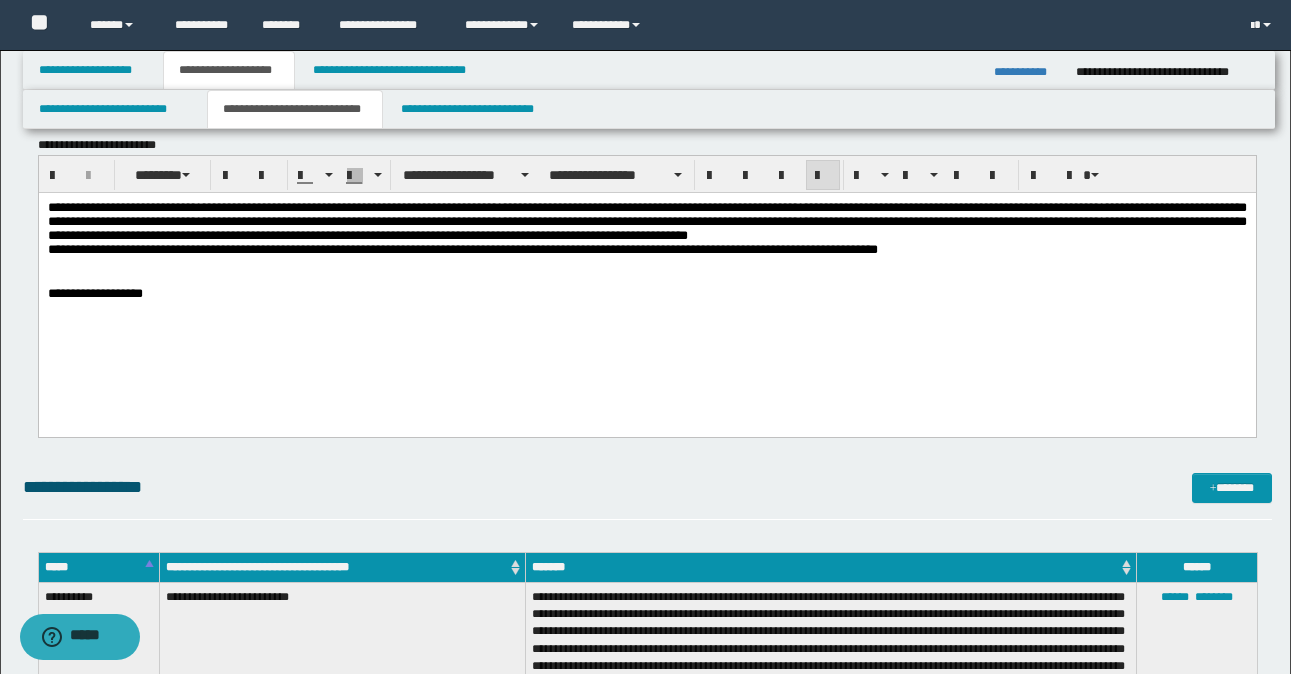 click on "**********" at bounding box center [1027, 72] 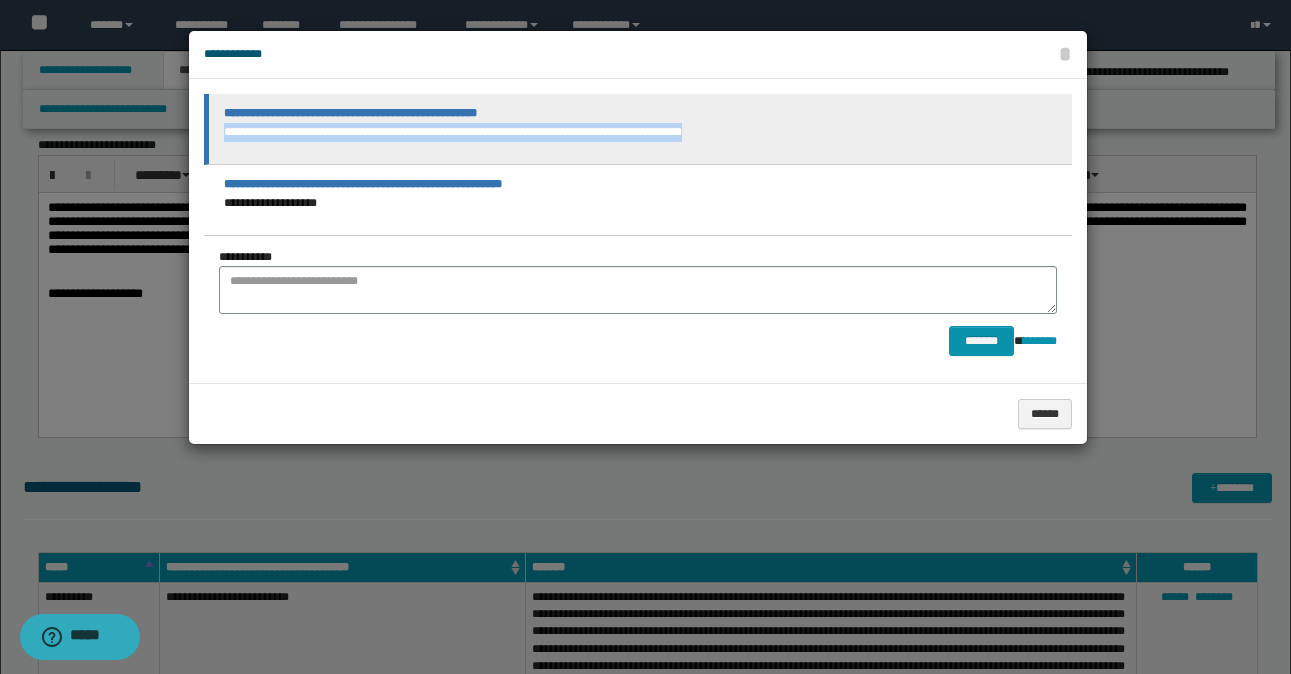 drag, startPoint x: 225, startPoint y: 131, endPoint x: 719, endPoint y: 152, distance: 494.44617 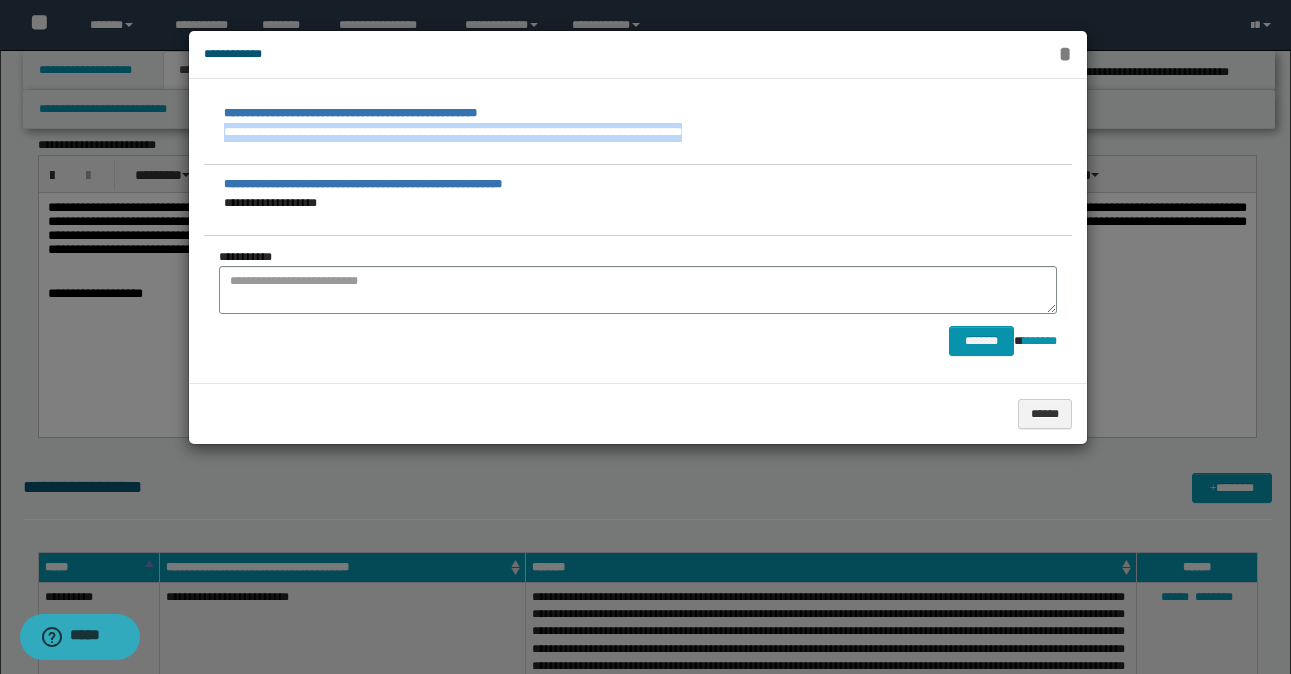 click on "*" at bounding box center [1064, 54] 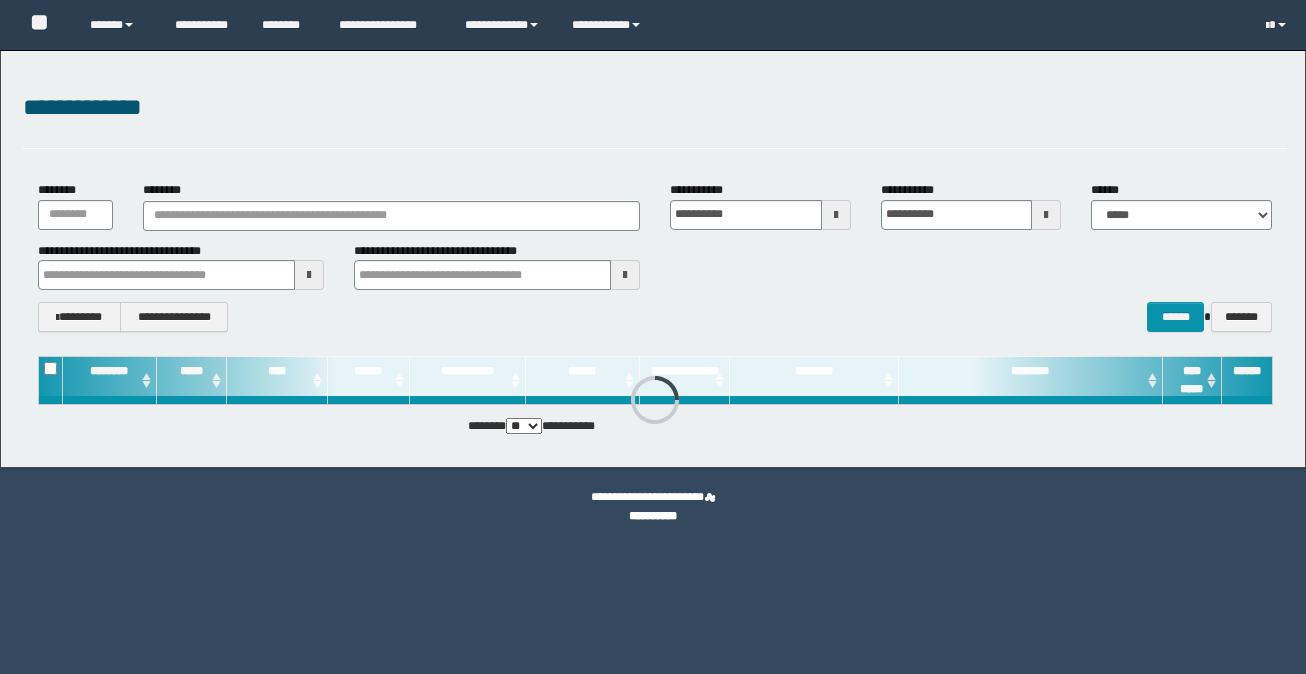 scroll, scrollTop: 0, scrollLeft: 0, axis: both 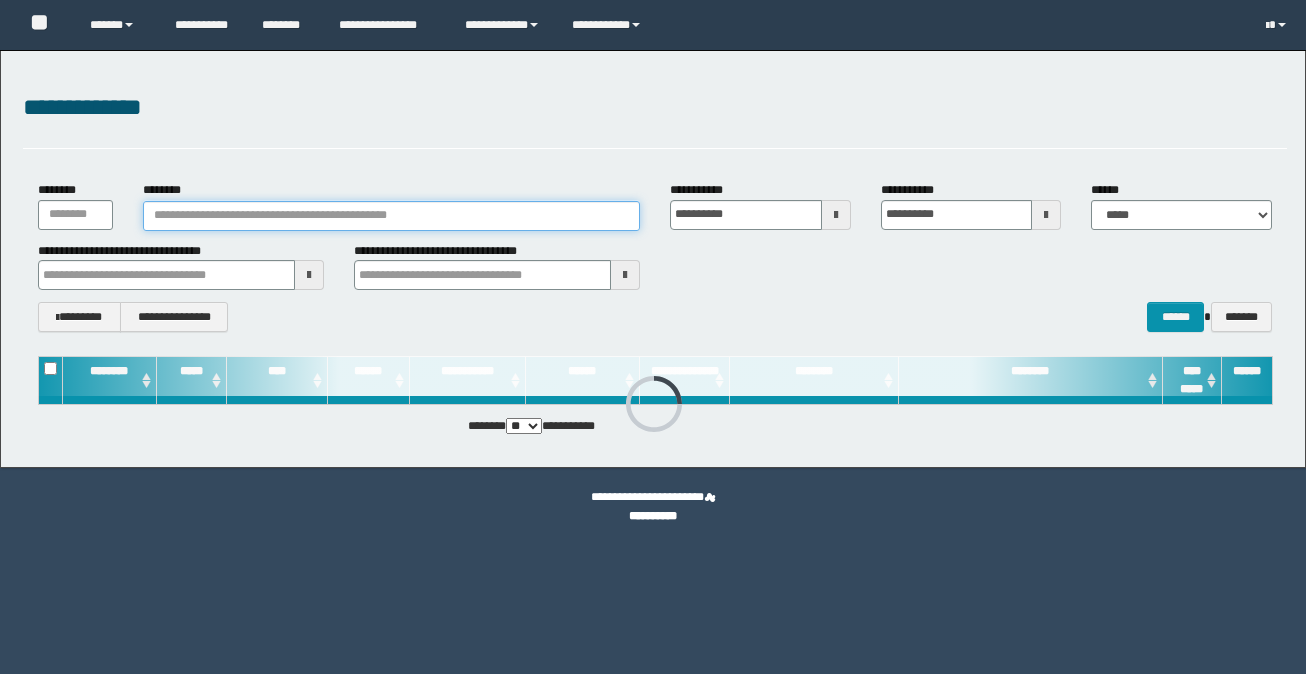 click on "********" at bounding box center [391, 216] 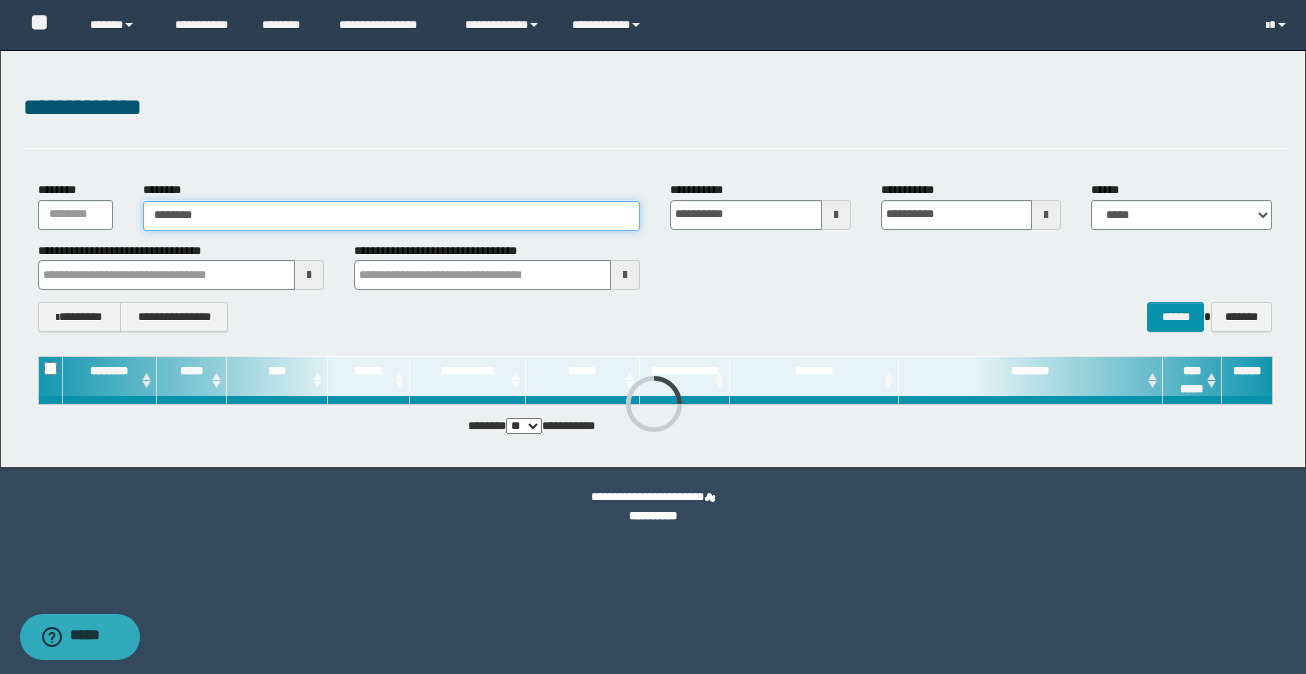 type on "********" 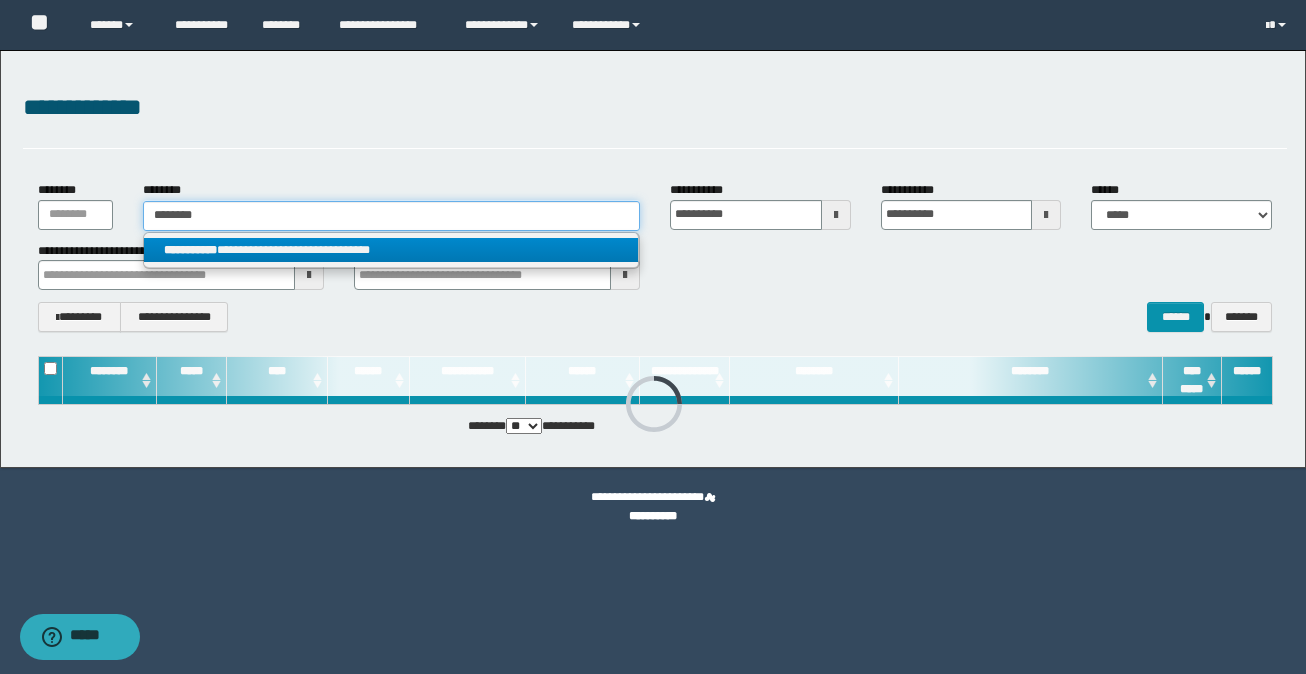 type on "********" 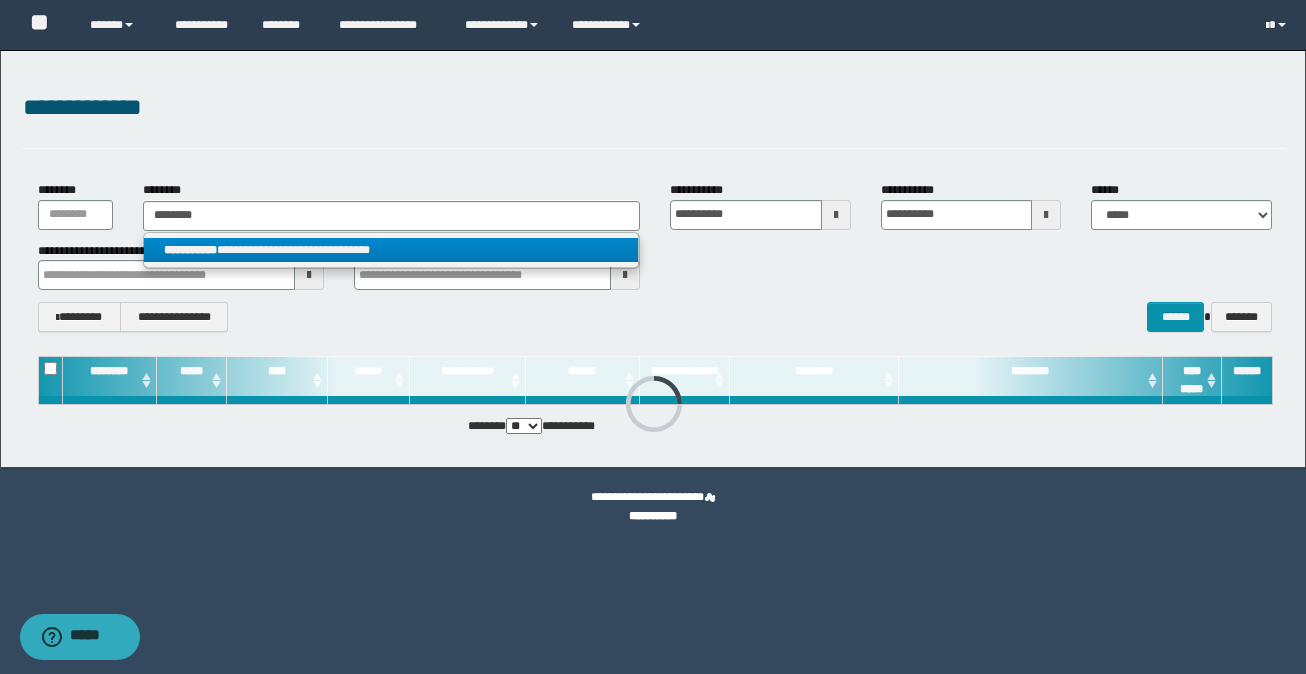click on "**********" at bounding box center [391, 250] 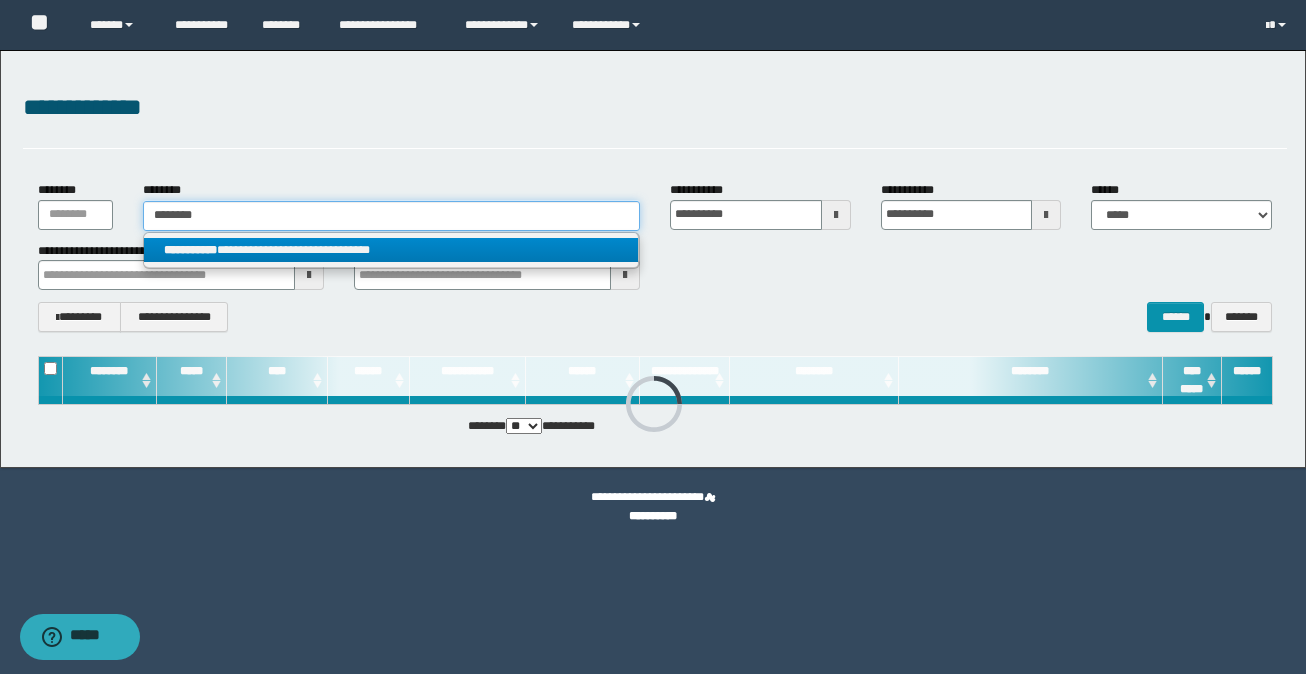 type 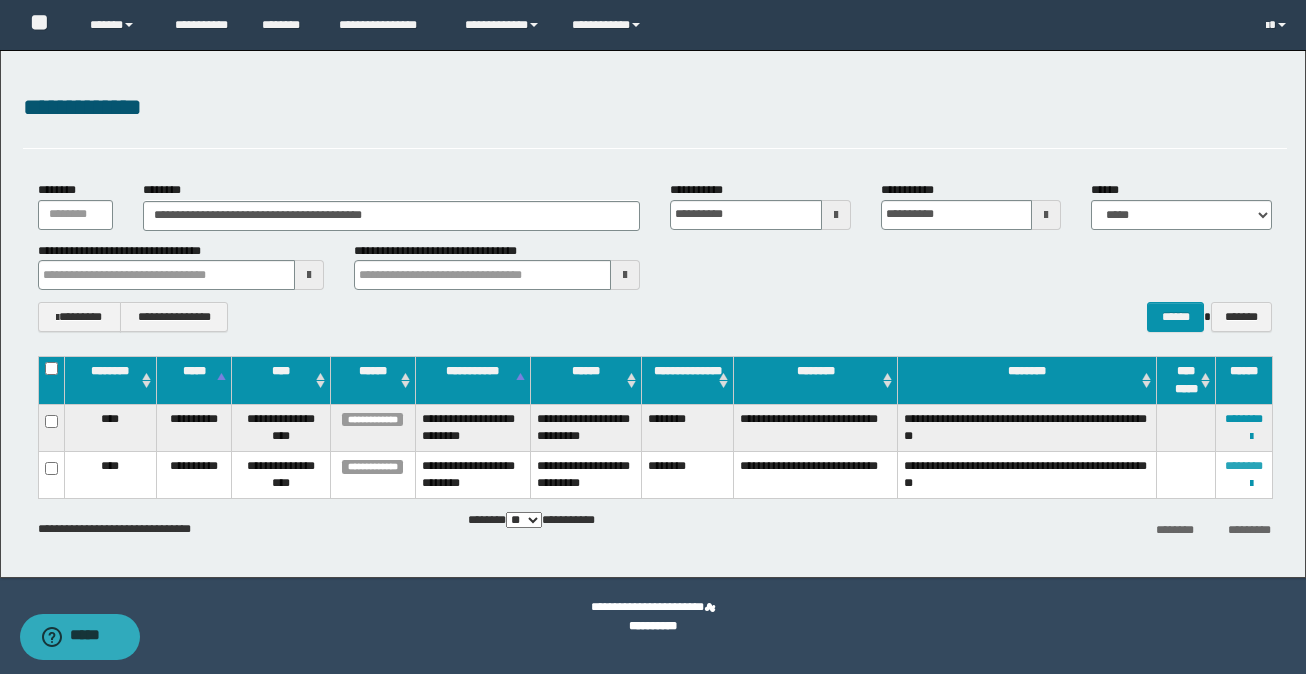 click on "********" at bounding box center [1244, 466] 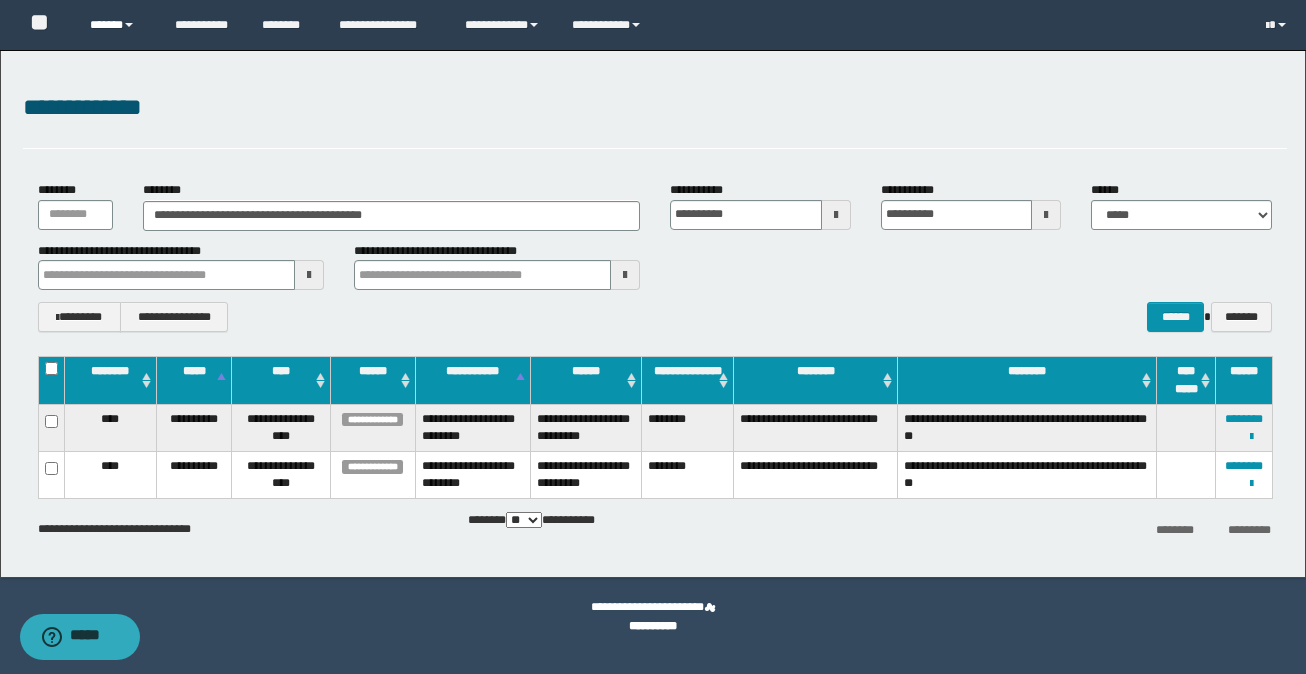 click on "******" at bounding box center (117, 25) 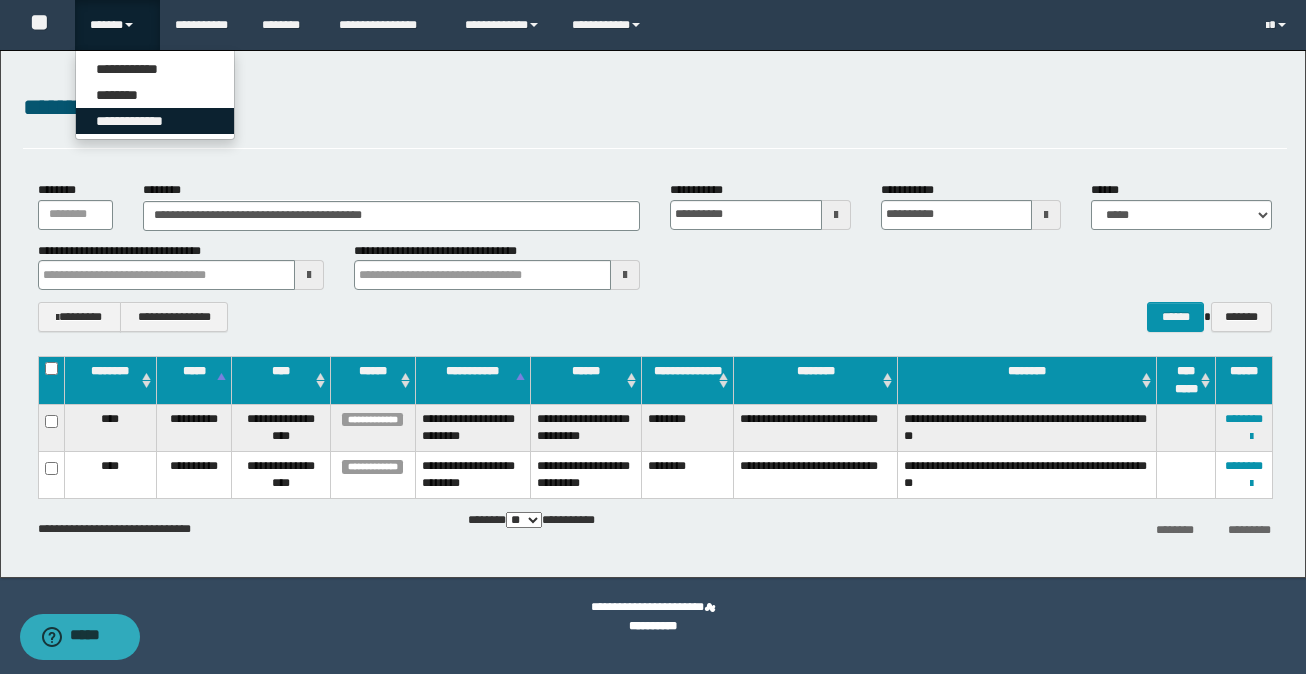 click on "**********" at bounding box center [155, 121] 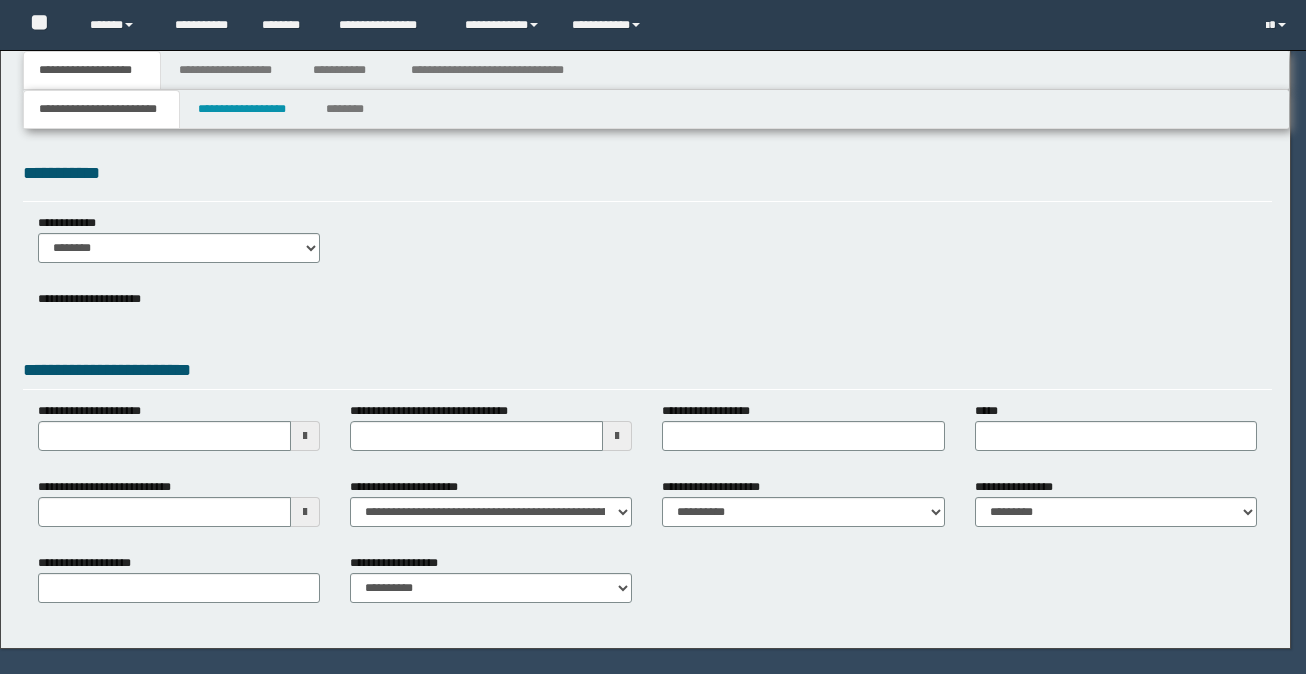 scroll, scrollTop: 0, scrollLeft: 0, axis: both 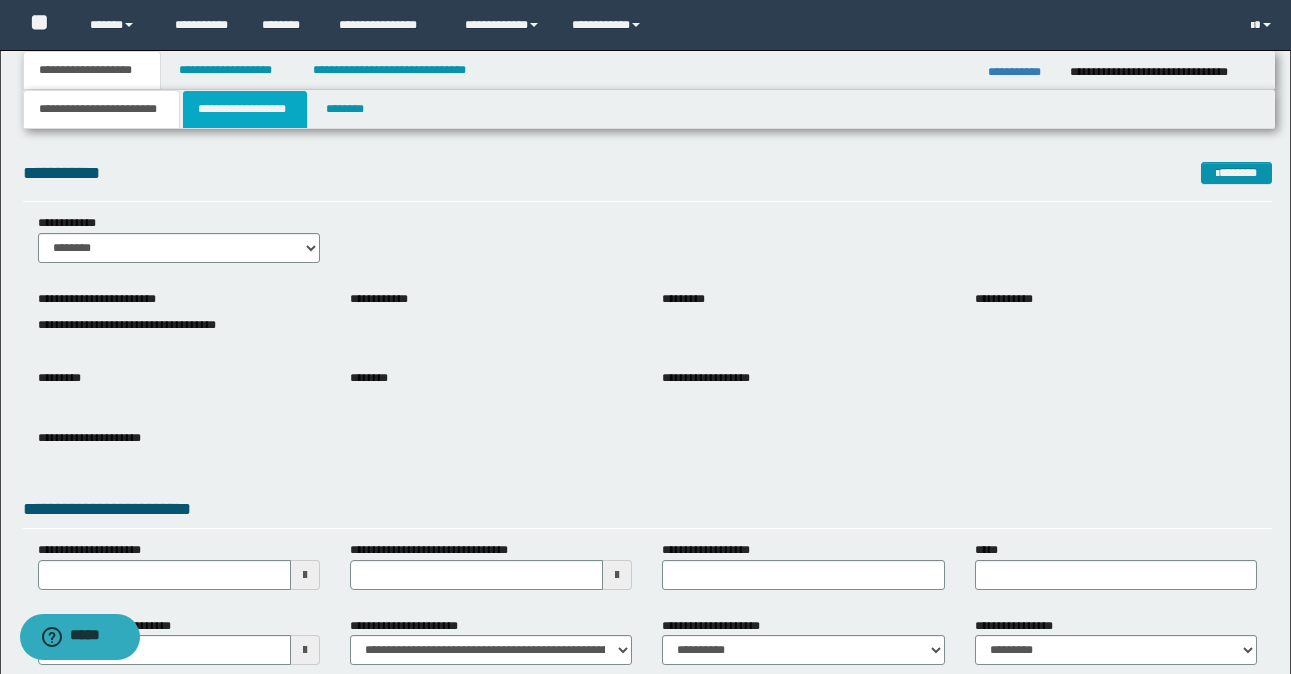 click on "**********" at bounding box center (245, 109) 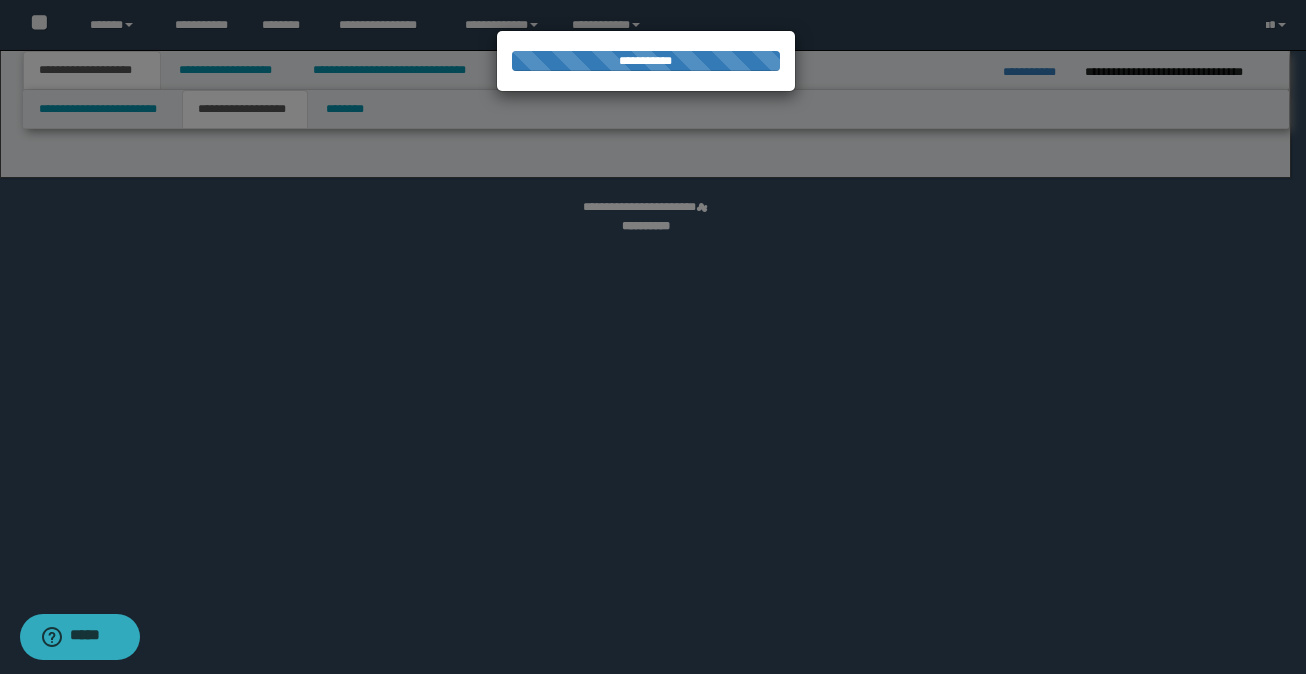 select on "*" 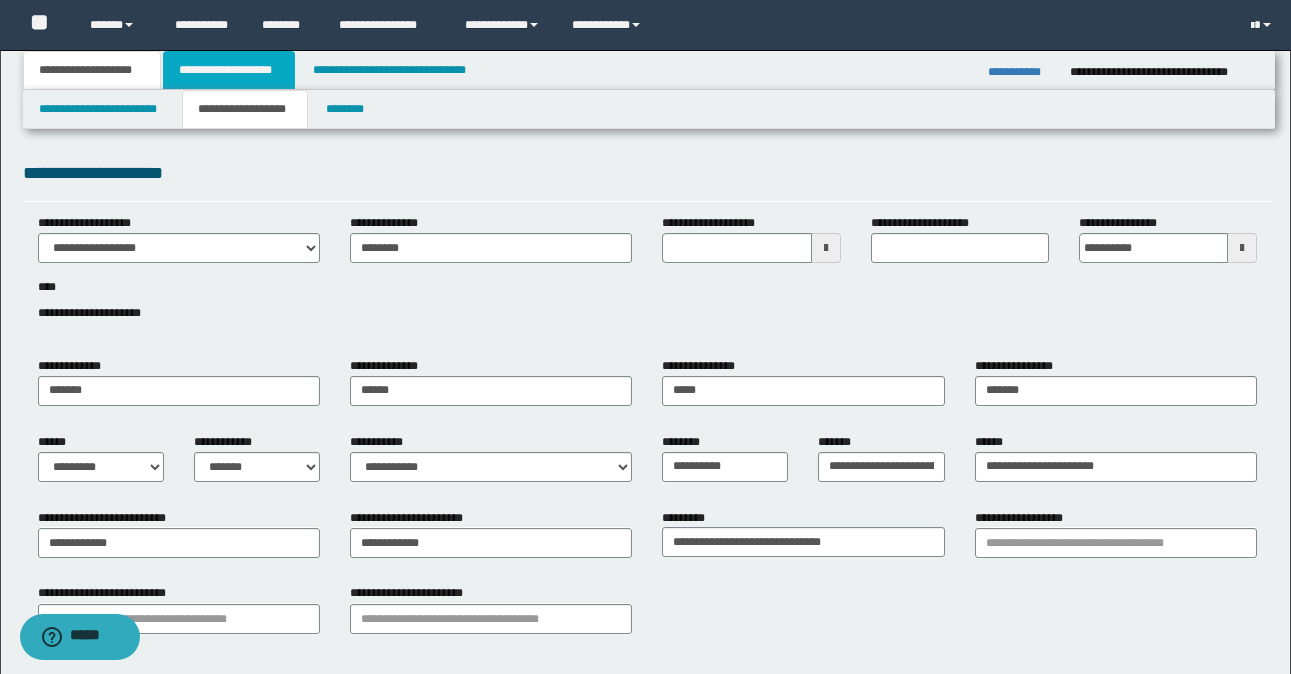 click on "**********" at bounding box center (229, 70) 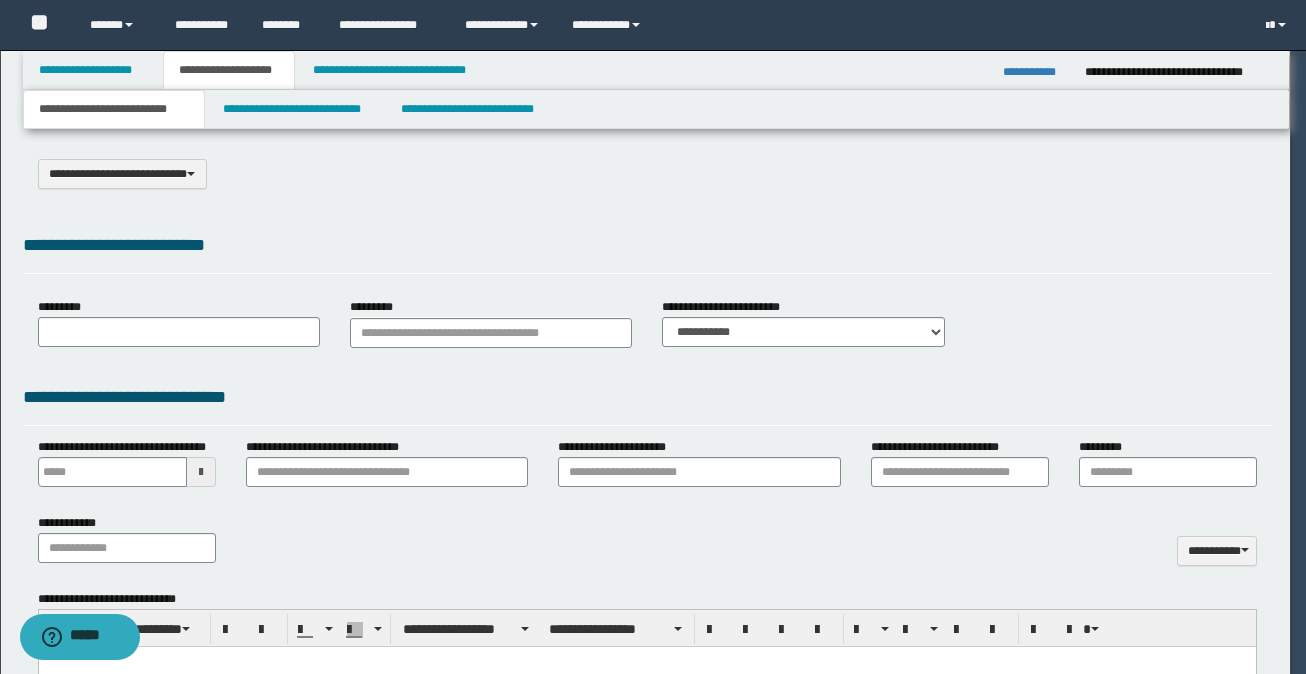 scroll, scrollTop: 0, scrollLeft: 0, axis: both 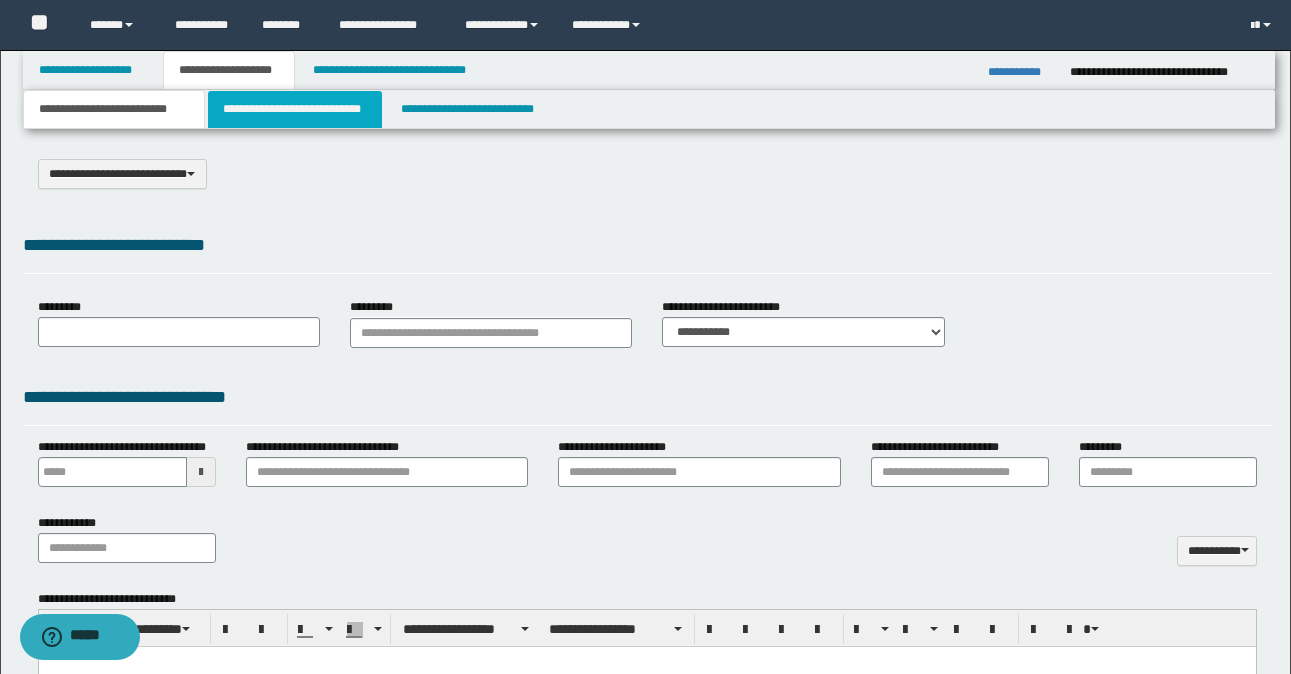 click on "**********" at bounding box center (295, 109) 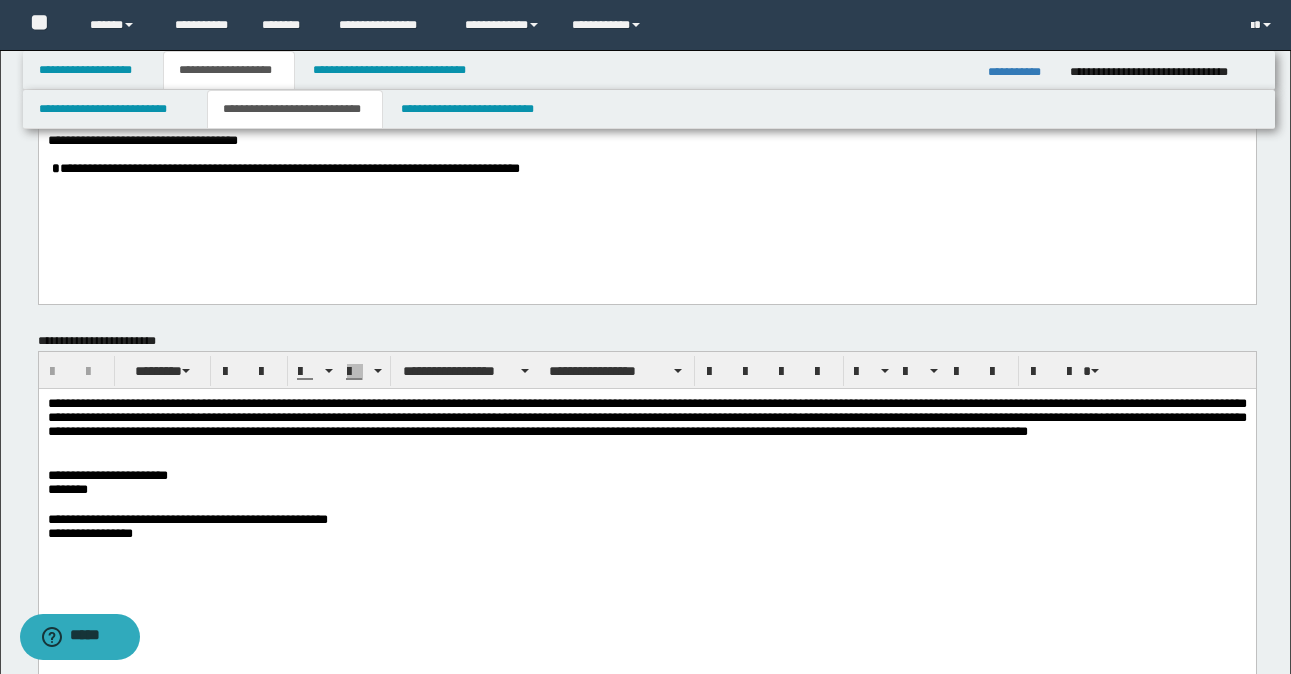 scroll, scrollTop: 500, scrollLeft: 0, axis: vertical 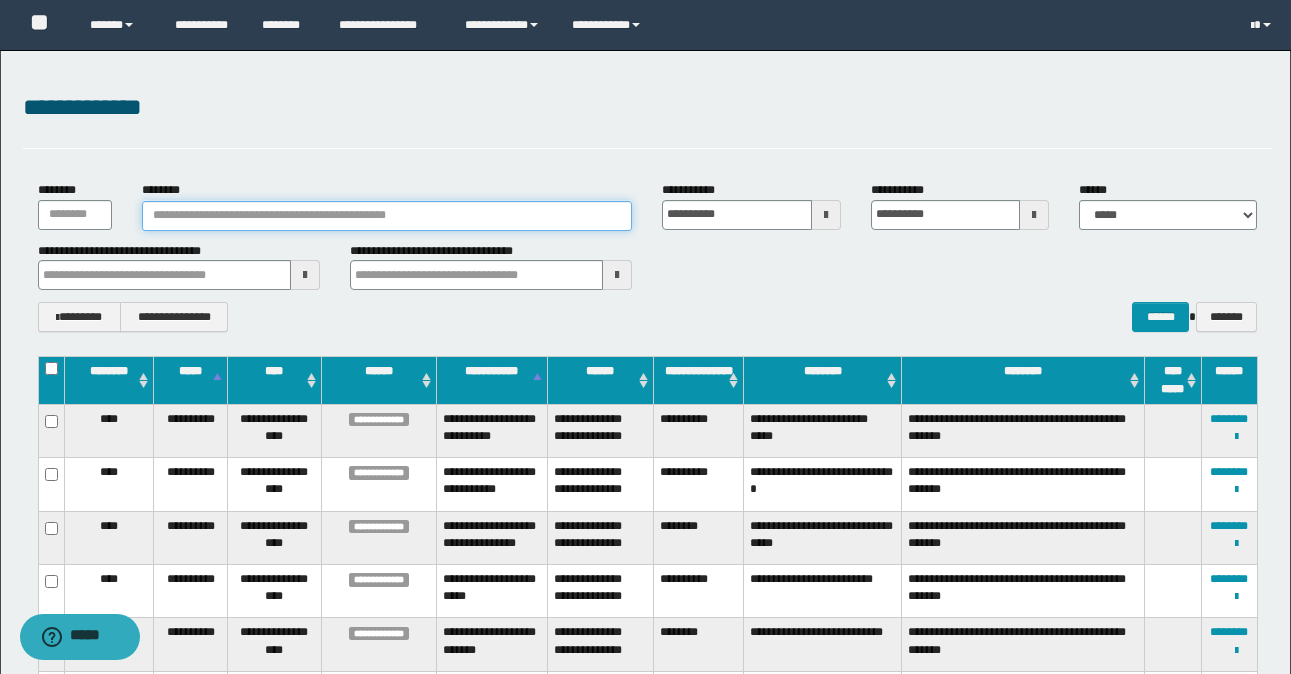 click on "********" at bounding box center (387, 216) 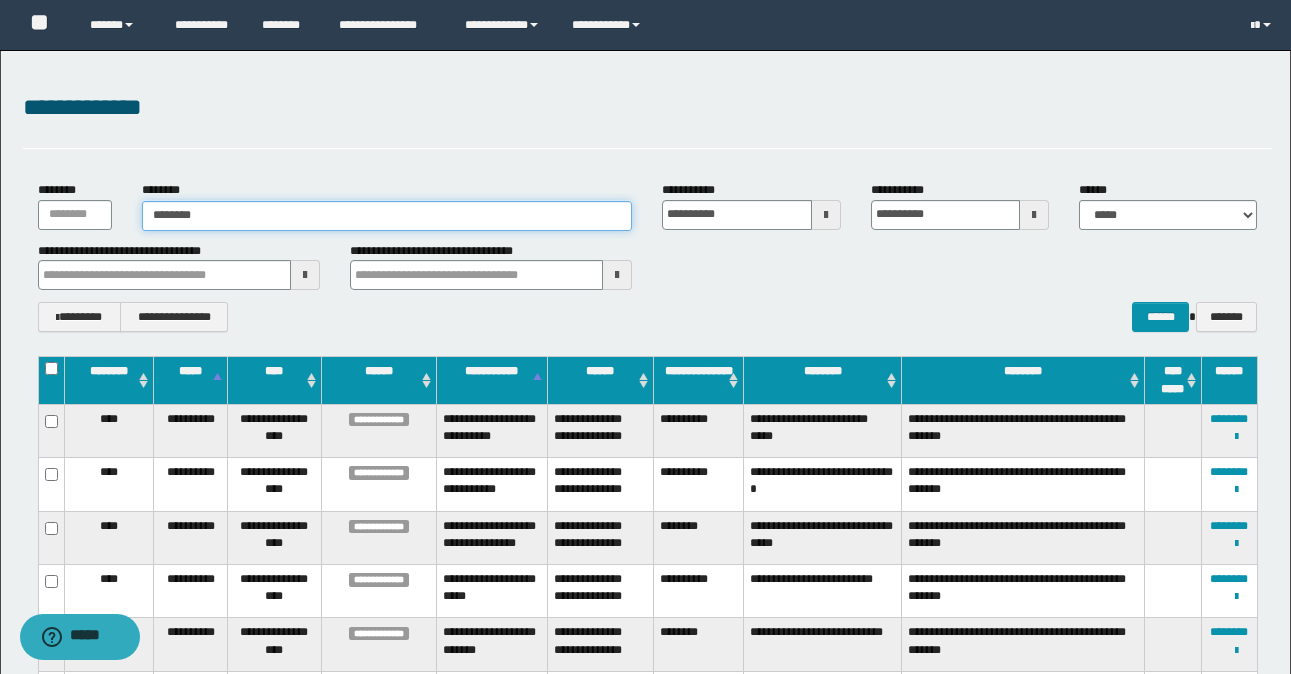 type on "********" 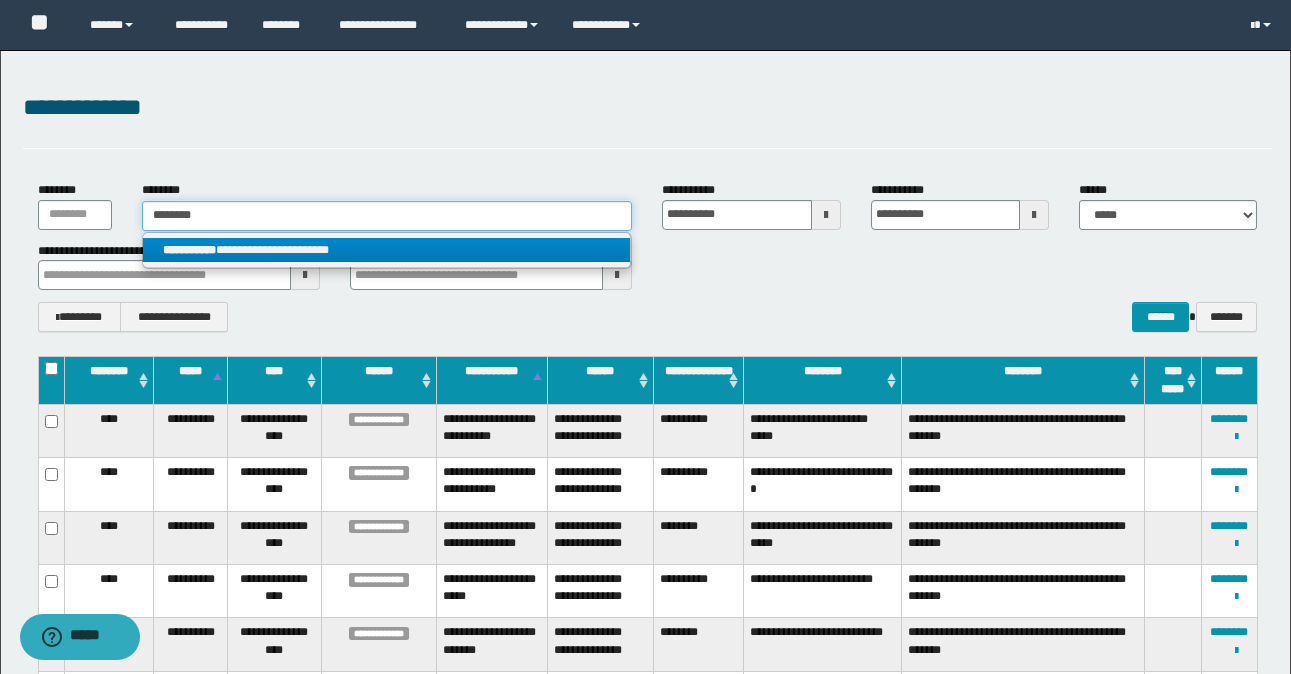 type on "********" 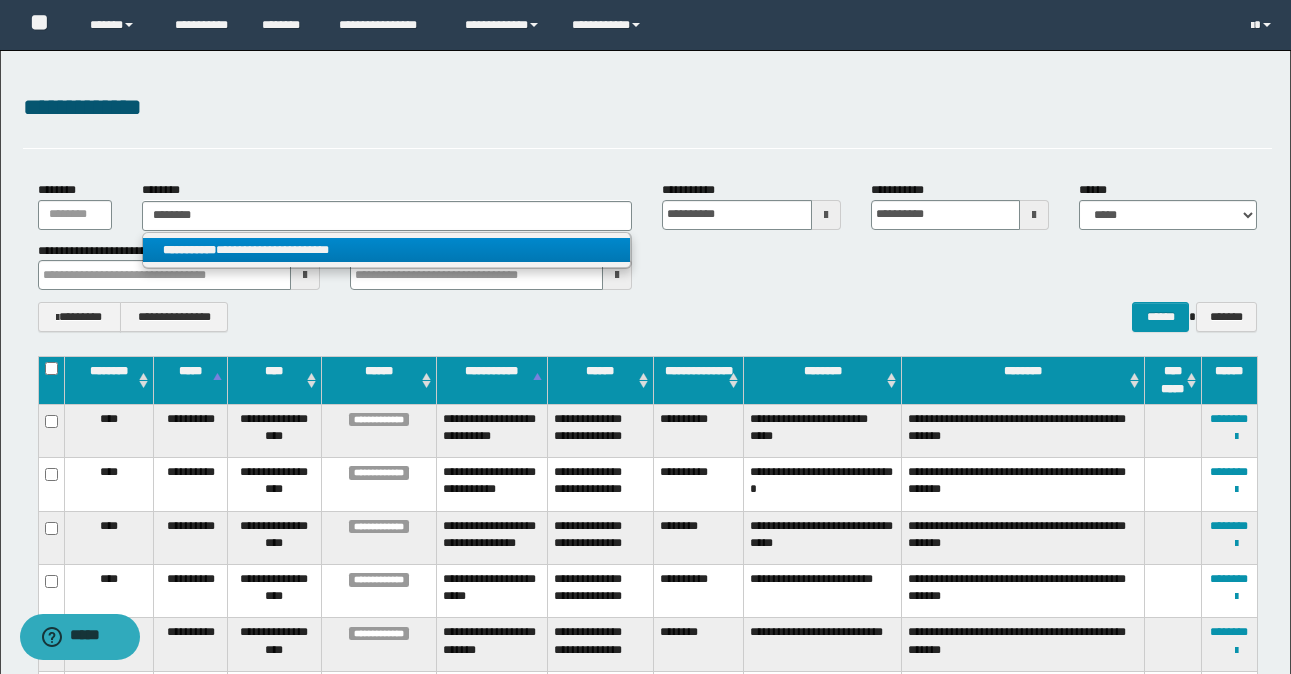 click on "**********" at bounding box center [387, 250] 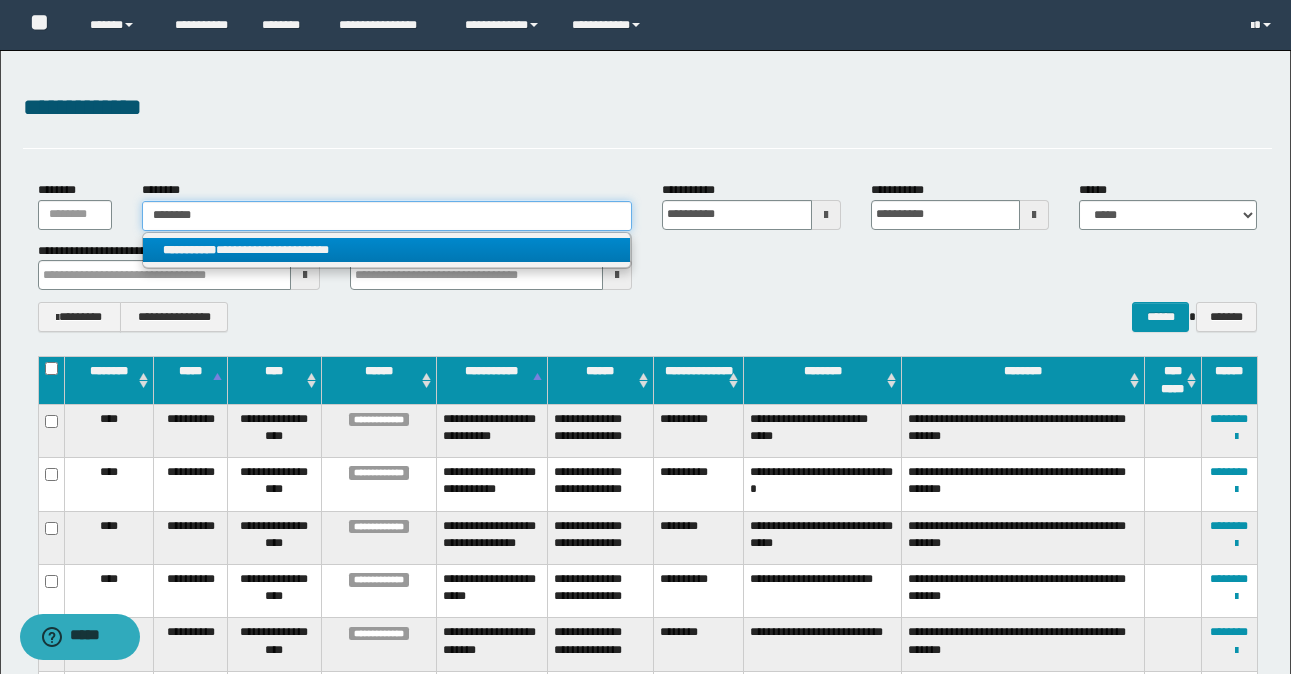 type 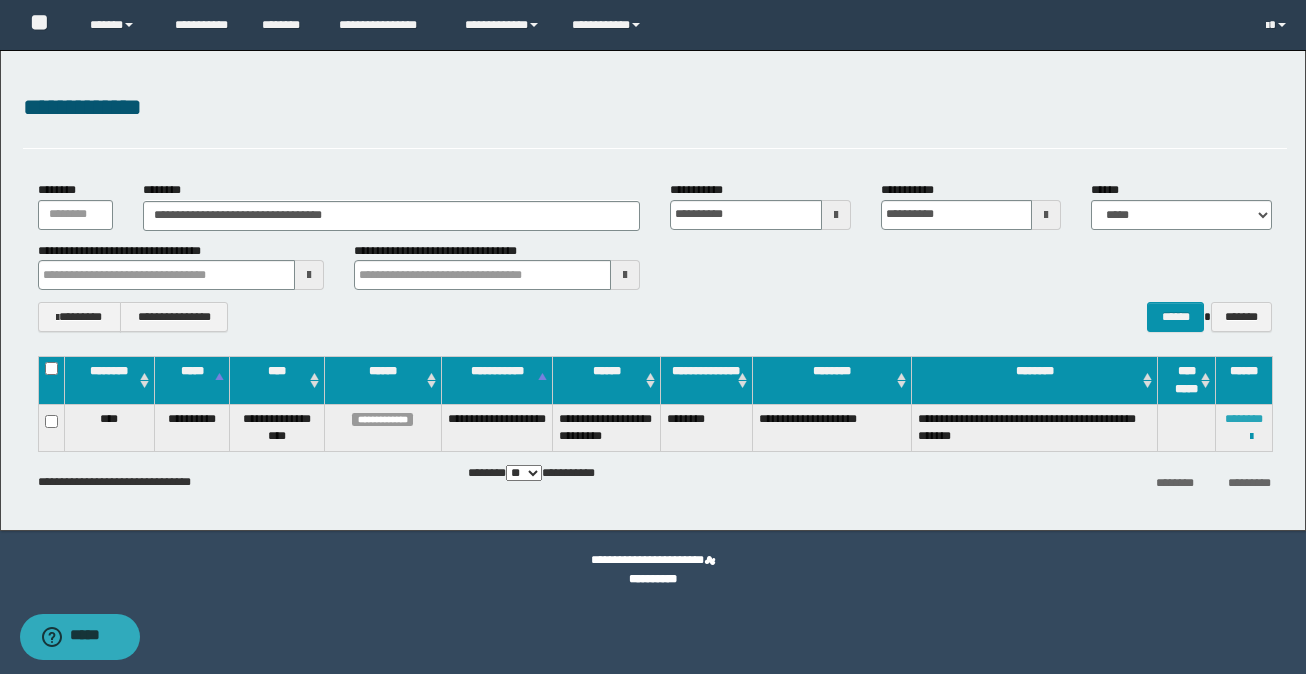 click on "********" at bounding box center (1244, 419) 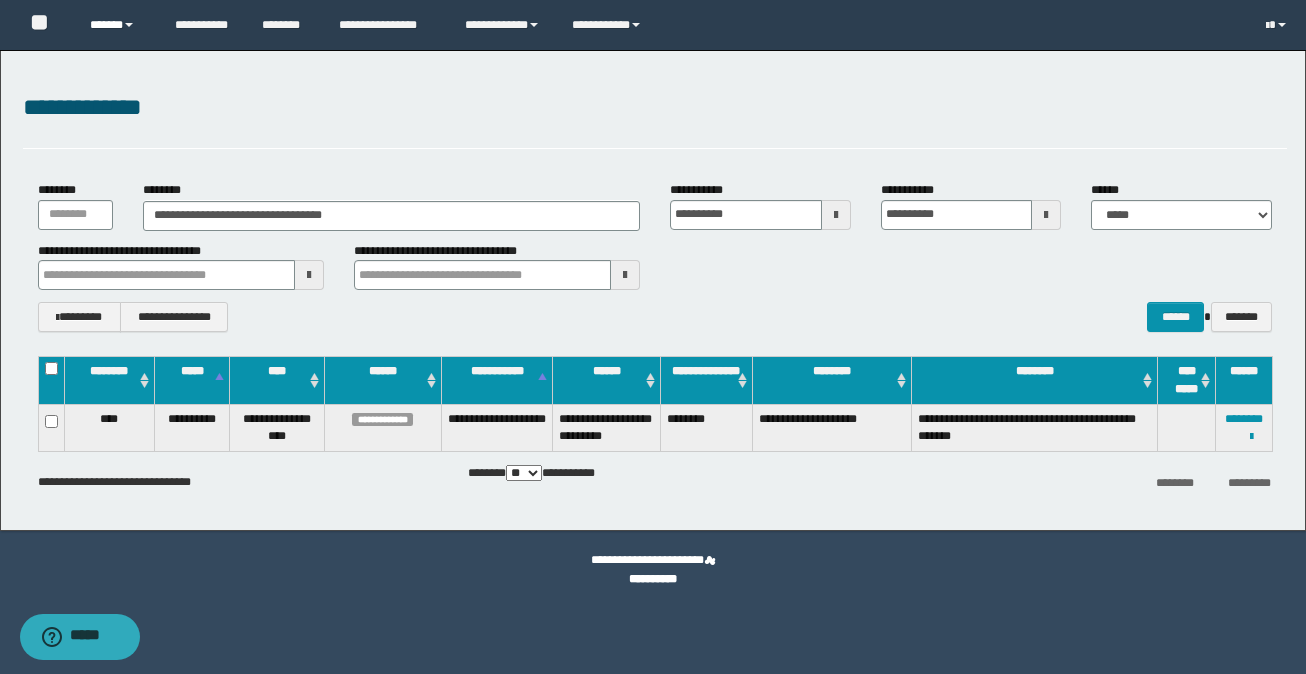 click on "******" at bounding box center [117, 25] 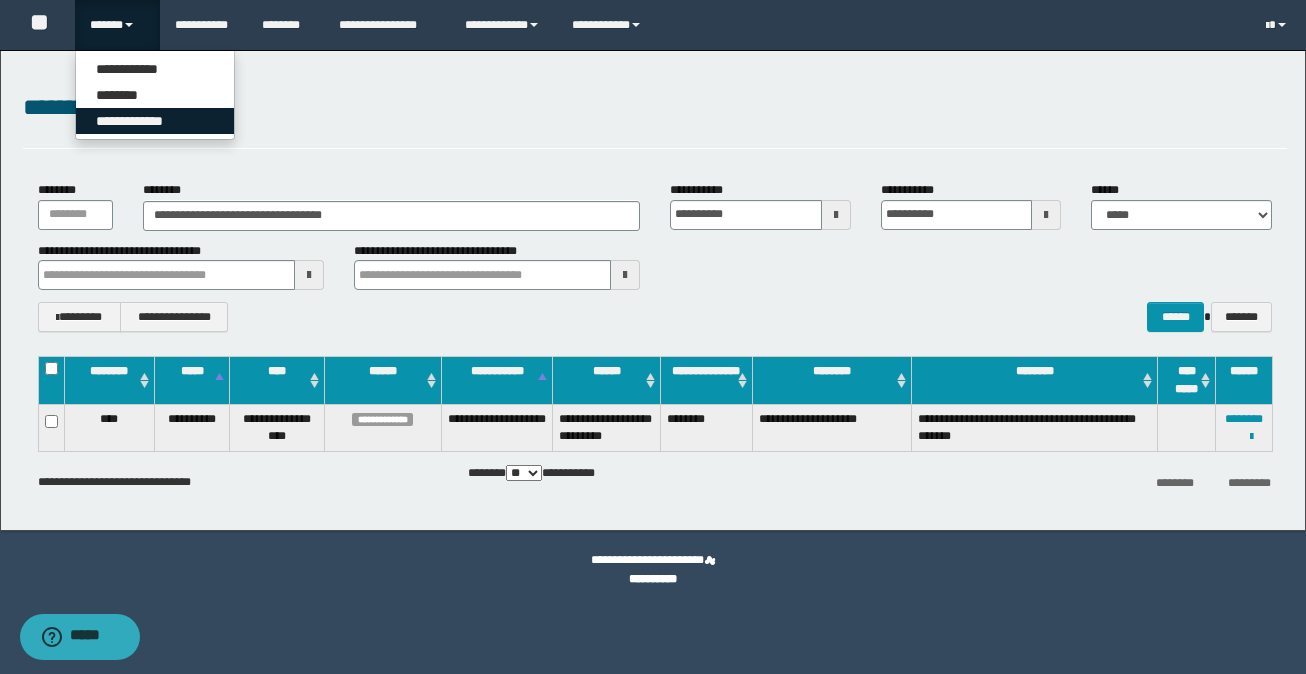 click on "**********" at bounding box center (155, 121) 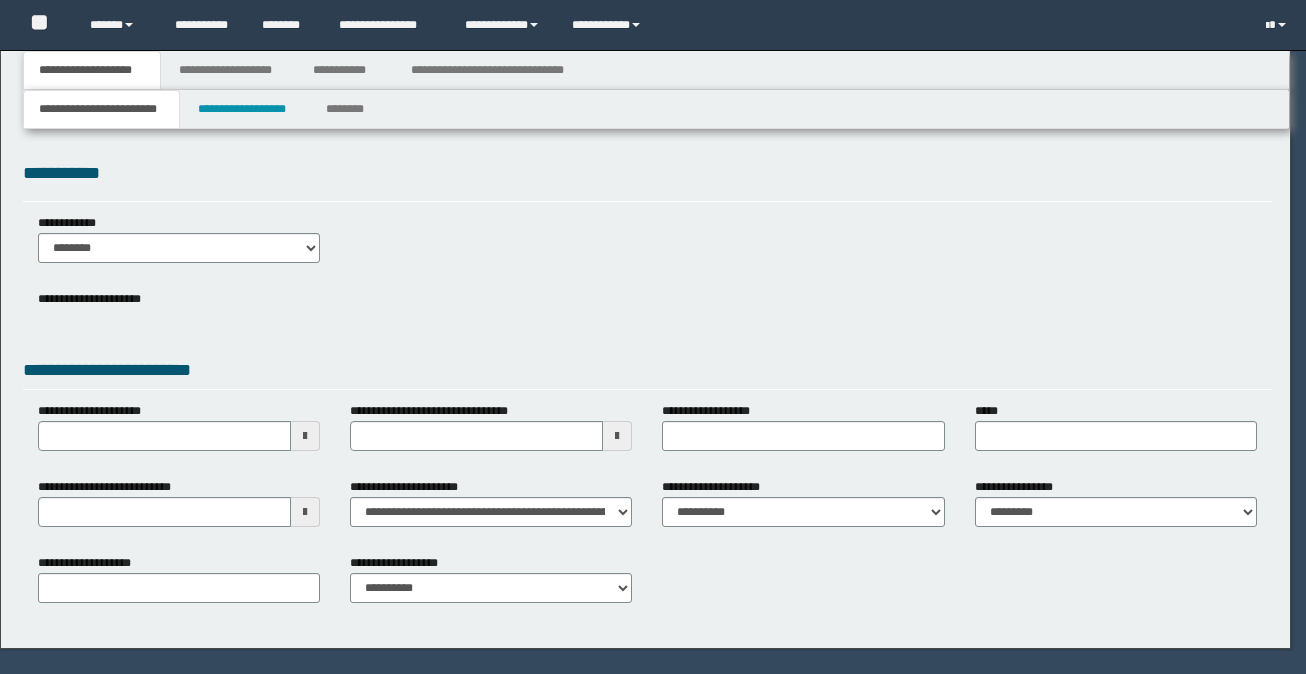 scroll, scrollTop: 0, scrollLeft: 0, axis: both 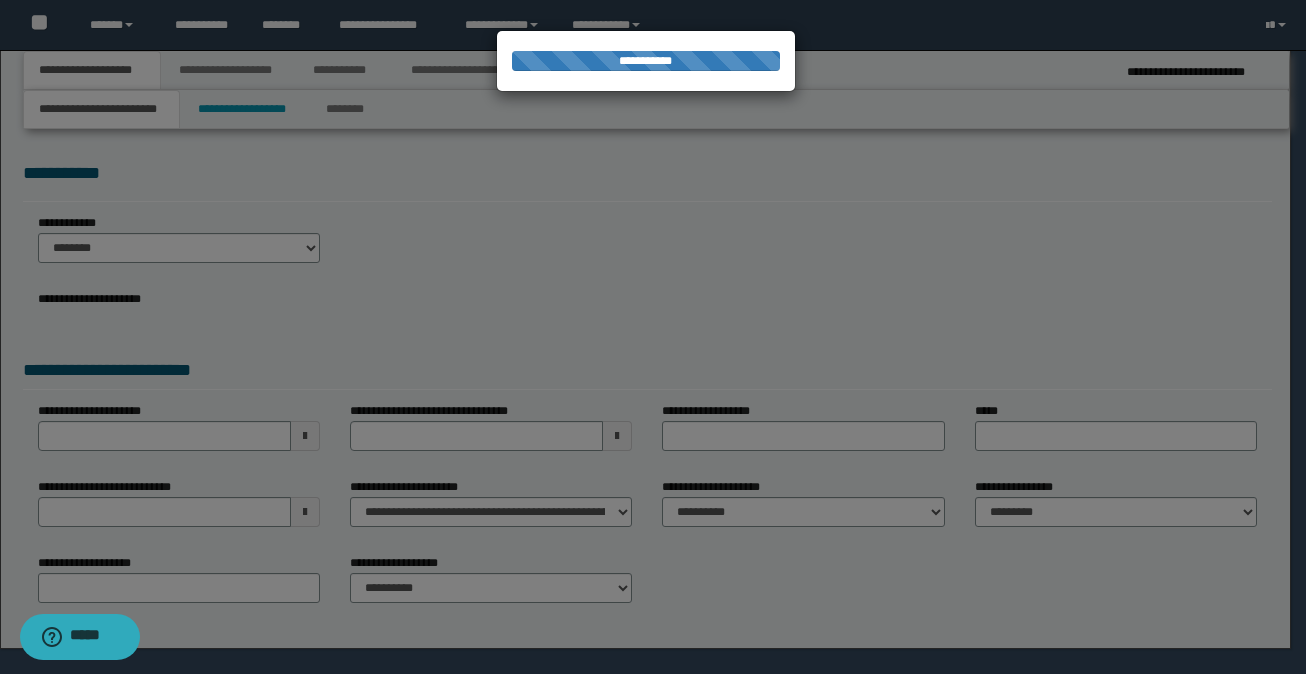 select on "*" 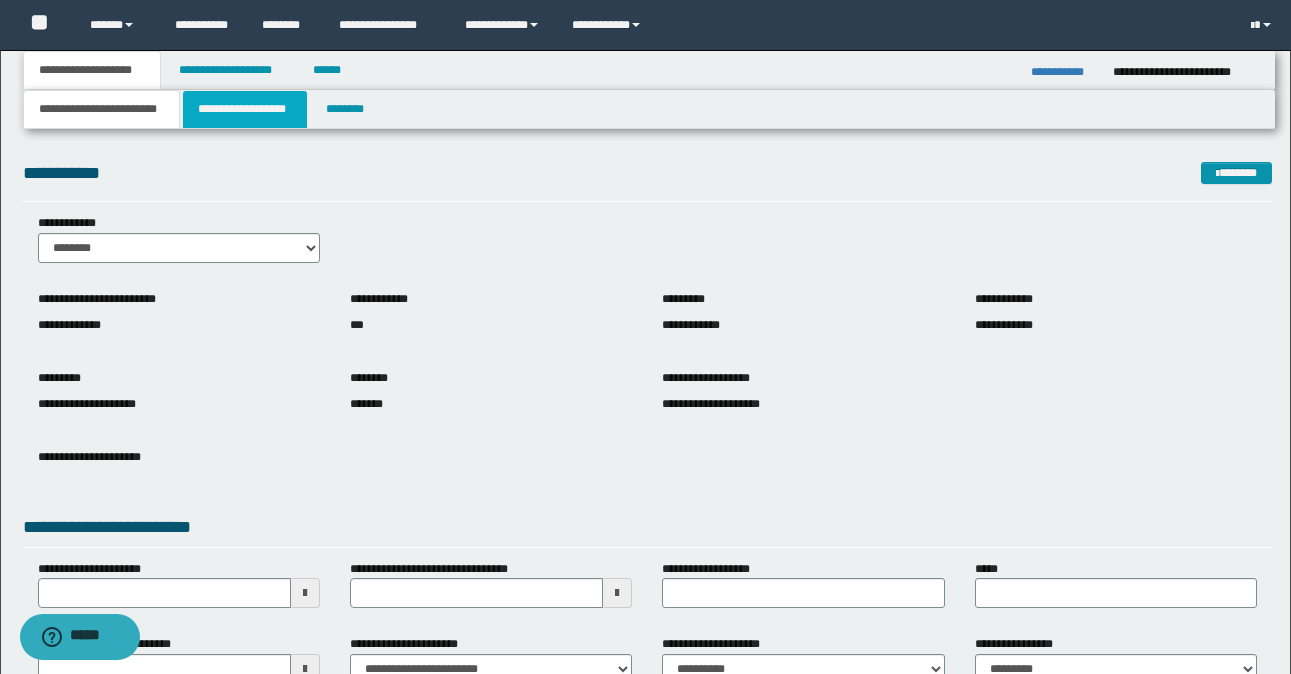 click on "**********" at bounding box center (245, 109) 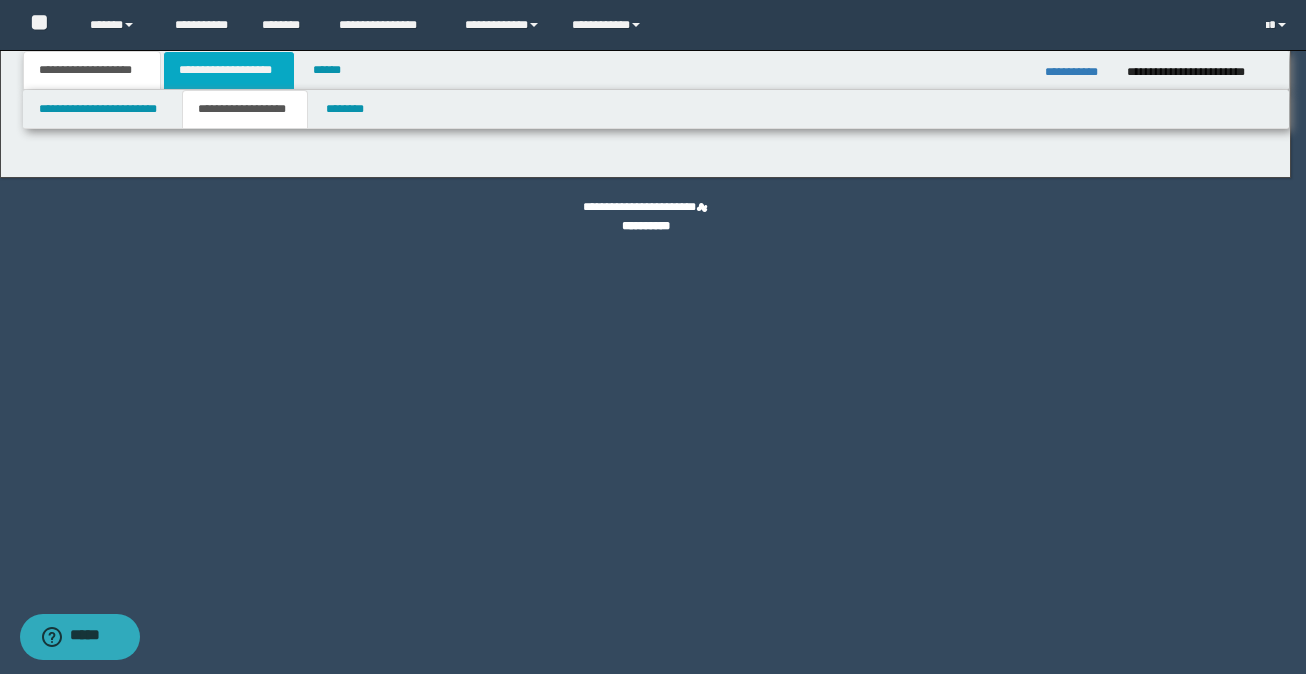 type on "********" 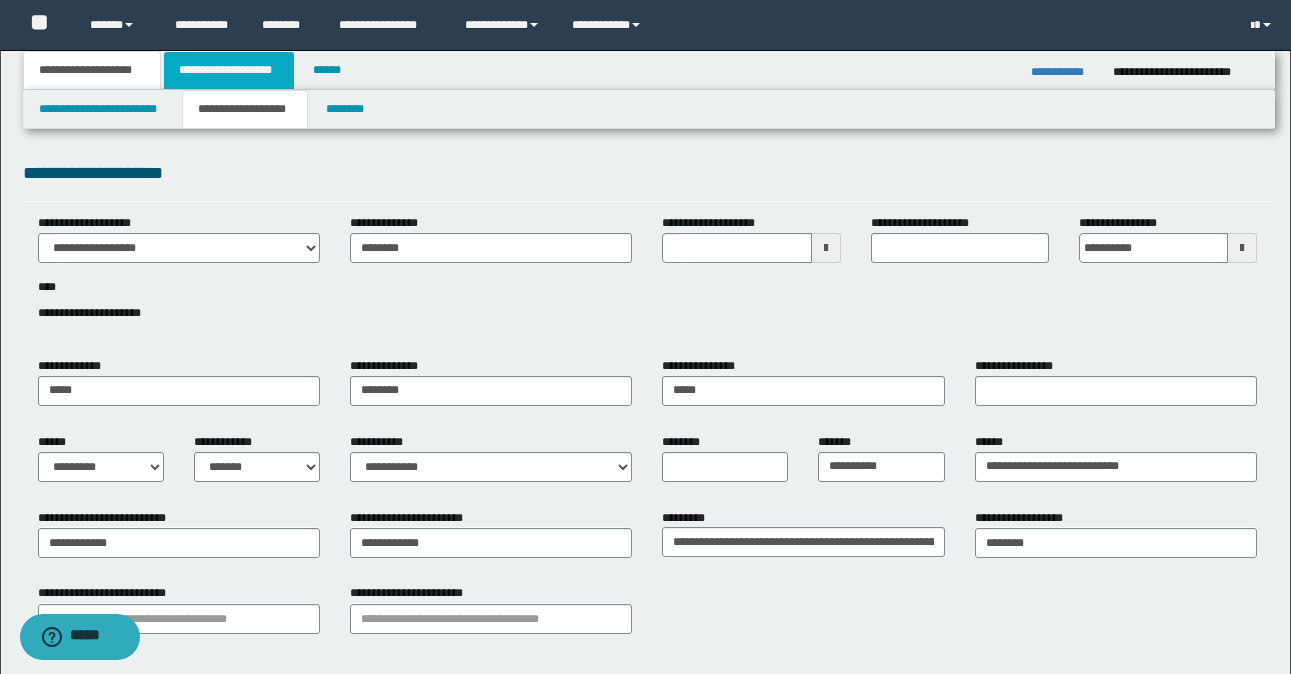 click on "**********" at bounding box center (229, 70) 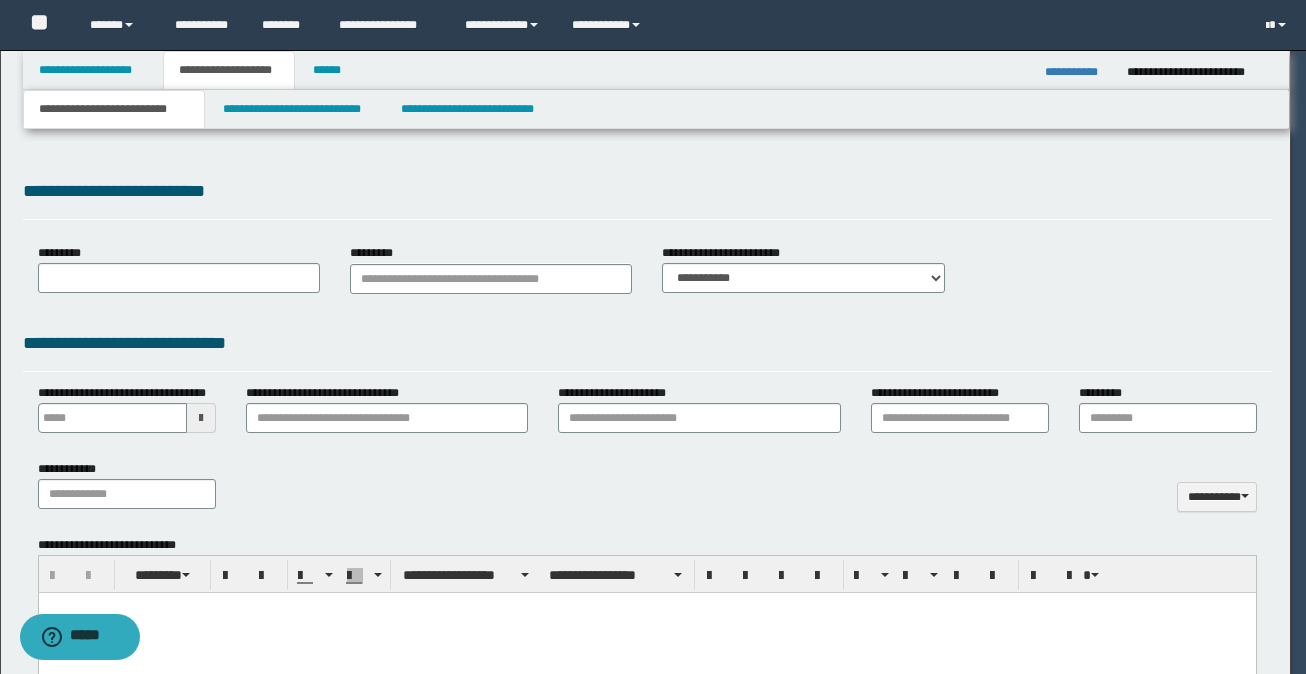 select on "*" 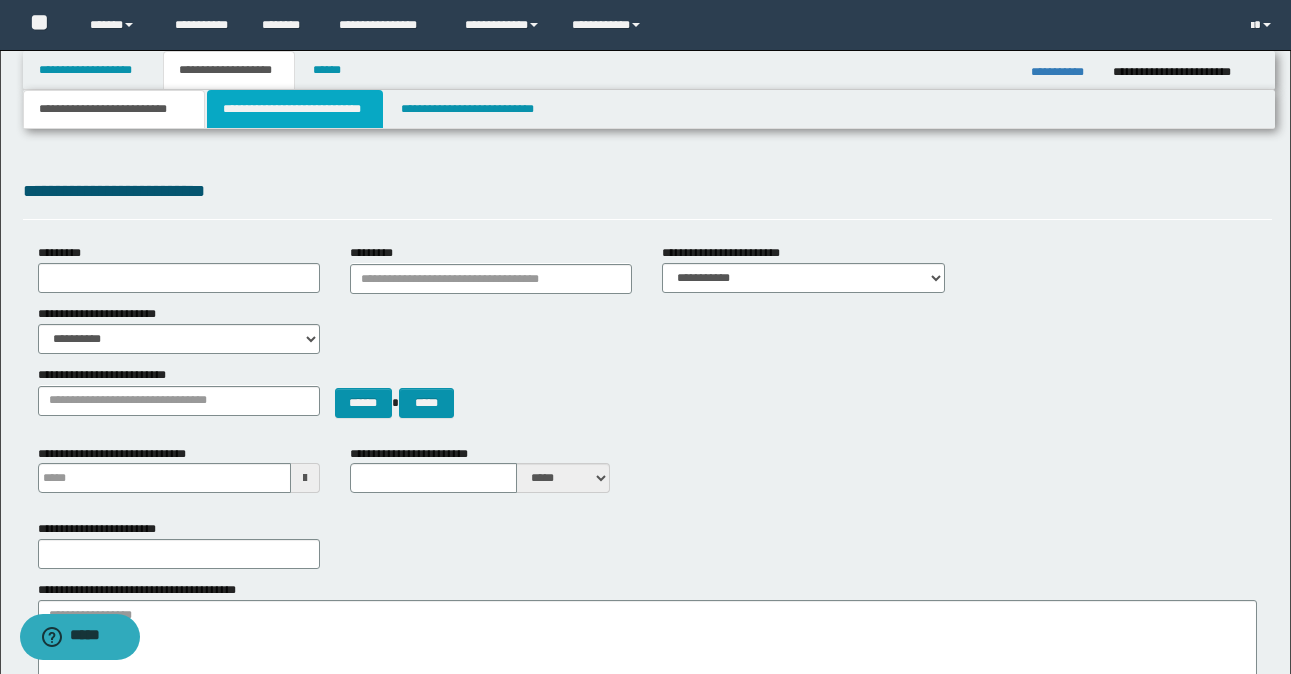 click on "**********" at bounding box center [295, 109] 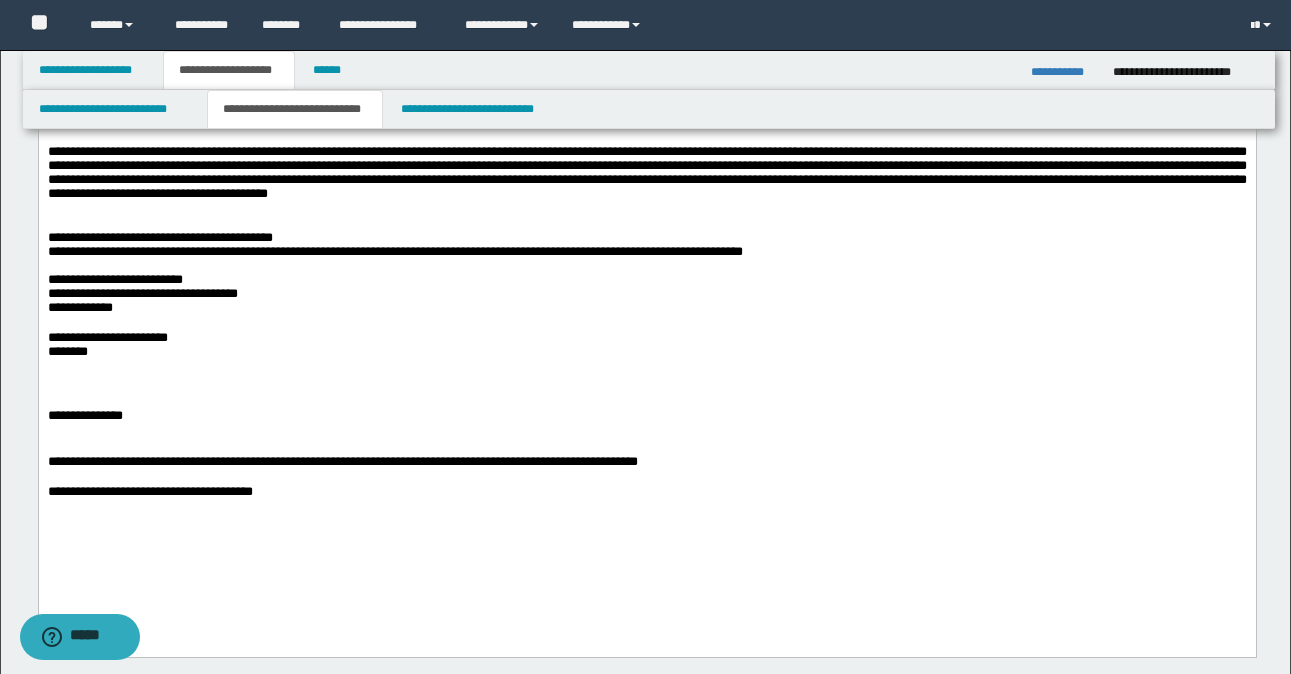 scroll, scrollTop: 600, scrollLeft: 0, axis: vertical 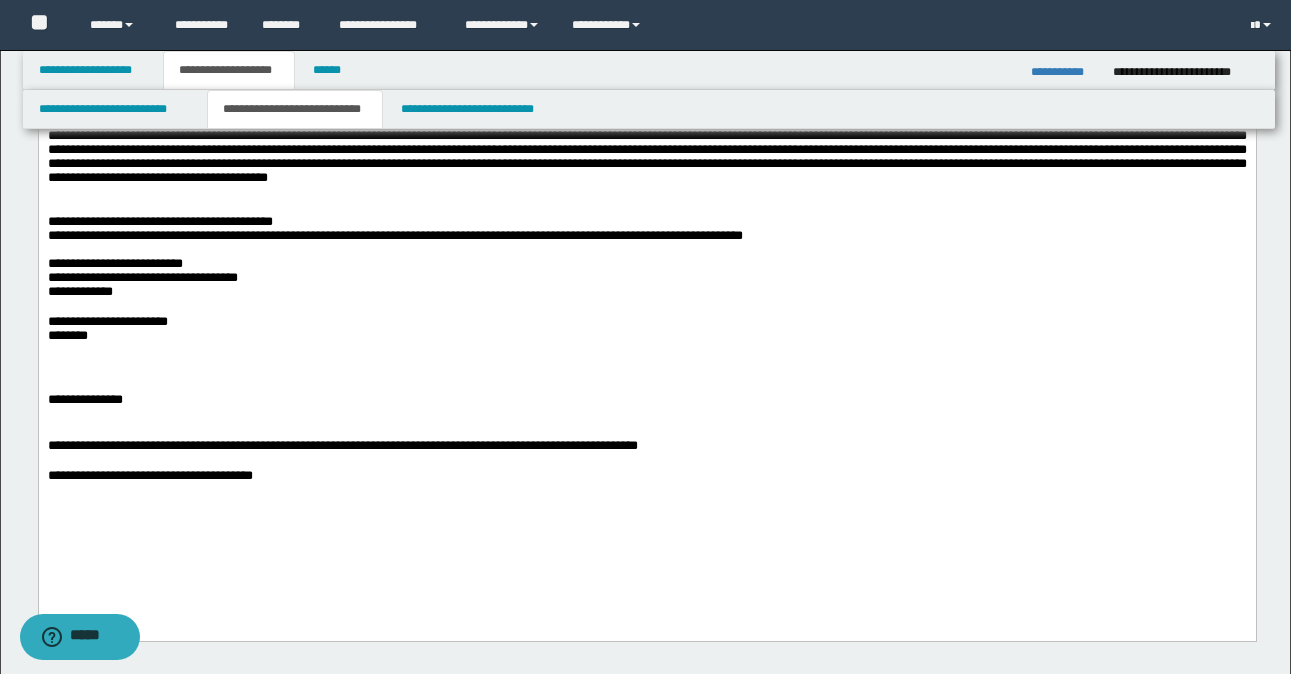 drag, startPoint x: 332, startPoint y: 288, endPoint x: 332, endPoint y: 388, distance: 100 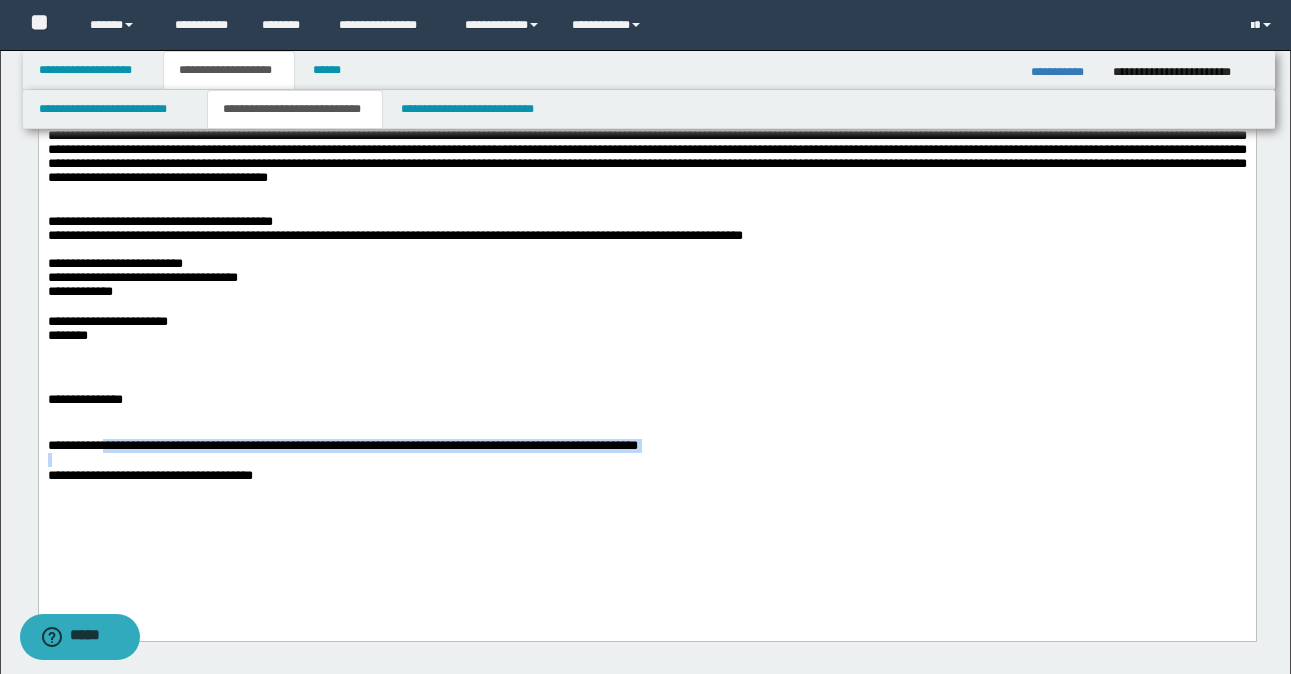 drag, startPoint x: 128, startPoint y: 492, endPoint x: 950, endPoint y: 499, distance: 822.0298 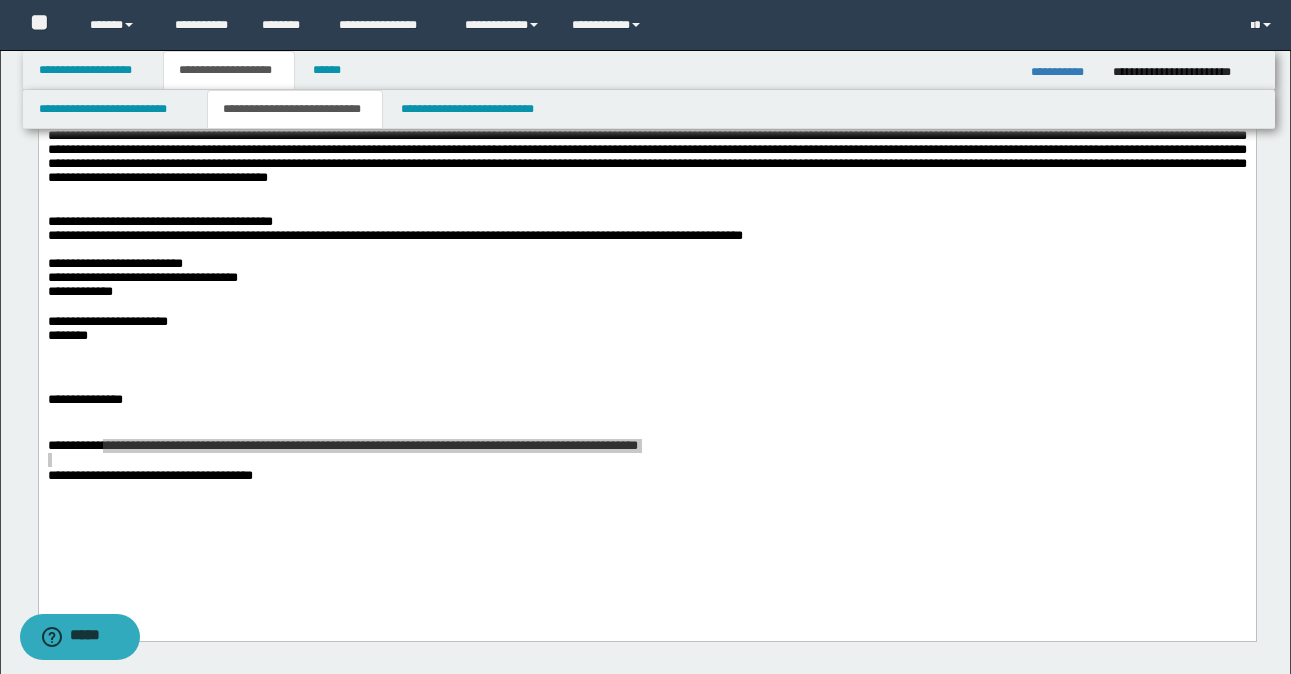 click on "**********" at bounding box center [1064, 72] 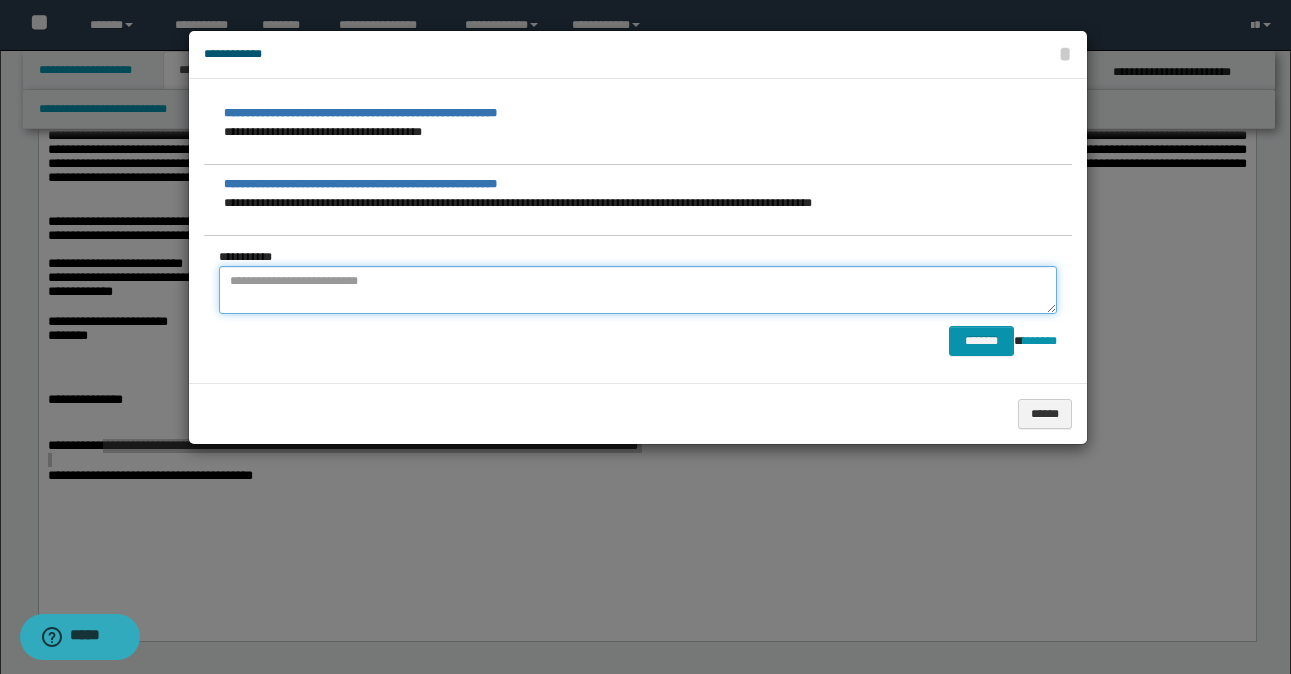 click at bounding box center (638, 290) 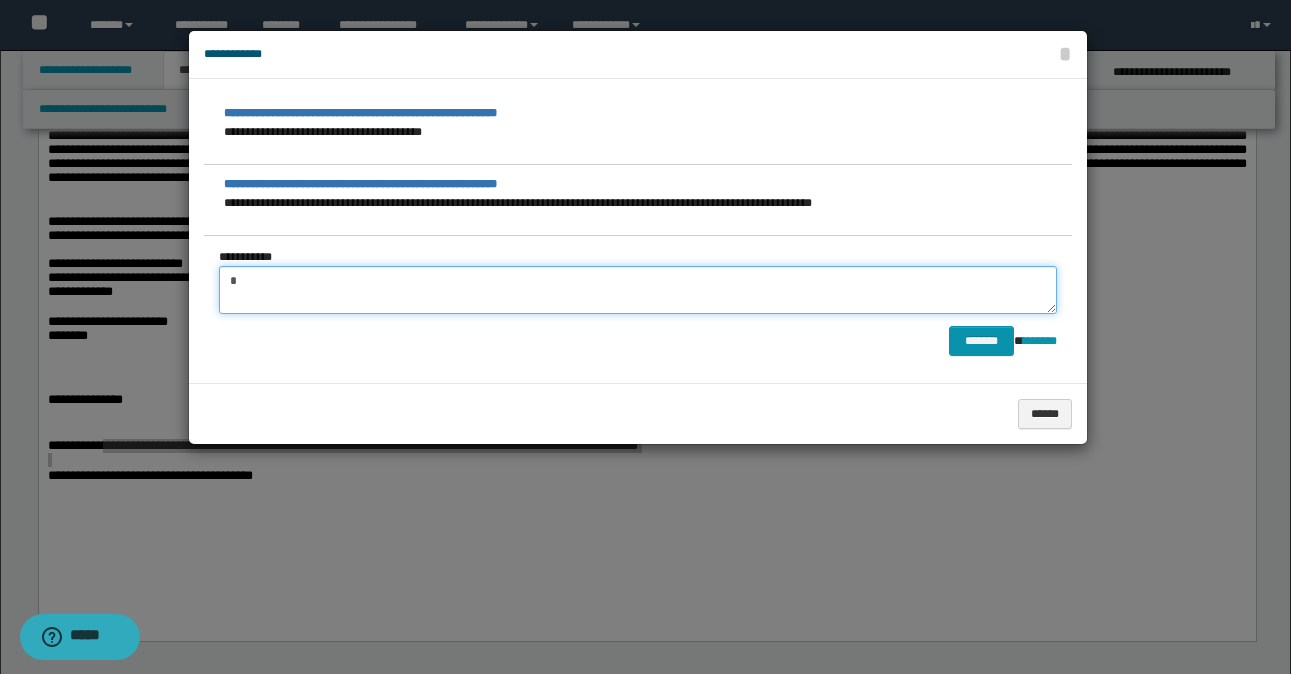 type on "*" 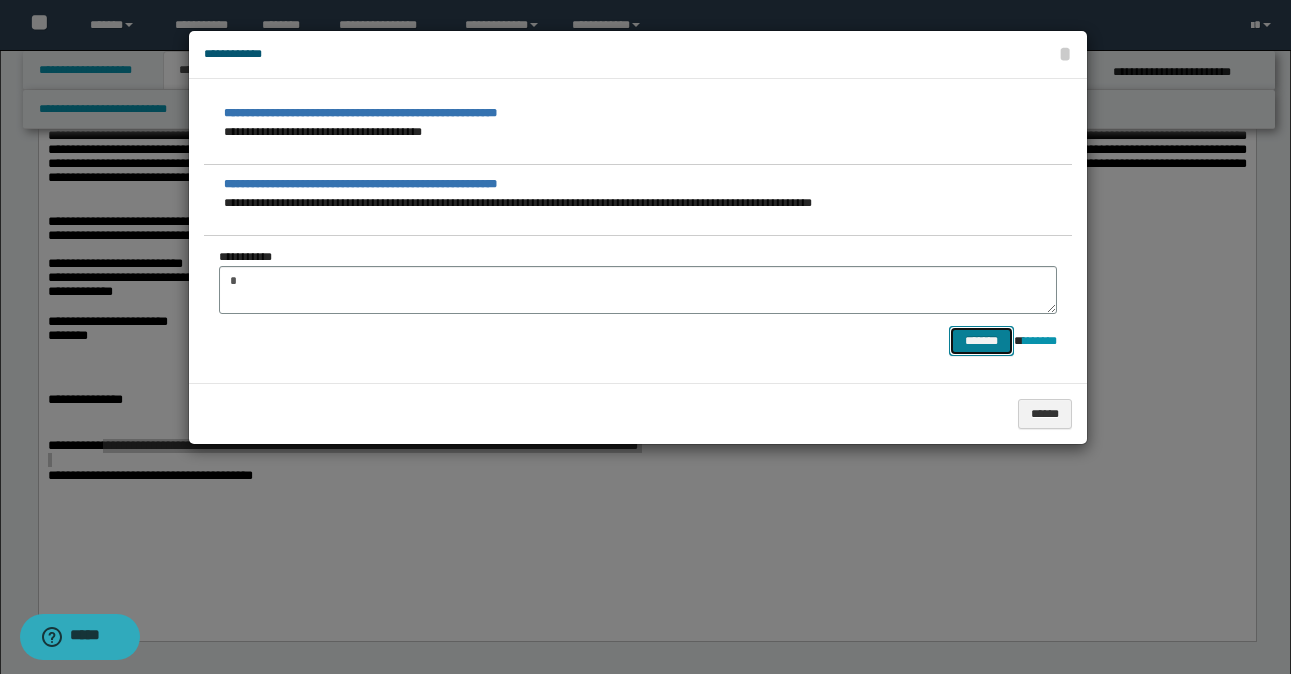 type 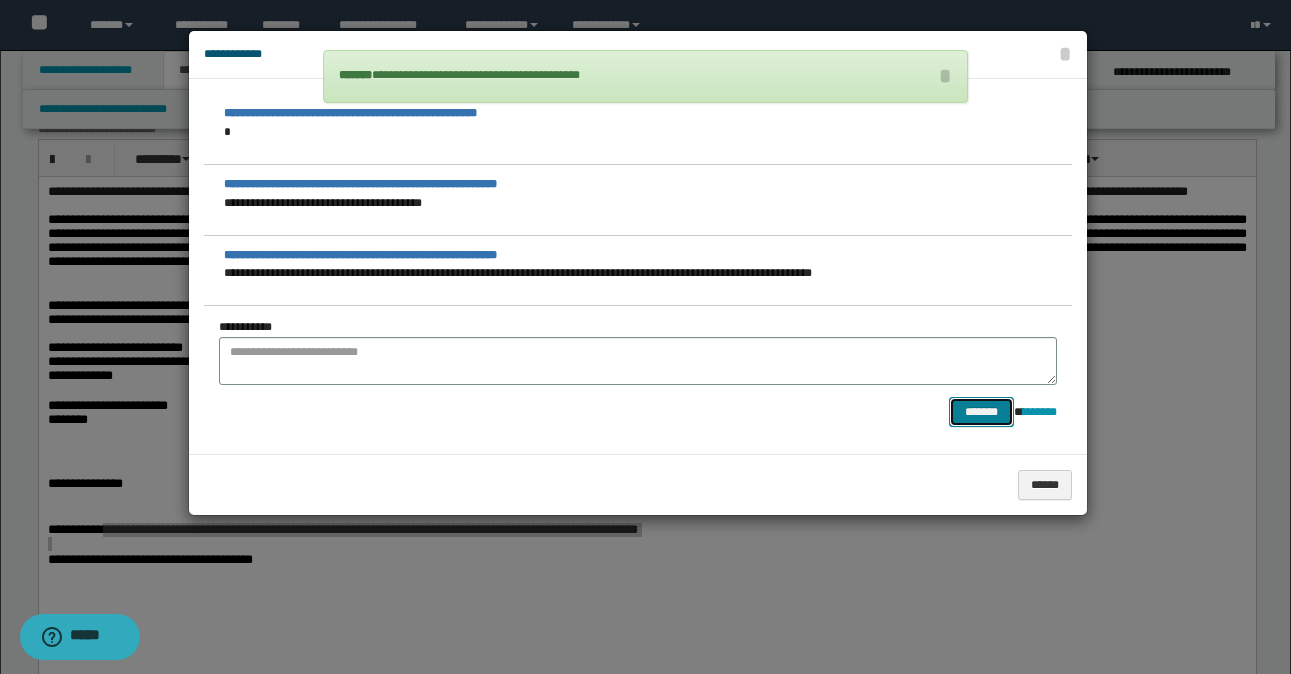scroll, scrollTop: 300, scrollLeft: 0, axis: vertical 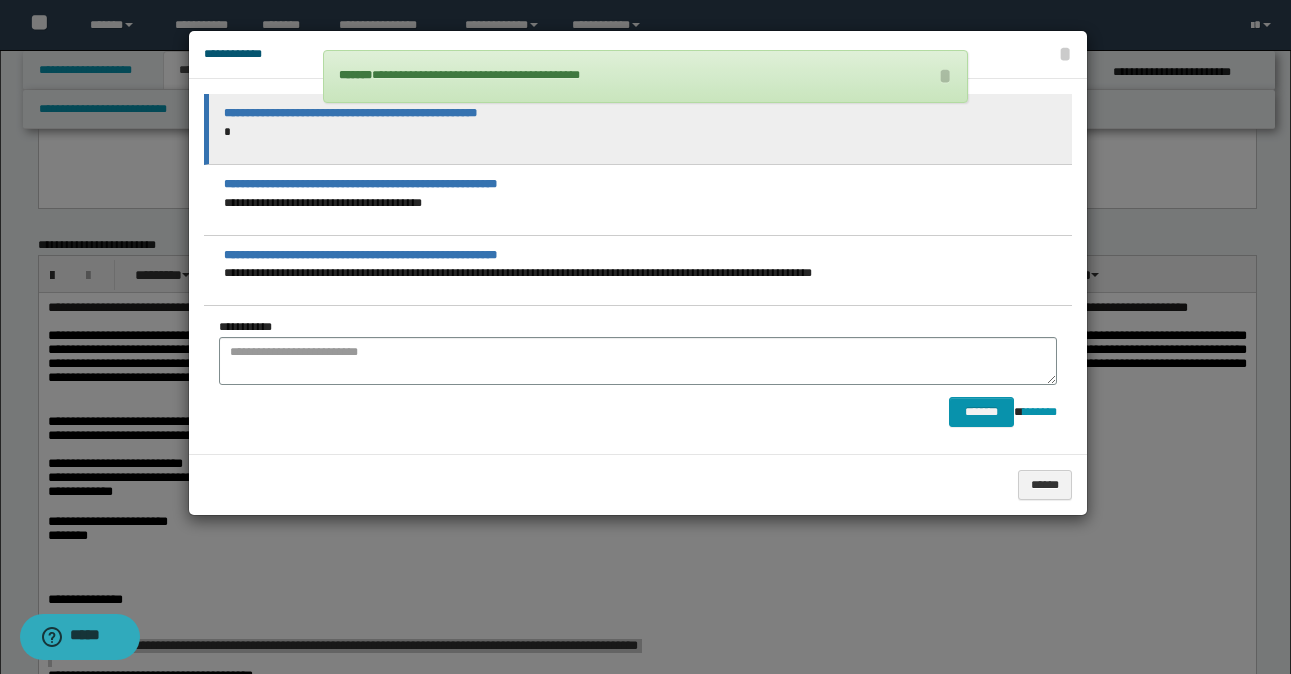 click on "*" at bounding box center [643, 132] 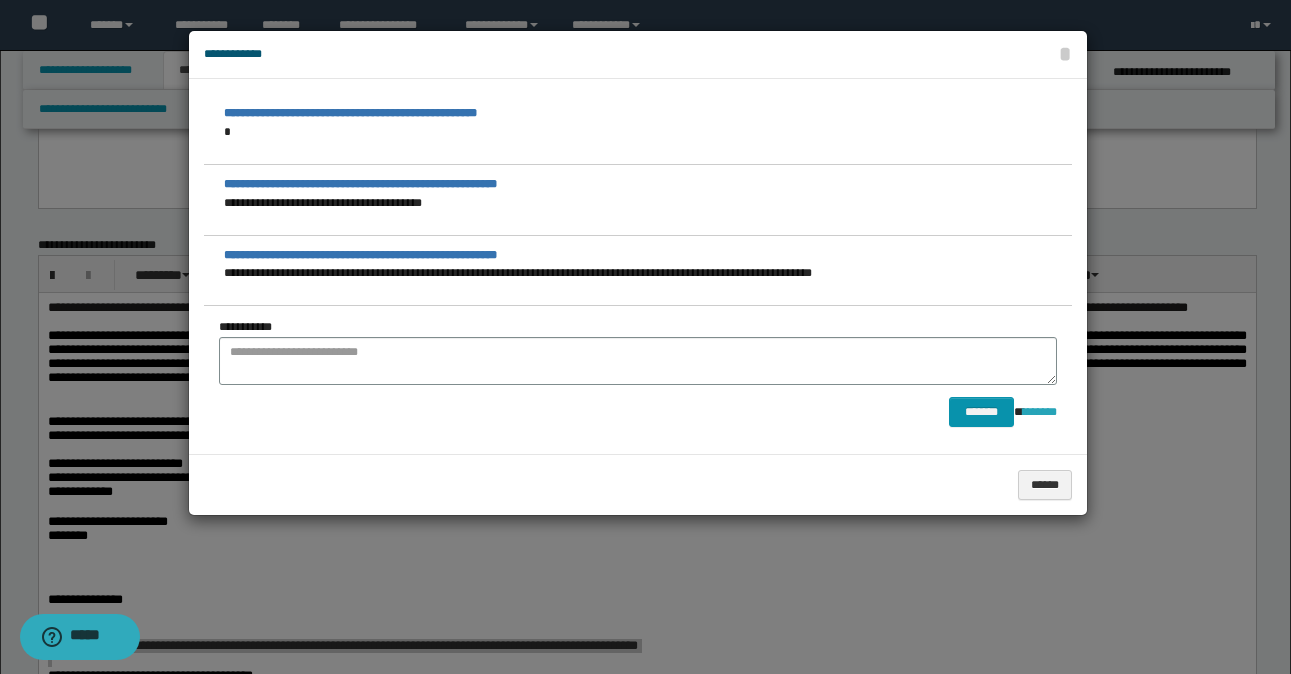 click on "********" at bounding box center (1040, 412) 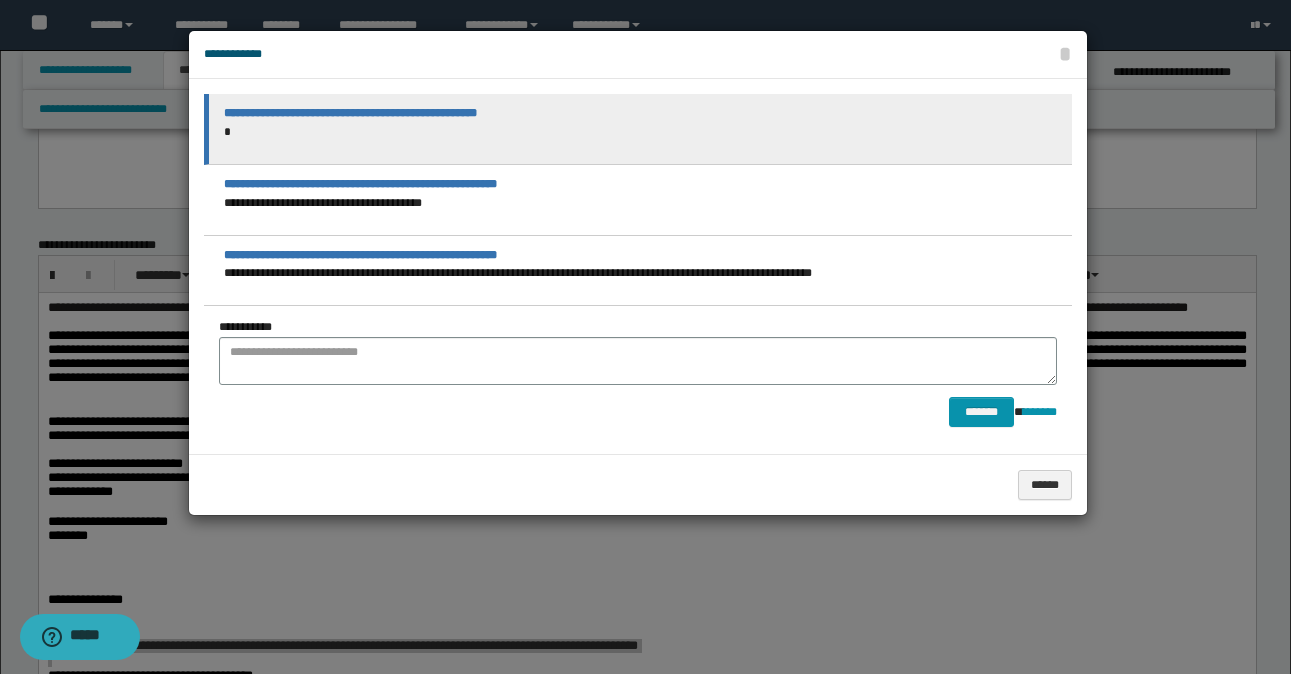 click on "*" at bounding box center [643, 132] 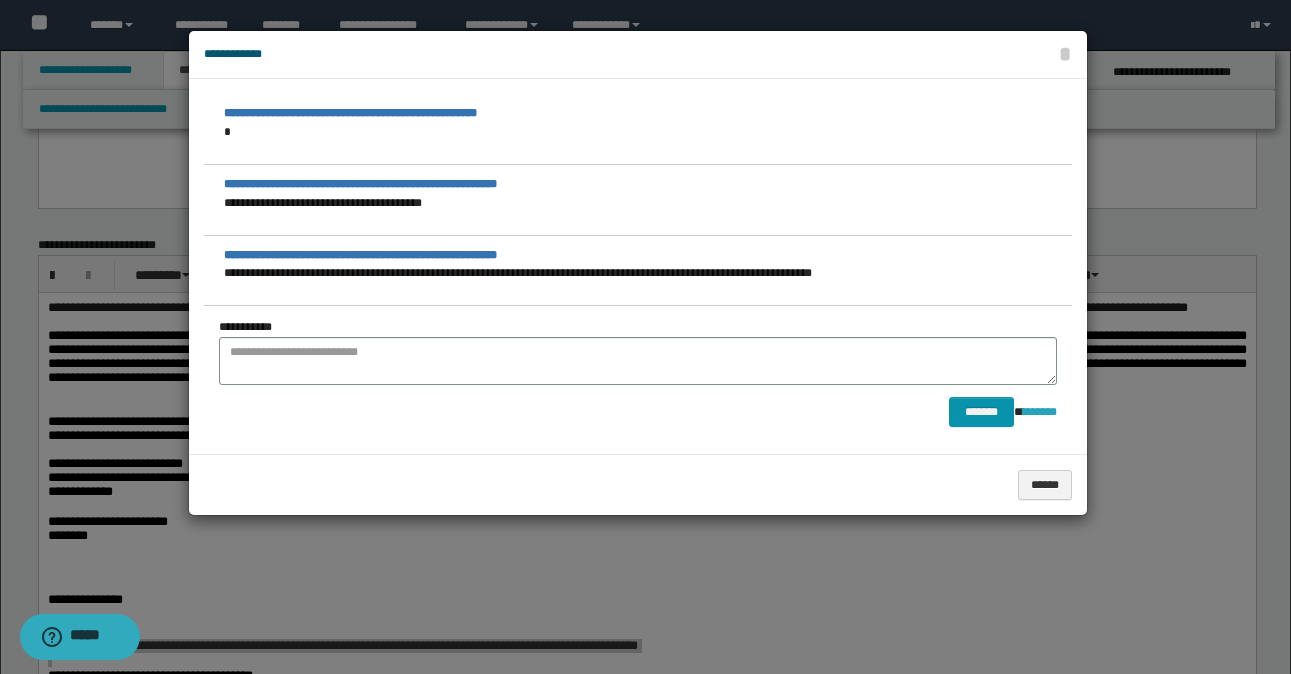 click on "********" at bounding box center [1040, 412] 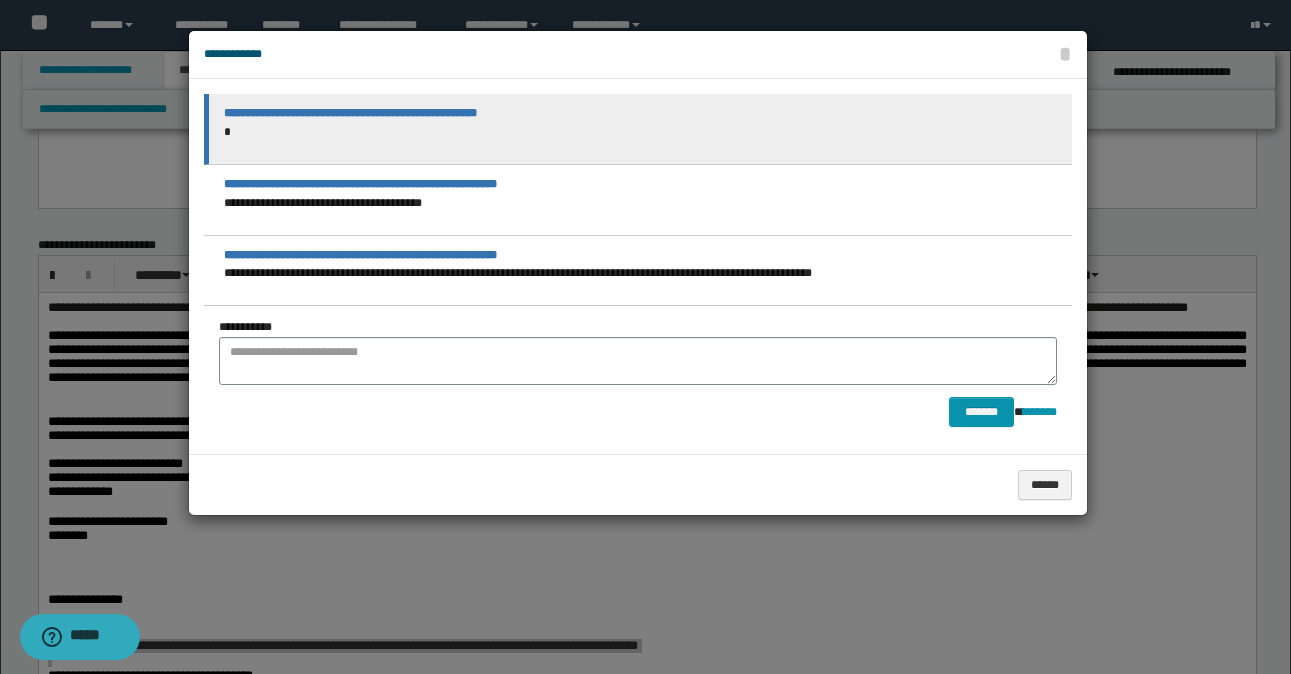 click on "*" at bounding box center [643, 132] 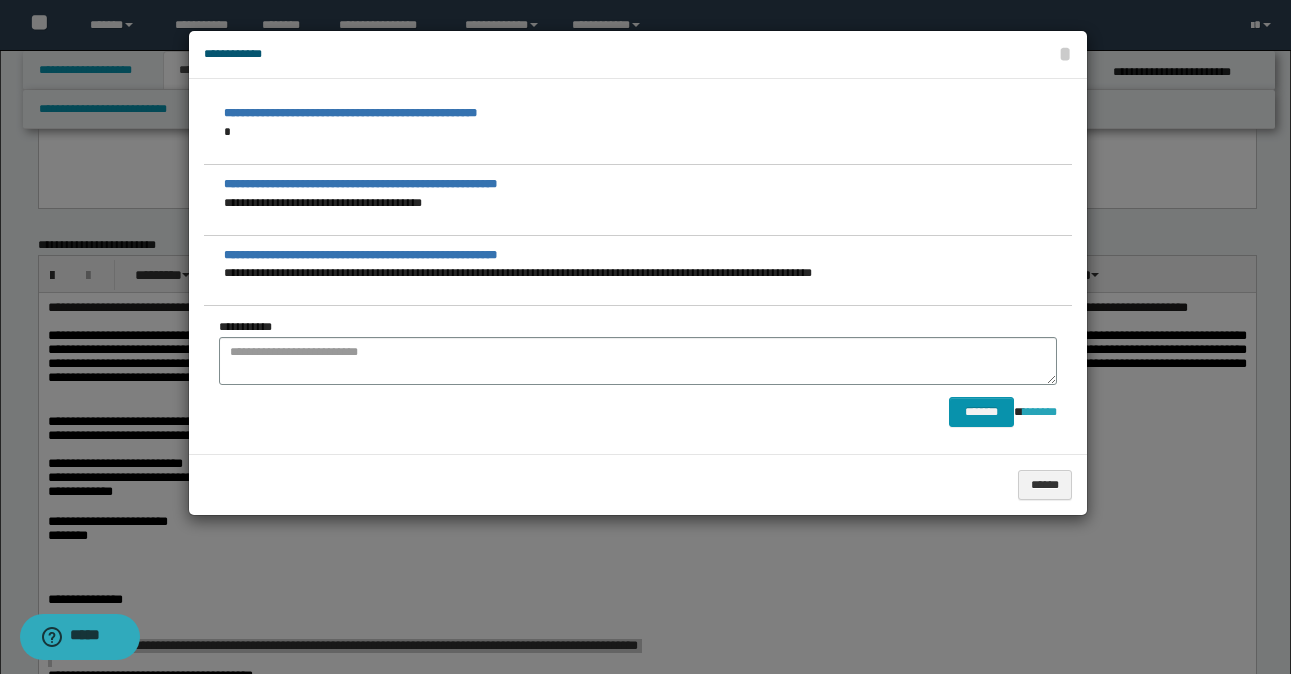 click on "********" at bounding box center (1040, 412) 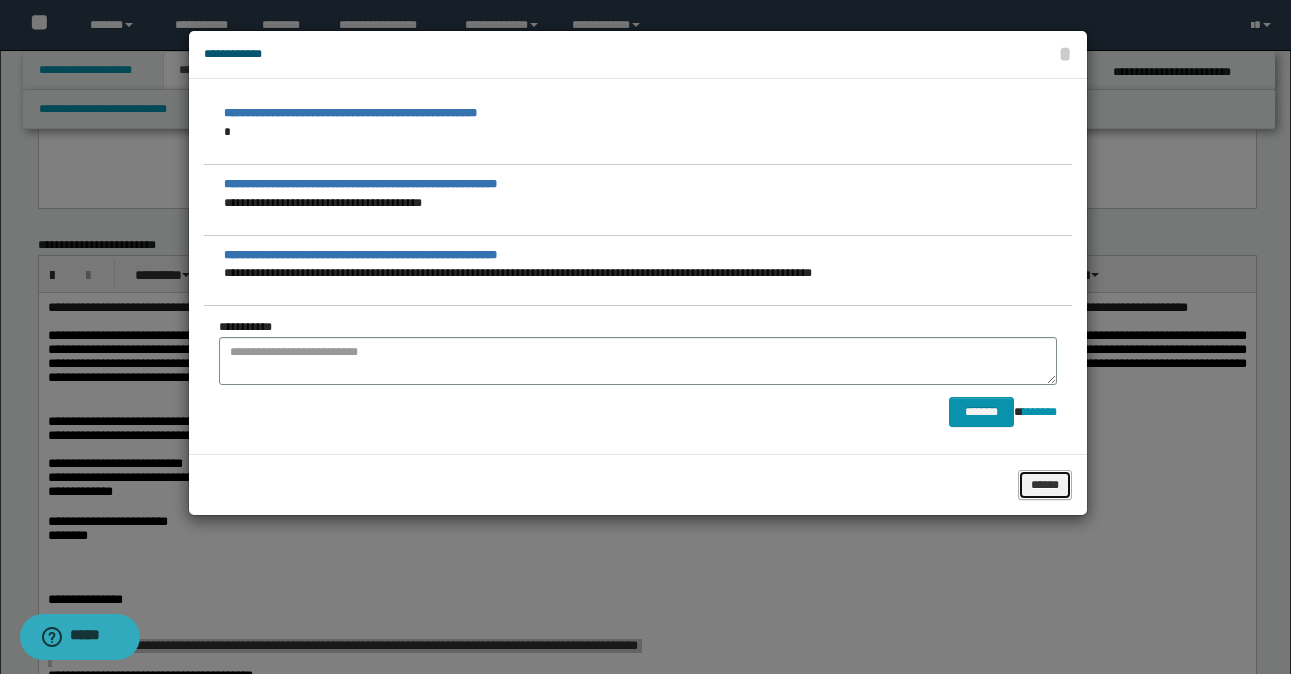 click on "******" at bounding box center (1045, 485) 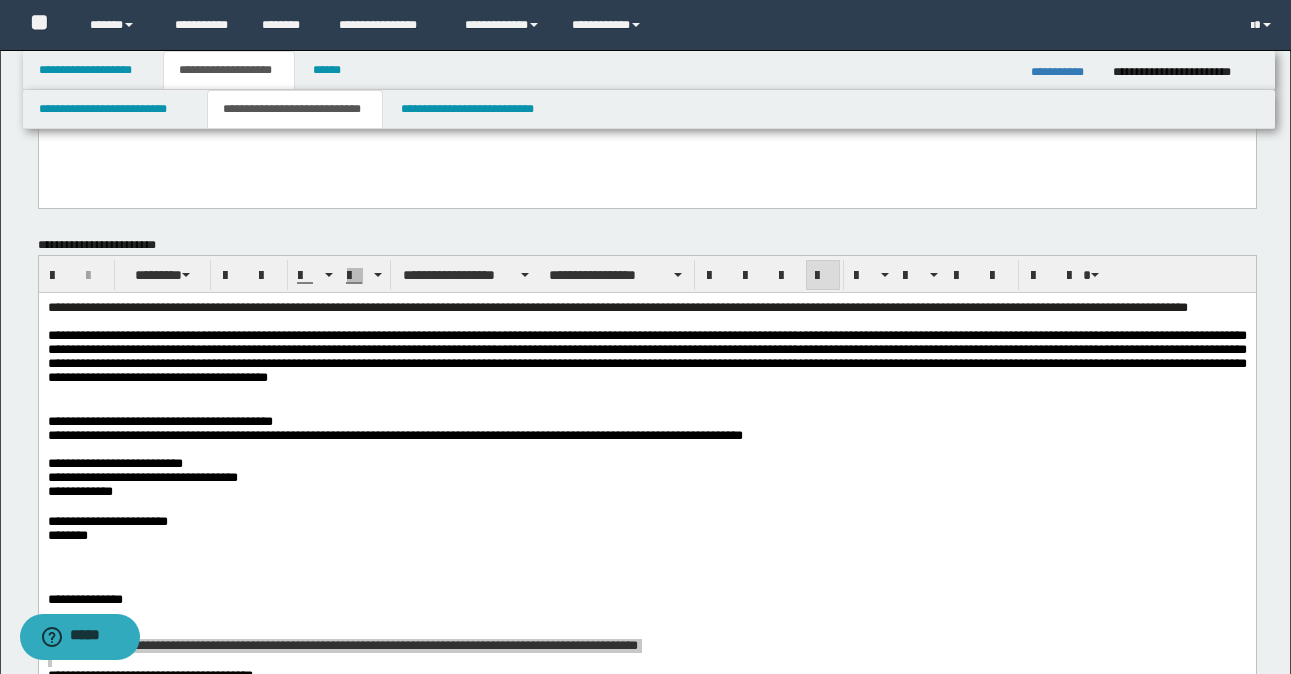 click on "**********" at bounding box center (1072, 66) 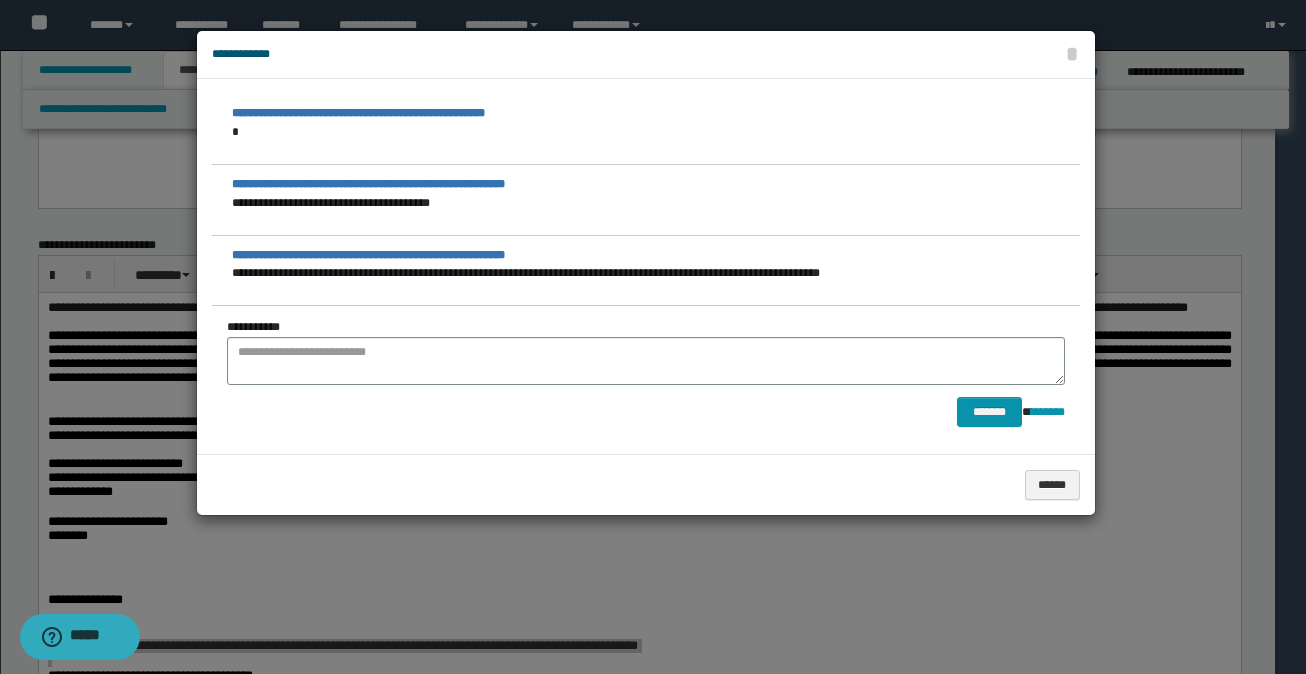 click on "**********" at bounding box center (646, 266) 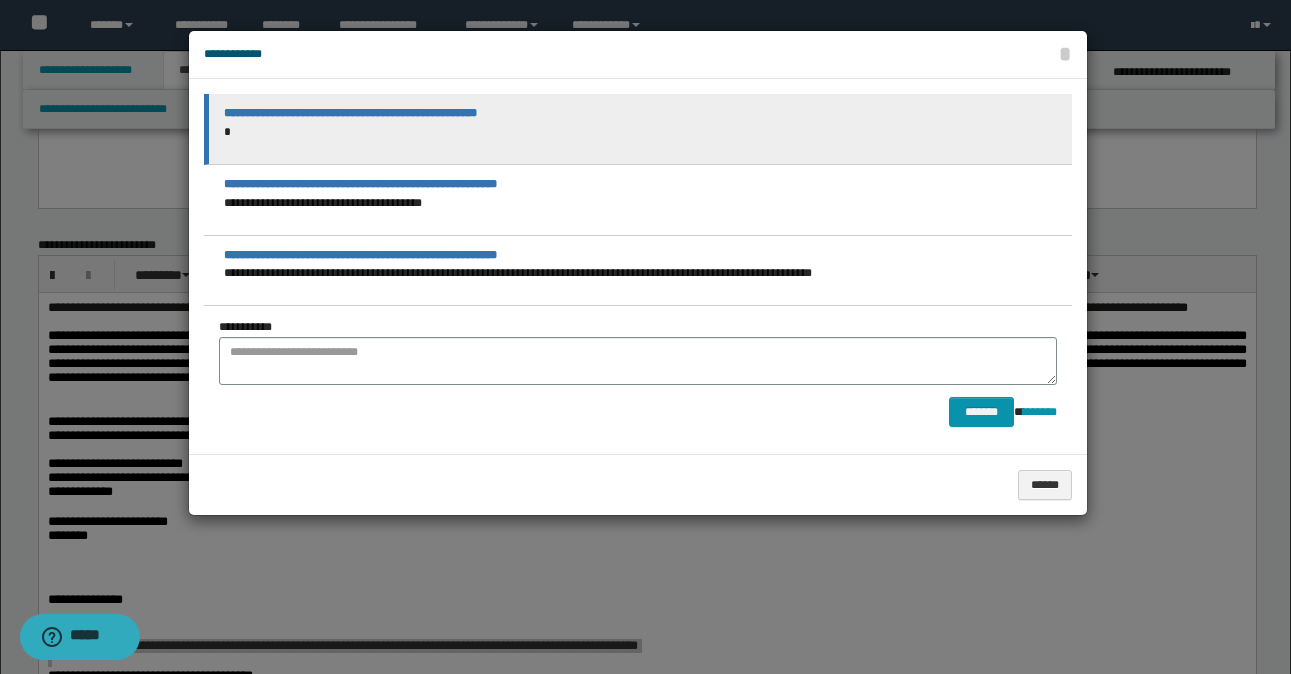 click on "*" at bounding box center (643, 132) 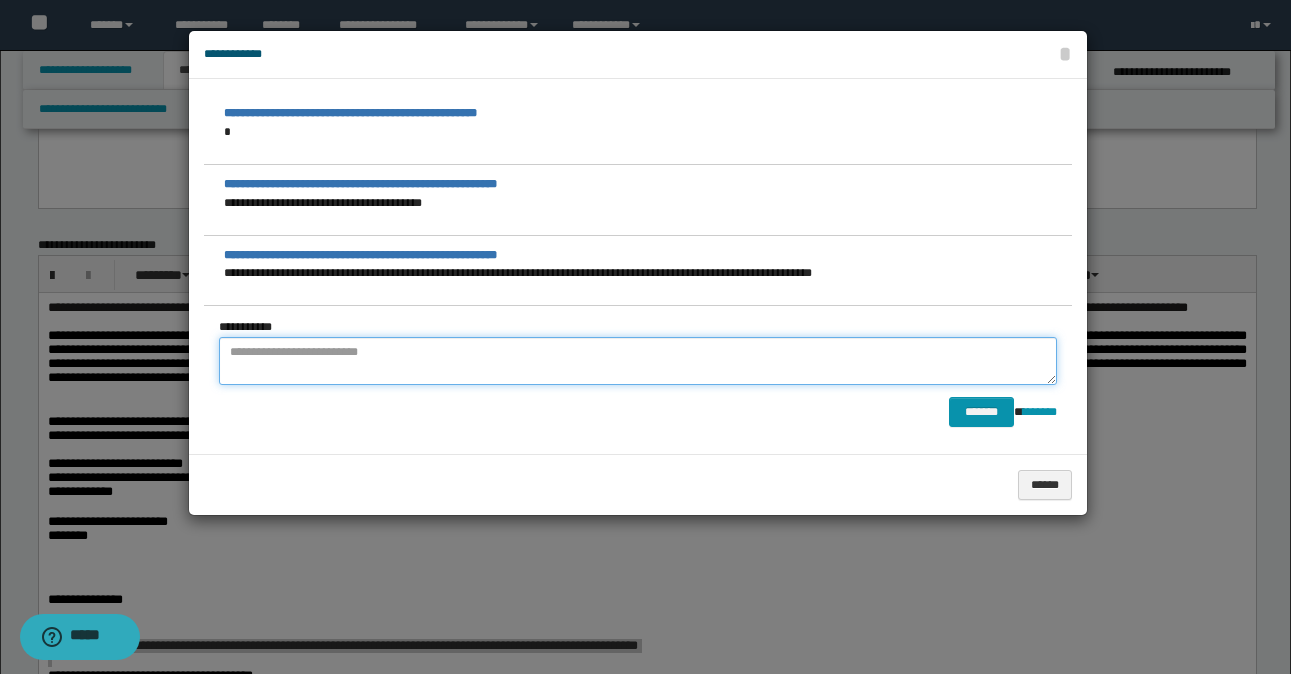 click at bounding box center [638, 361] 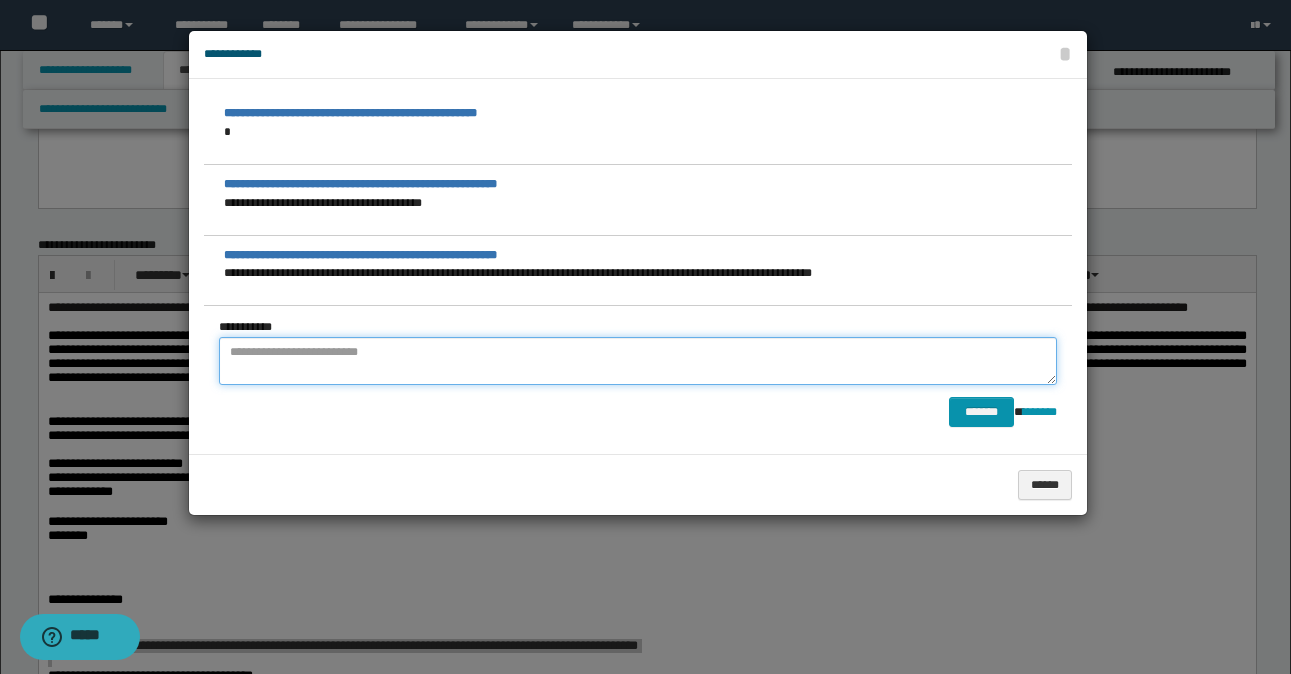paste on "**********" 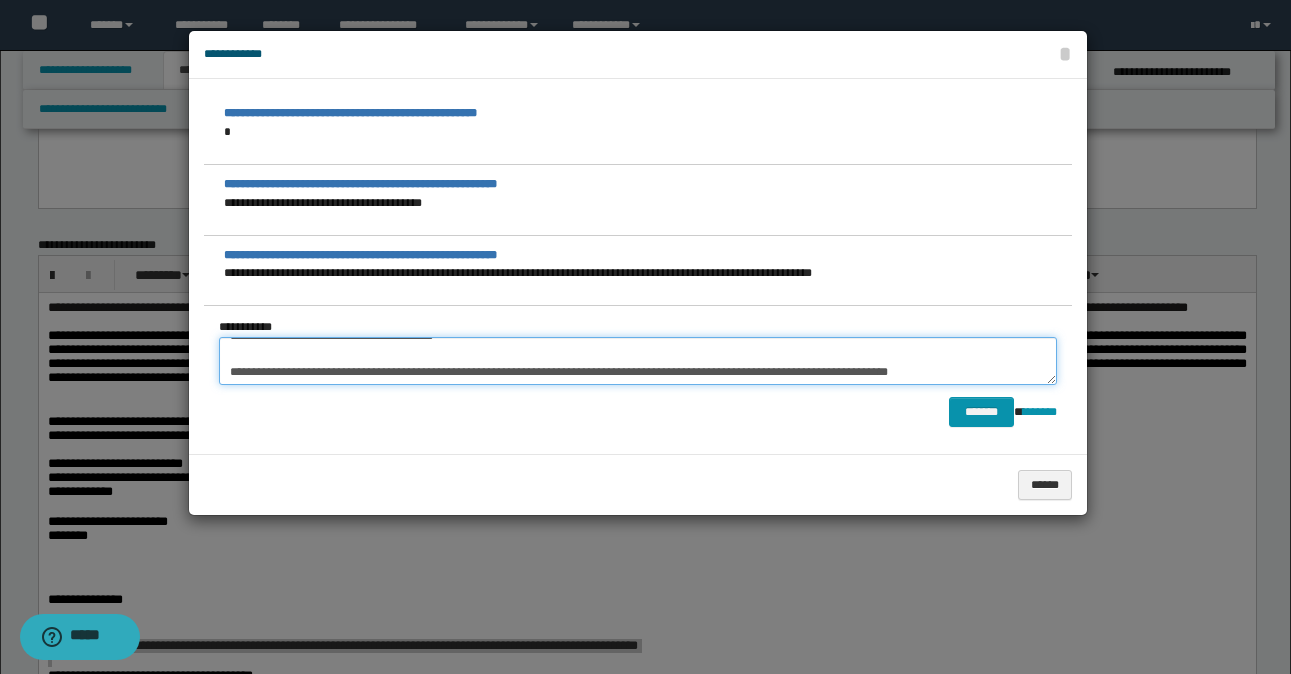 scroll, scrollTop: 0, scrollLeft: 0, axis: both 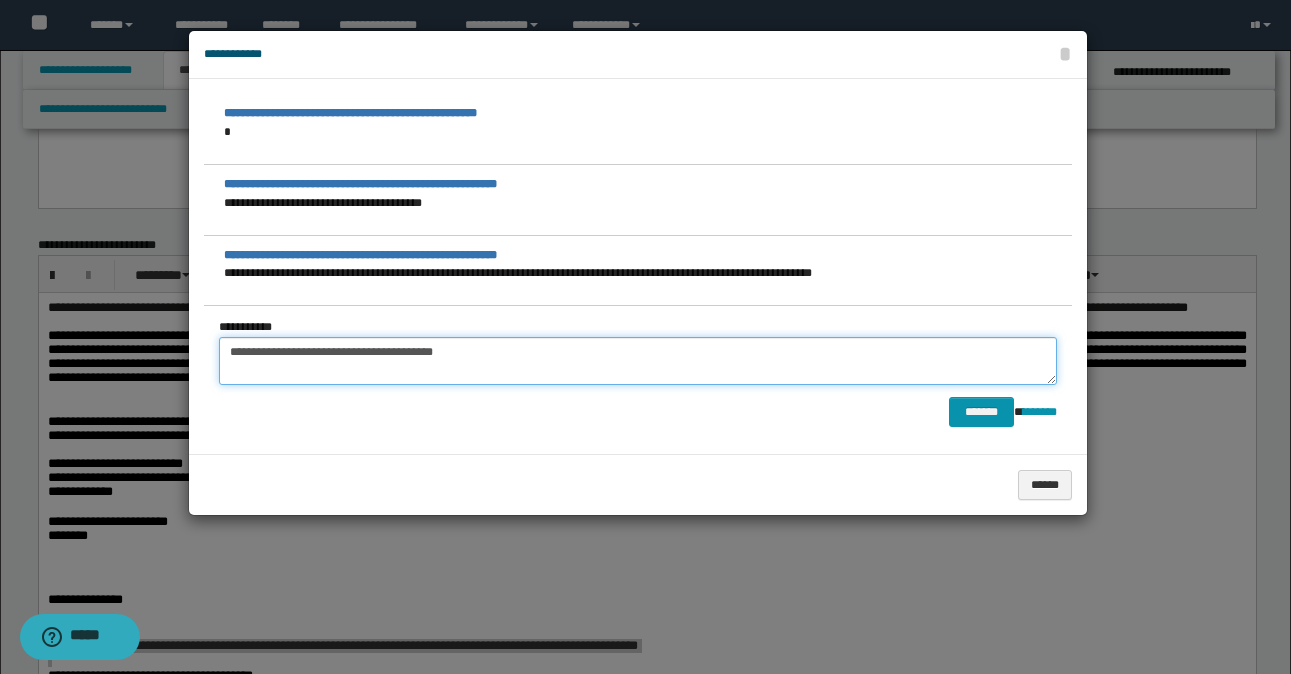 click on "**********" at bounding box center [638, 361] 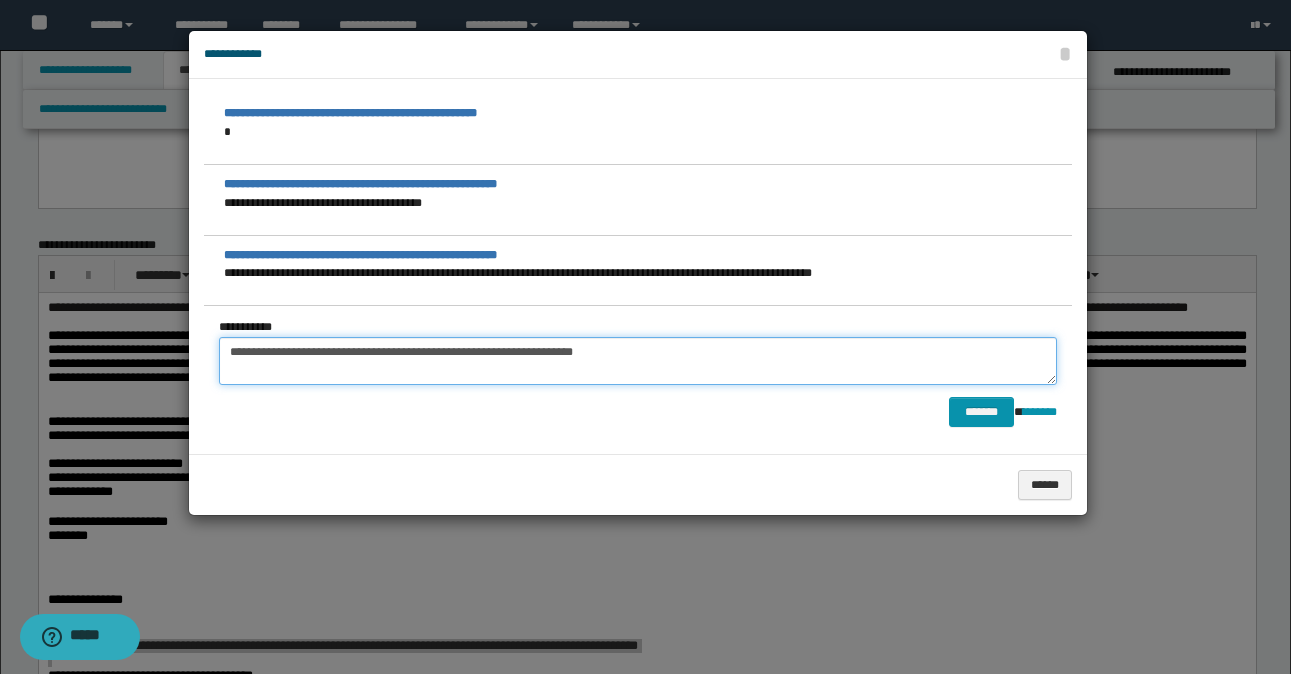 click on "**********" at bounding box center (638, 361) 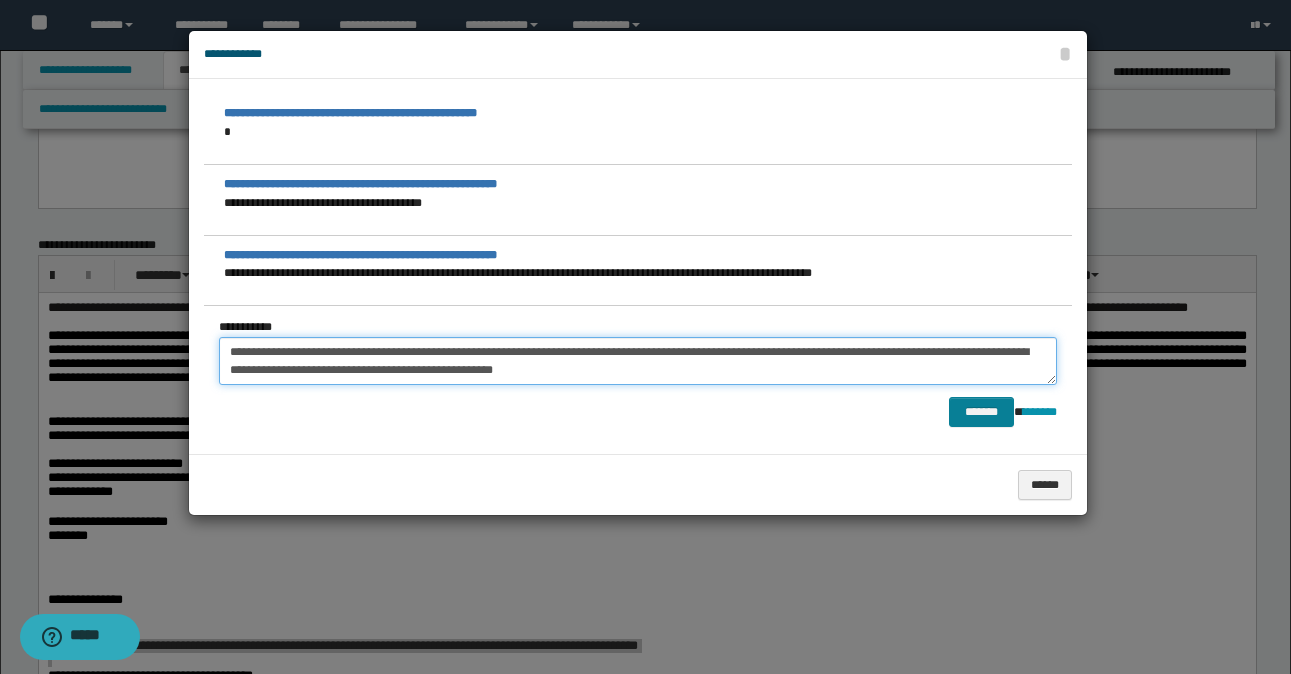type on "**********" 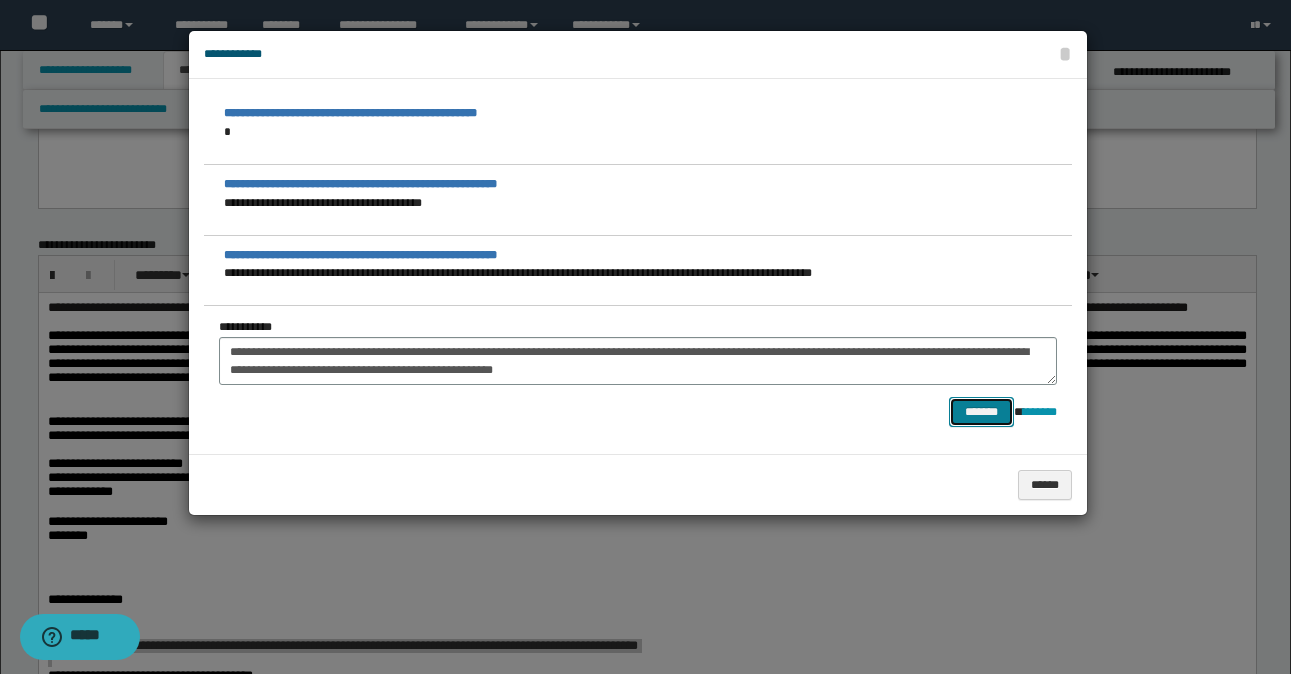 click on "*******" at bounding box center (981, 412) 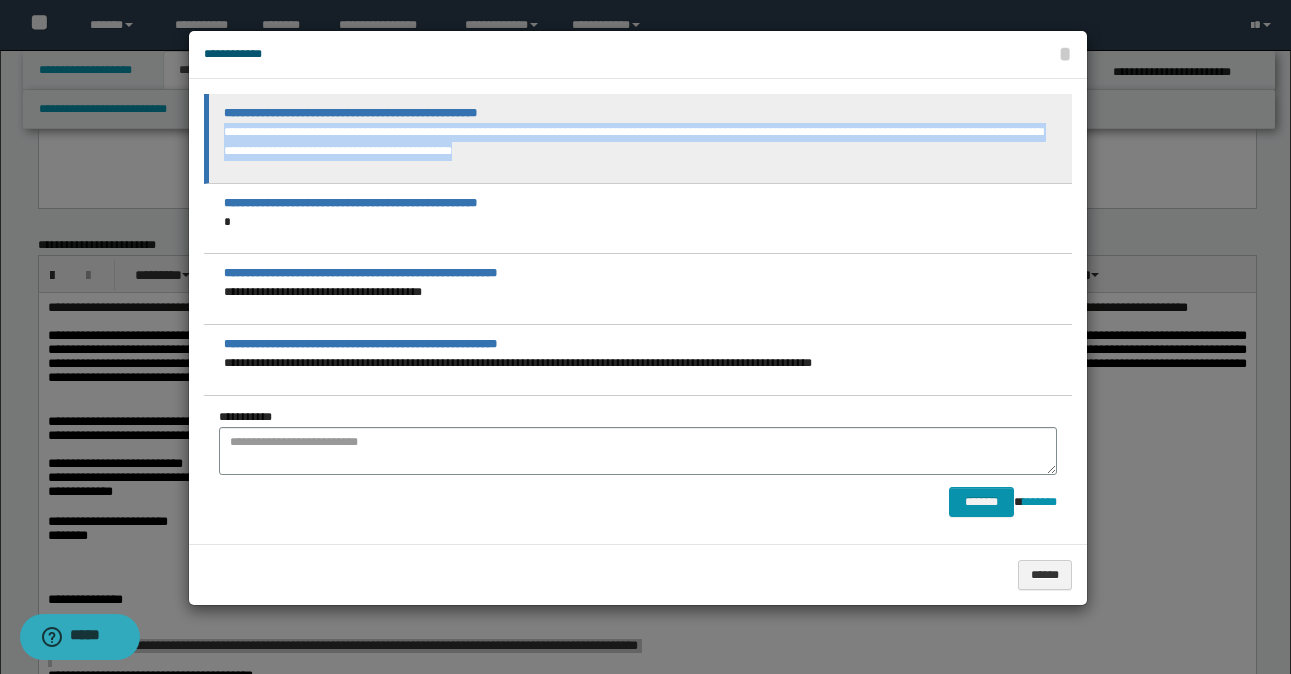 drag, startPoint x: 226, startPoint y: 126, endPoint x: 517, endPoint y: 165, distance: 293.60178 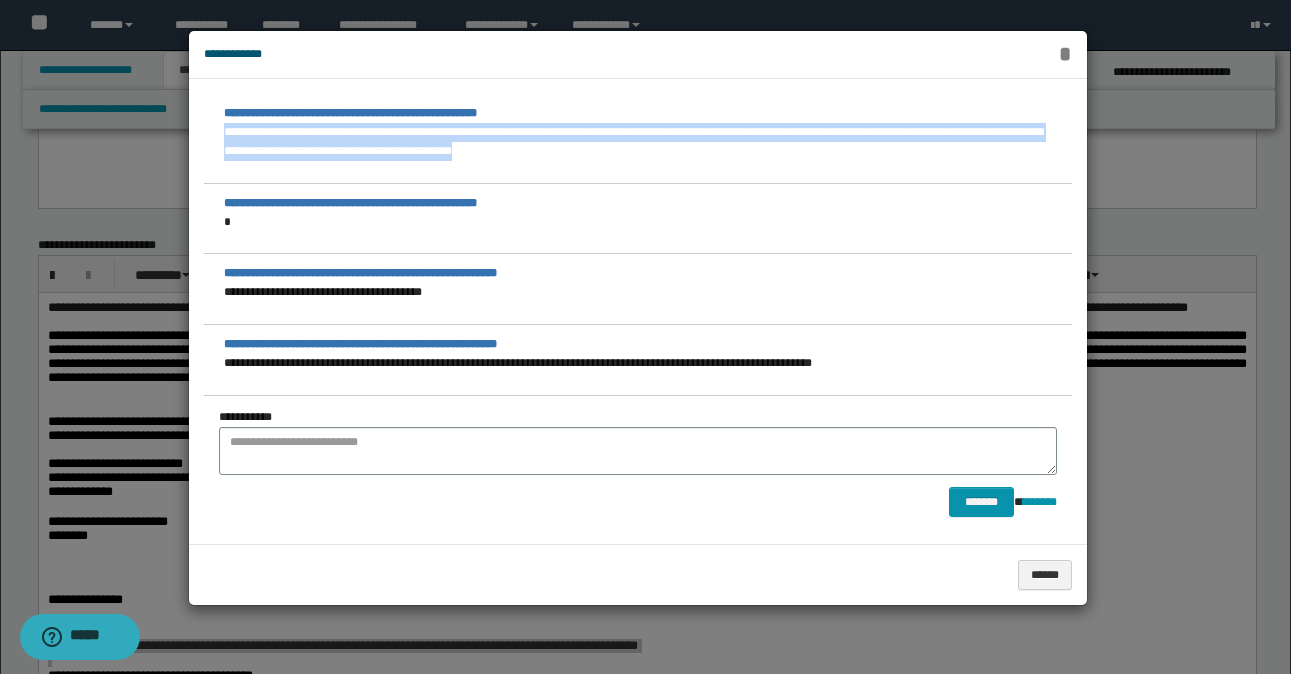 click on "*" at bounding box center [1064, 54] 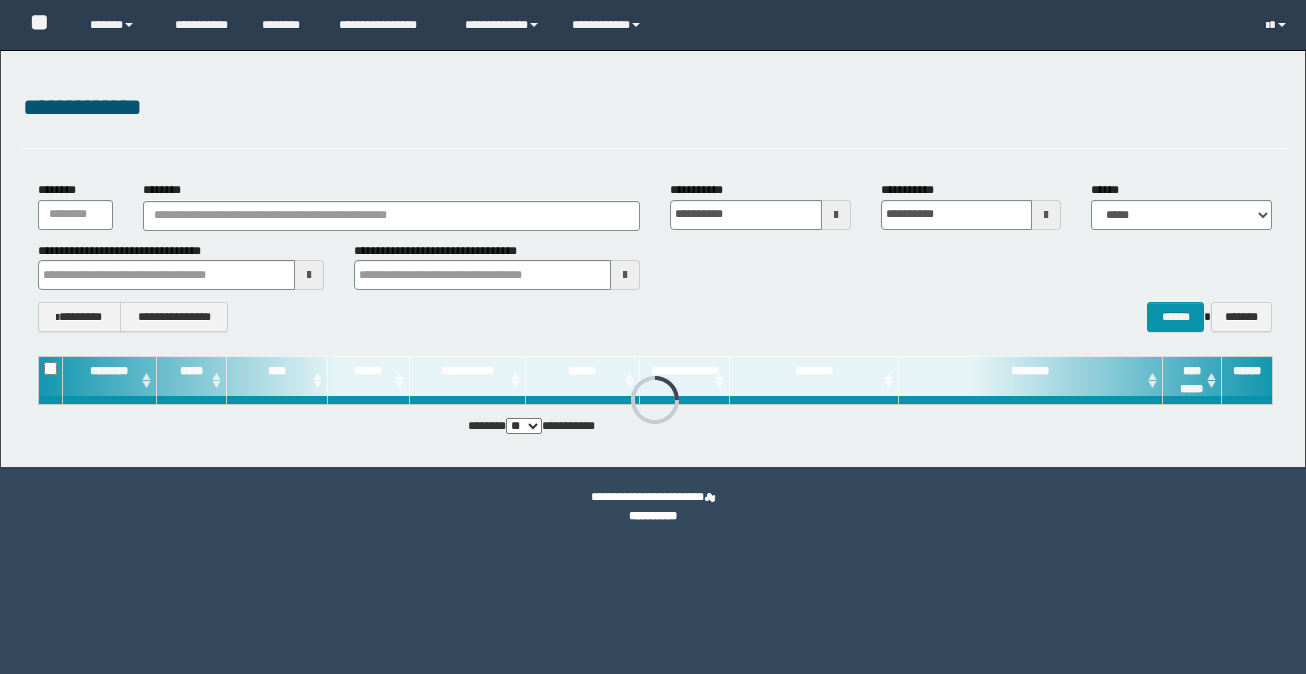 scroll, scrollTop: 0, scrollLeft: 0, axis: both 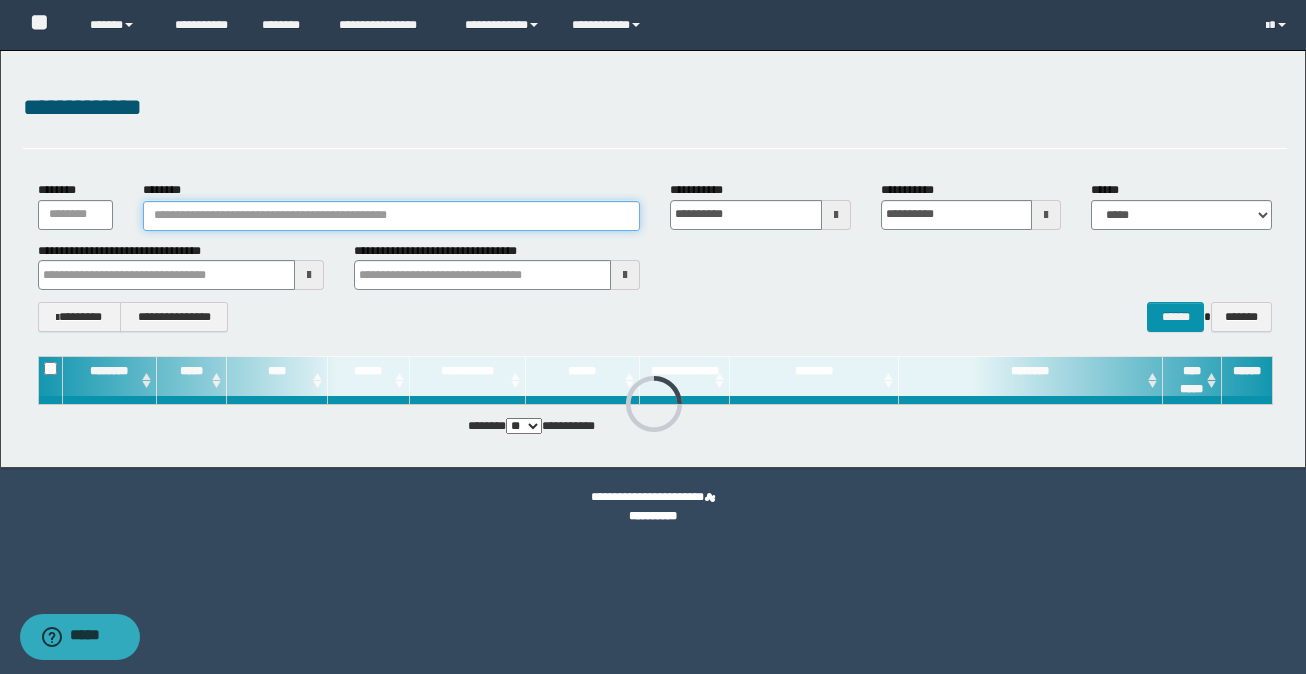 click on "********" at bounding box center (391, 216) 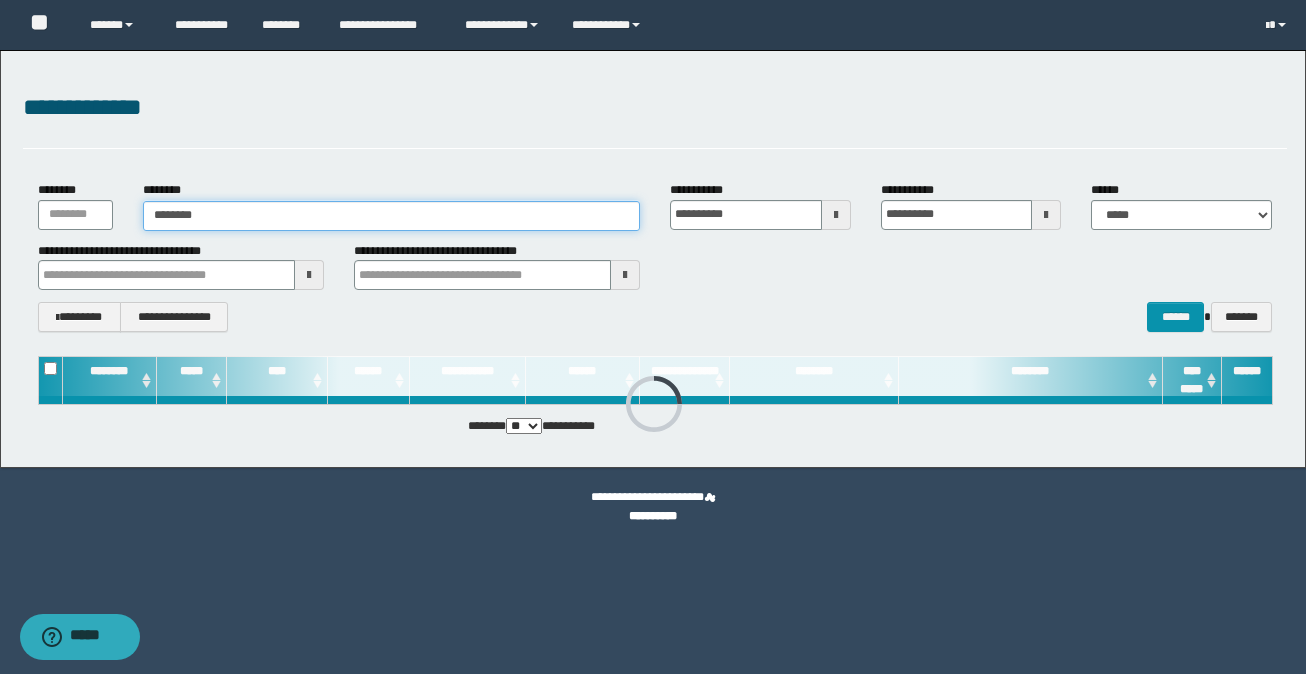 type on "********" 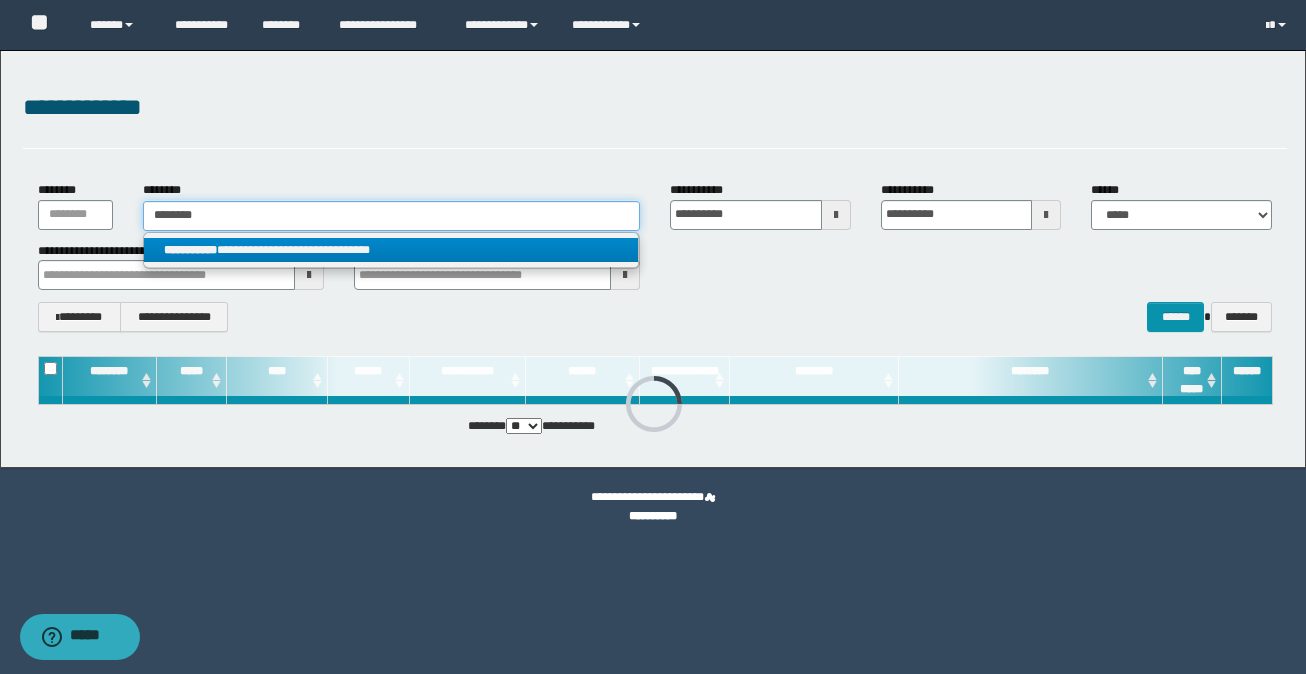 type on "********" 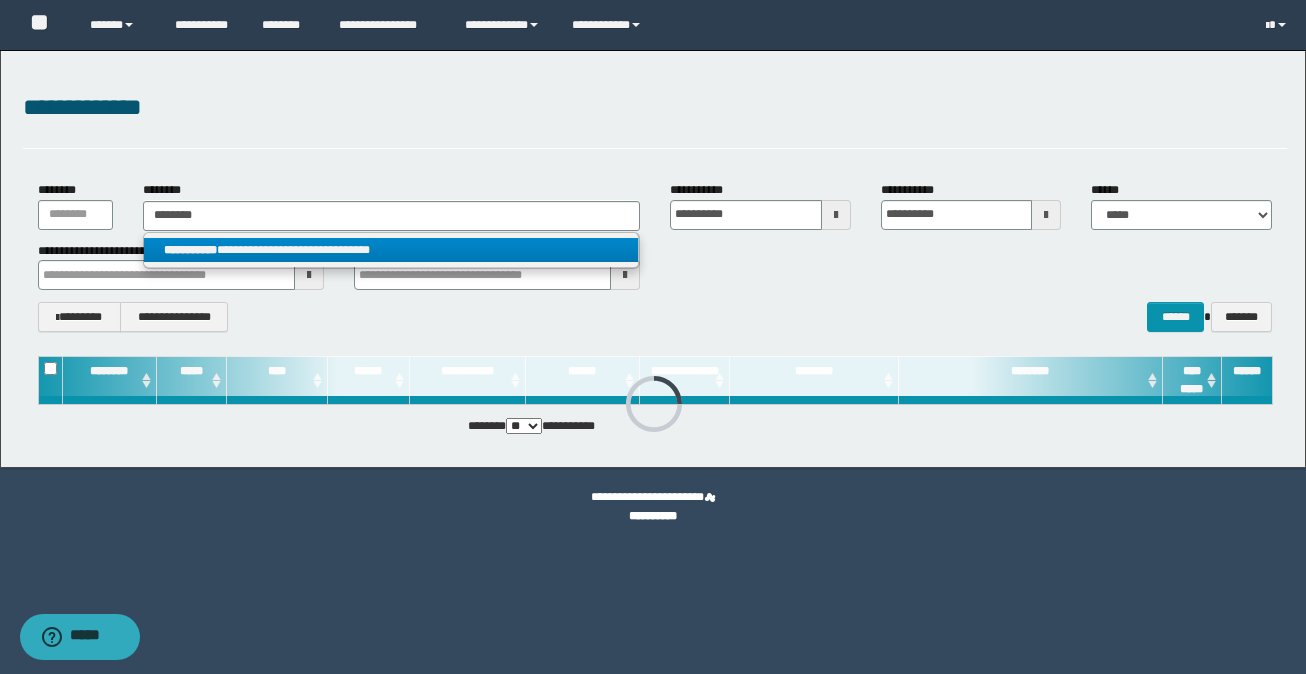click on "**********" at bounding box center [391, 250] 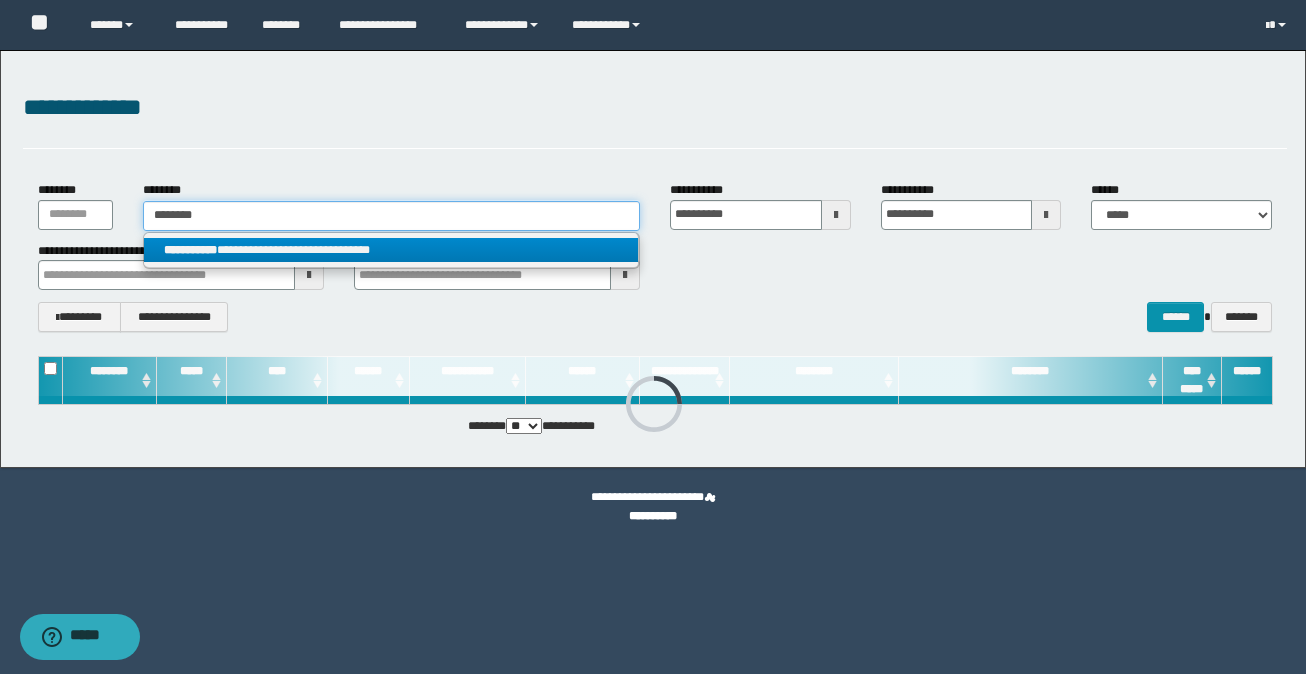 type 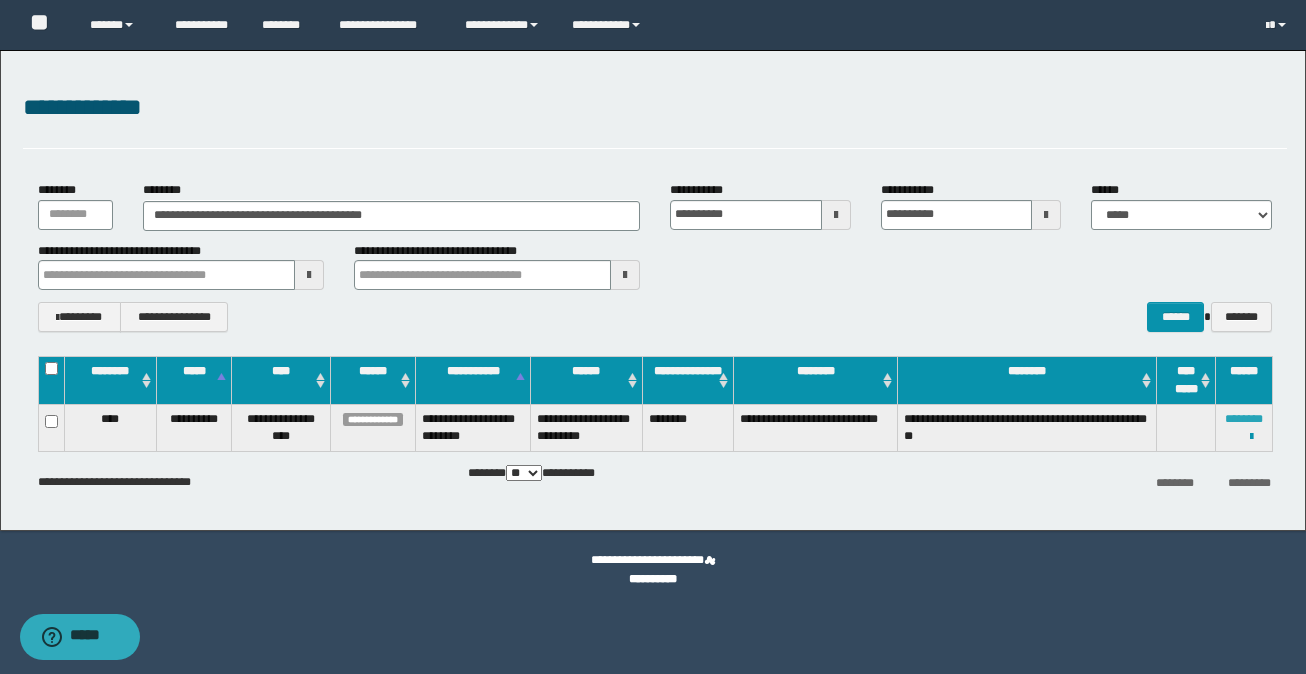 click on "********" at bounding box center (1244, 419) 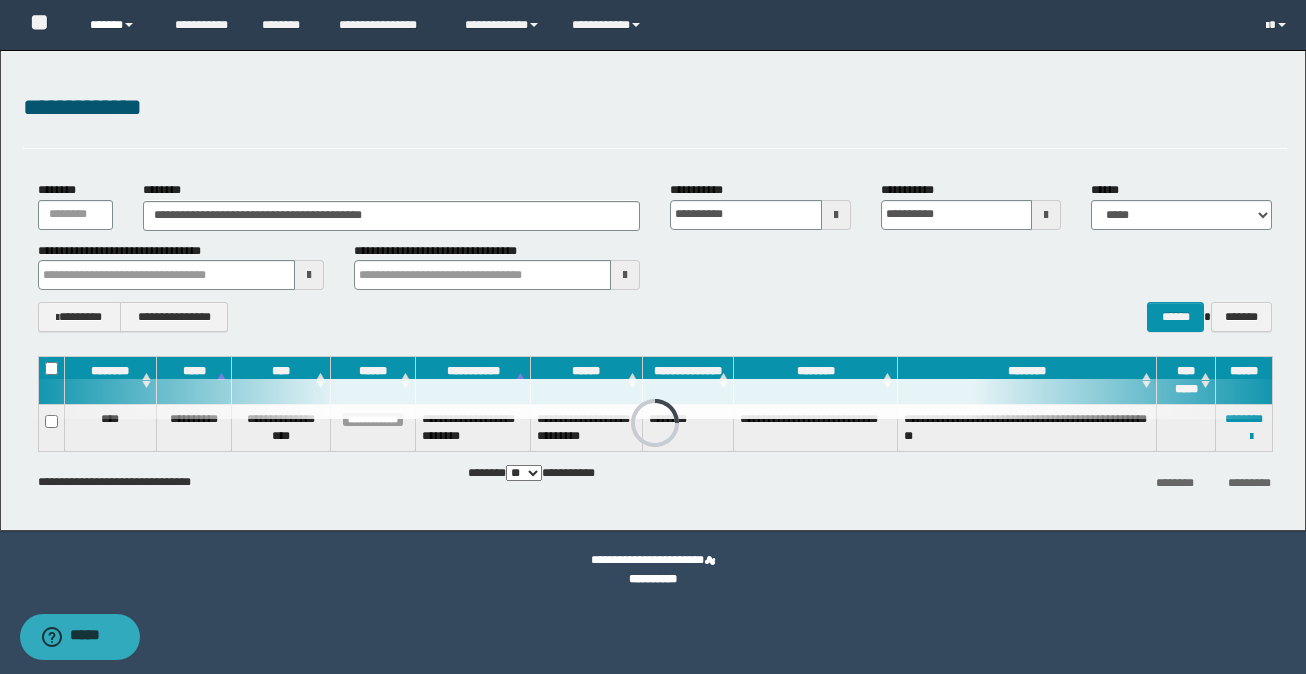 click on "******" at bounding box center (117, 25) 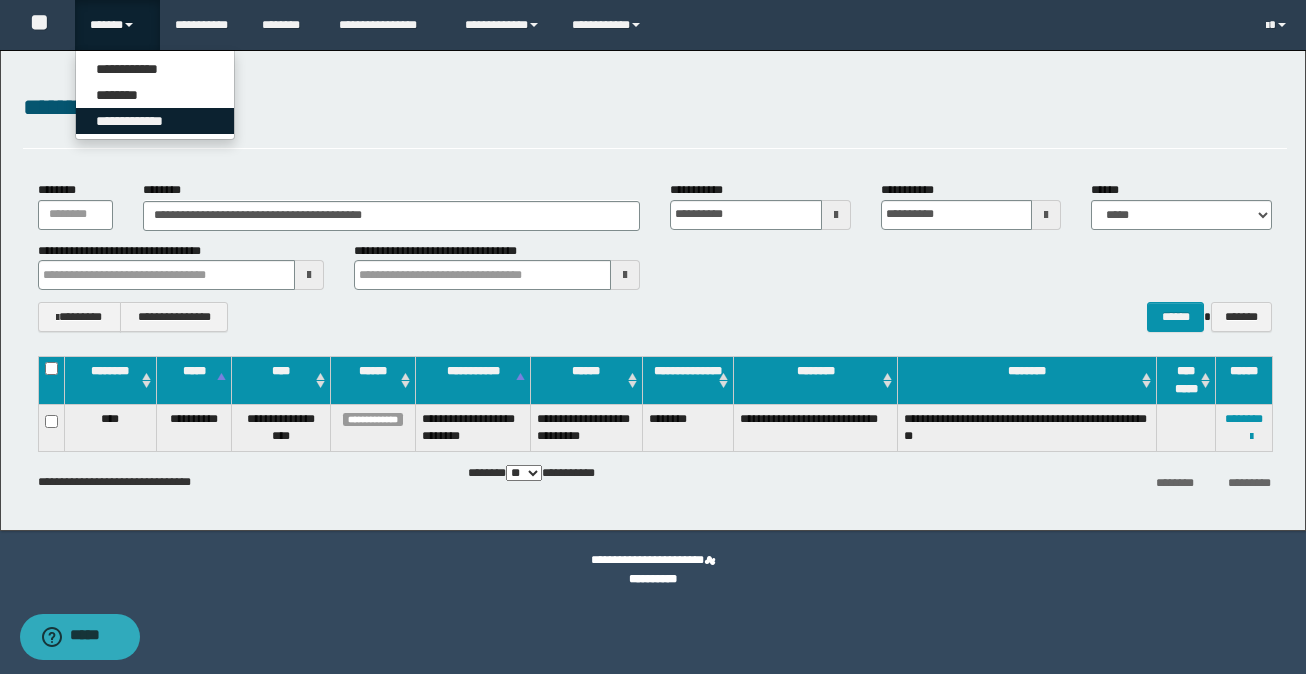 click on "**********" at bounding box center (155, 121) 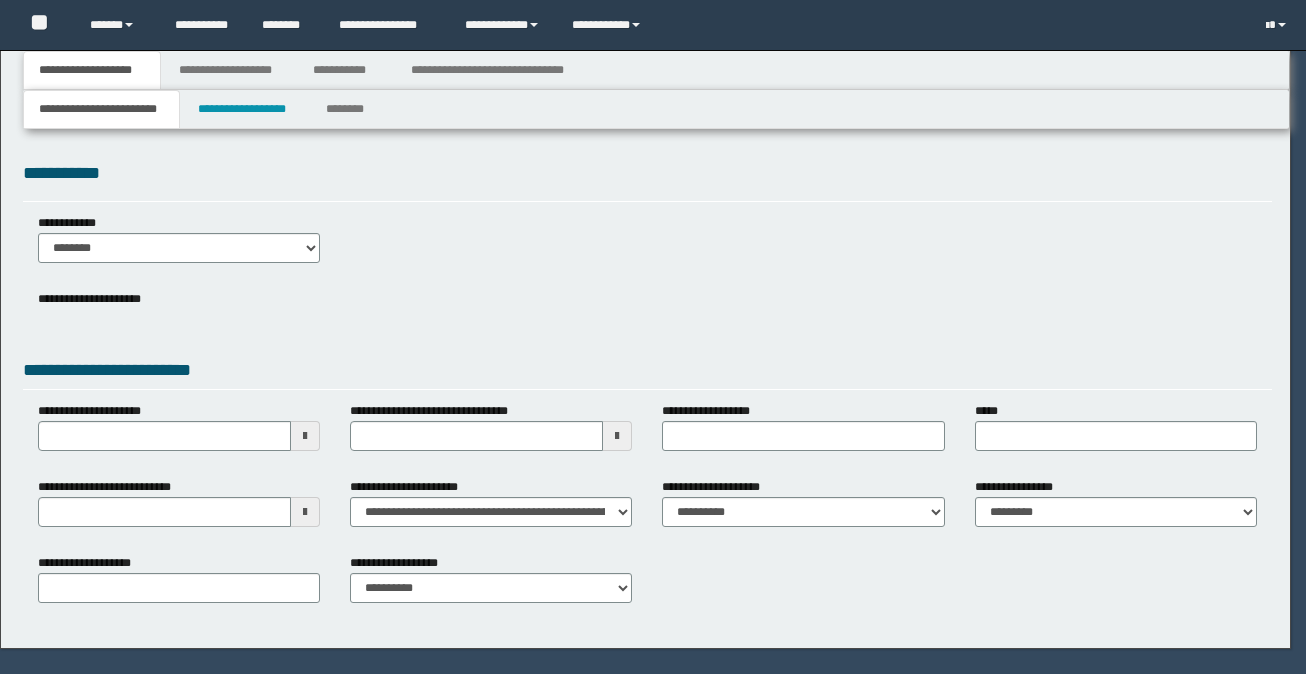 scroll, scrollTop: 0, scrollLeft: 0, axis: both 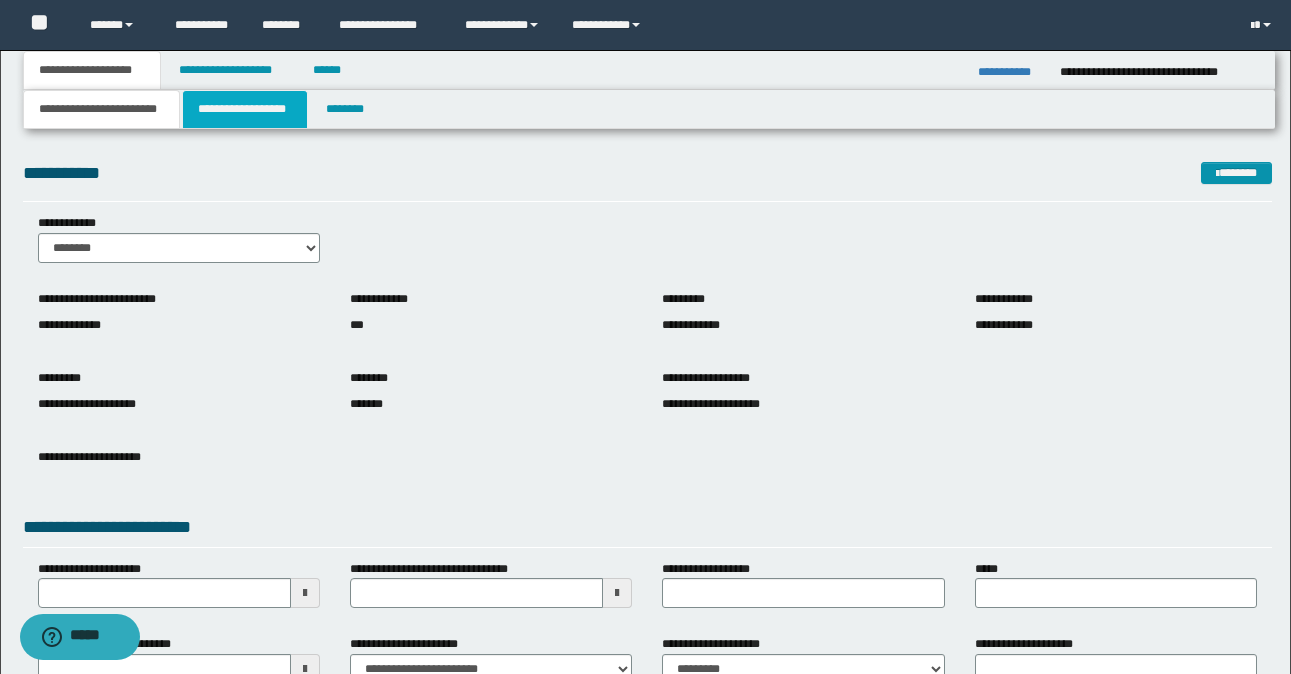 click on "**********" at bounding box center [245, 109] 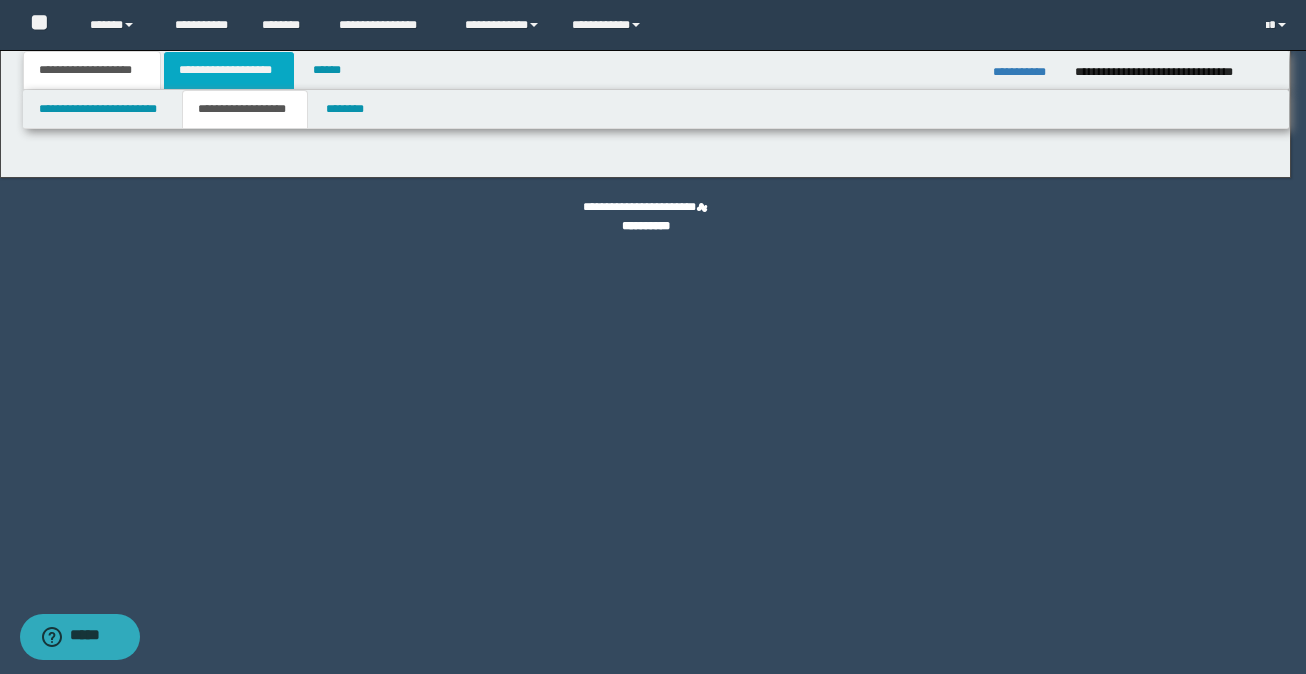 type on "********" 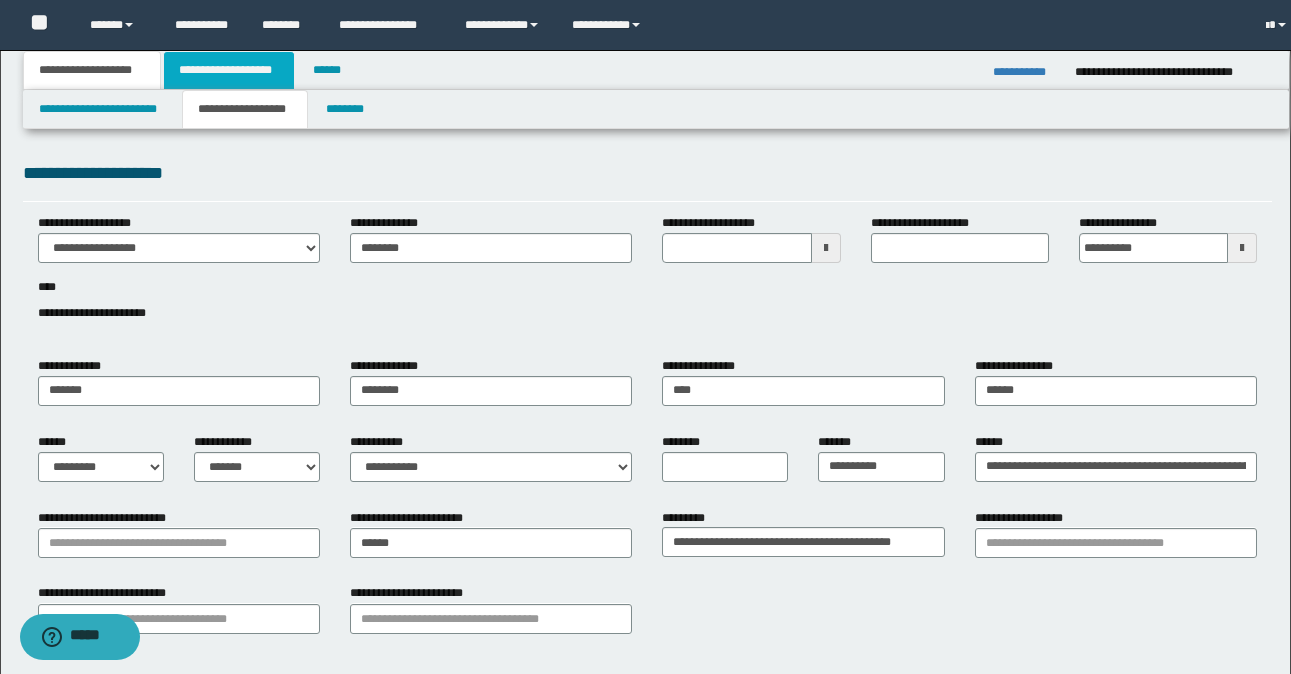 click on "**********" at bounding box center (229, 70) 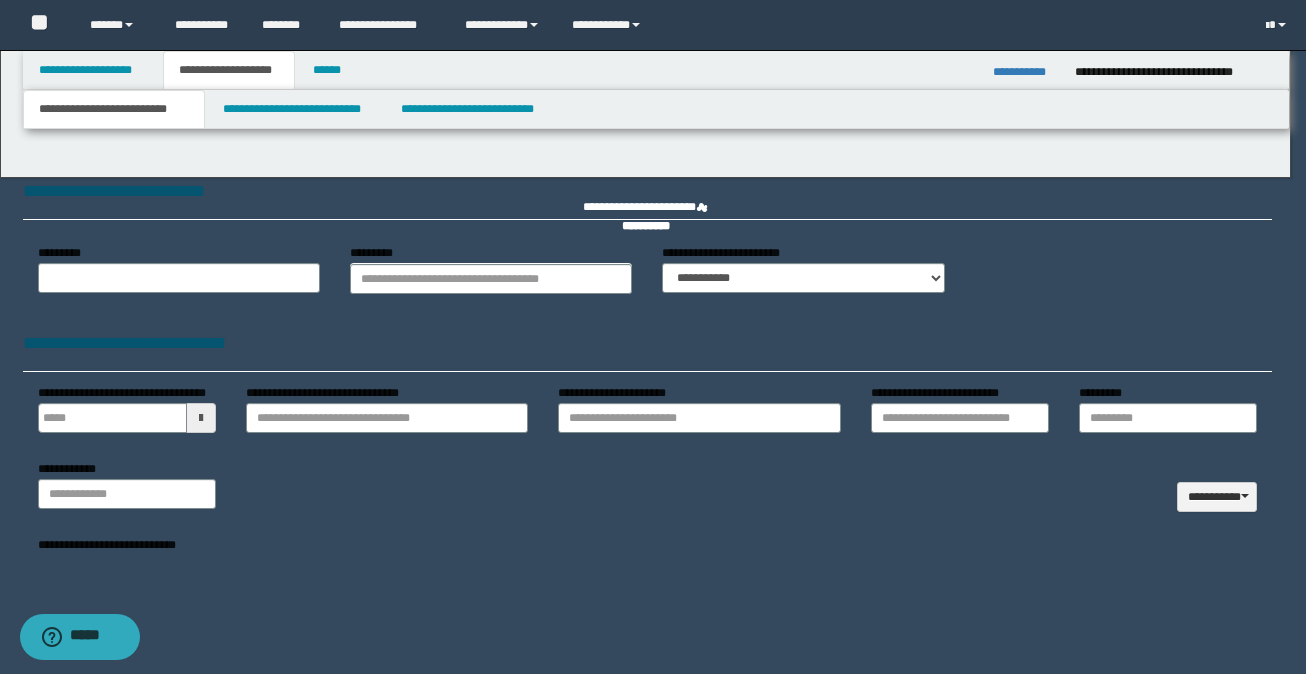 select on "*" 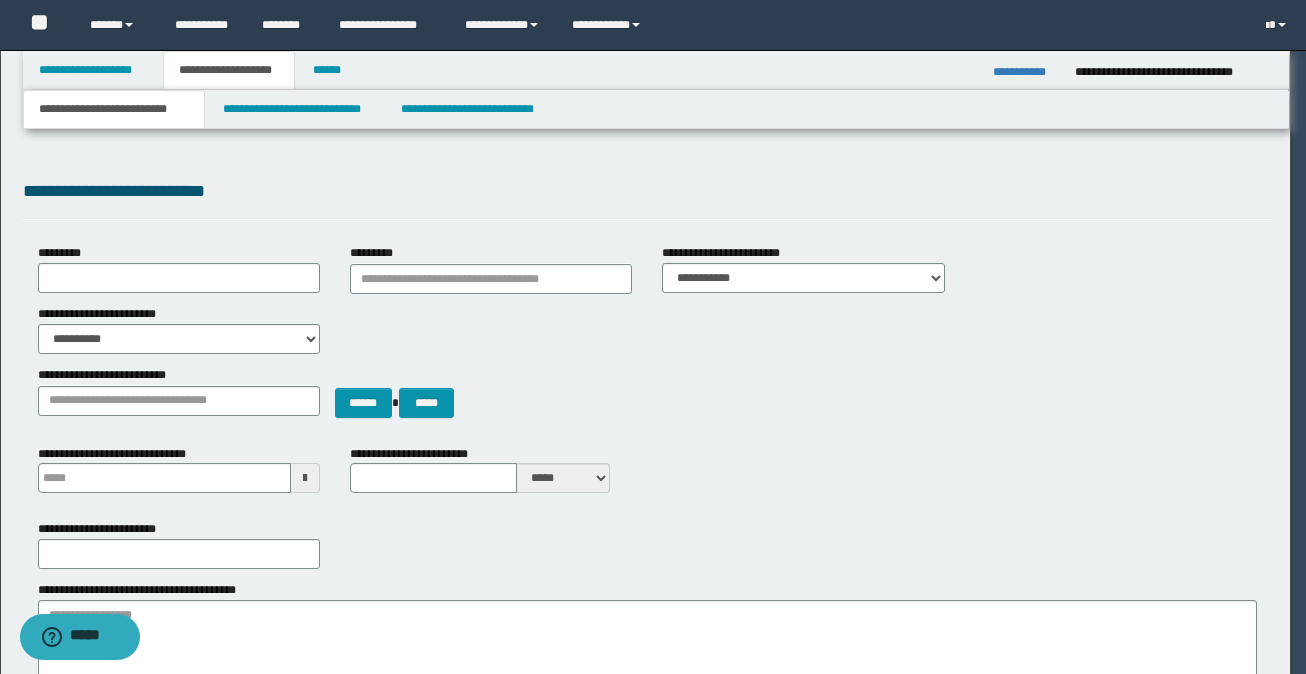 type 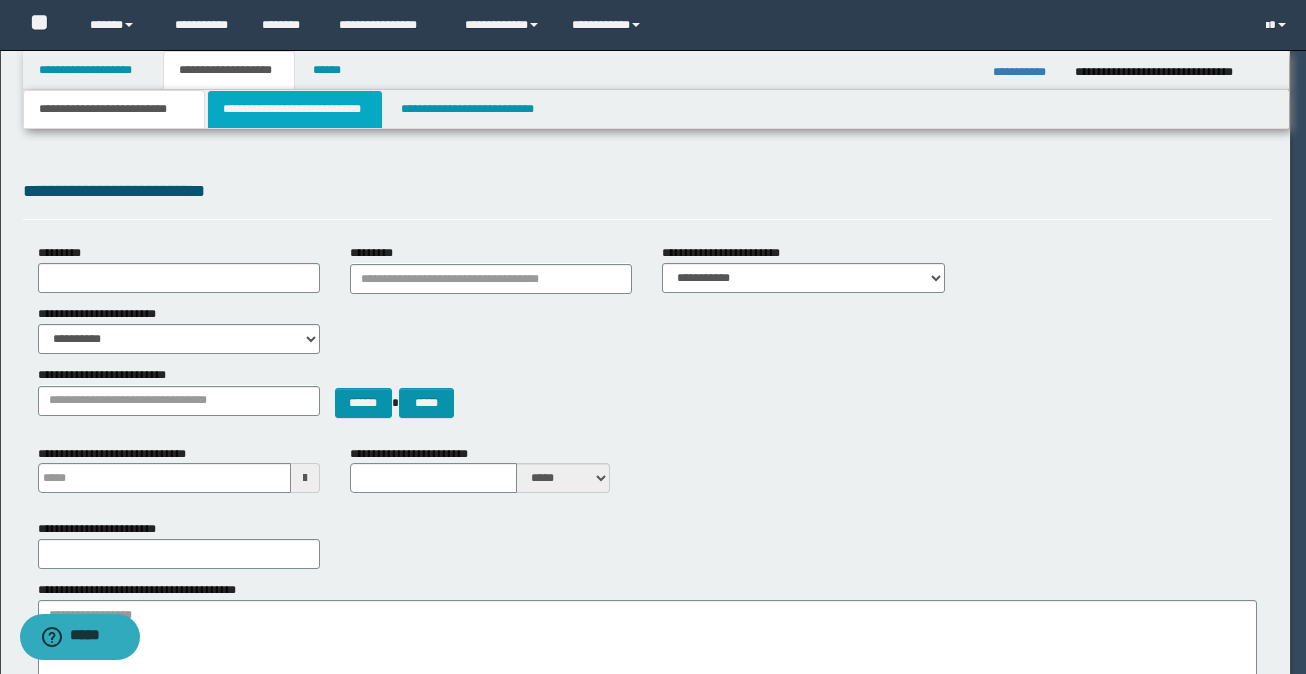 scroll, scrollTop: 0, scrollLeft: 0, axis: both 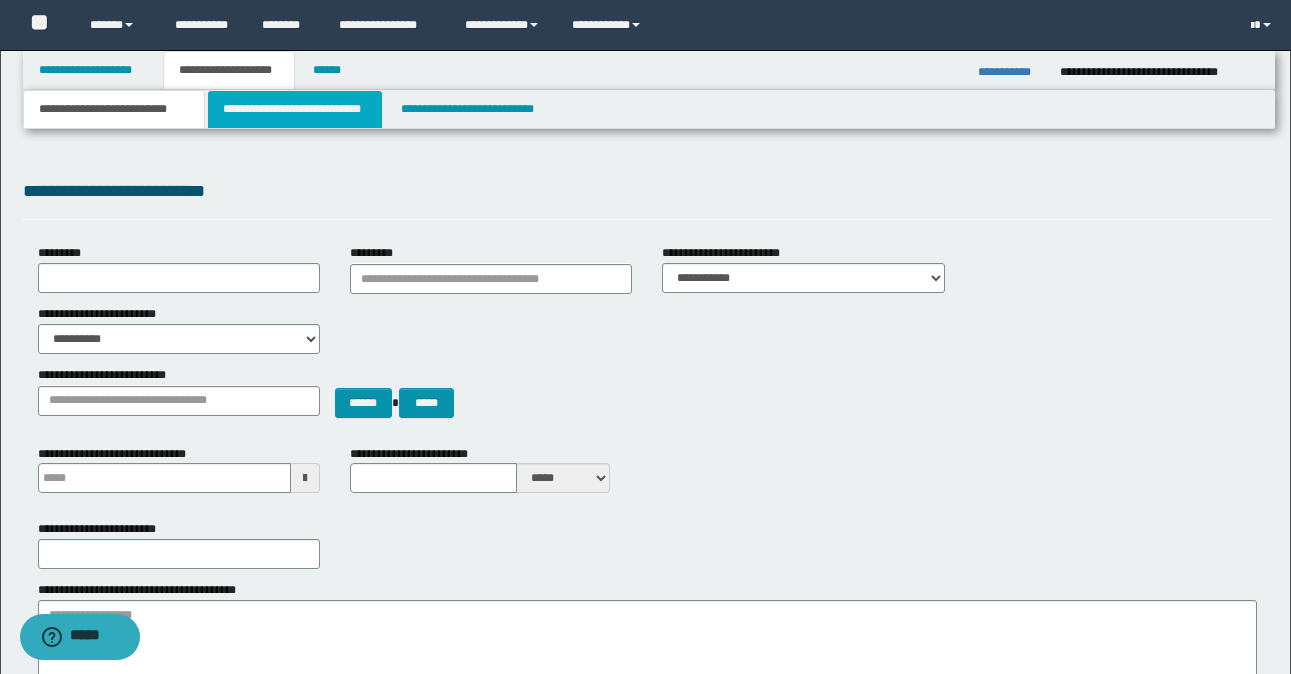 click on "**********" at bounding box center [295, 109] 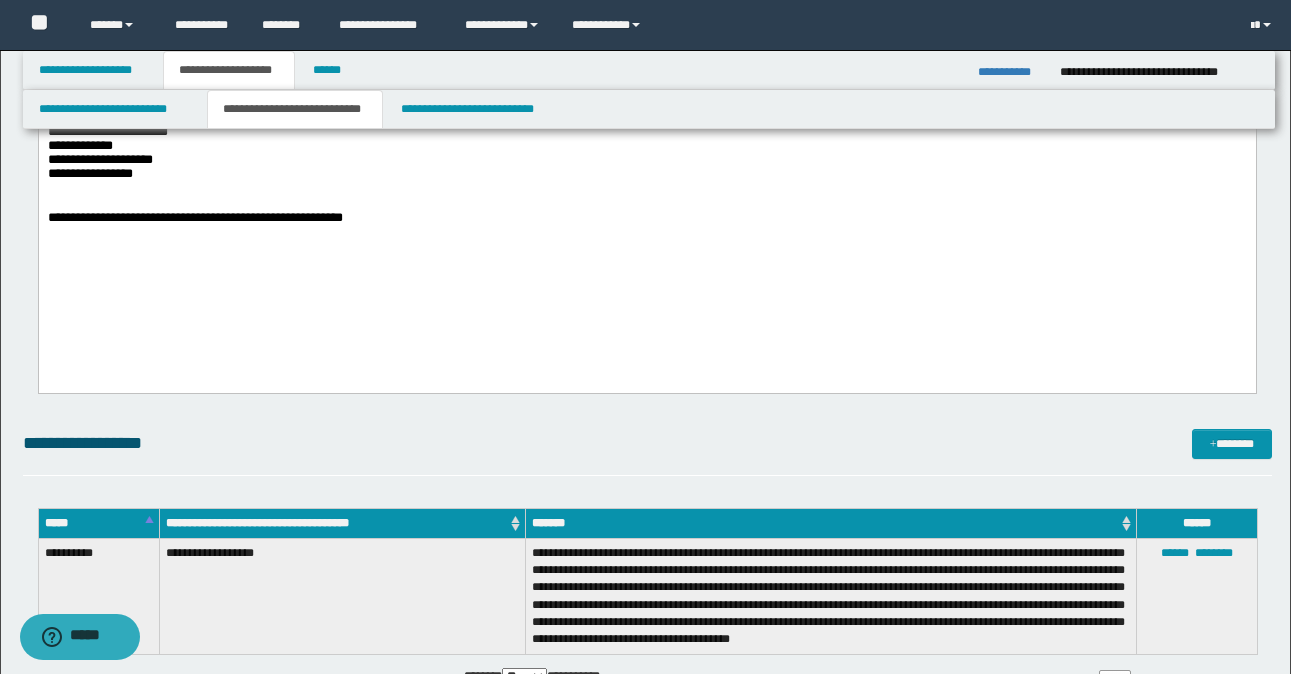 scroll, scrollTop: 800, scrollLeft: 0, axis: vertical 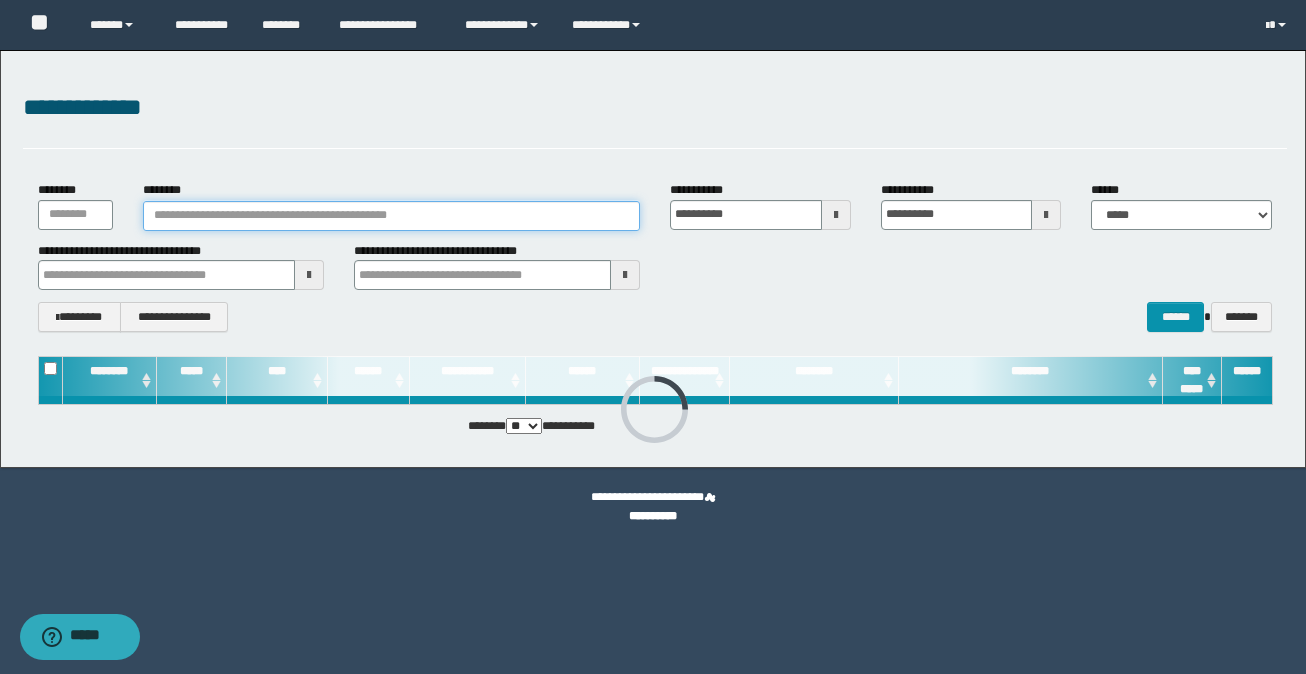 click on "********" at bounding box center [391, 216] 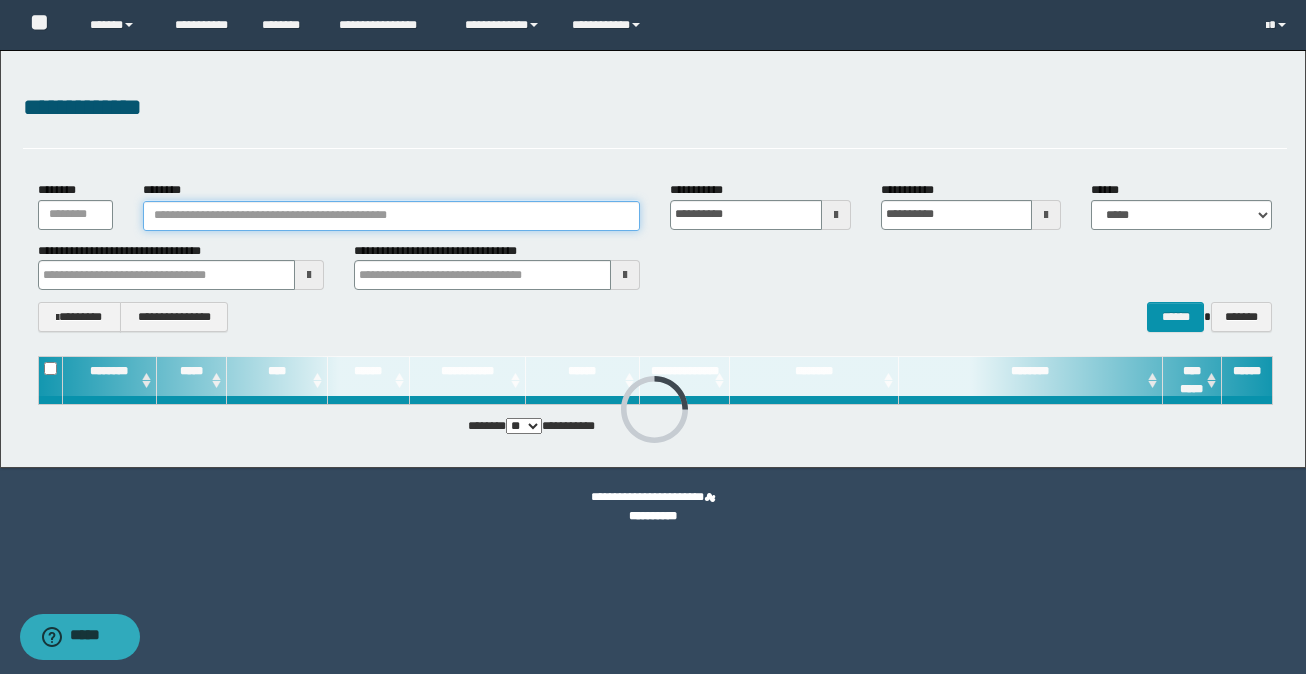 paste on "**********" 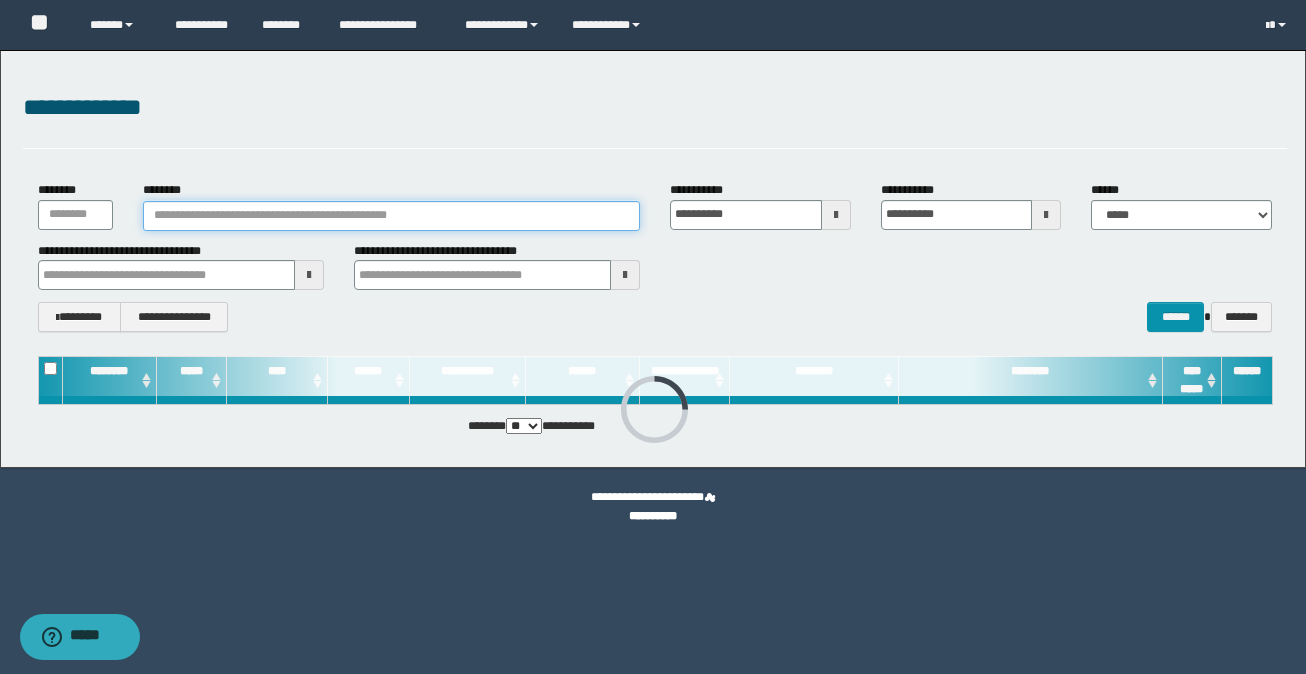 type on "**********" 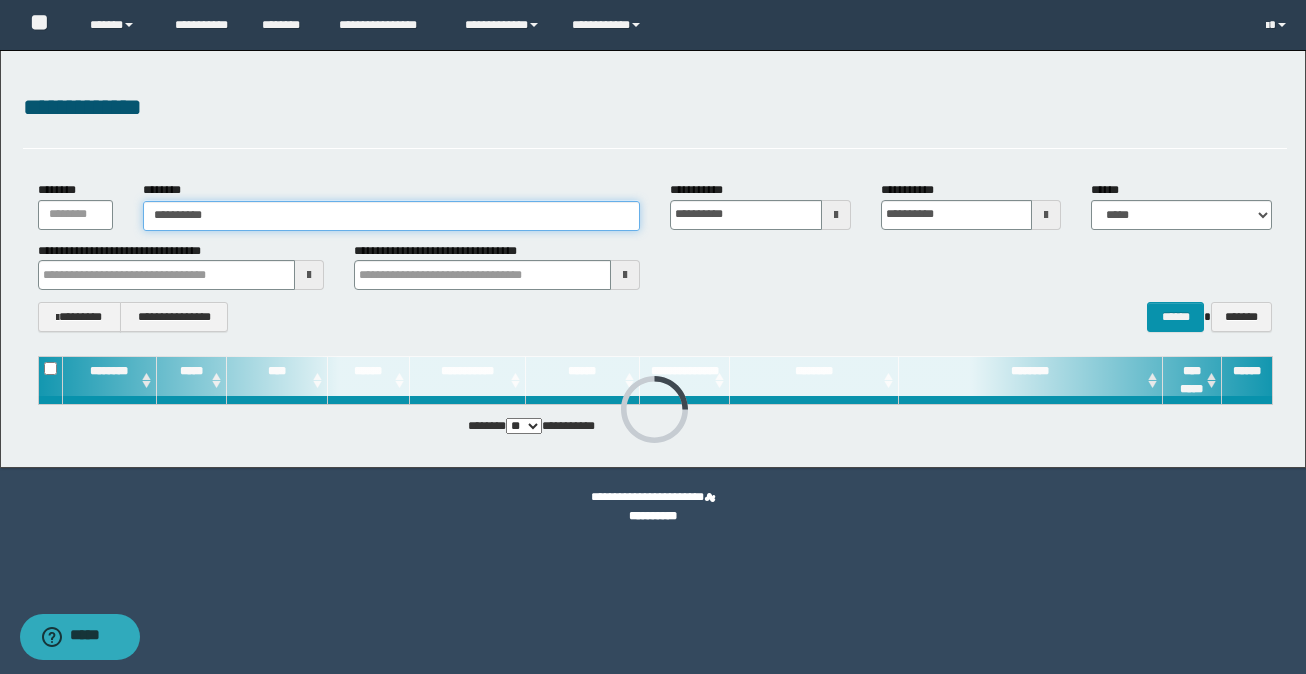 type on "**********" 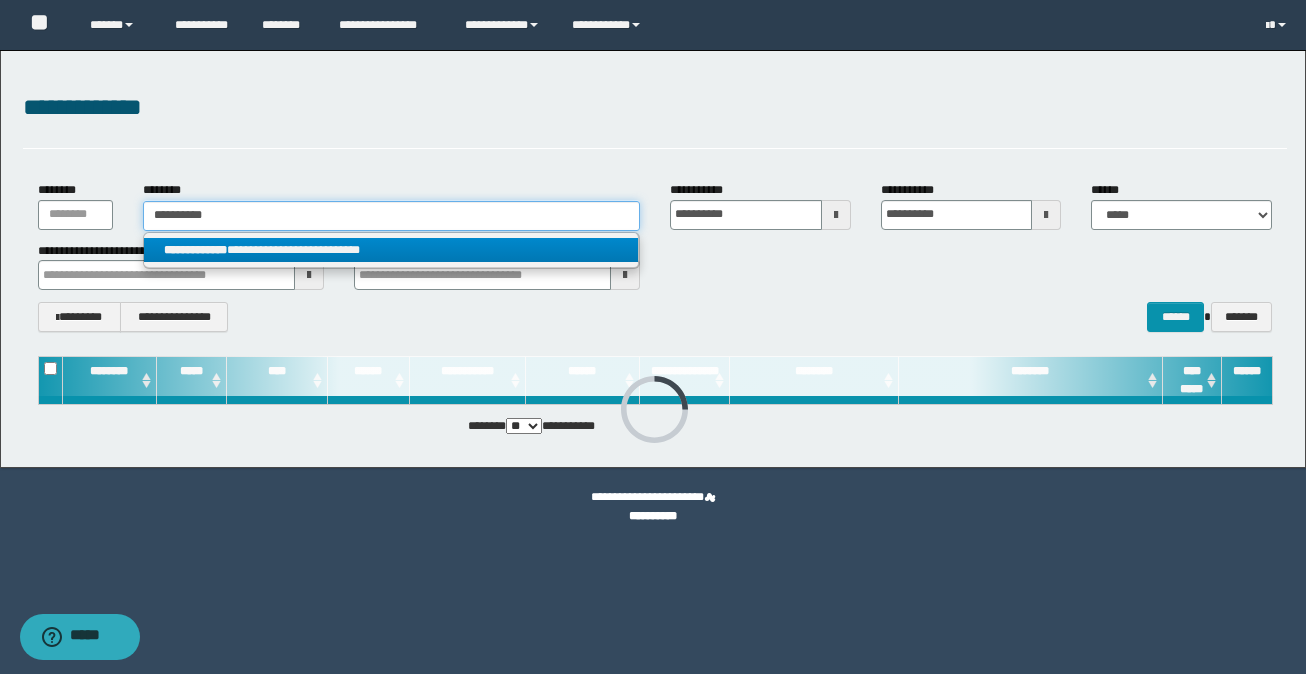 type on "**********" 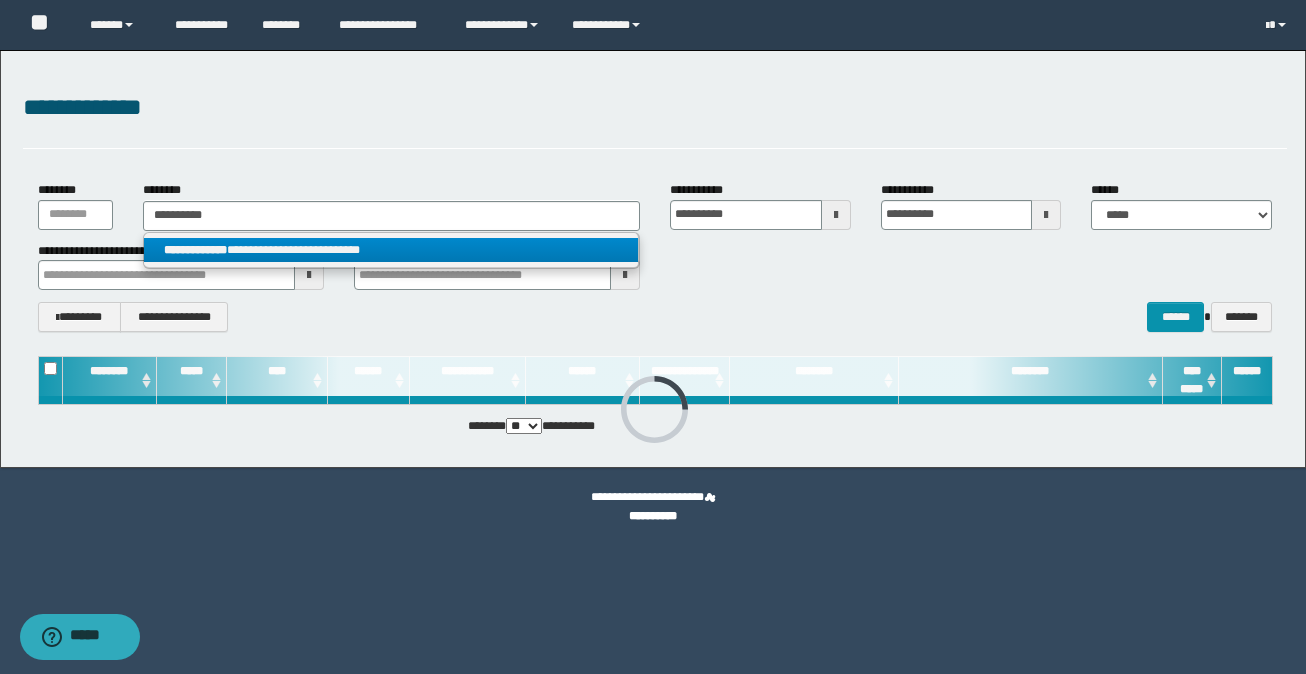 click on "**********" at bounding box center (391, 250) 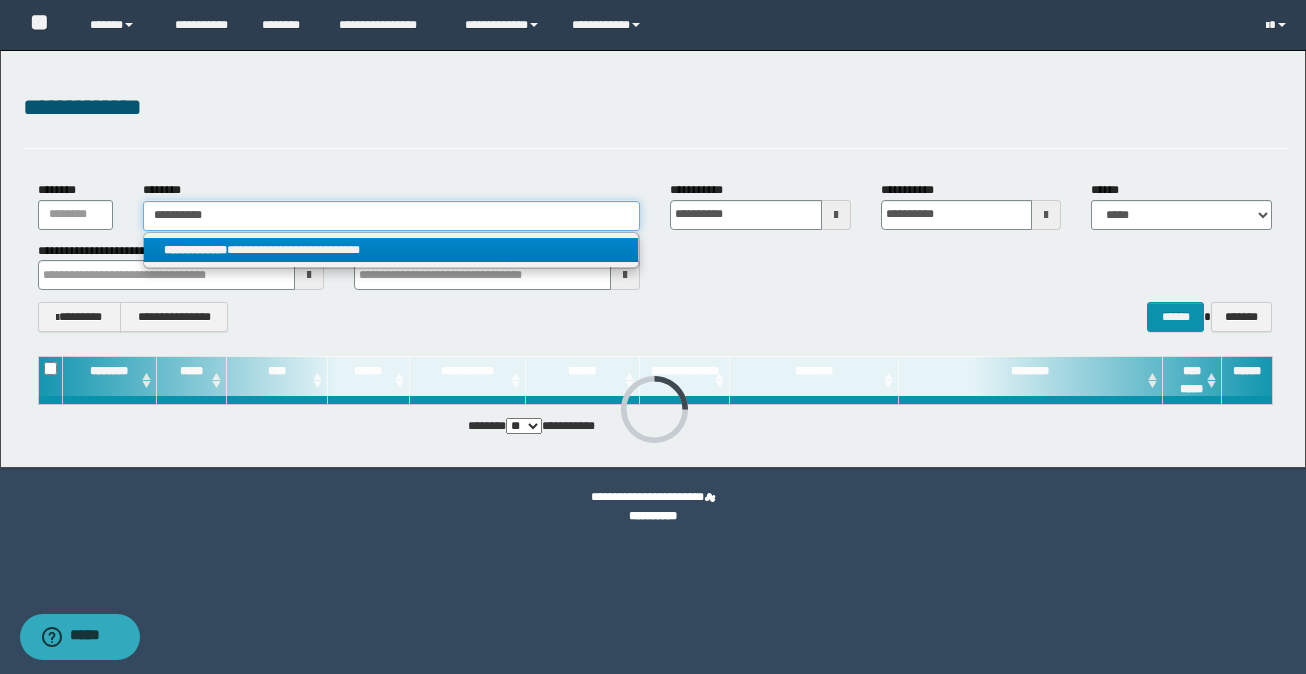 type 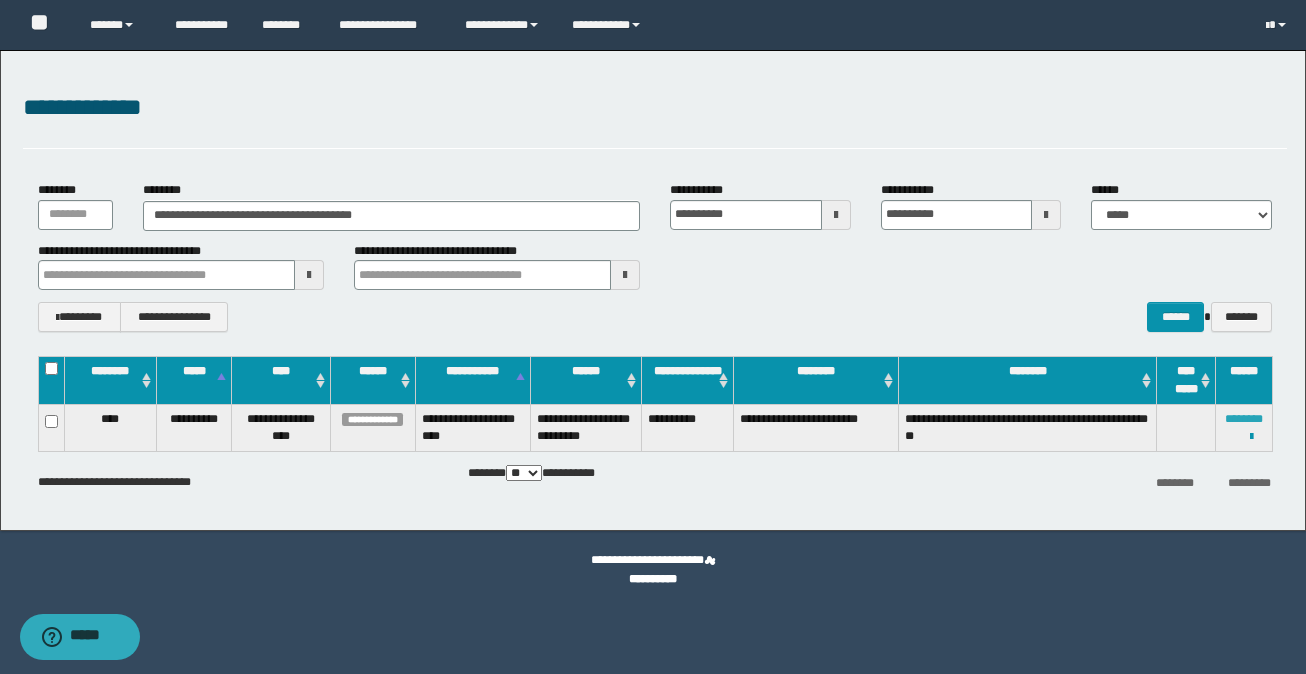 click on "********" at bounding box center [1244, 419] 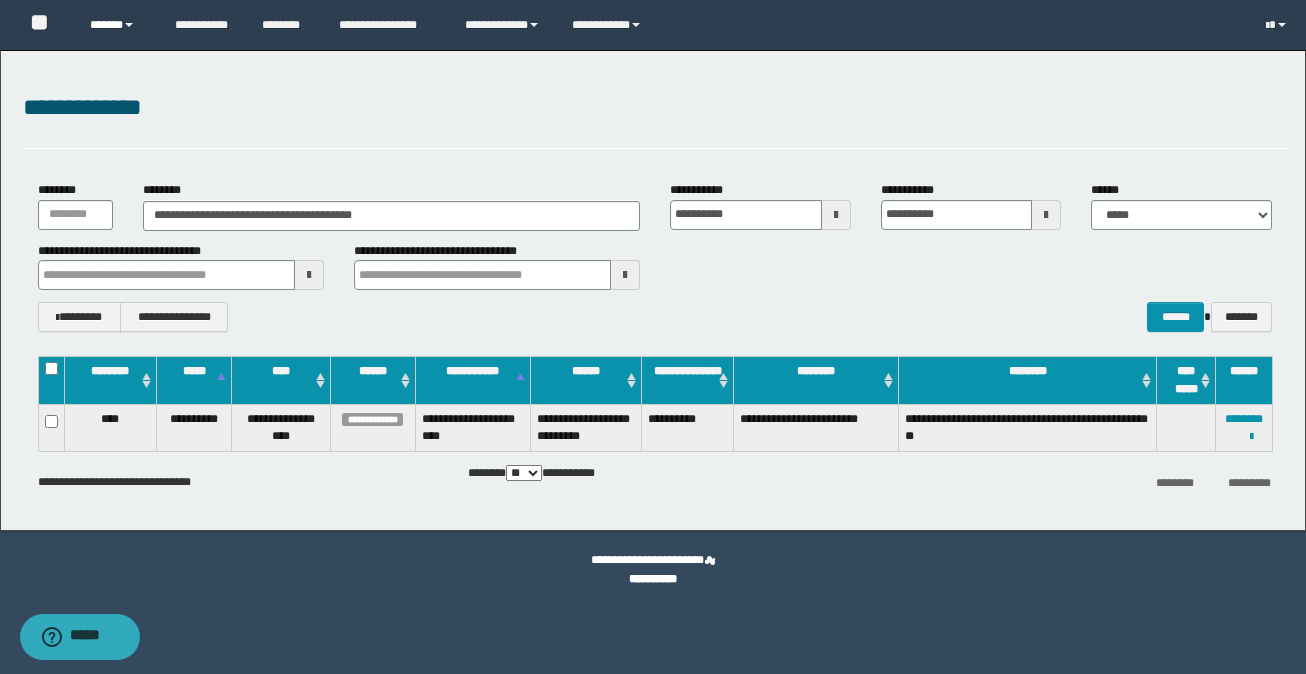 click on "******" at bounding box center (117, 25) 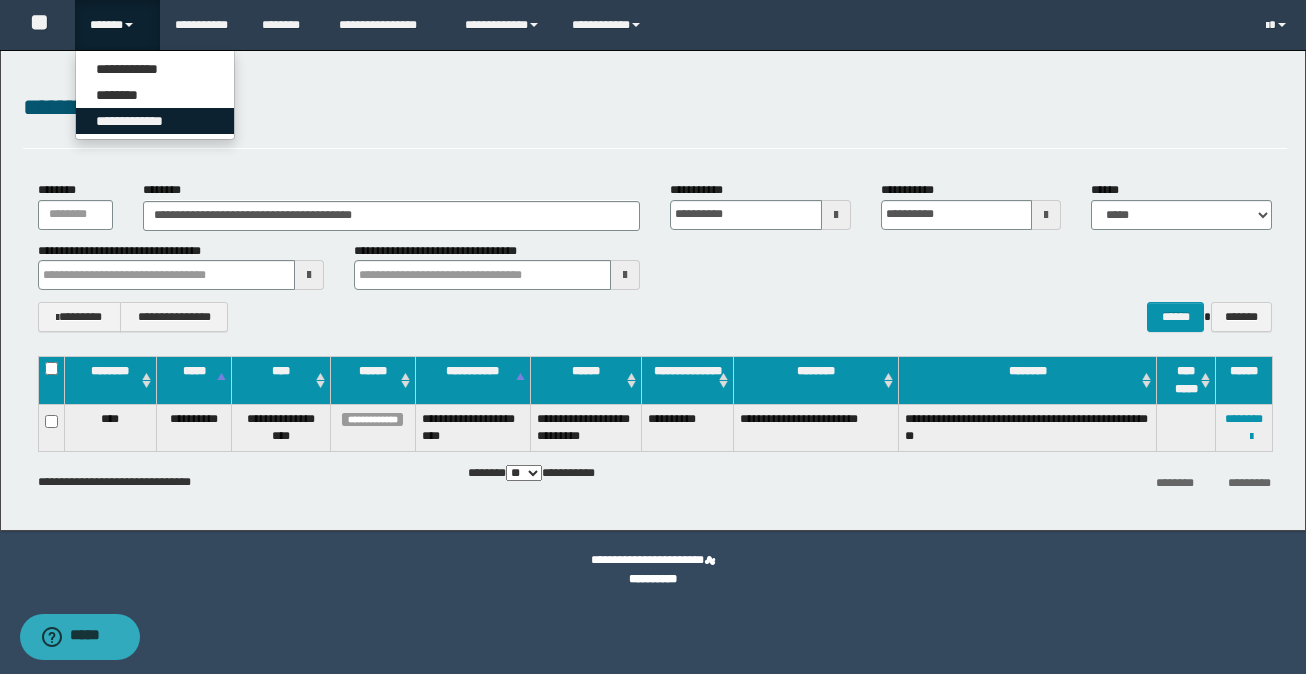click on "**********" at bounding box center [155, 121] 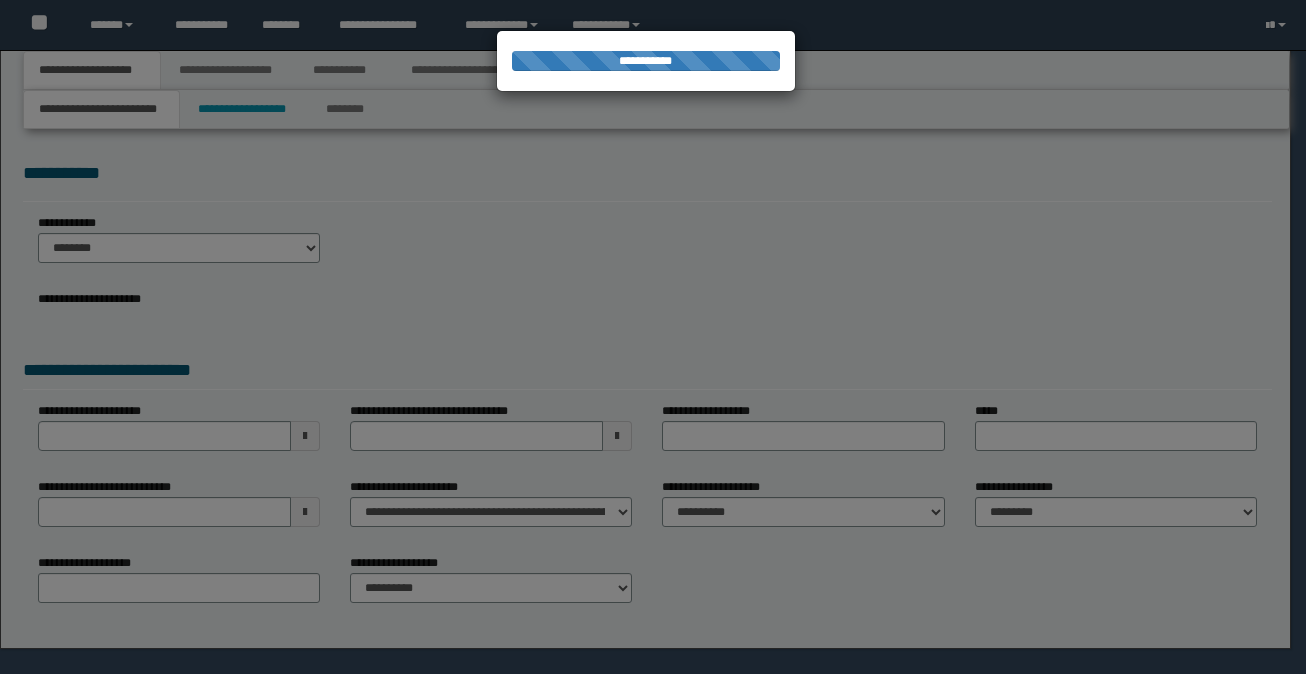 scroll, scrollTop: 0, scrollLeft: 0, axis: both 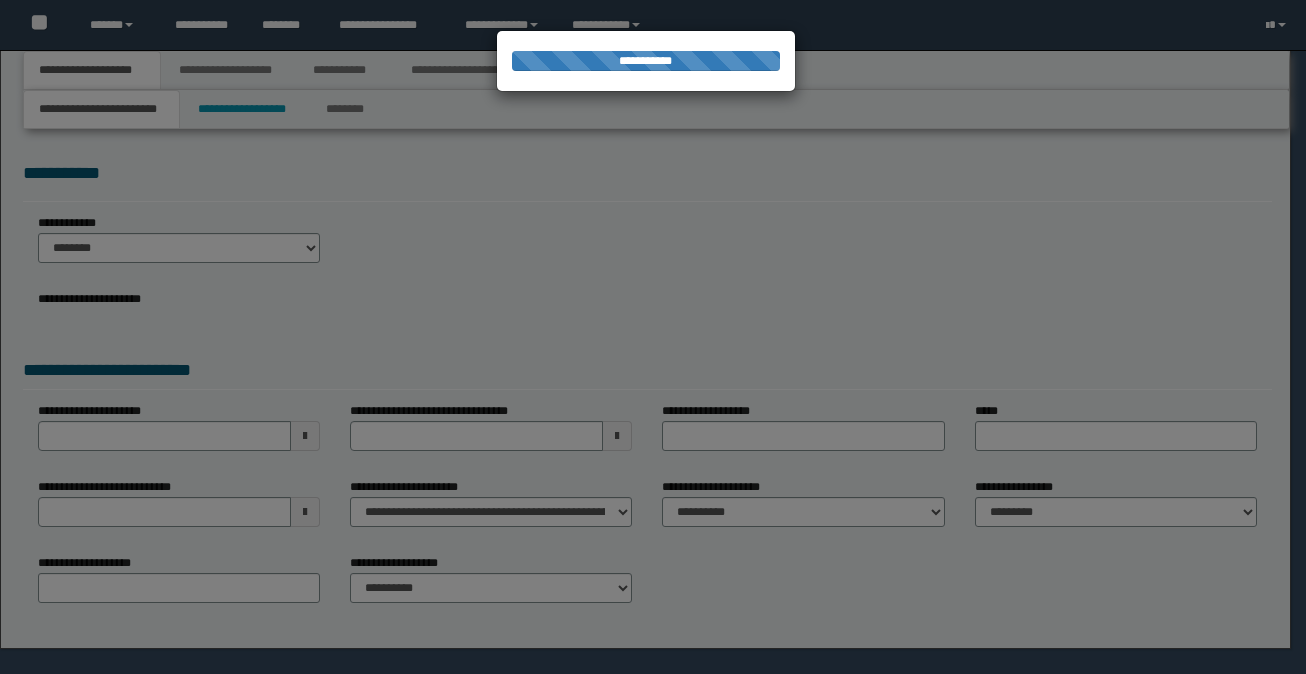 select on "*" 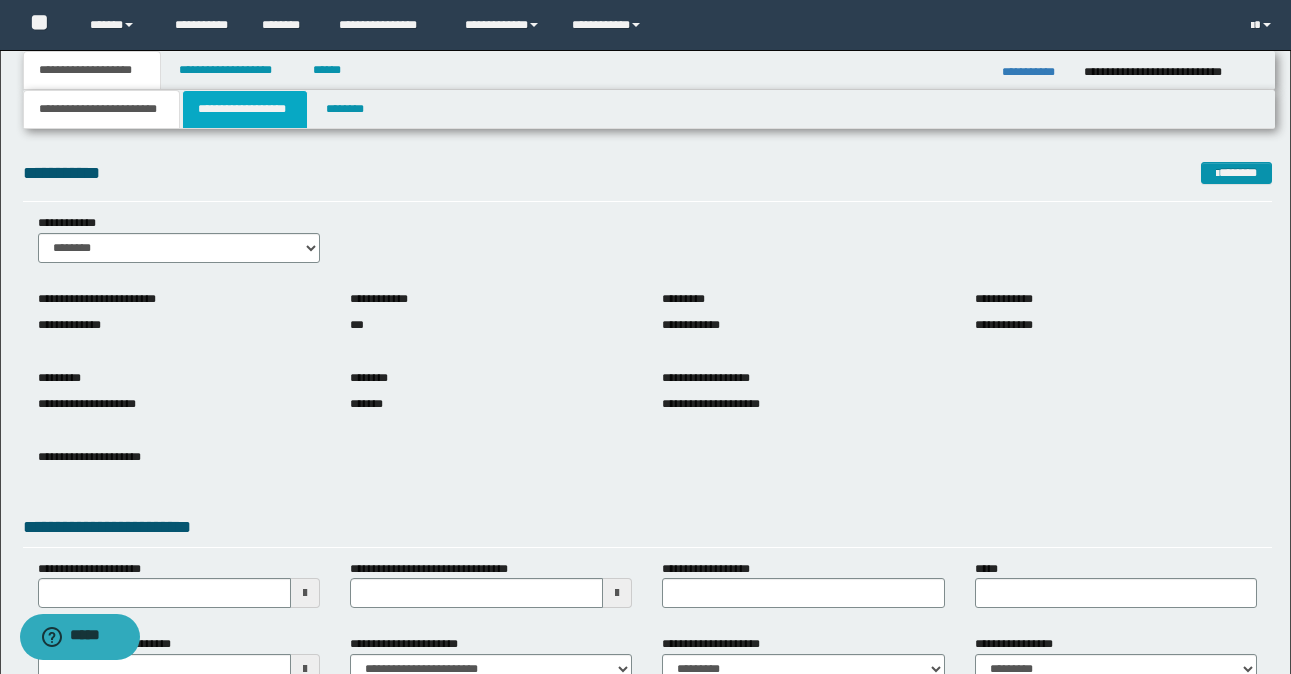 click on "**********" at bounding box center [245, 109] 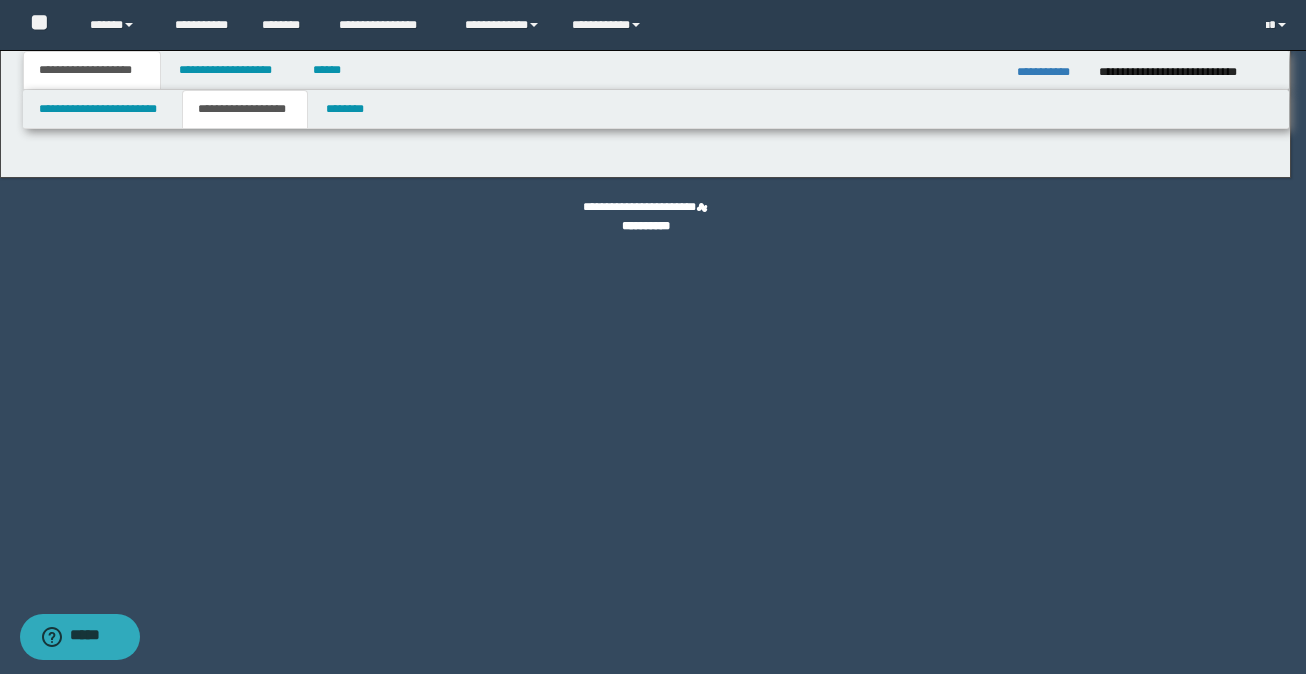 type on "**********" 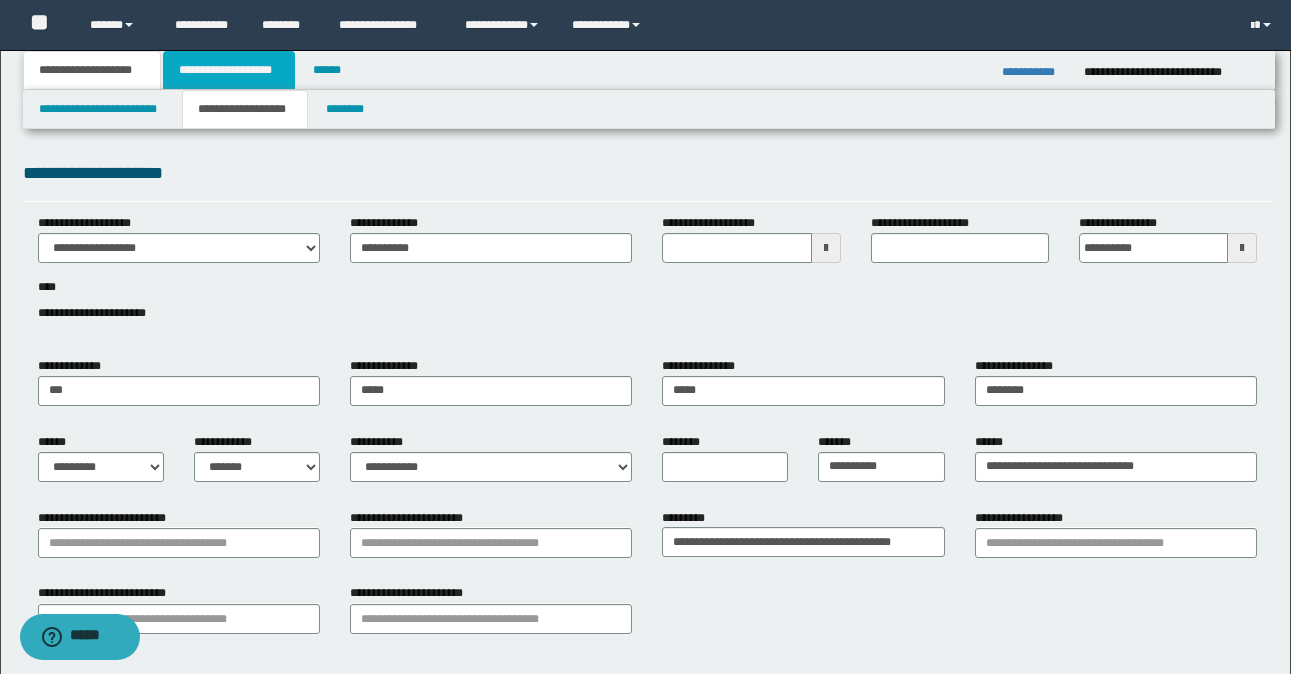 click on "**********" at bounding box center [229, 70] 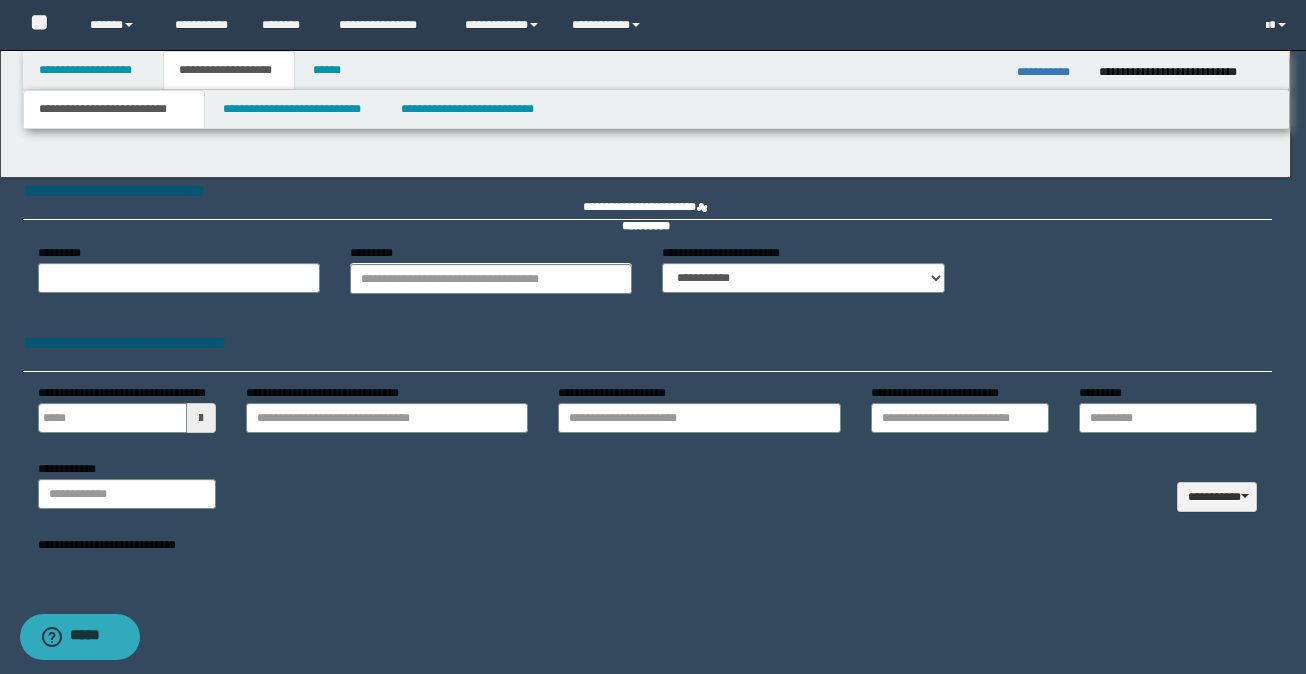 select on "*" 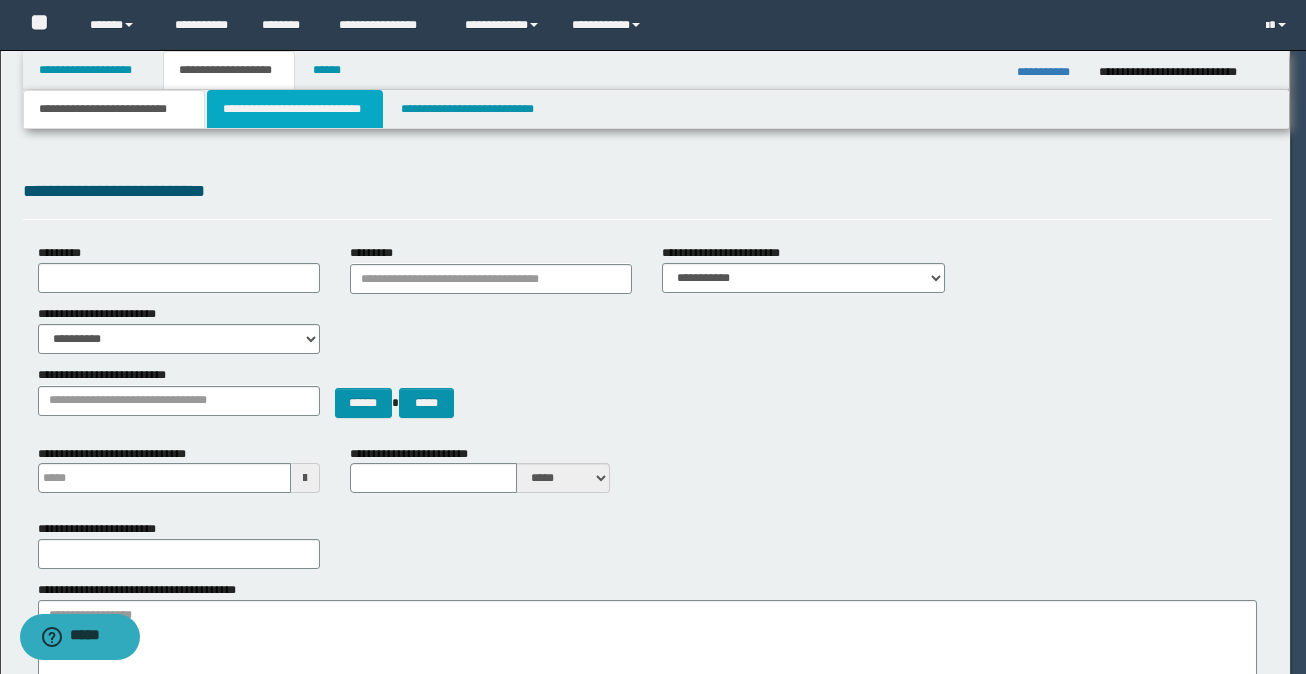 type 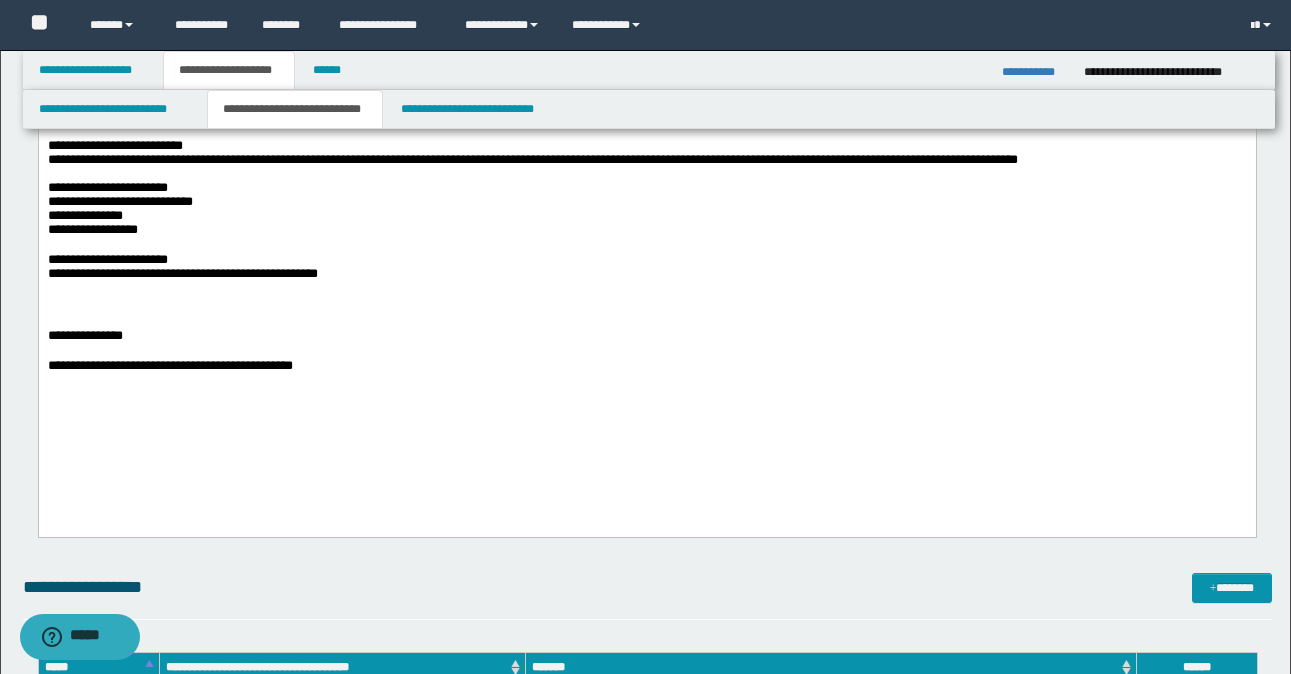 scroll, scrollTop: 600, scrollLeft: 0, axis: vertical 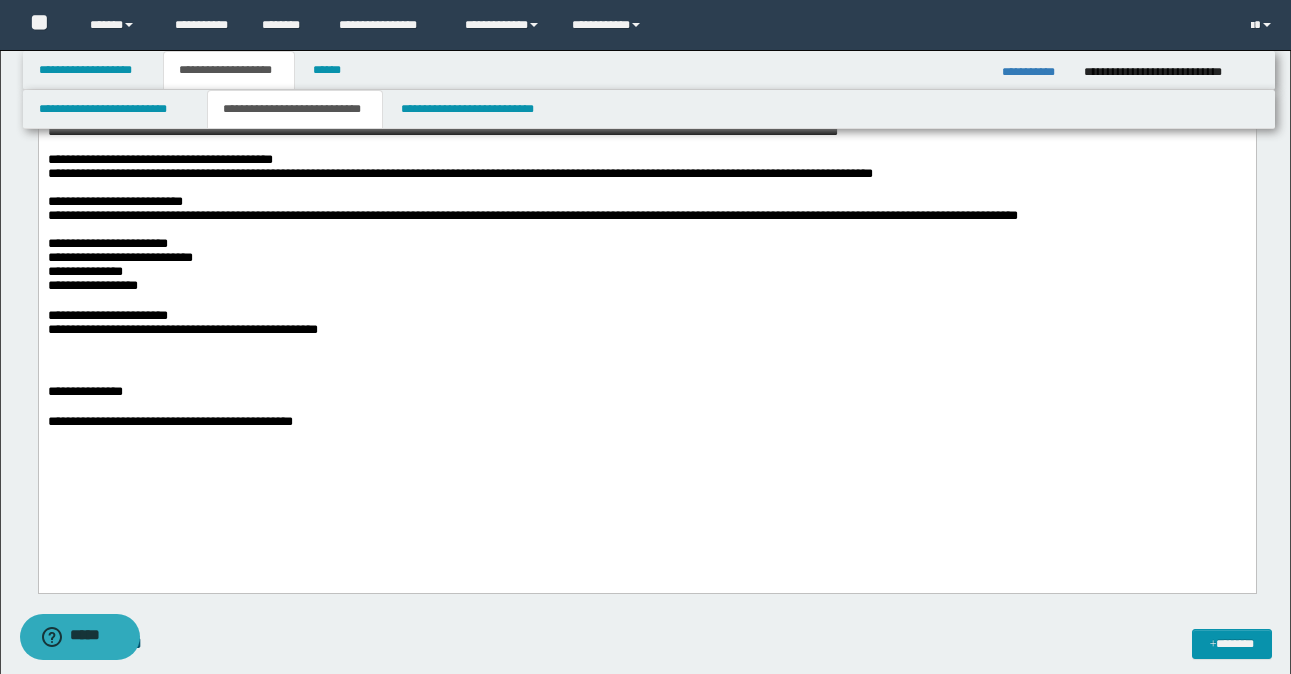 click on "**********" at bounding box center (1035, 72) 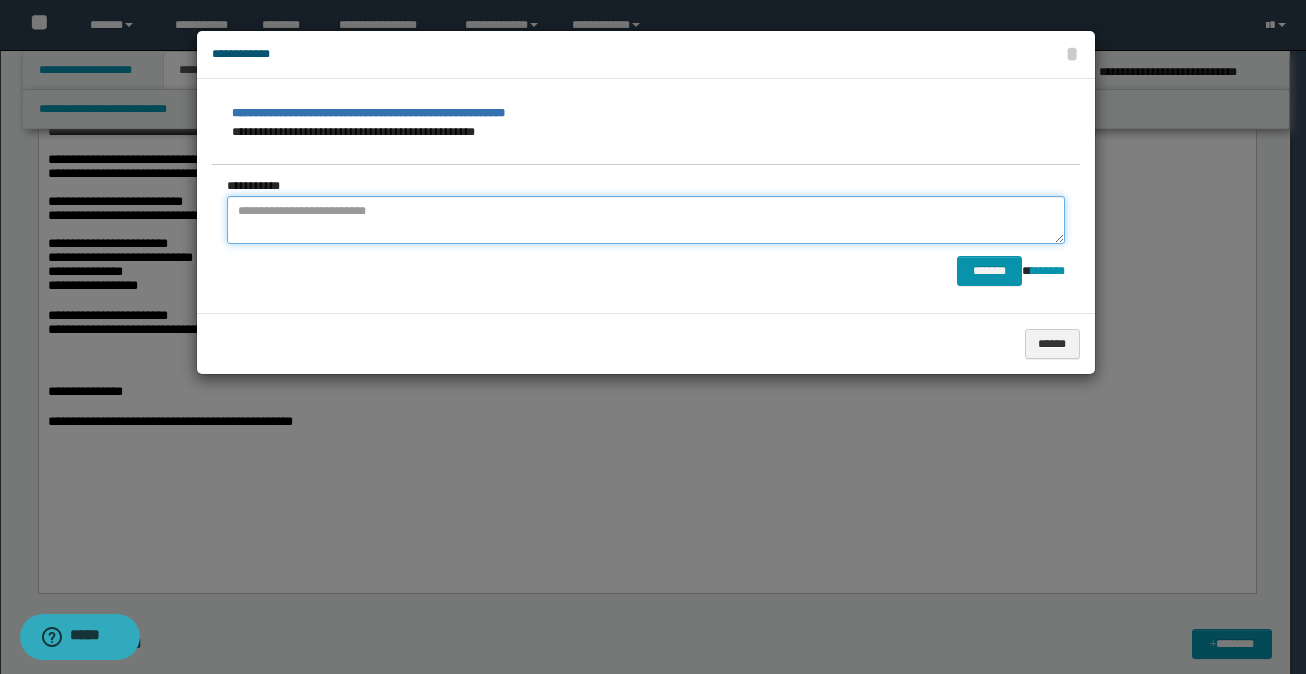 click at bounding box center (646, 220) 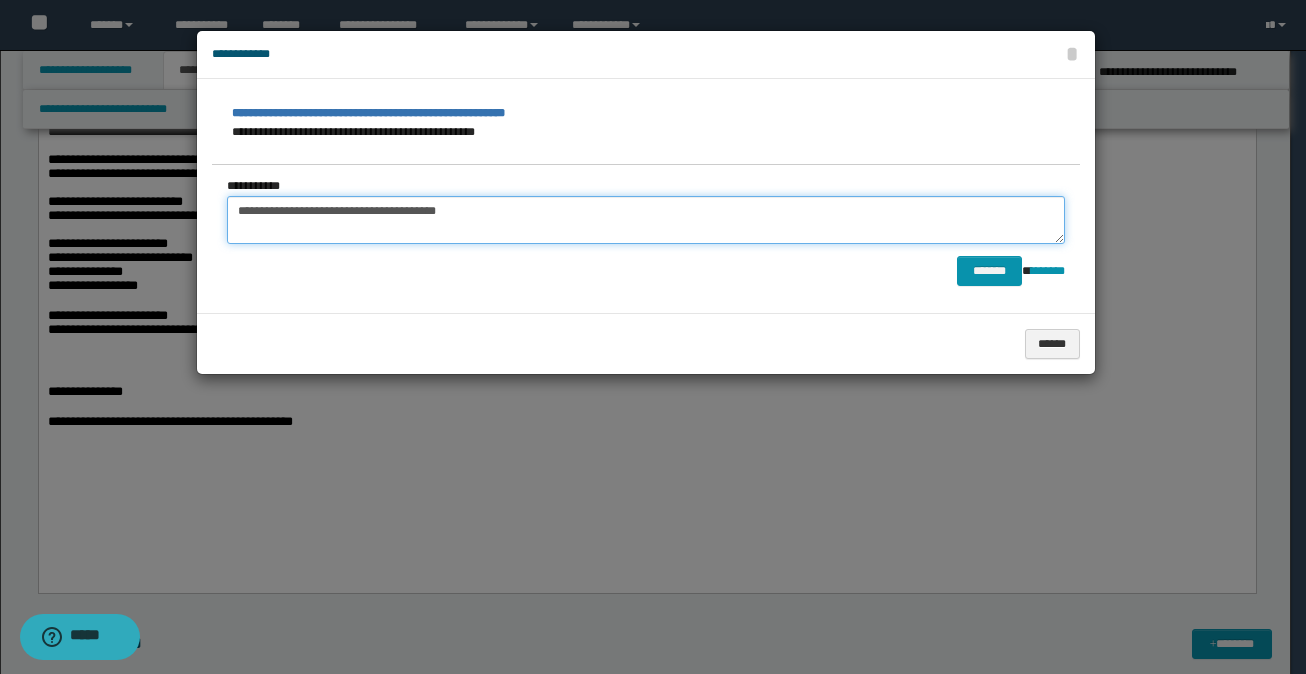 drag, startPoint x: 260, startPoint y: 212, endPoint x: 562, endPoint y: 297, distance: 313.73398 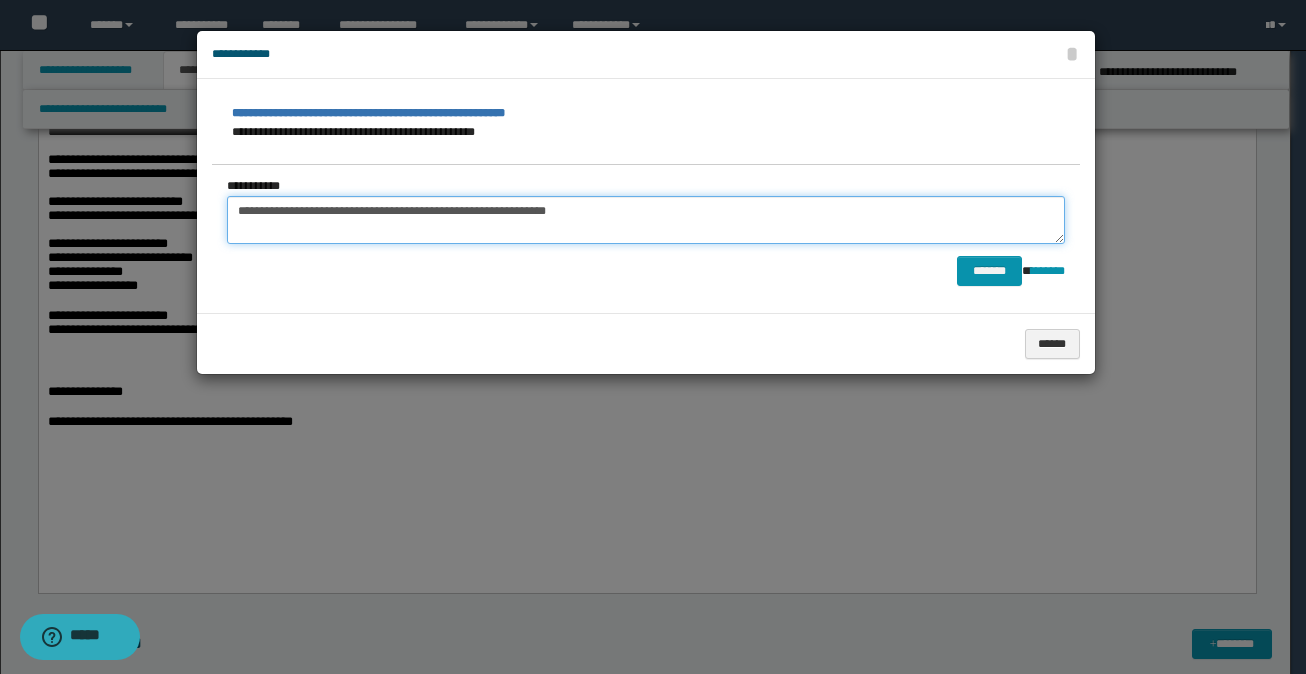drag, startPoint x: 561, startPoint y: 210, endPoint x: 683, endPoint y: 218, distance: 122.26202 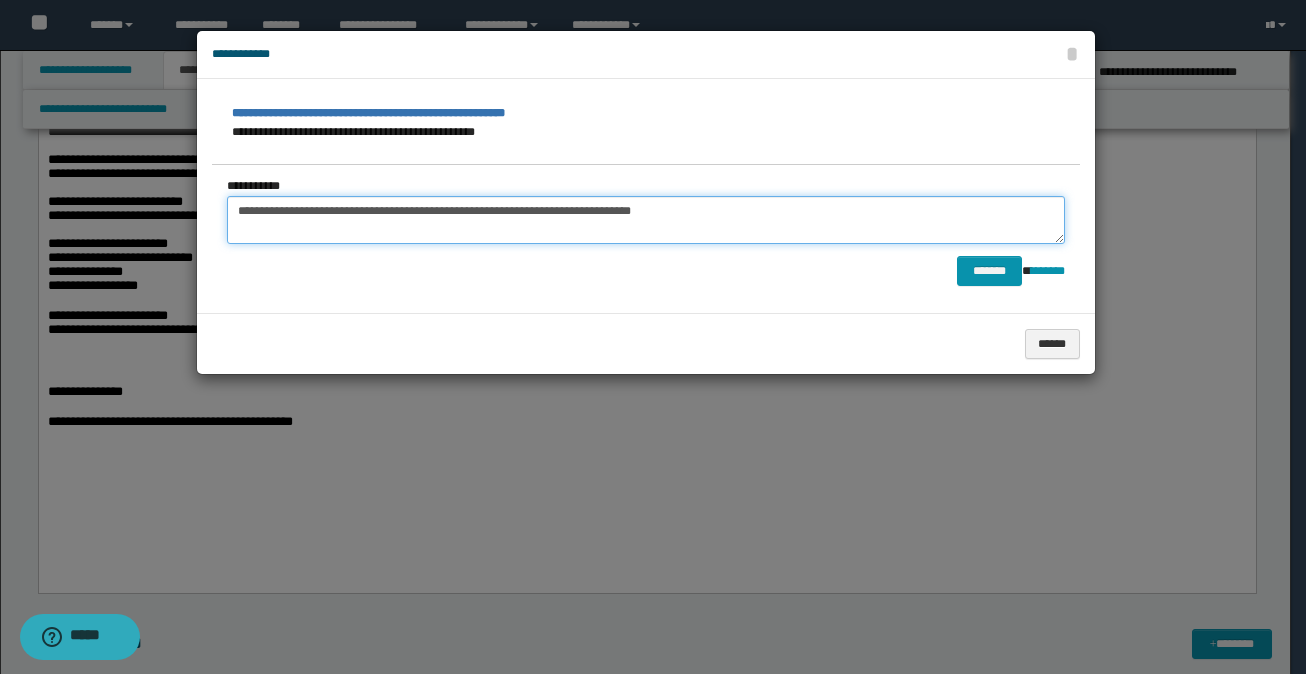 drag, startPoint x: 657, startPoint y: 207, endPoint x: 207, endPoint y: 189, distance: 450.35986 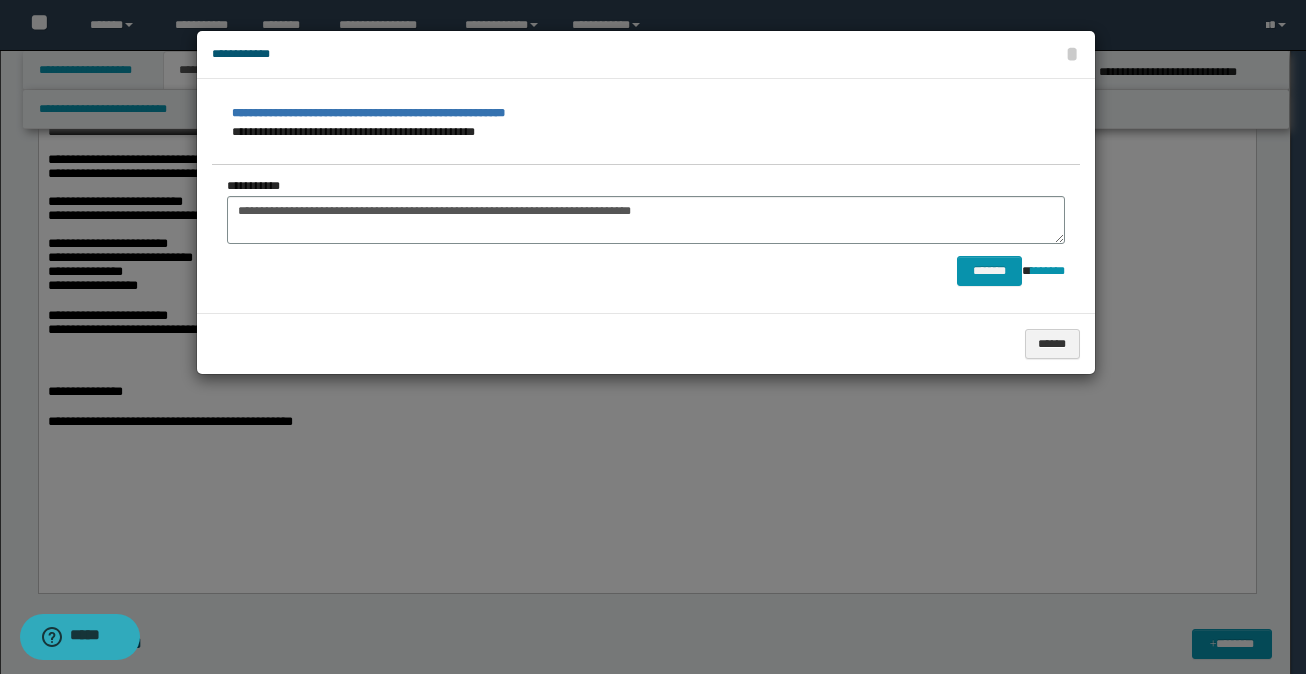 click on "*******
********" at bounding box center [646, 271] 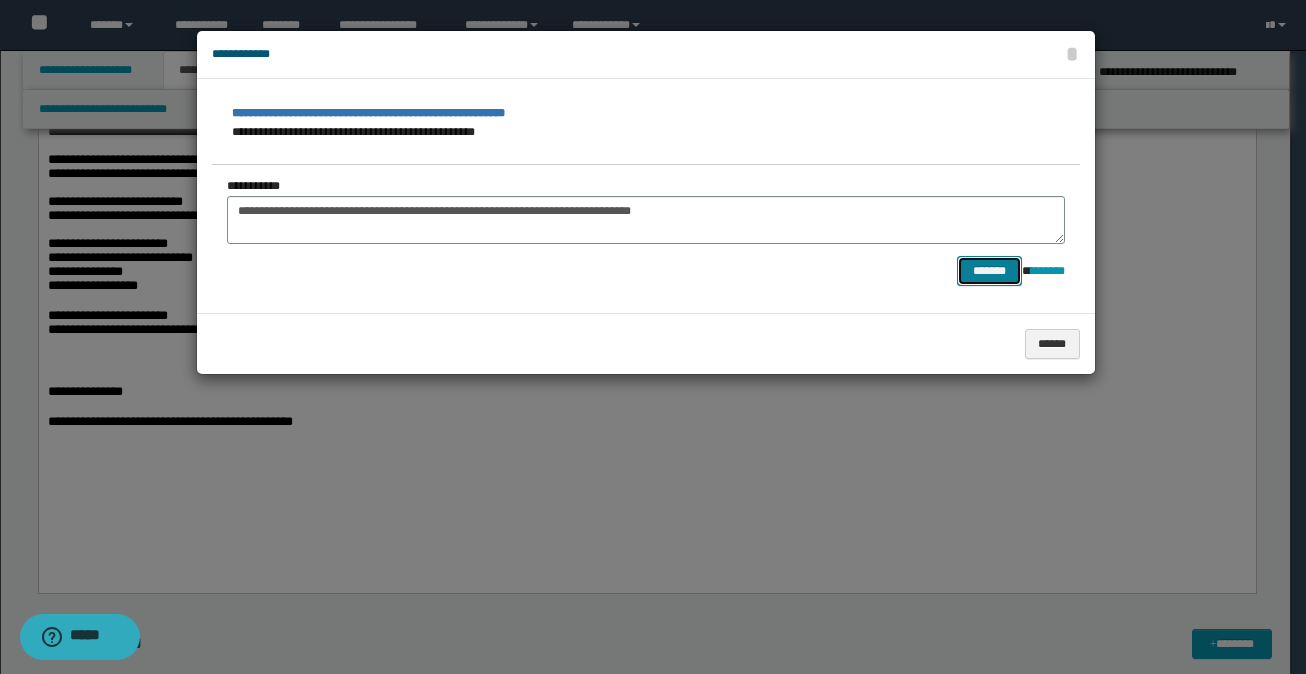 click on "*******" at bounding box center (989, 271) 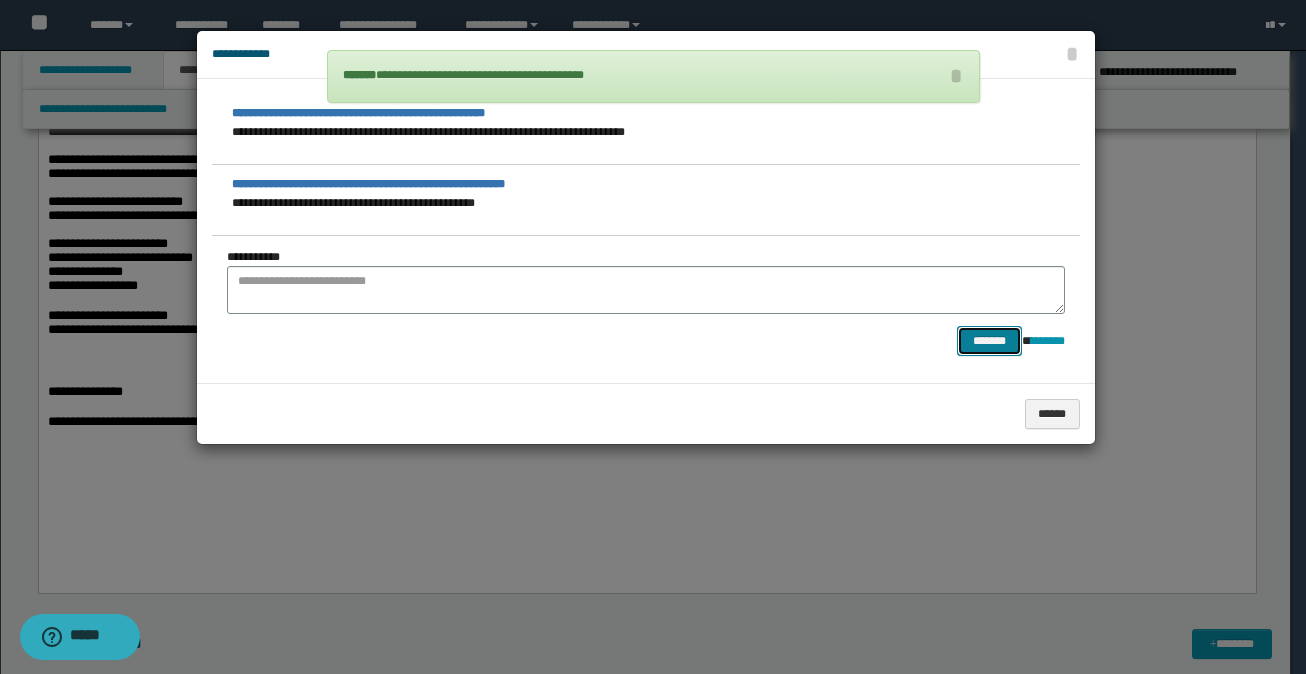 type 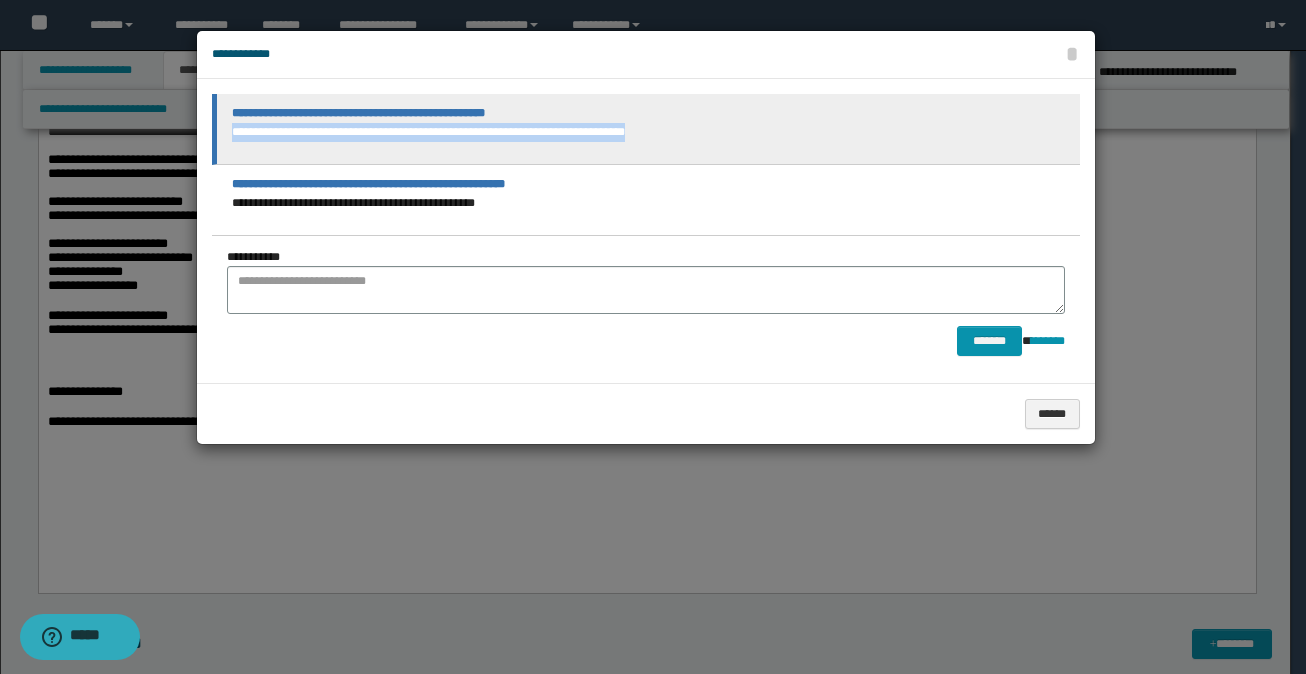 drag, startPoint x: 233, startPoint y: 129, endPoint x: 680, endPoint y: 146, distance: 447.32315 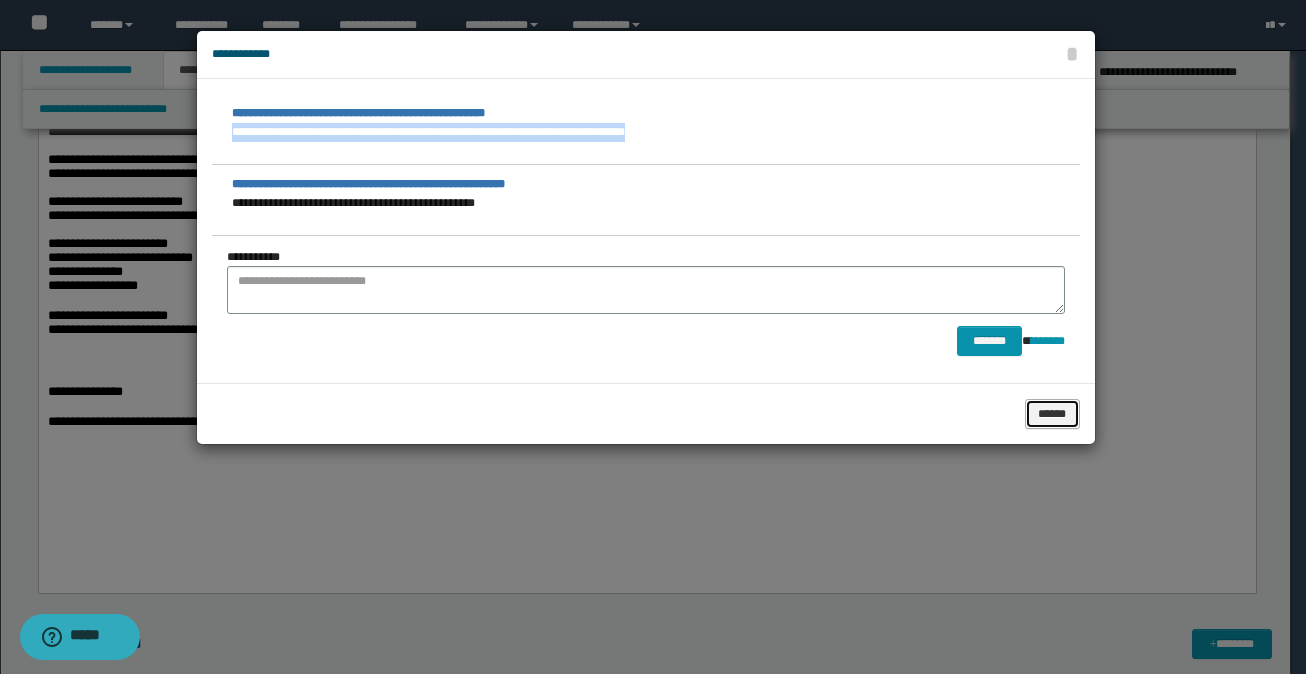 click on "******" at bounding box center [1052, 414] 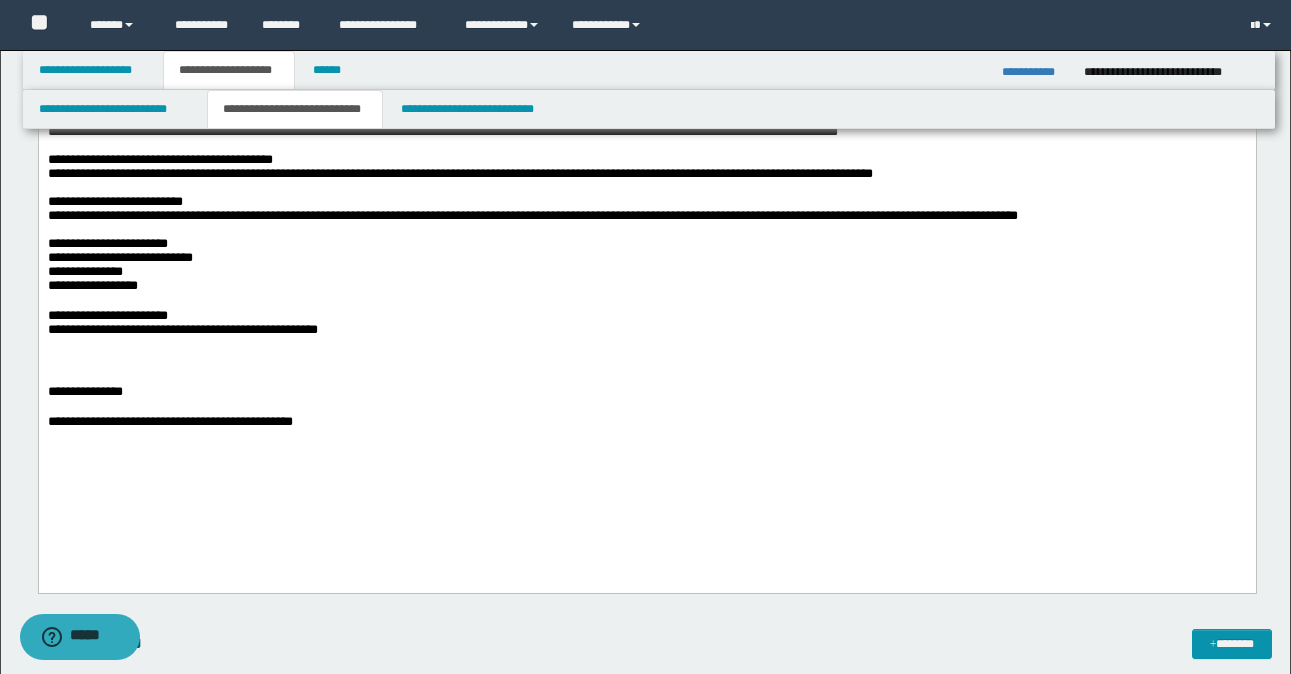 click on "**********" at bounding box center (1035, 72) 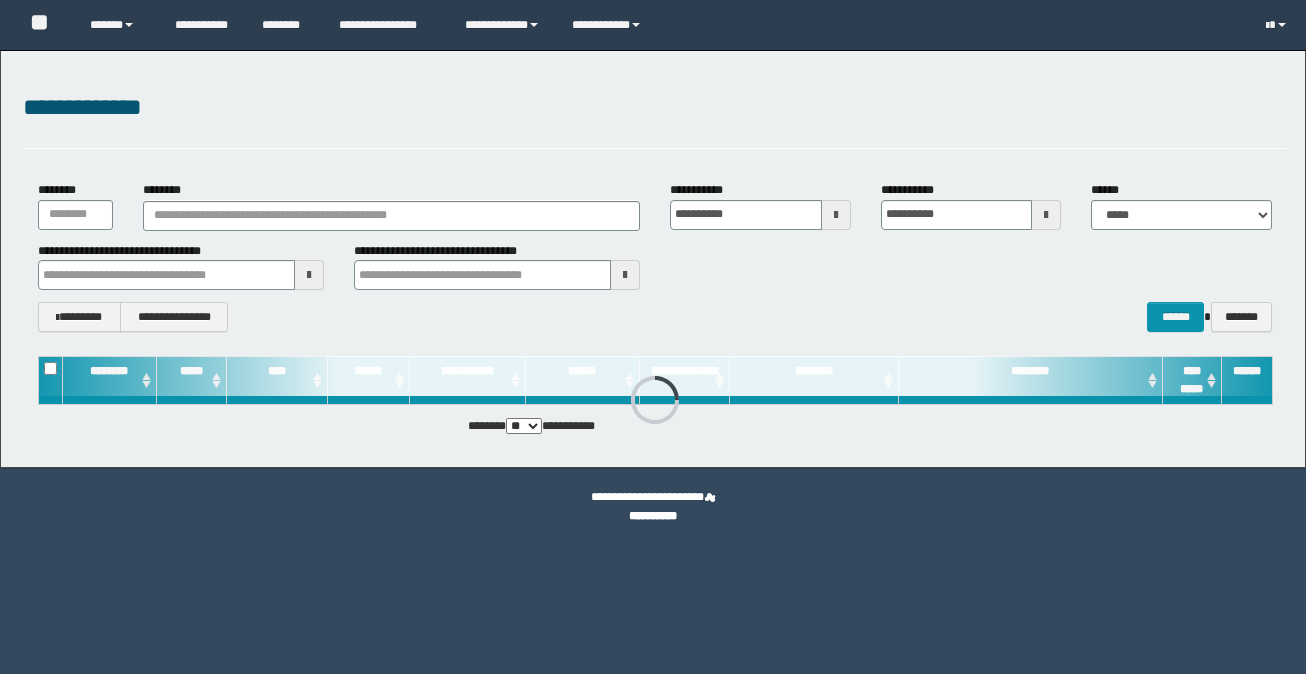 scroll, scrollTop: 0, scrollLeft: 0, axis: both 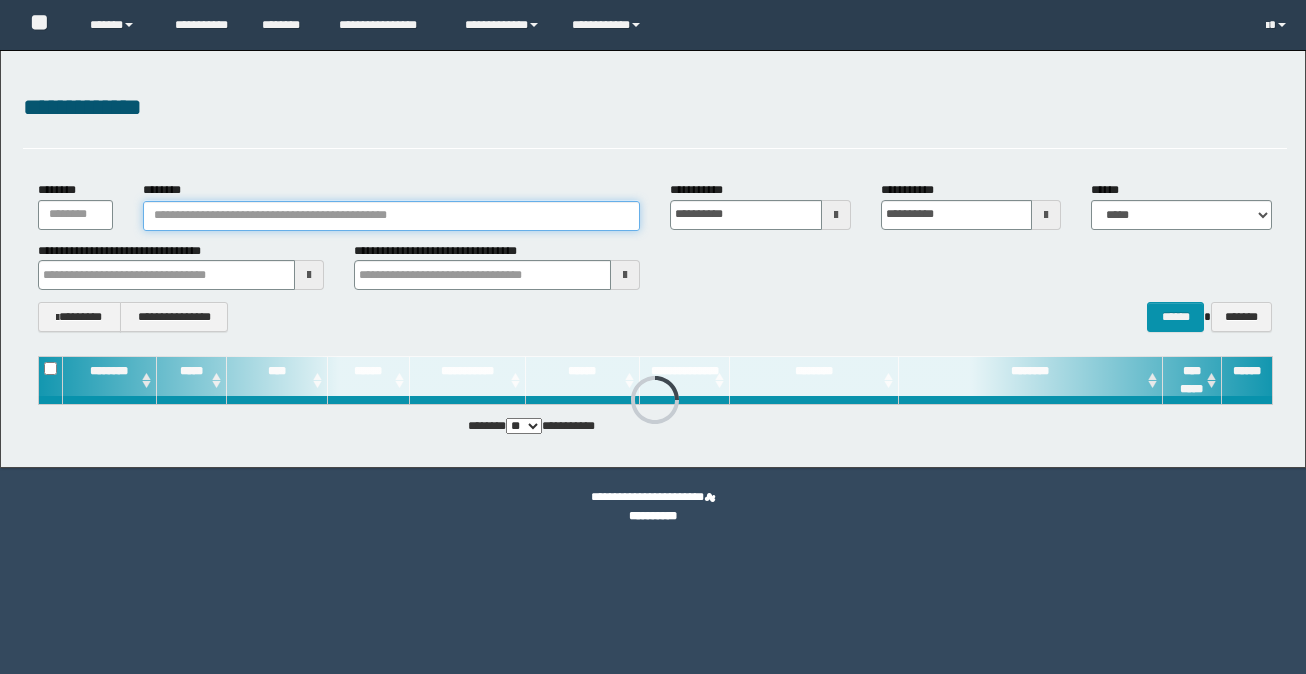 click on "********" at bounding box center (391, 216) 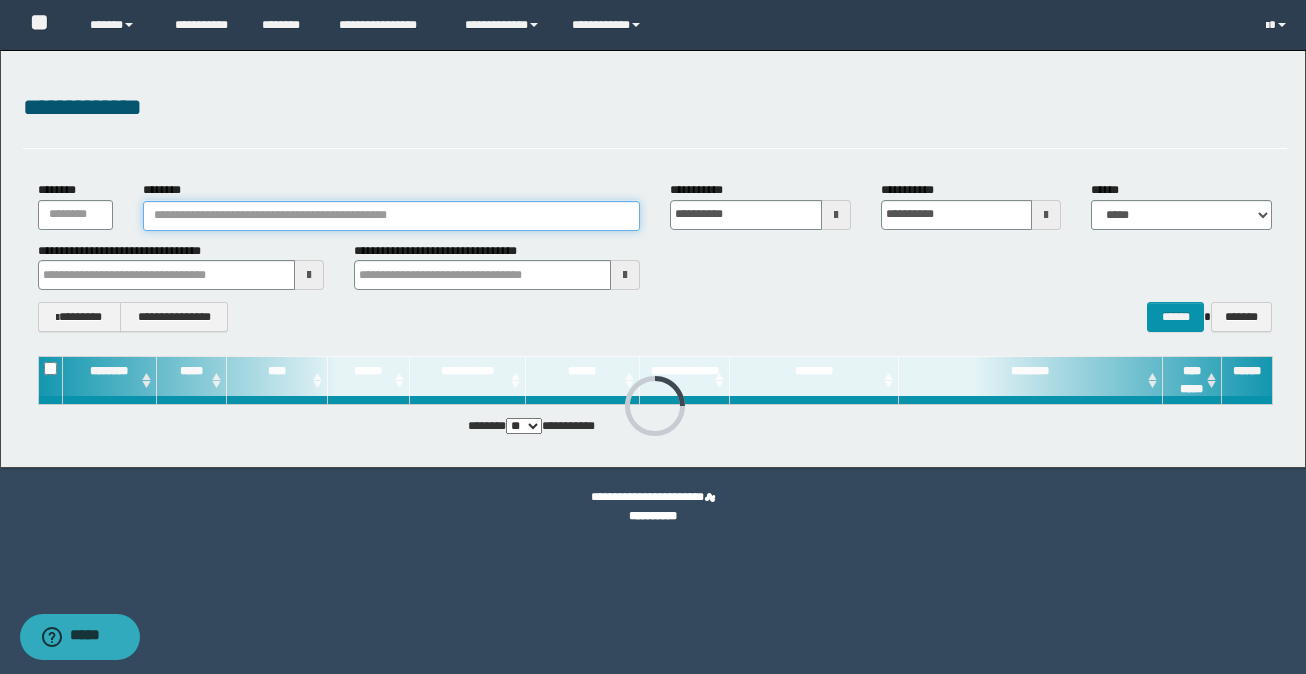 paste on "********" 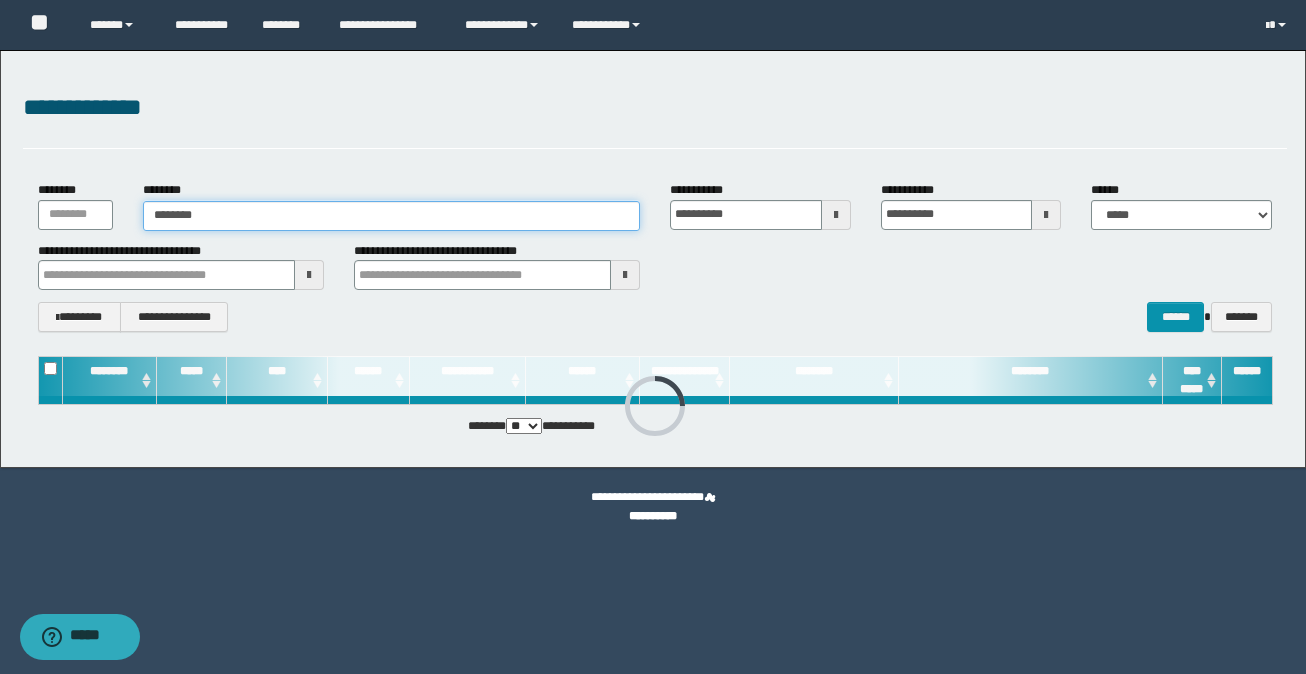 type on "********" 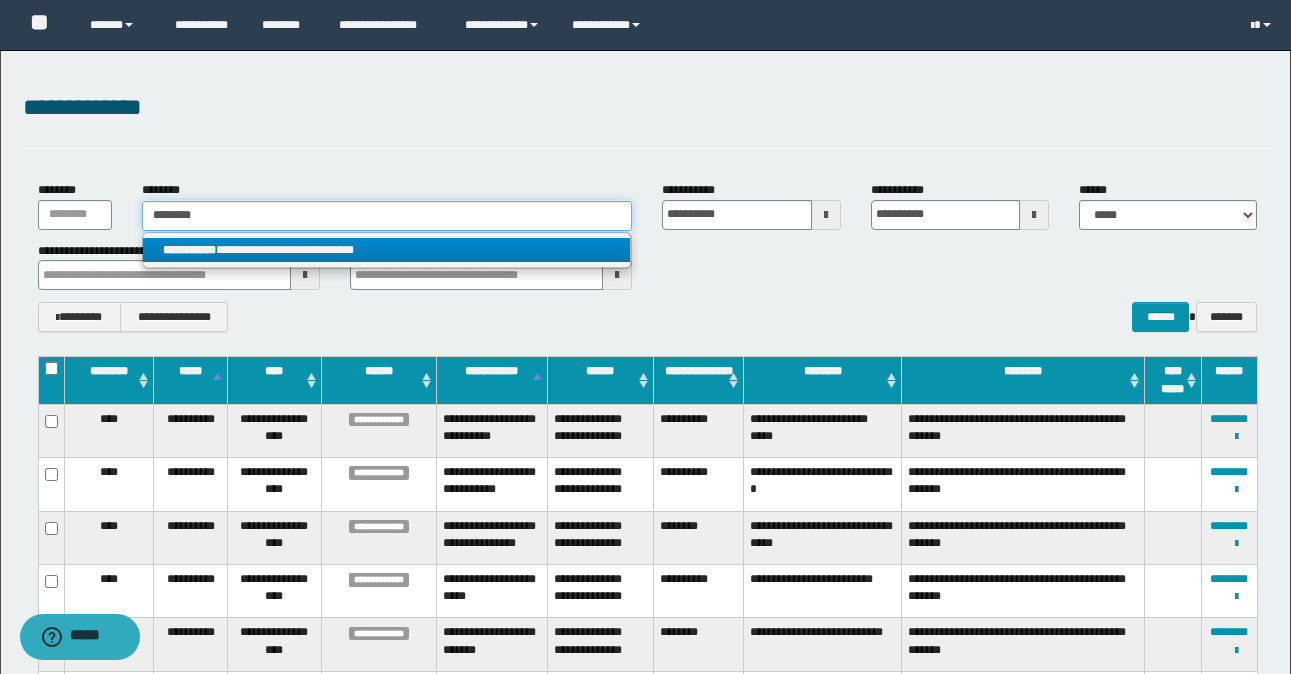type on "********" 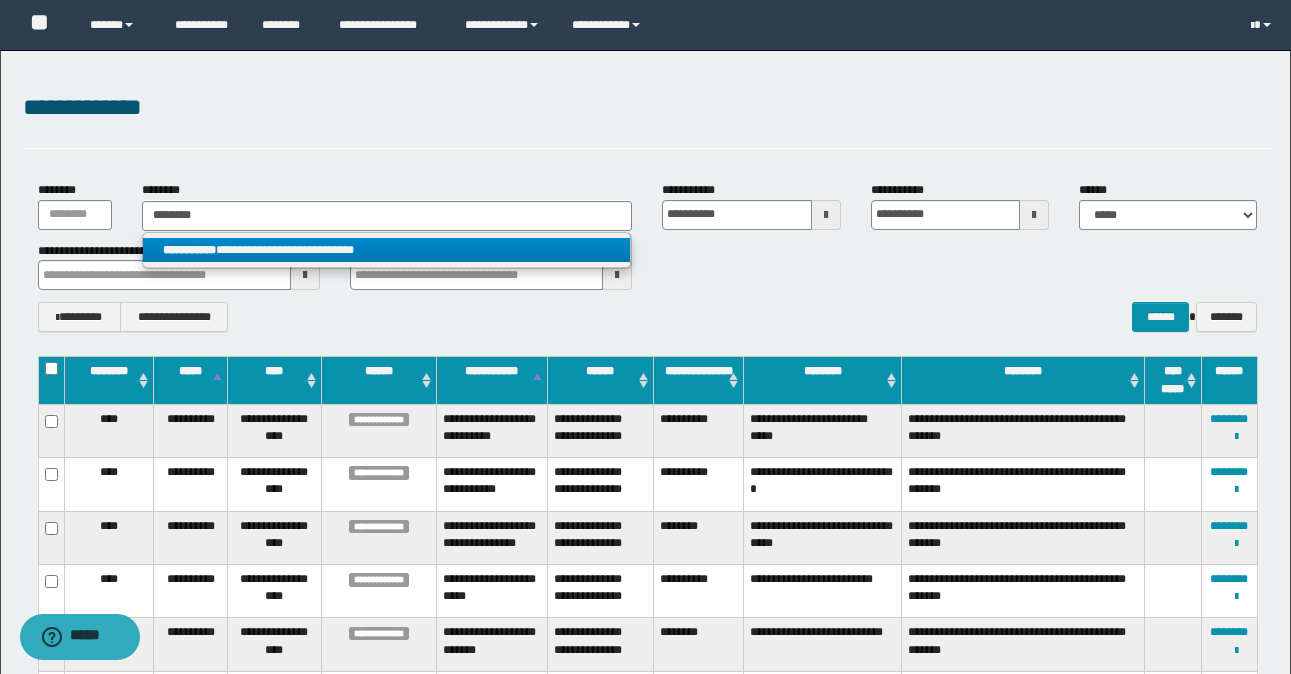 click on "**********" at bounding box center (387, 250) 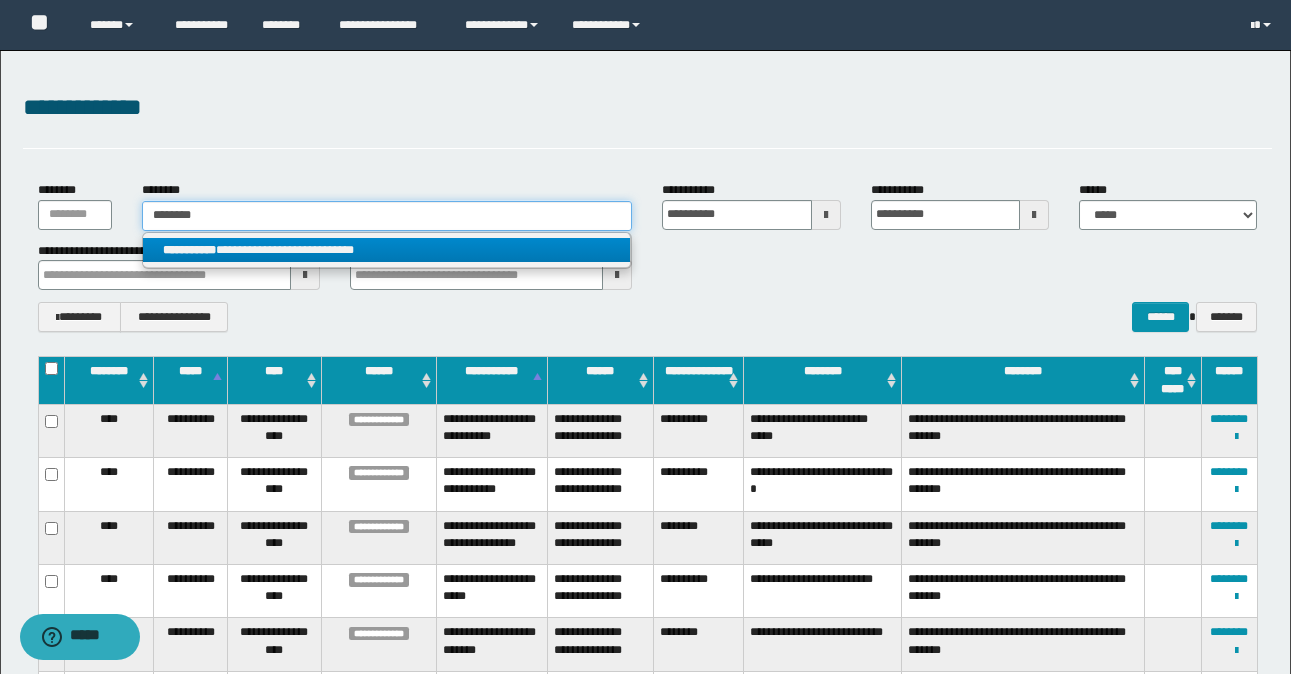 type 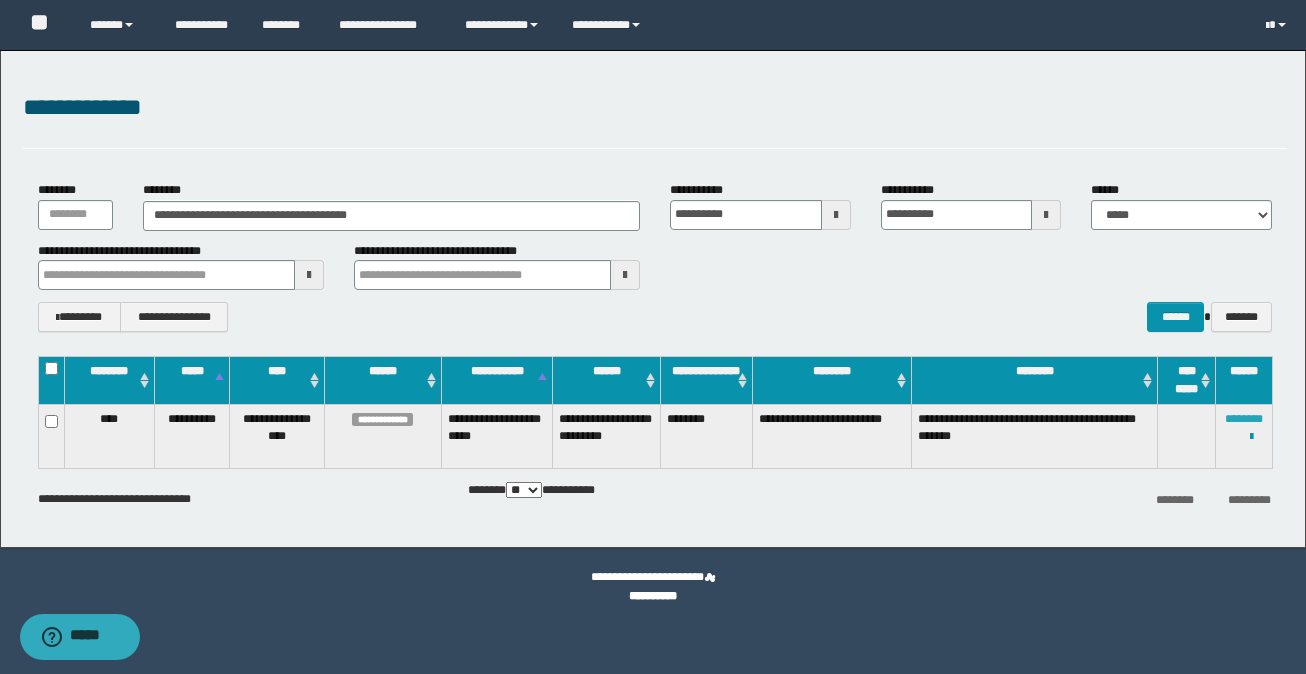 click on "********" at bounding box center (1244, 419) 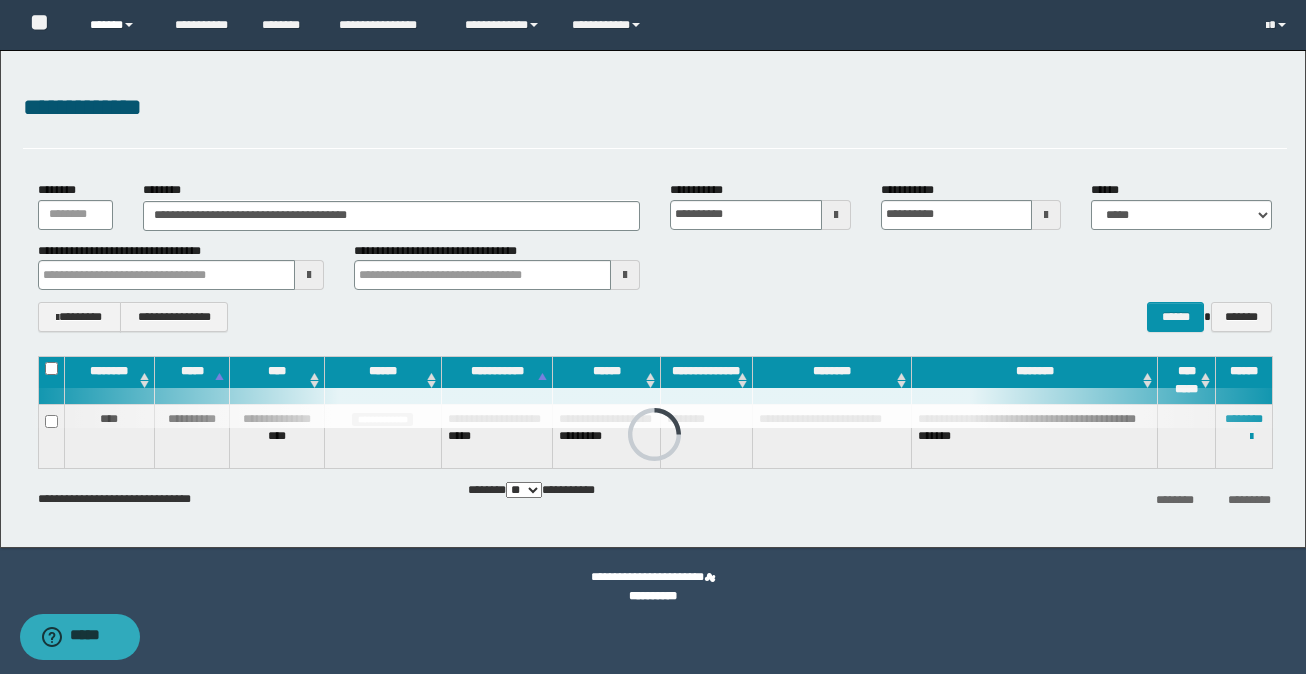 click on "******" at bounding box center [117, 25] 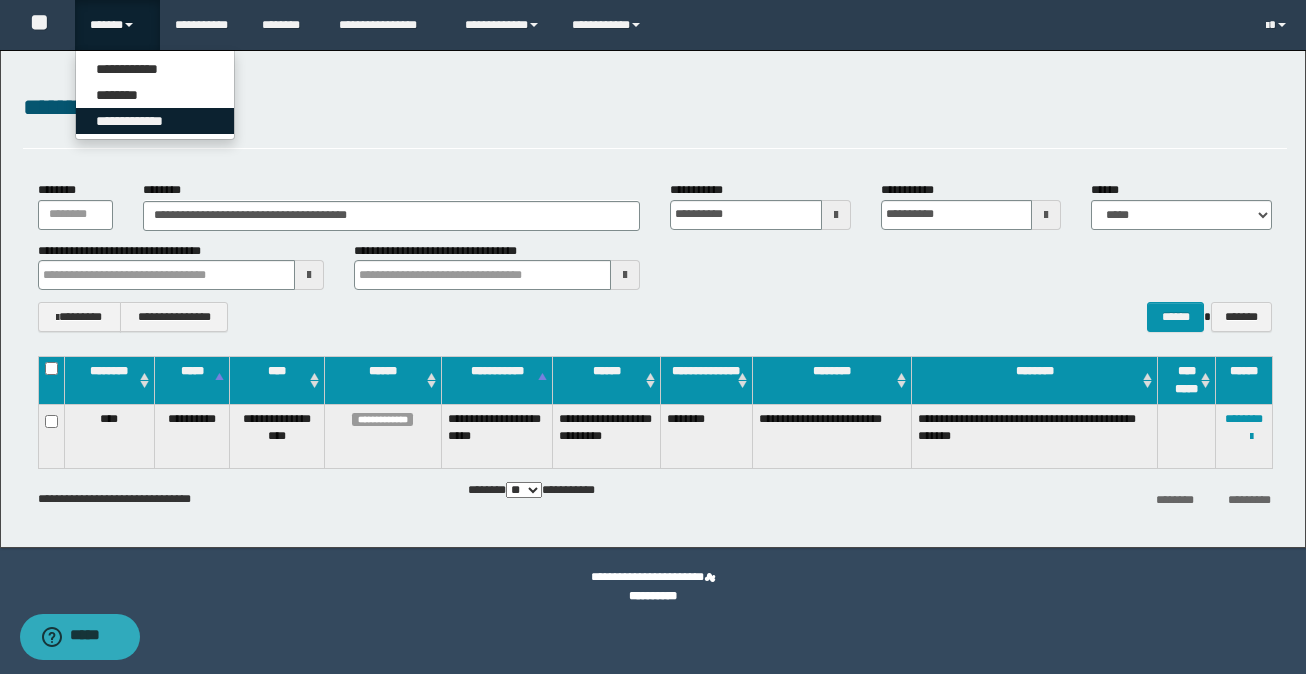 click on "**********" at bounding box center [155, 121] 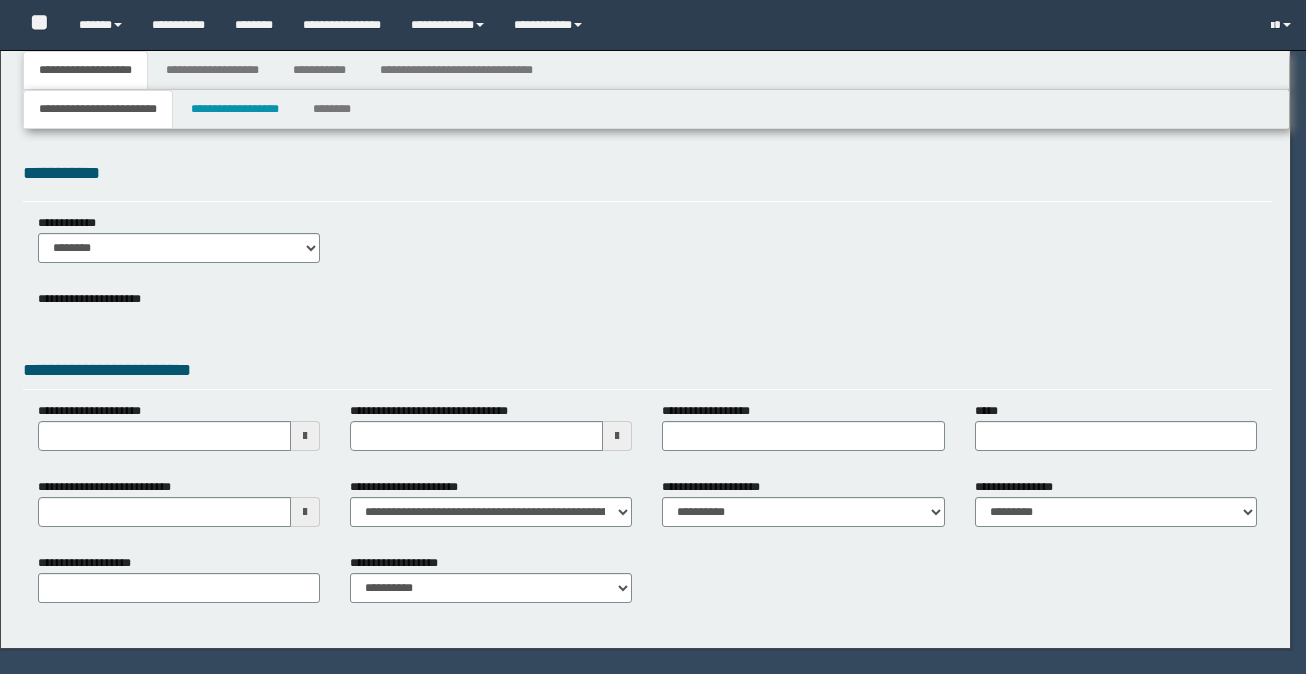 scroll, scrollTop: 0, scrollLeft: 0, axis: both 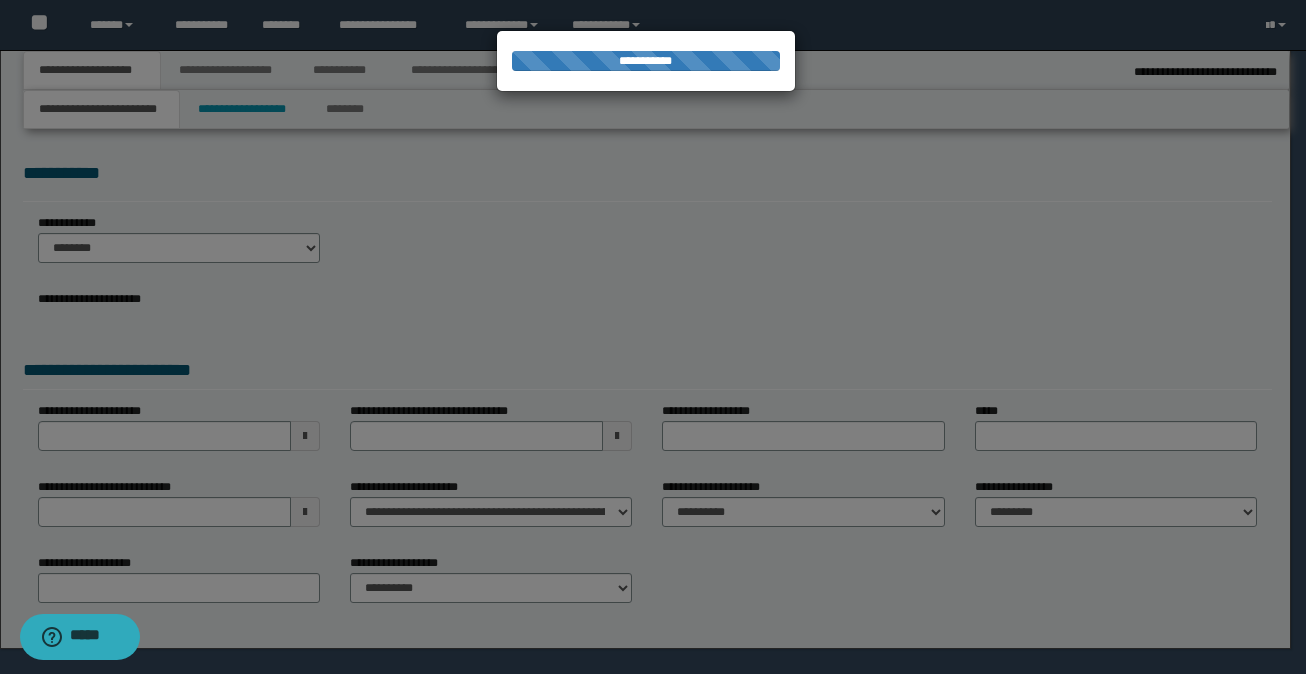 select on "*" 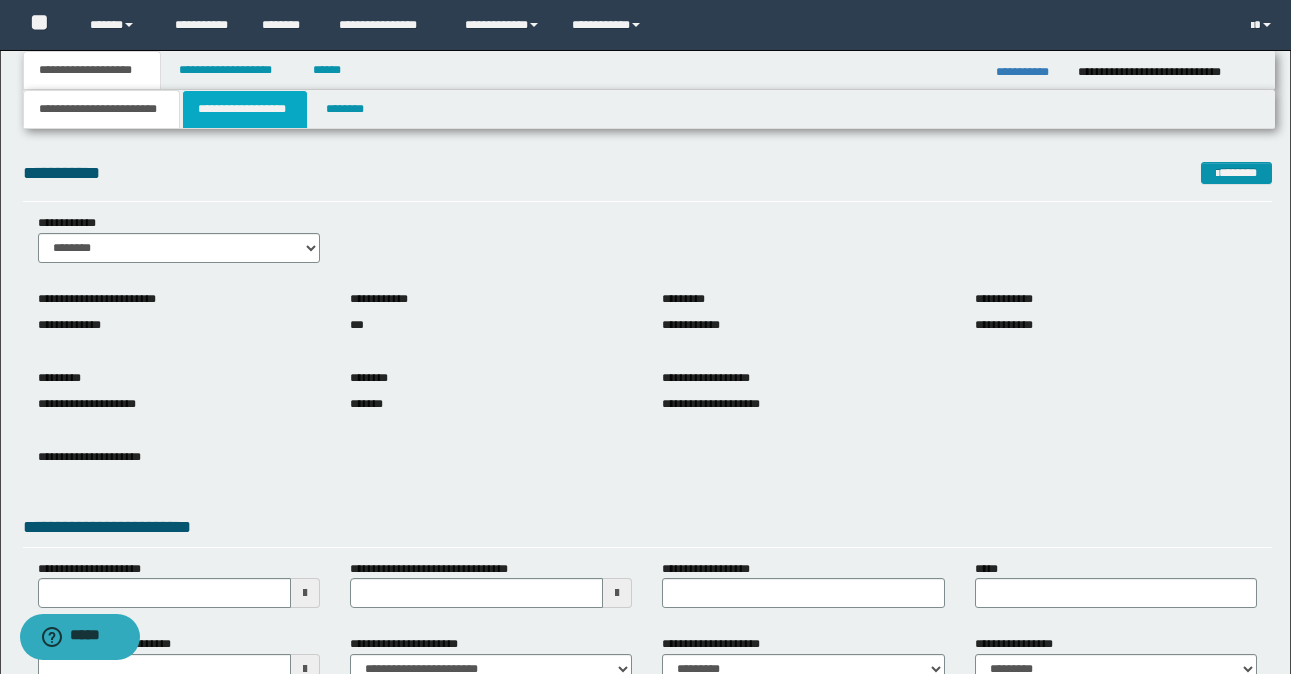 click on "**********" at bounding box center (245, 109) 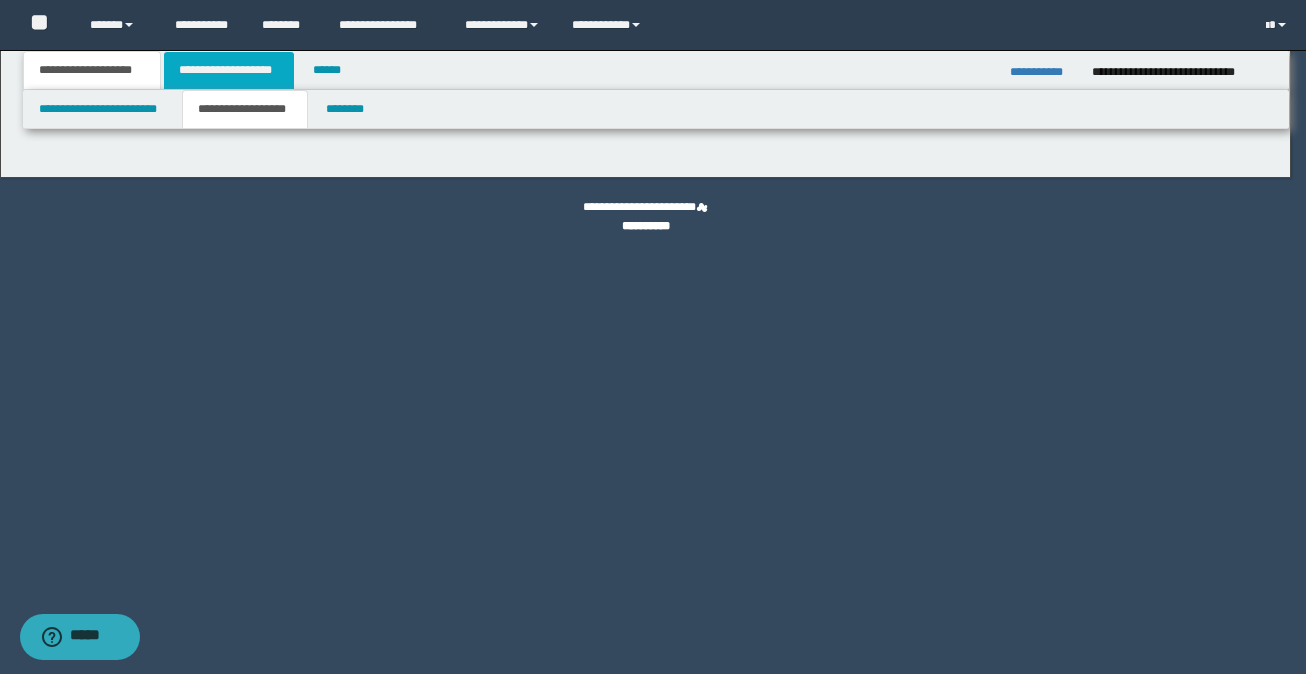 type on "********" 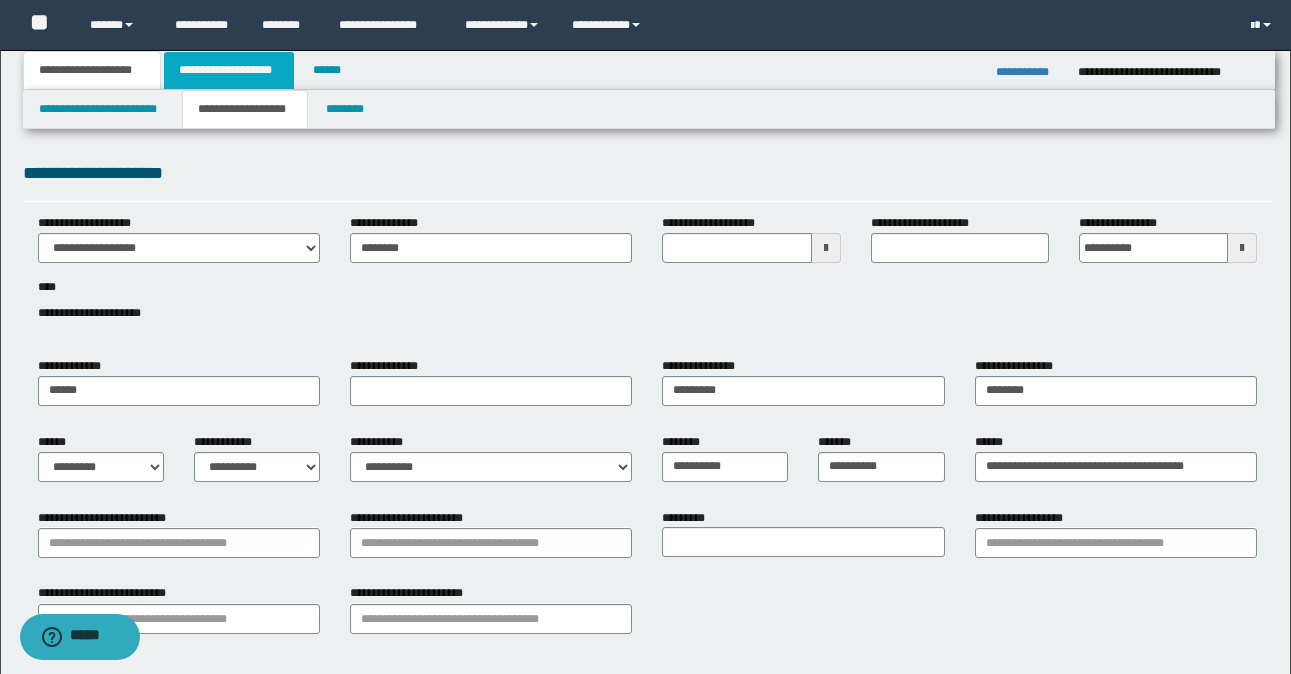 click on "**********" at bounding box center (229, 70) 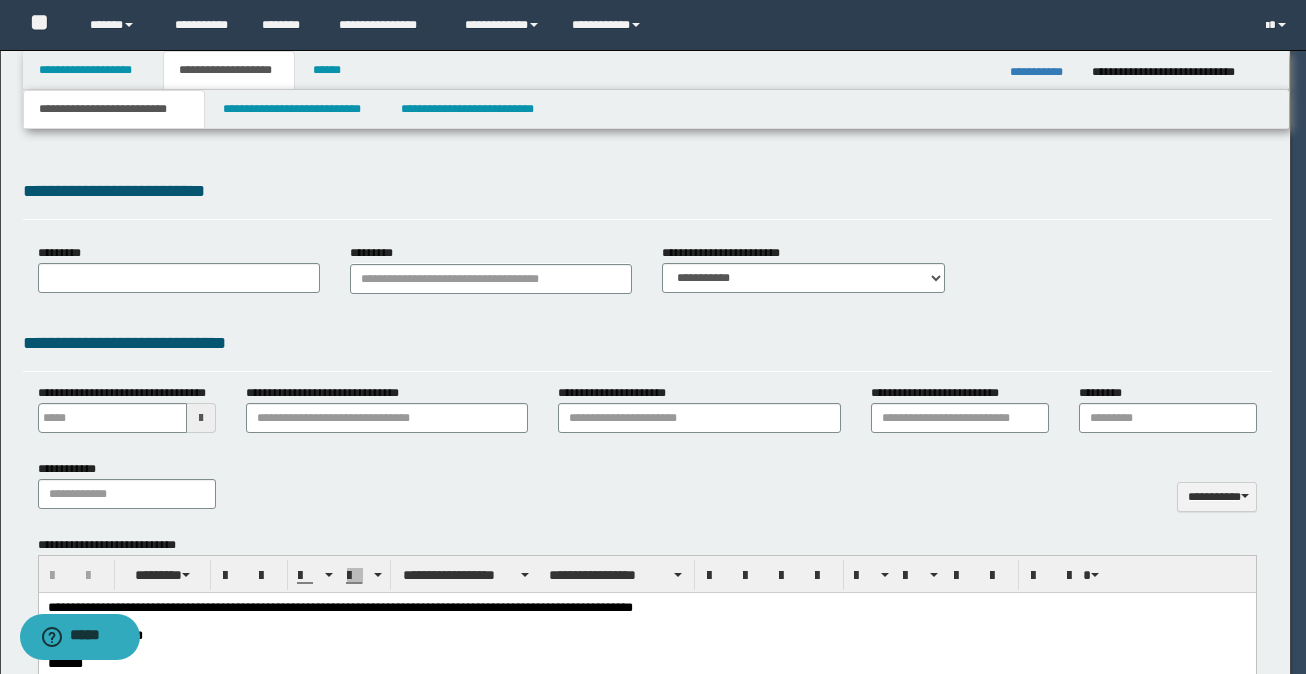scroll, scrollTop: 0, scrollLeft: 0, axis: both 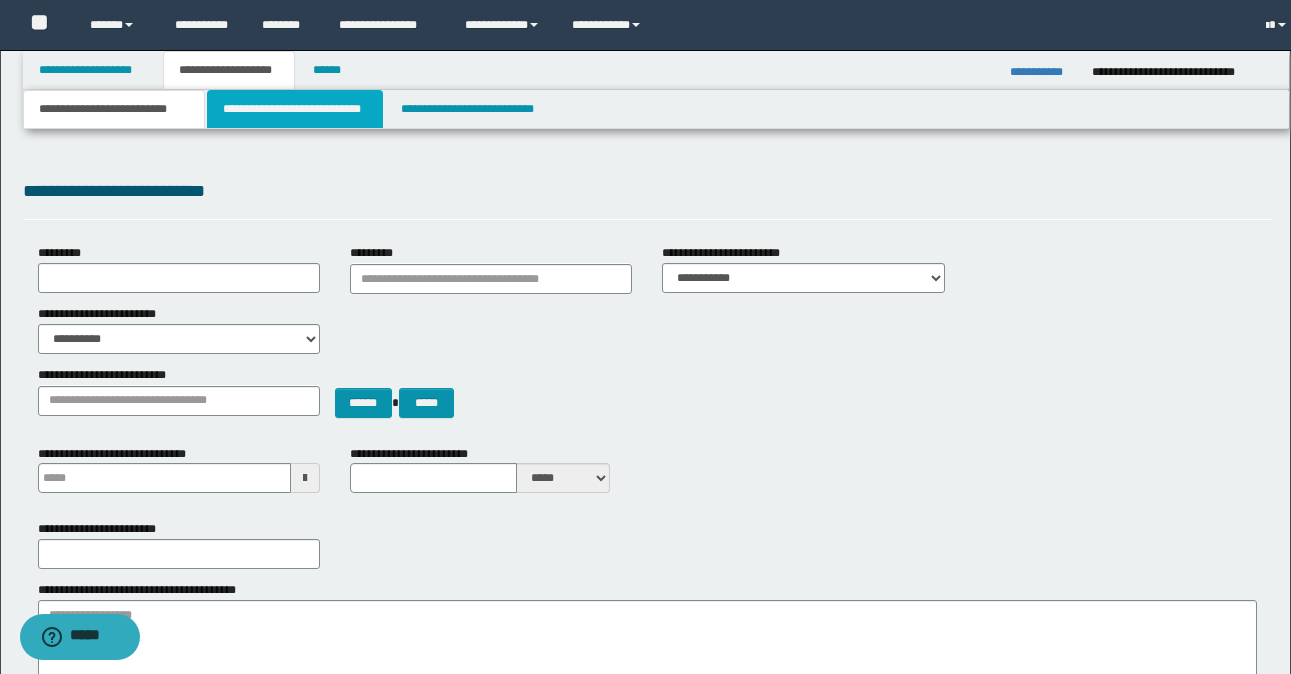 click on "**********" at bounding box center (295, 109) 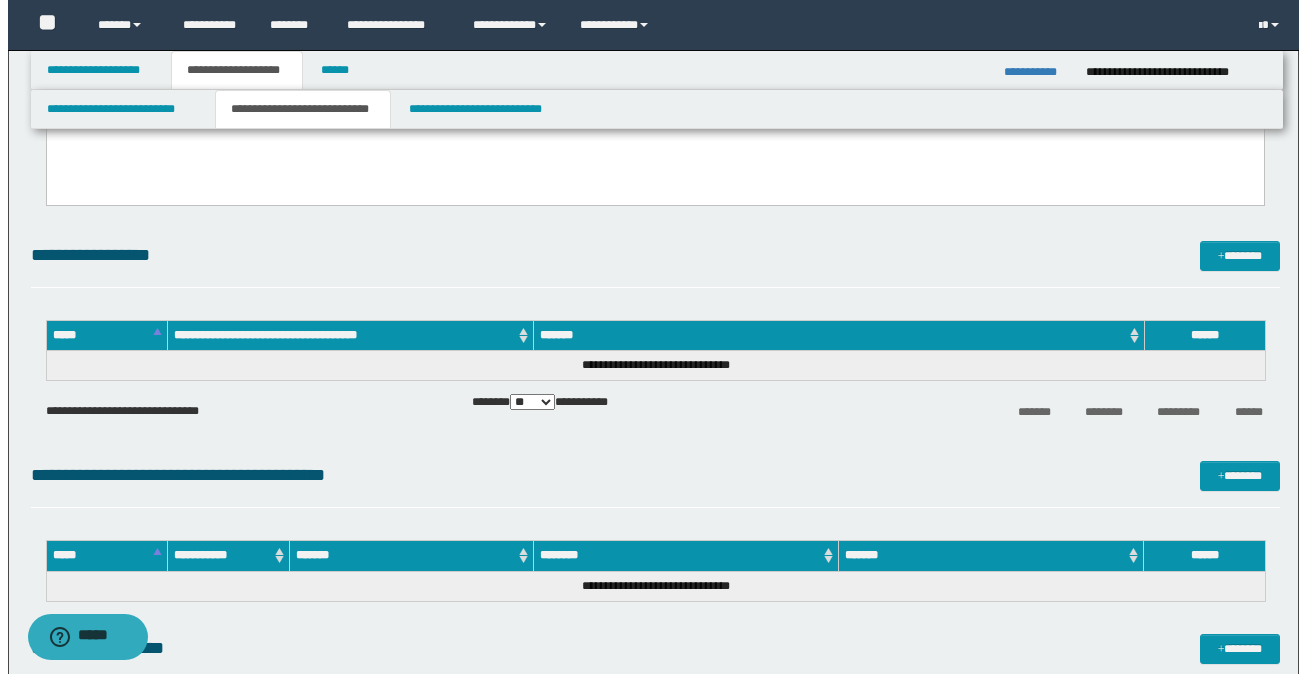 scroll, scrollTop: 700, scrollLeft: 0, axis: vertical 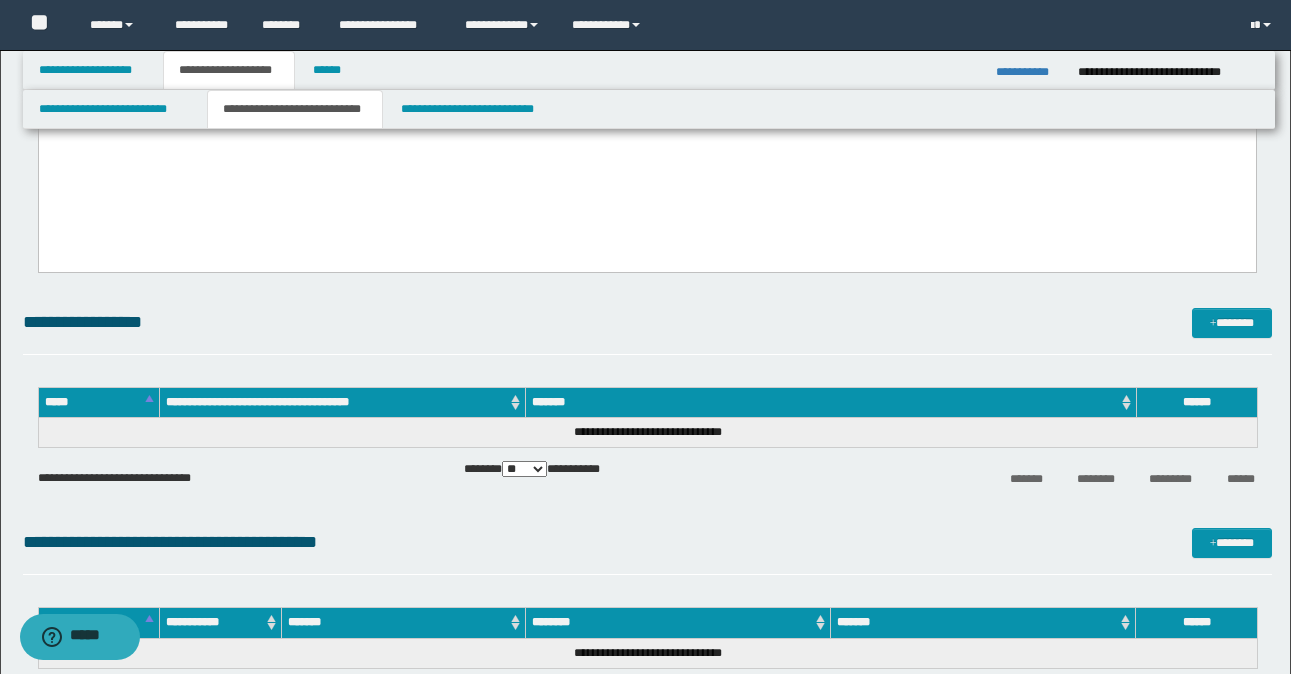 click on "**********" at bounding box center (1029, 72) 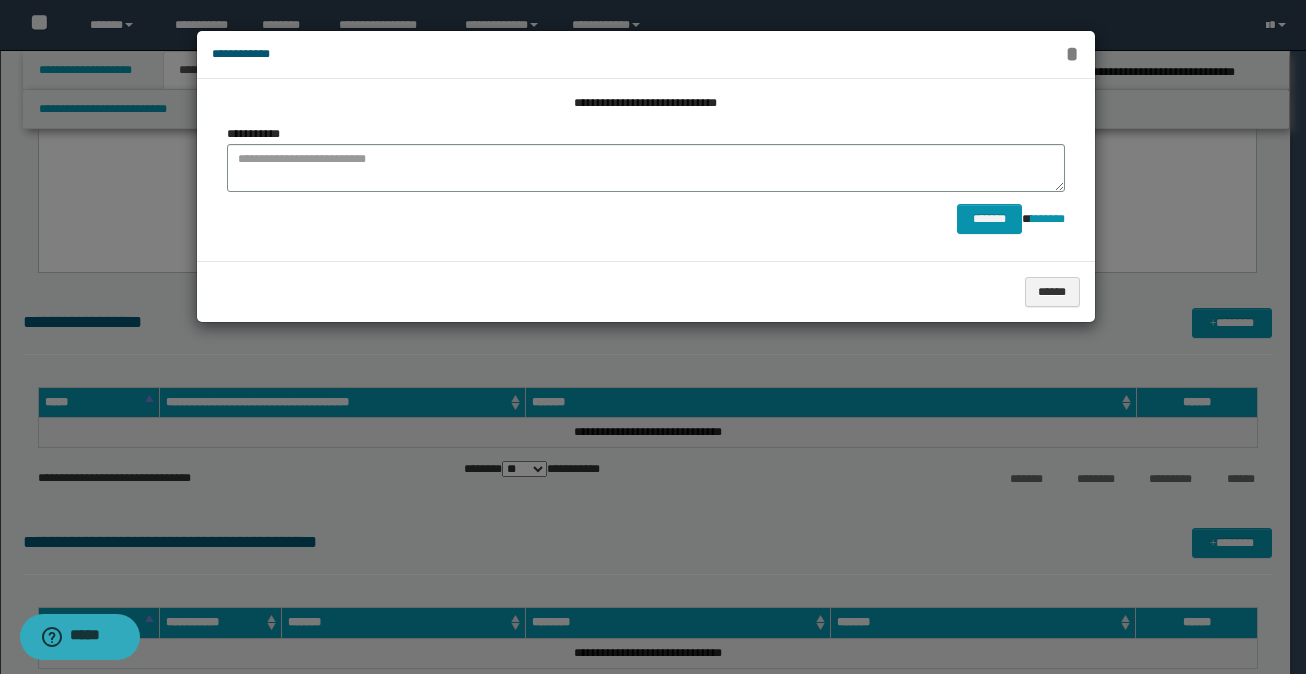 click on "*" at bounding box center [1072, 54] 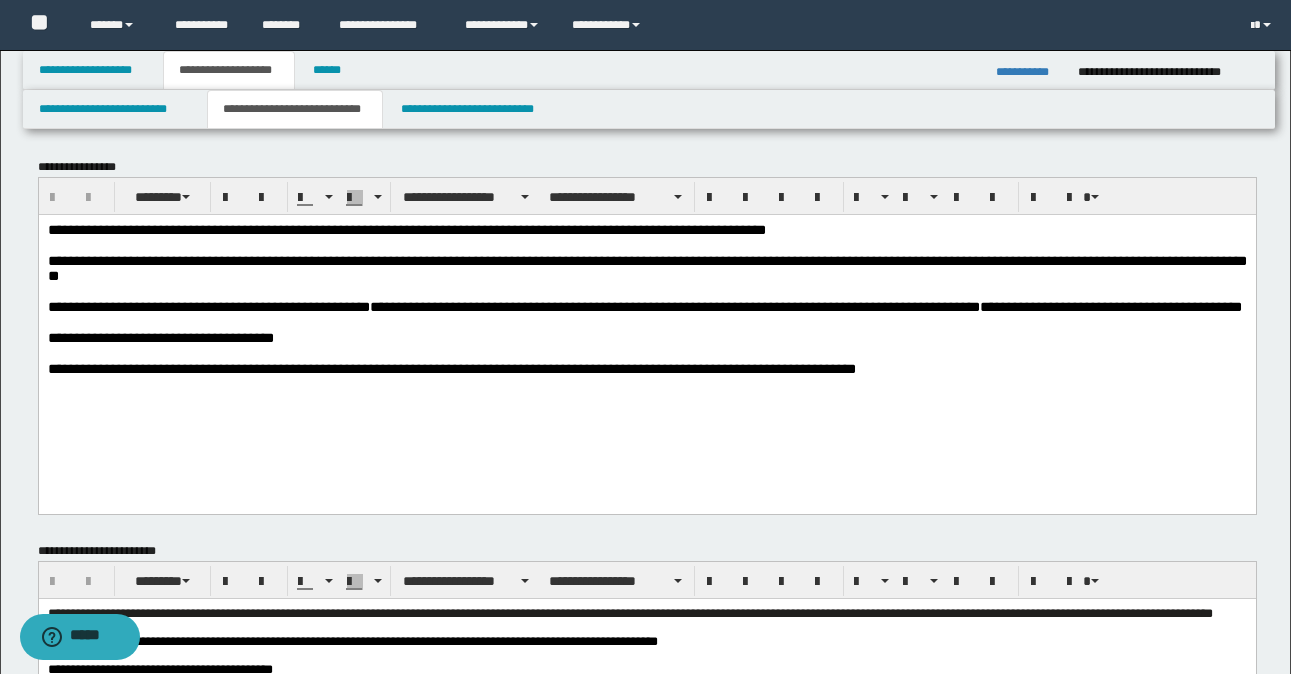 scroll, scrollTop: 0, scrollLeft: 0, axis: both 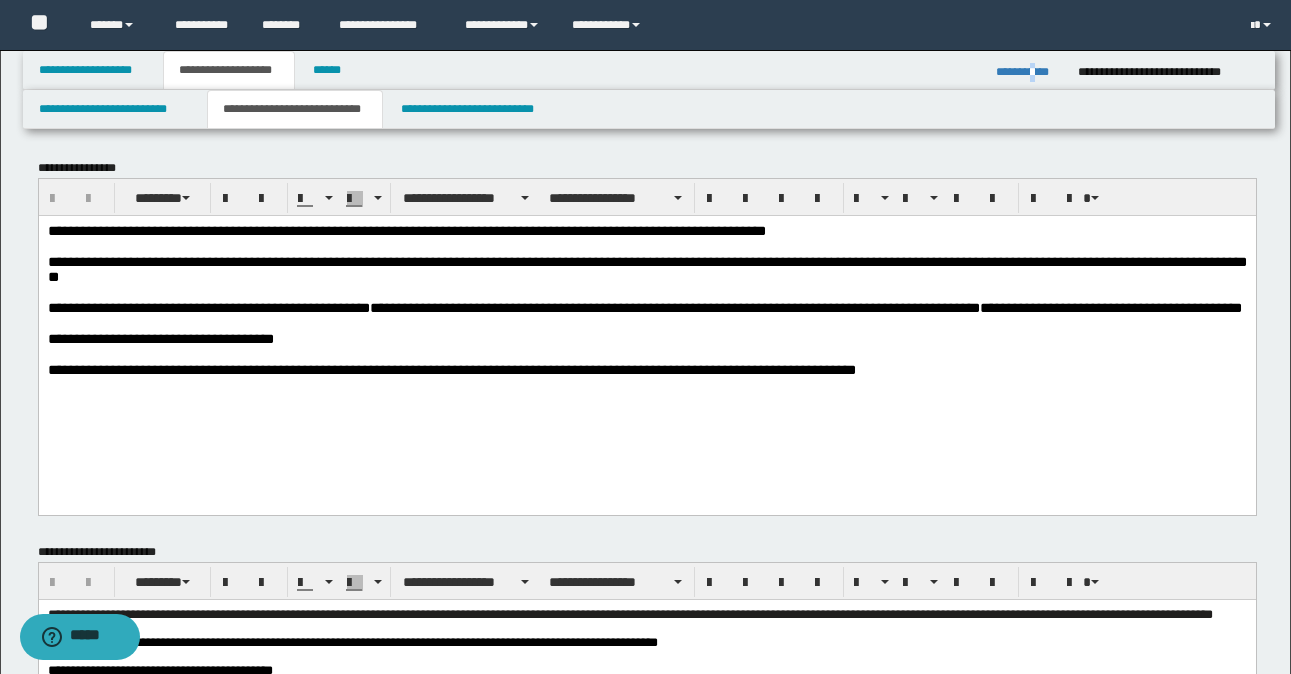 click on "**********" at bounding box center [1029, 72] 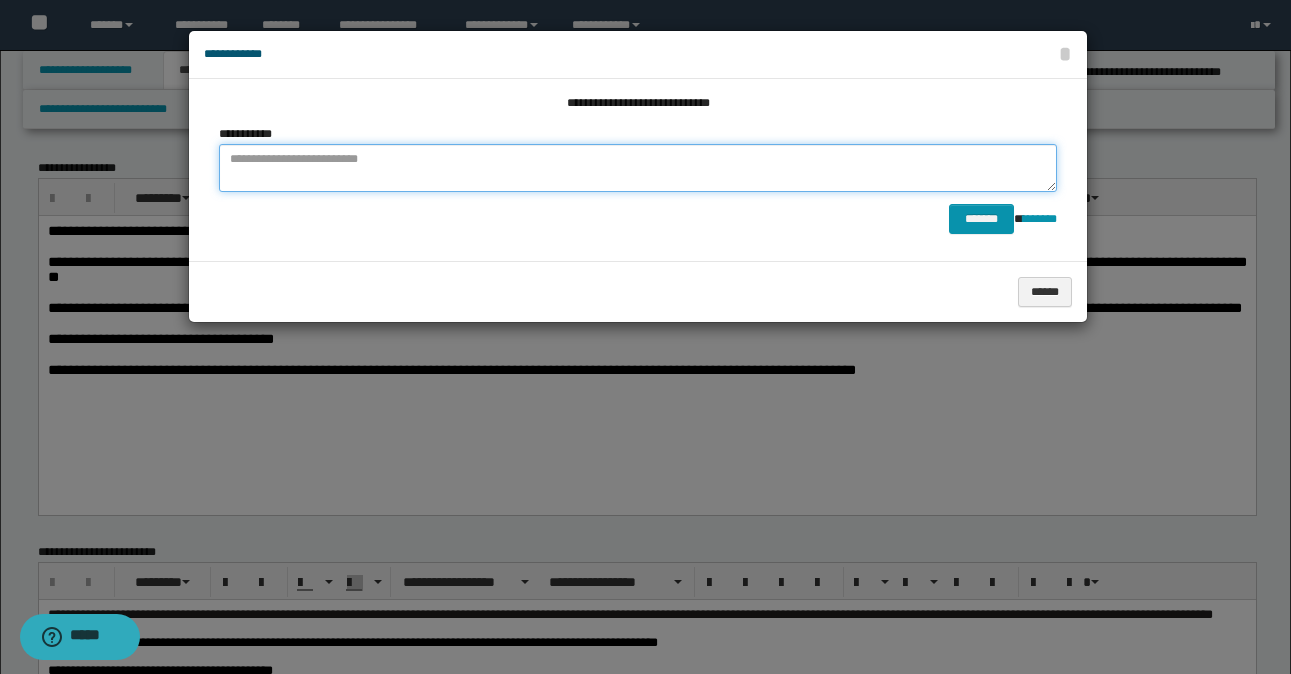 click at bounding box center [638, 168] 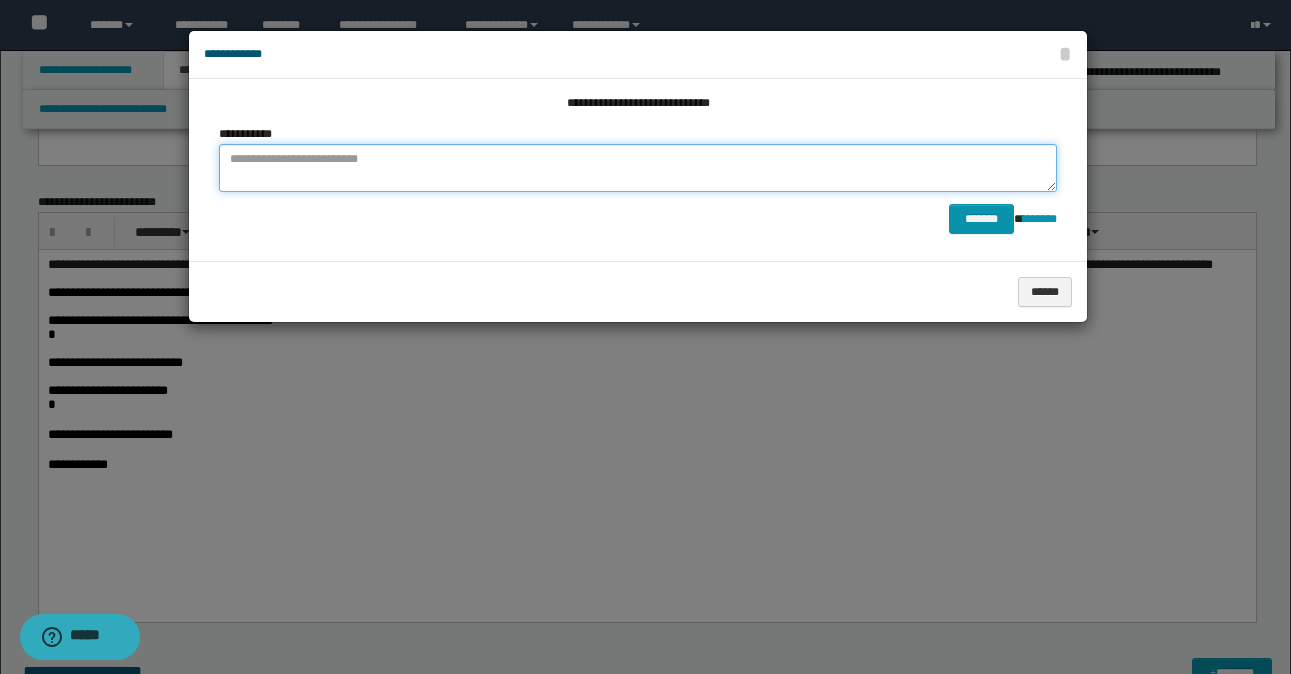 scroll, scrollTop: 400, scrollLeft: 0, axis: vertical 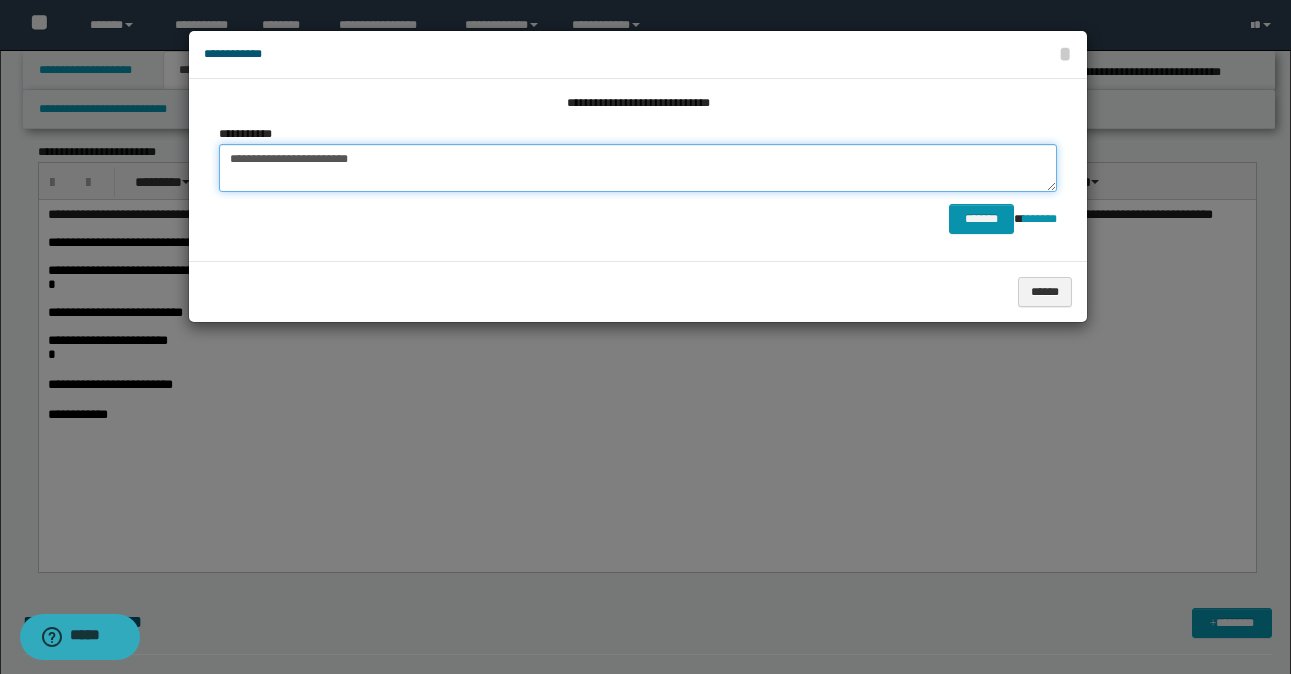 paste on "**********" 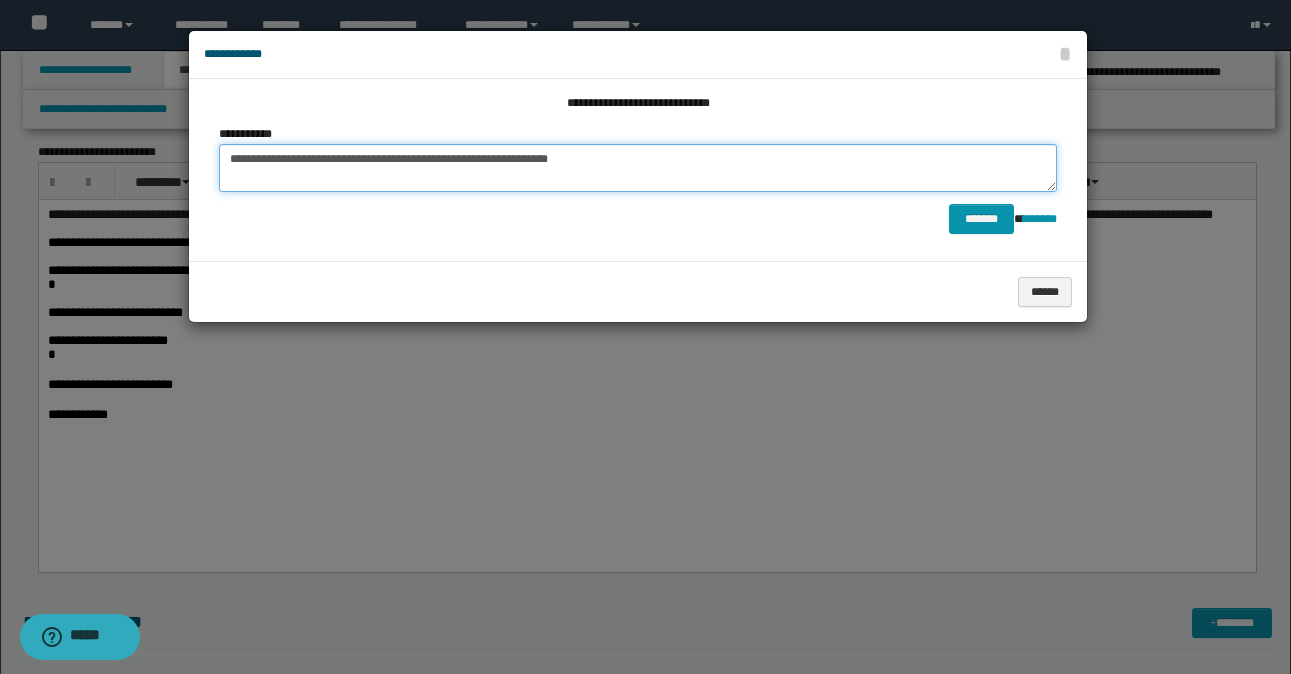 click on "**********" at bounding box center (638, 168) 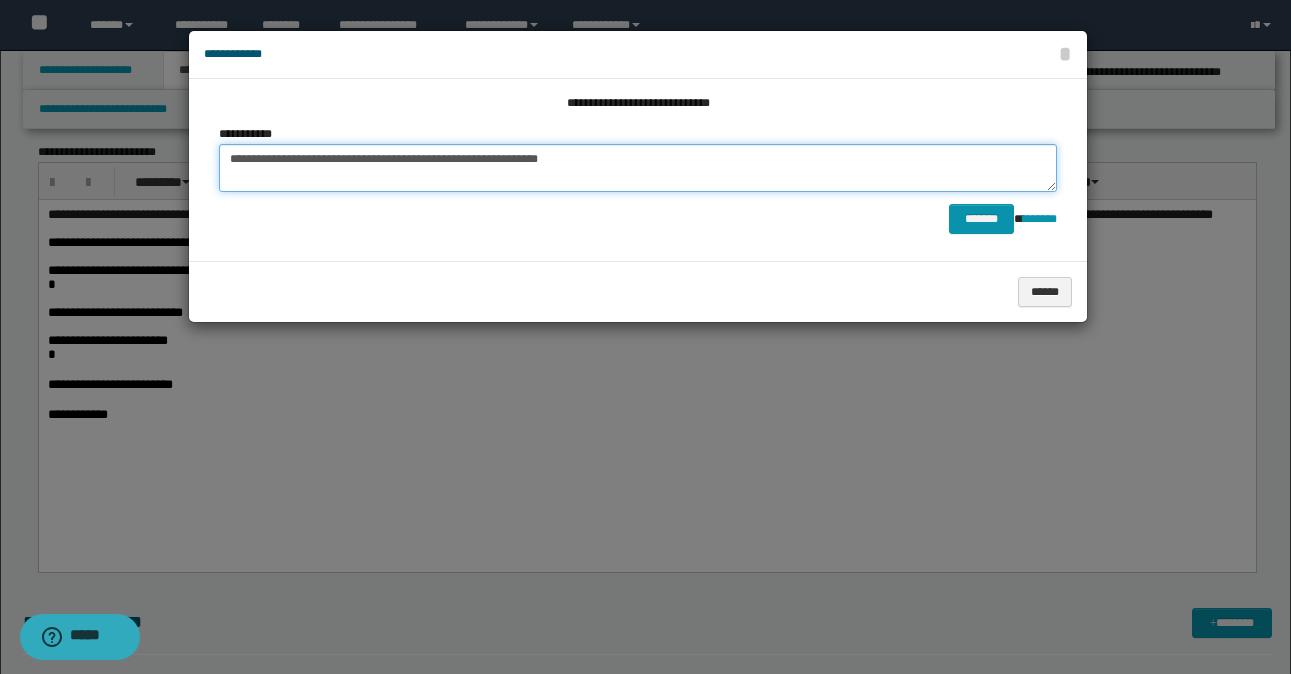 click on "**********" at bounding box center (638, 168) 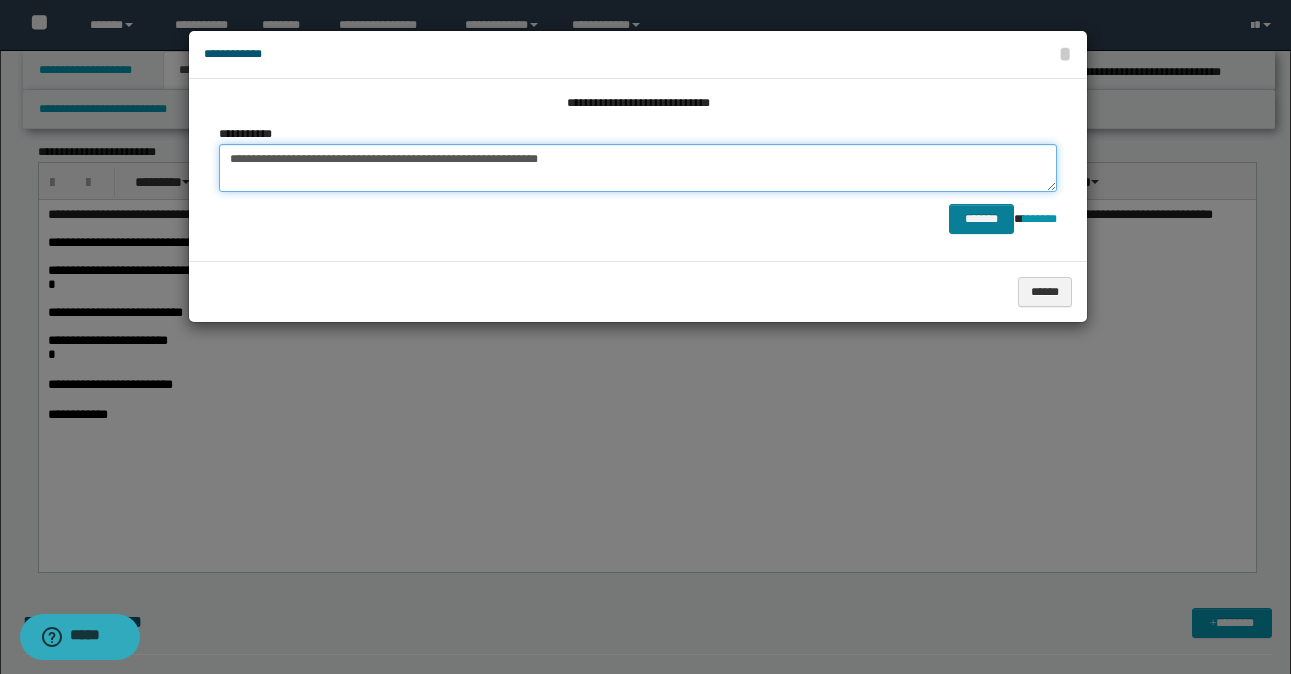 type on "**********" 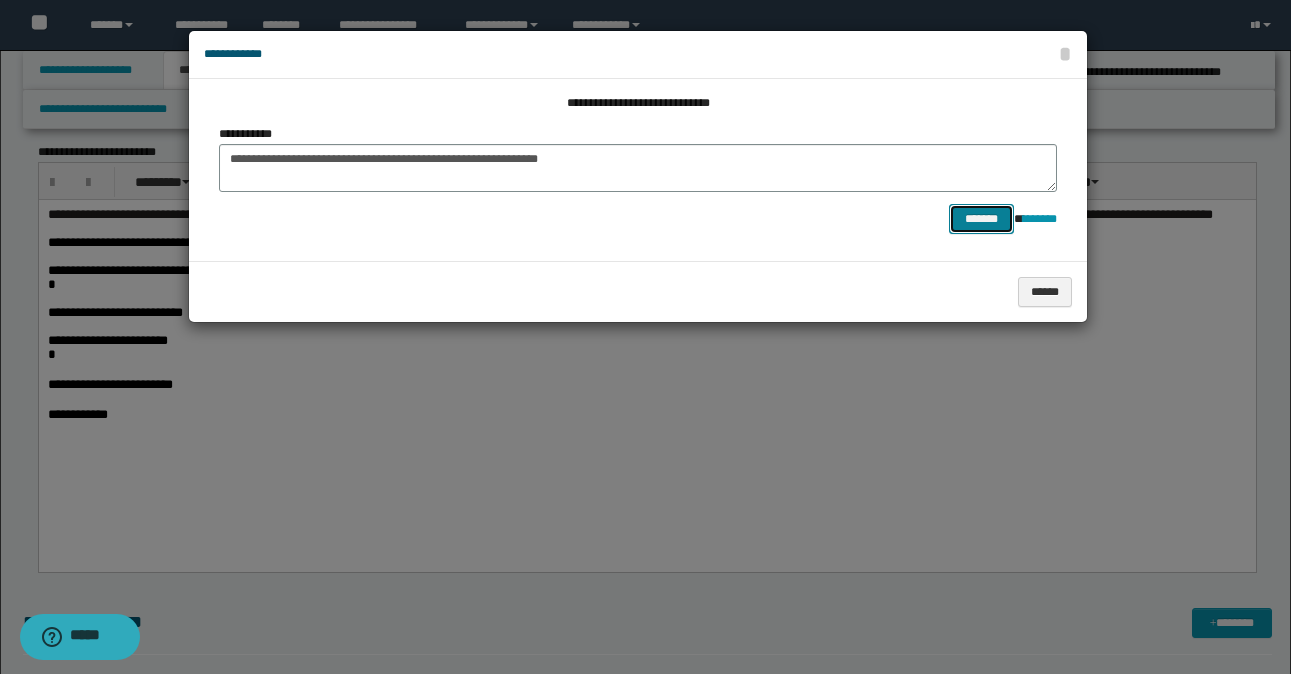 click on "*******" at bounding box center (981, 219) 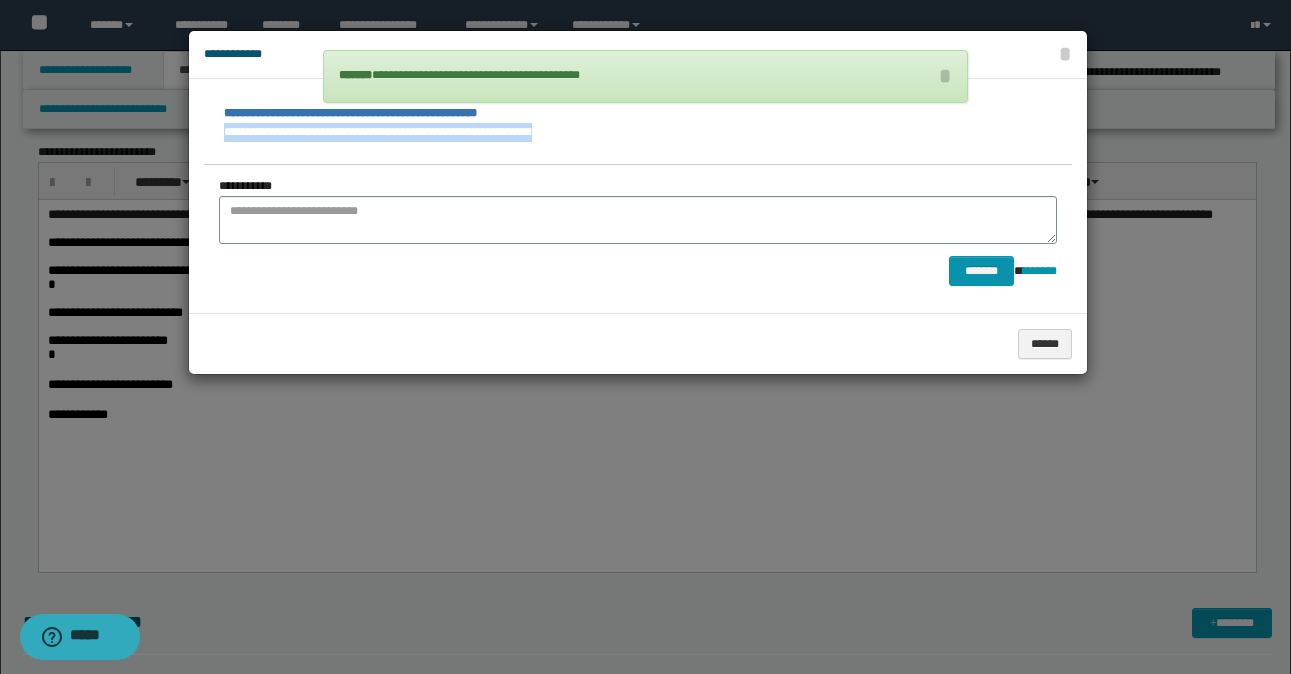 drag, startPoint x: 545, startPoint y: 136, endPoint x: 198, endPoint y: 129, distance: 347.0706 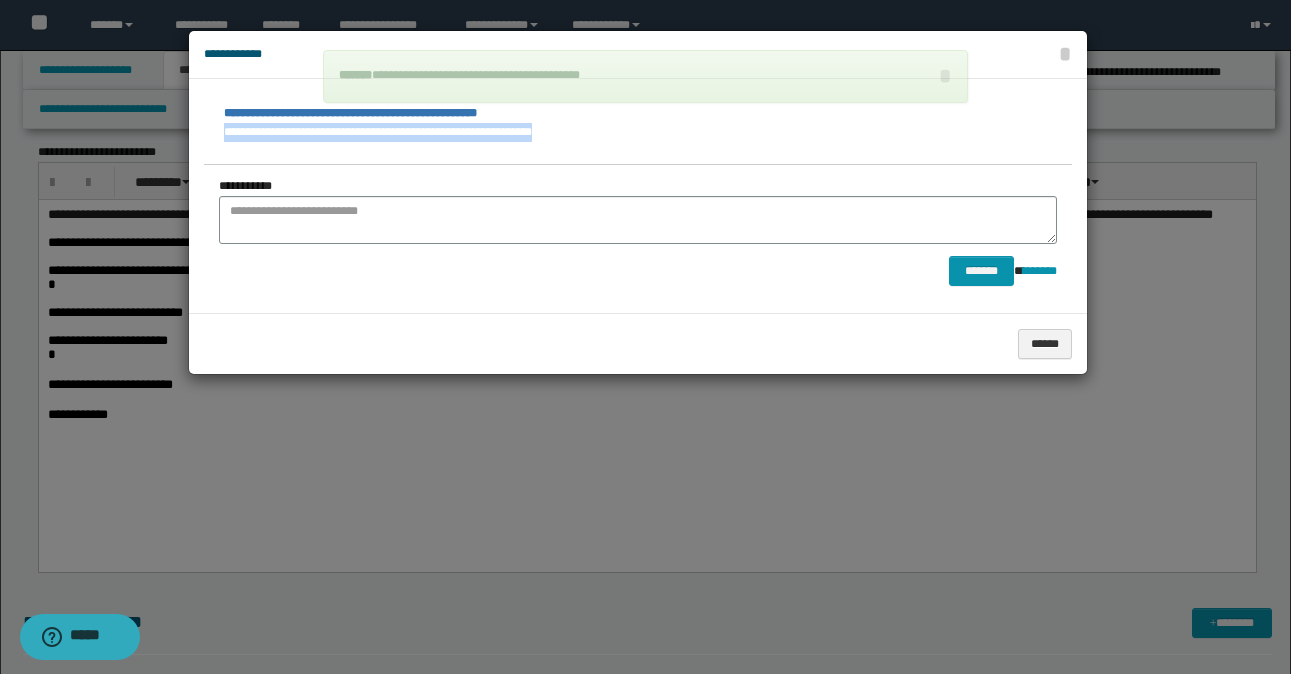 copy on "**********" 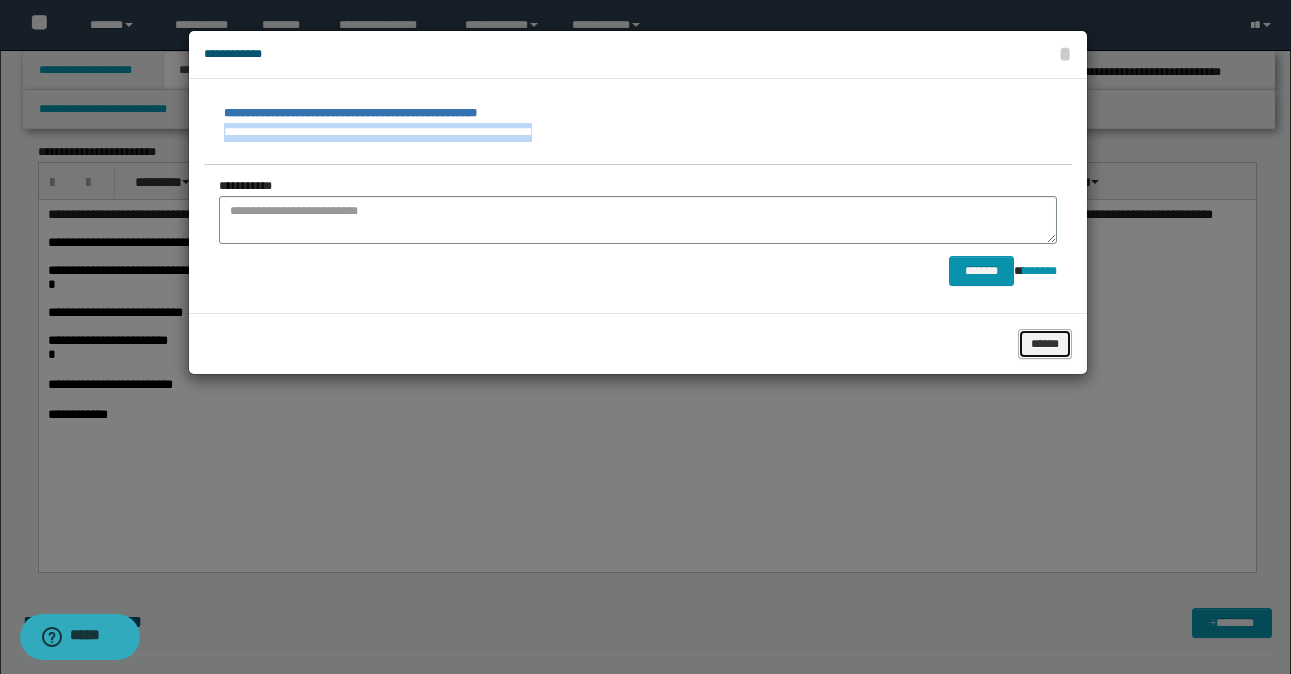 click on "******" at bounding box center (1045, 344) 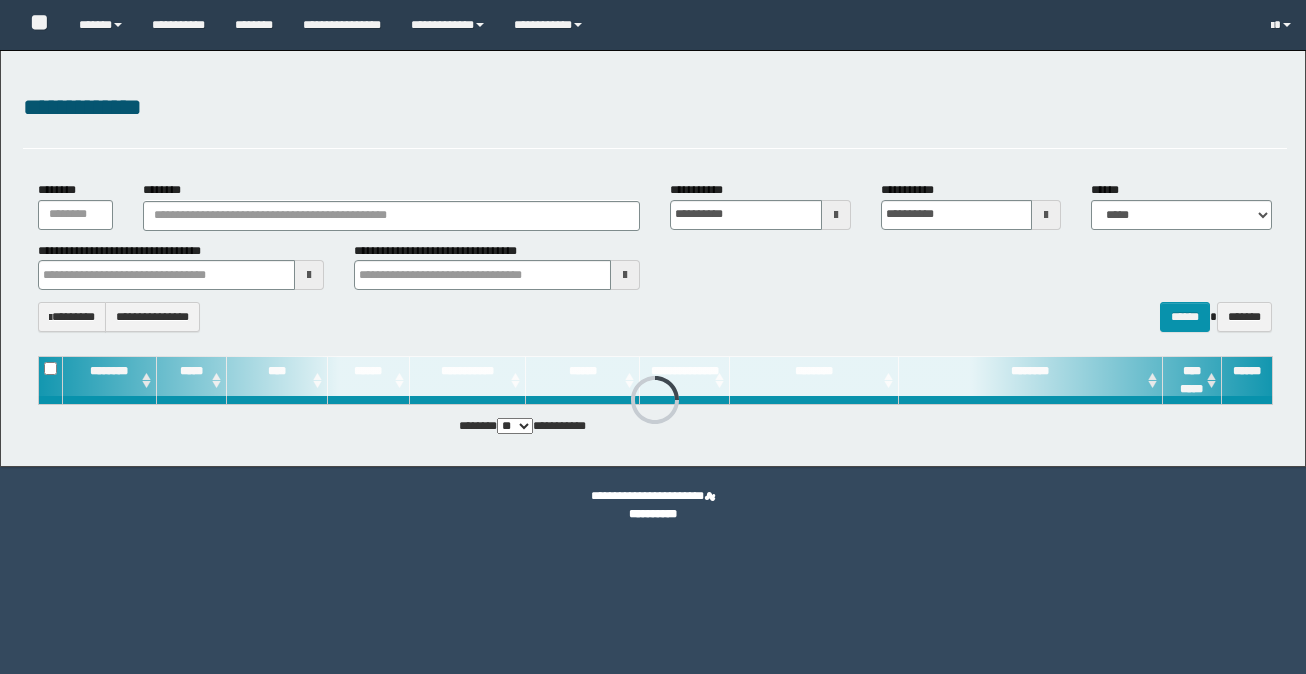 scroll, scrollTop: 0, scrollLeft: 0, axis: both 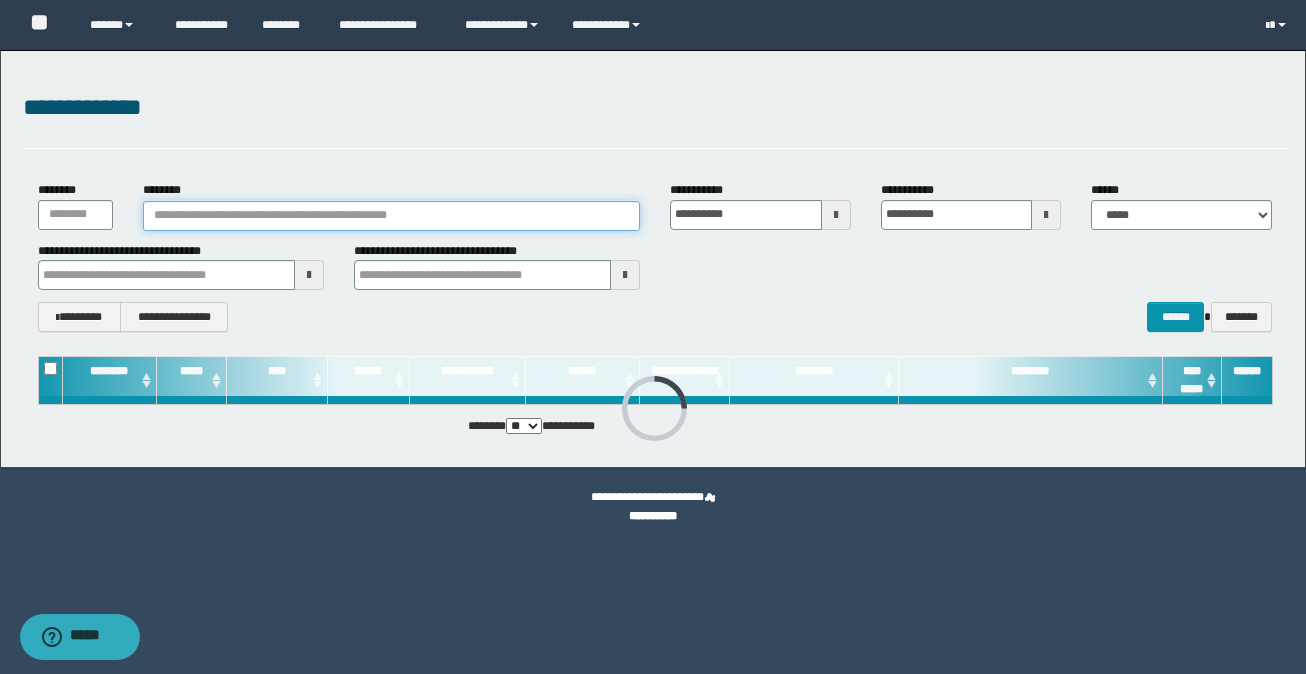 click on "********" at bounding box center [391, 216] 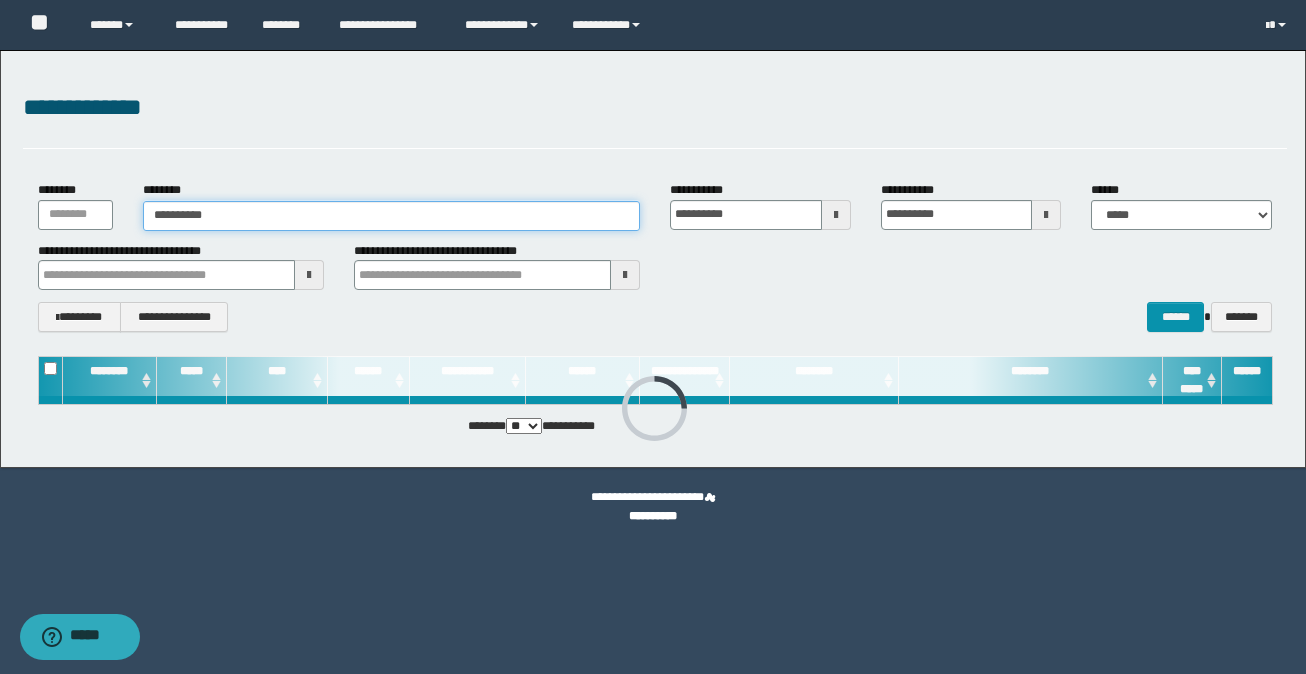 type on "**********" 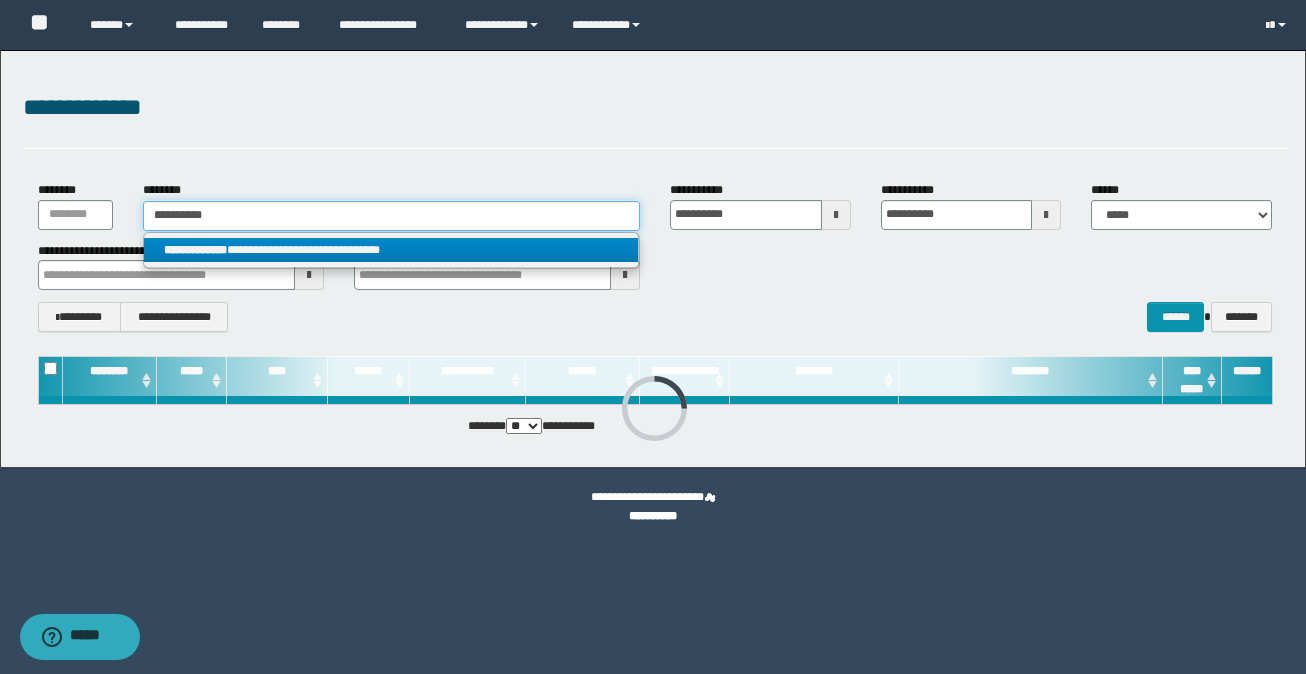 type on "**********" 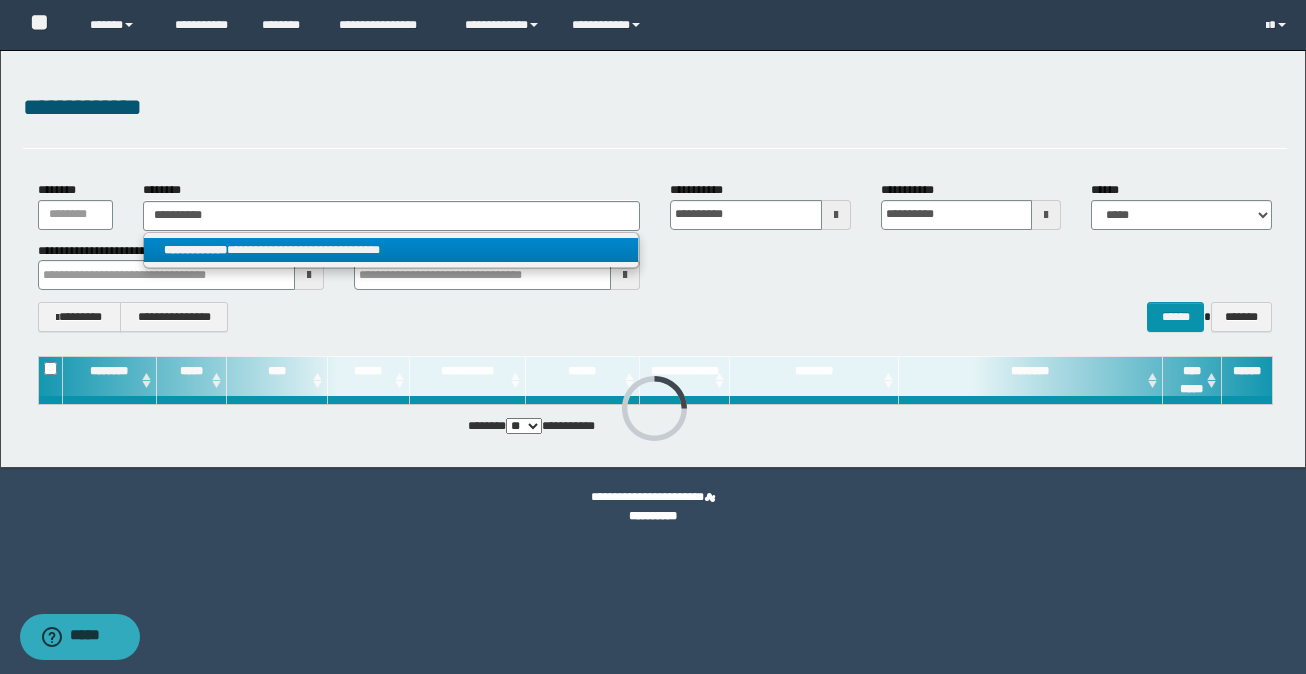 click on "**********" at bounding box center [391, 250] 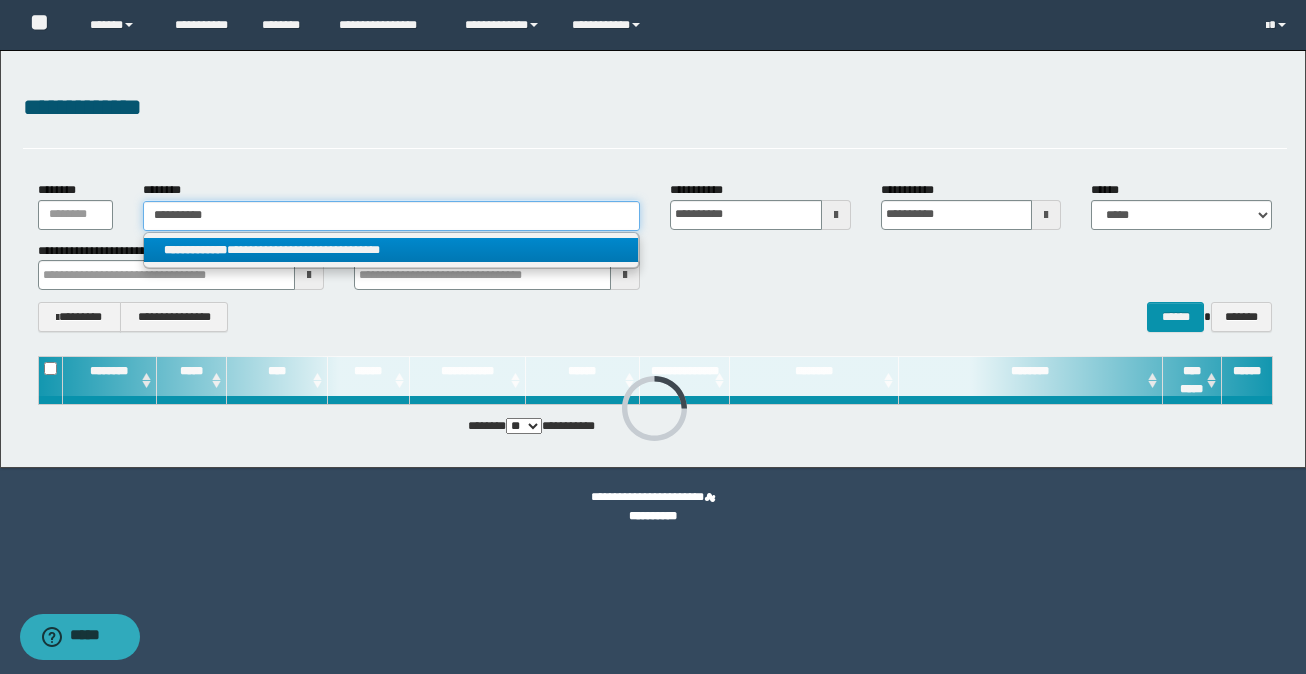 type 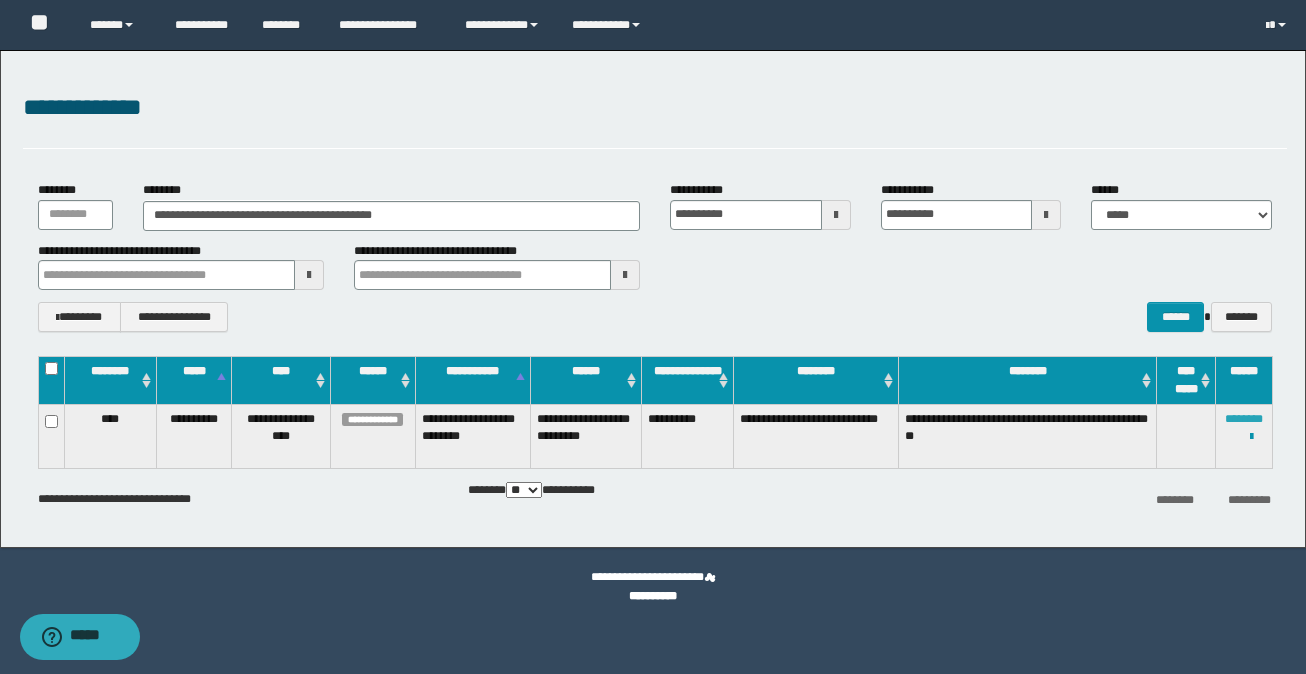 click on "********" at bounding box center (1244, 419) 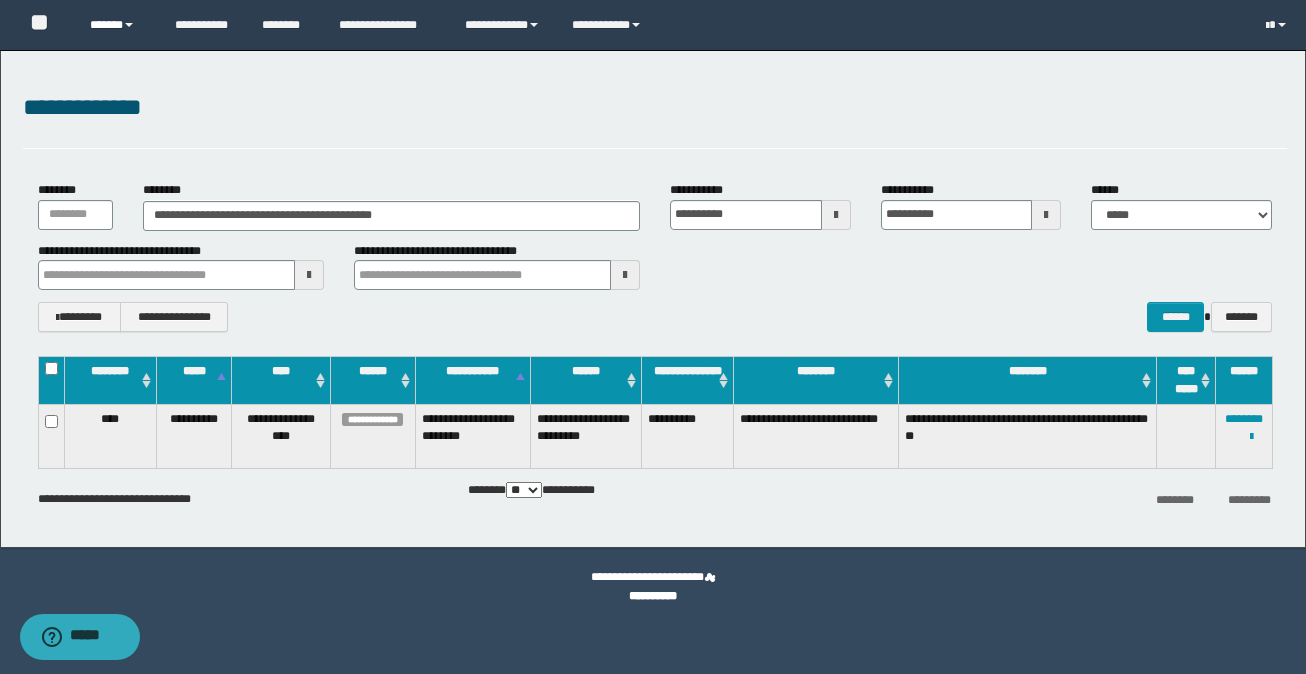 click on "******" at bounding box center (117, 25) 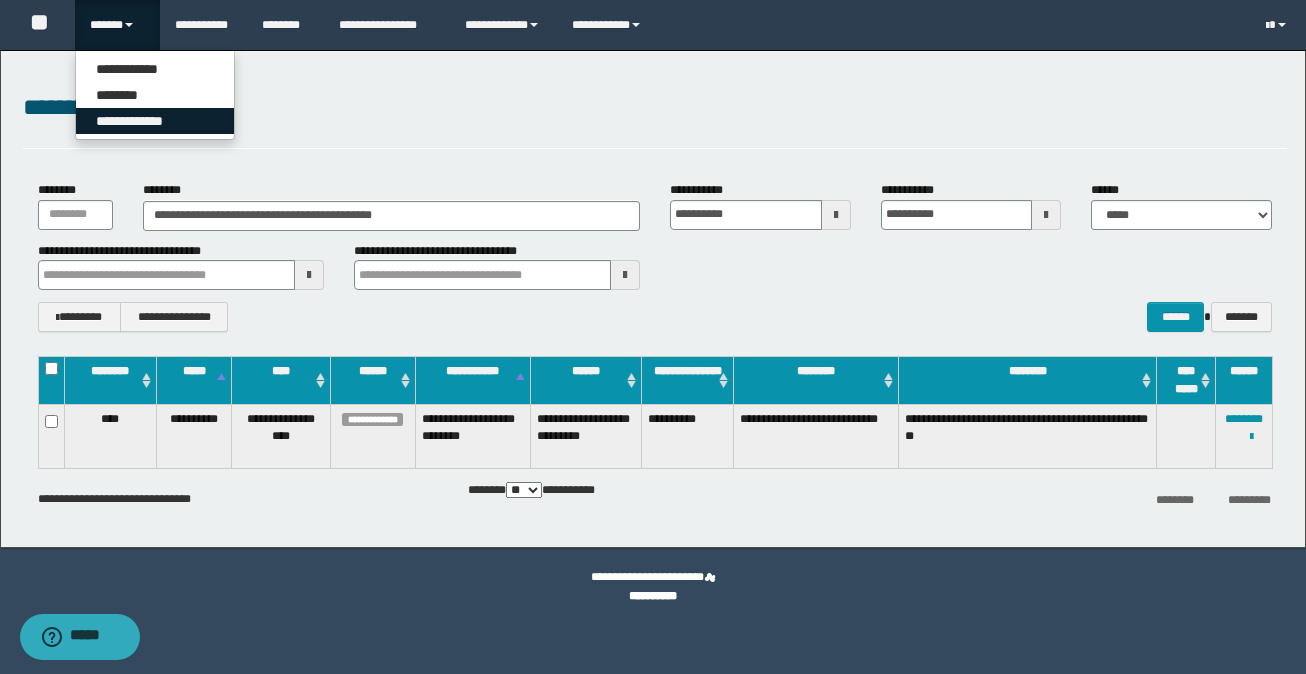 click on "**********" at bounding box center (155, 121) 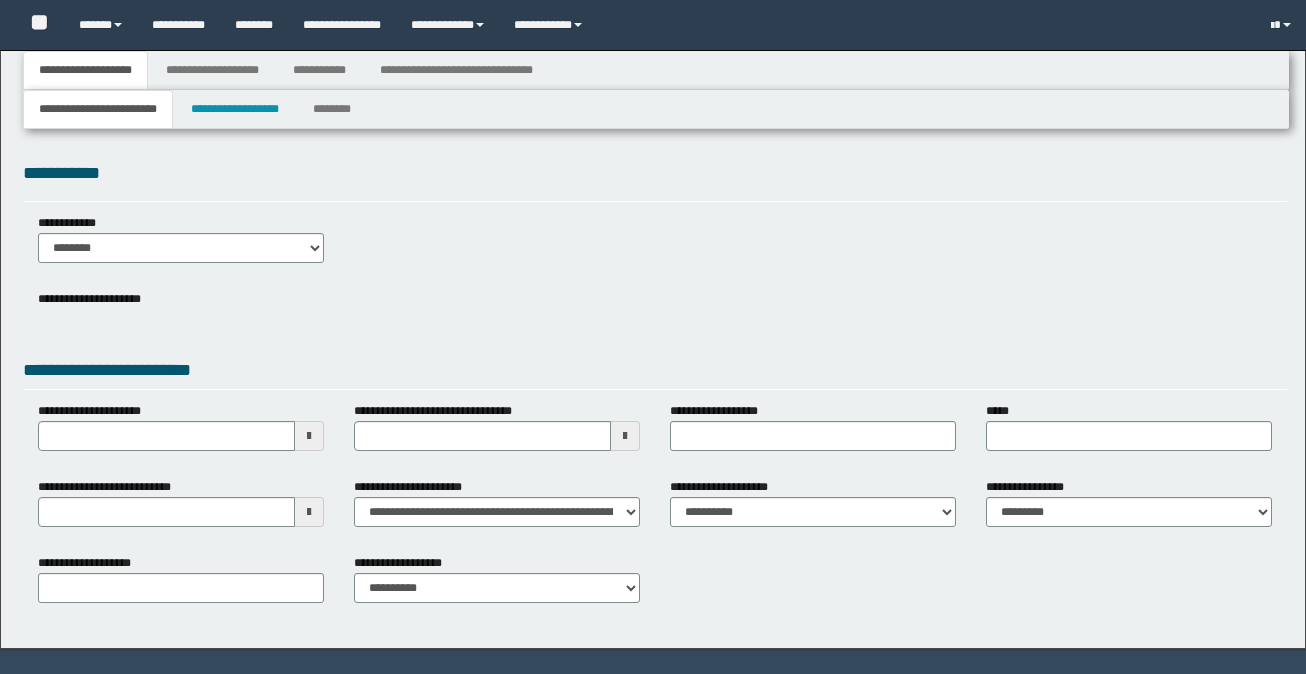 type 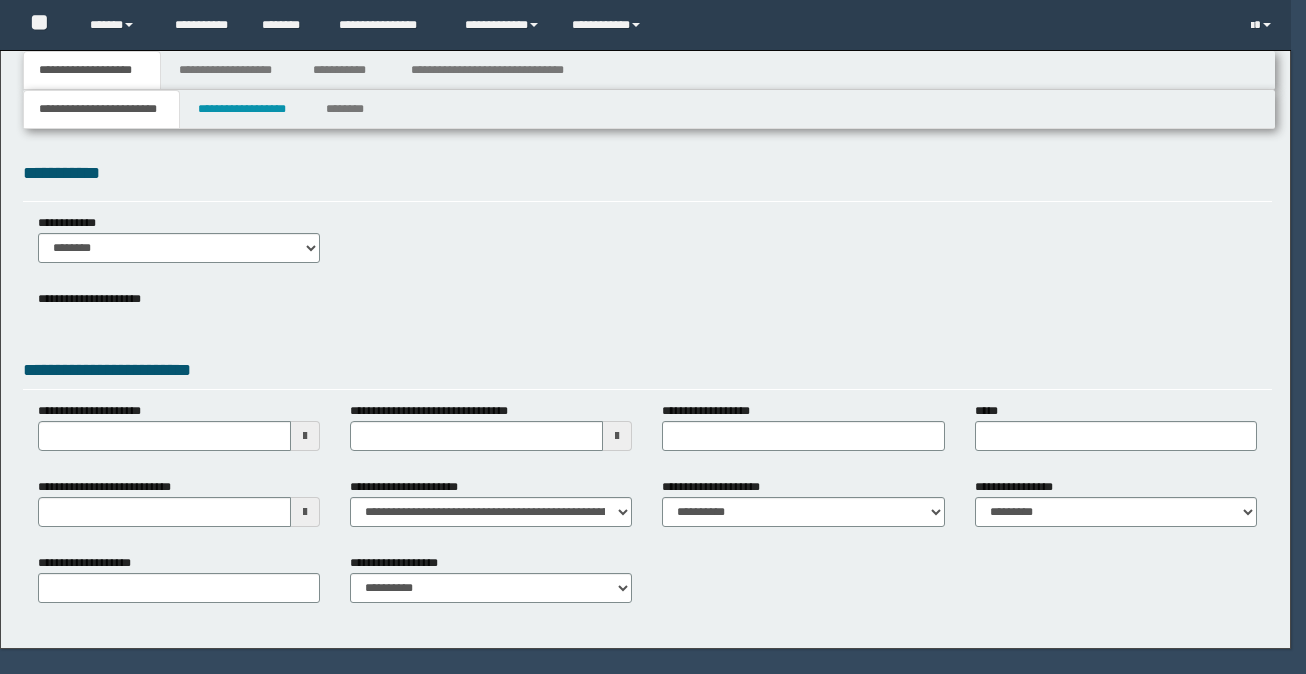 scroll, scrollTop: 0, scrollLeft: 0, axis: both 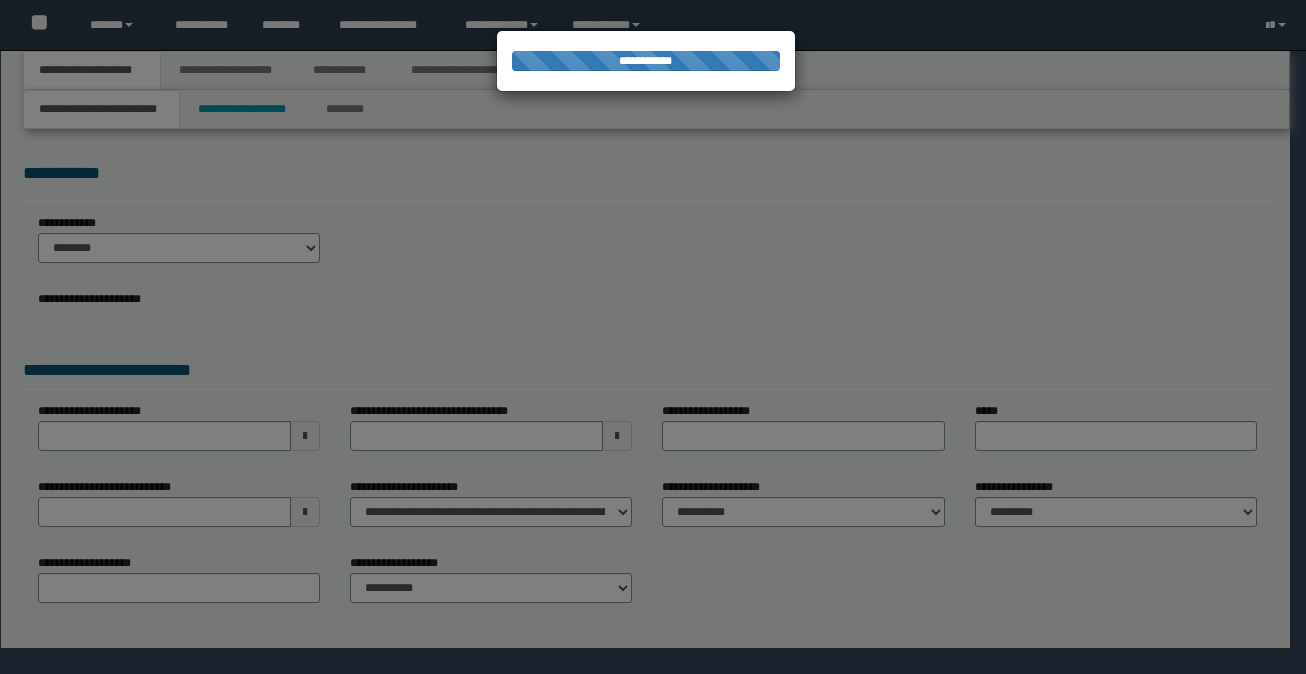 select on "*" 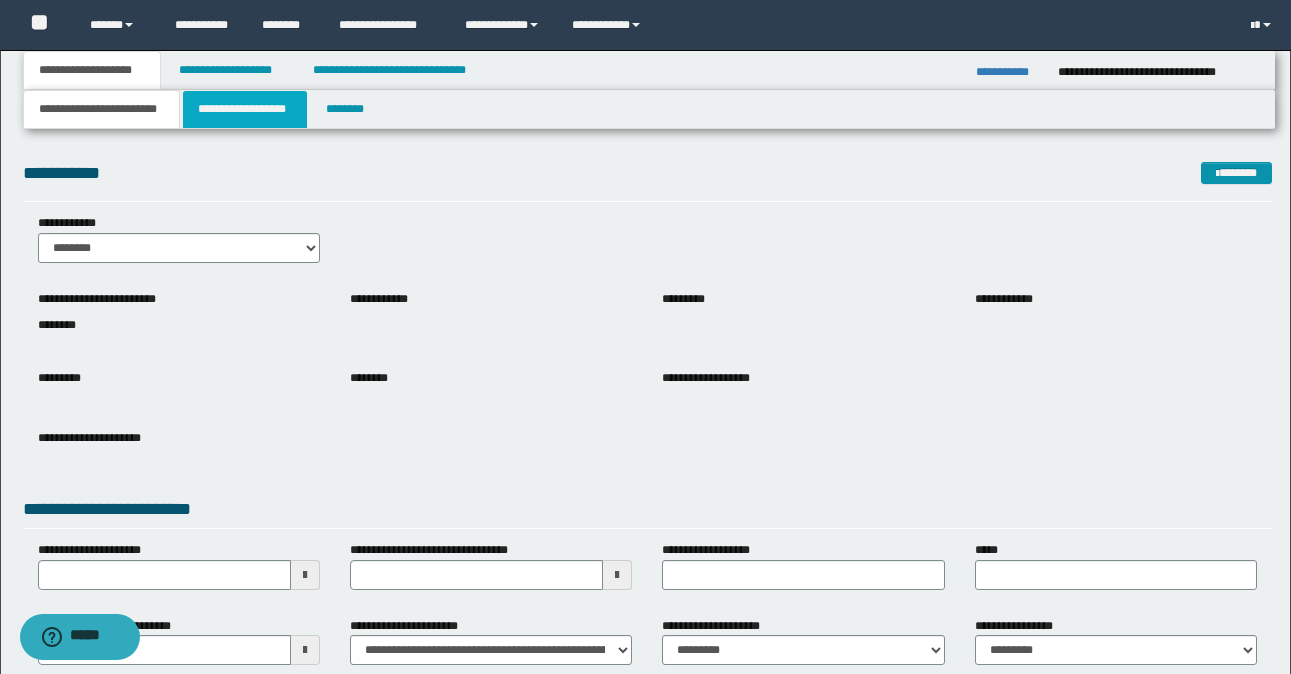 click on "**********" at bounding box center [245, 109] 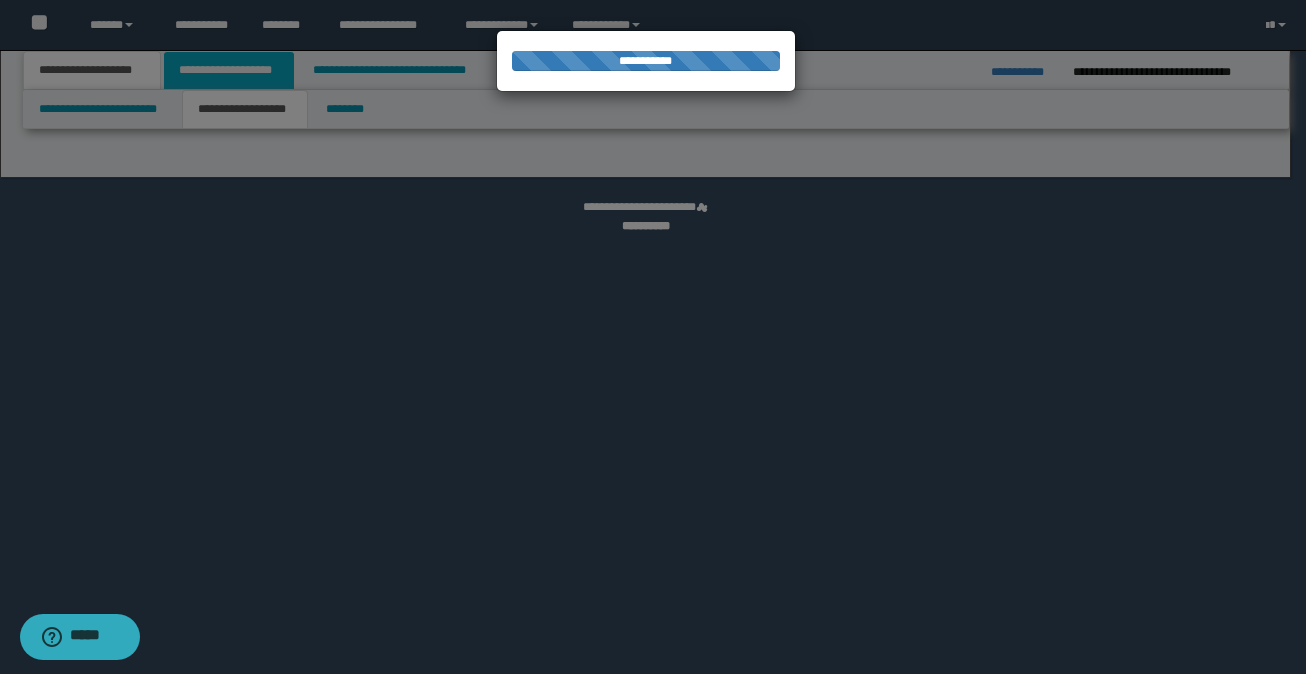 select on "*" 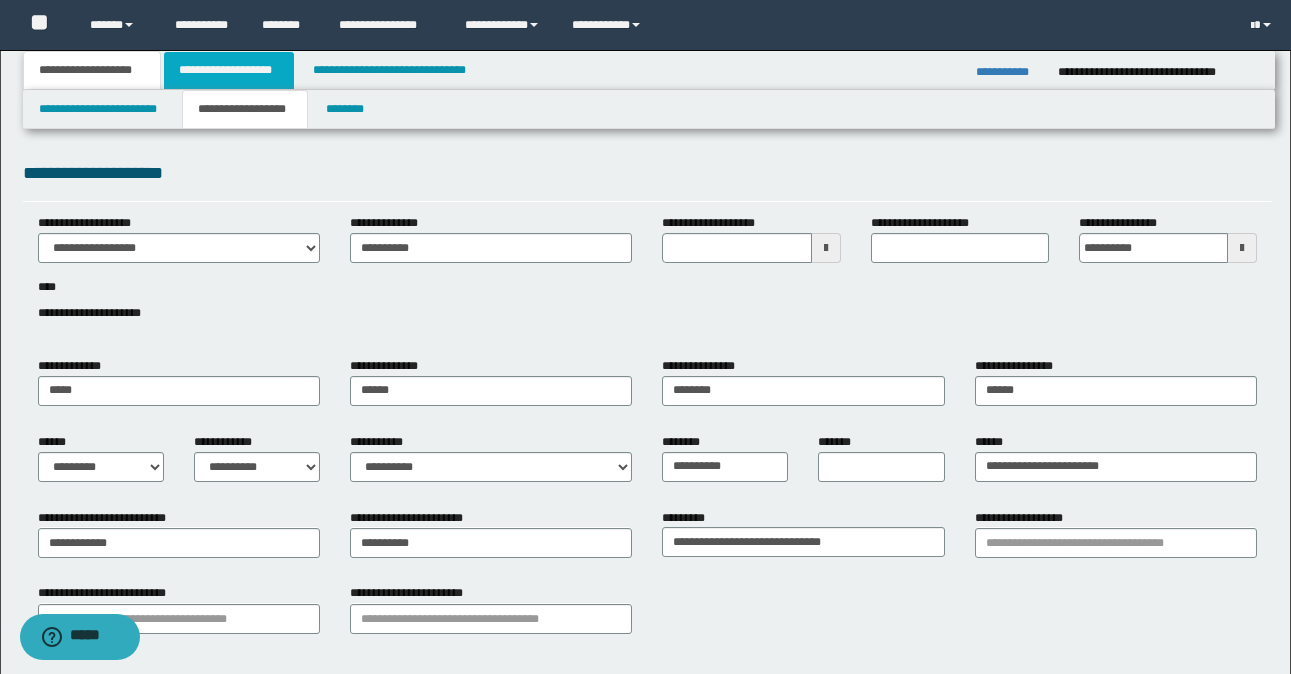 click on "**********" at bounding box center (229, 70) 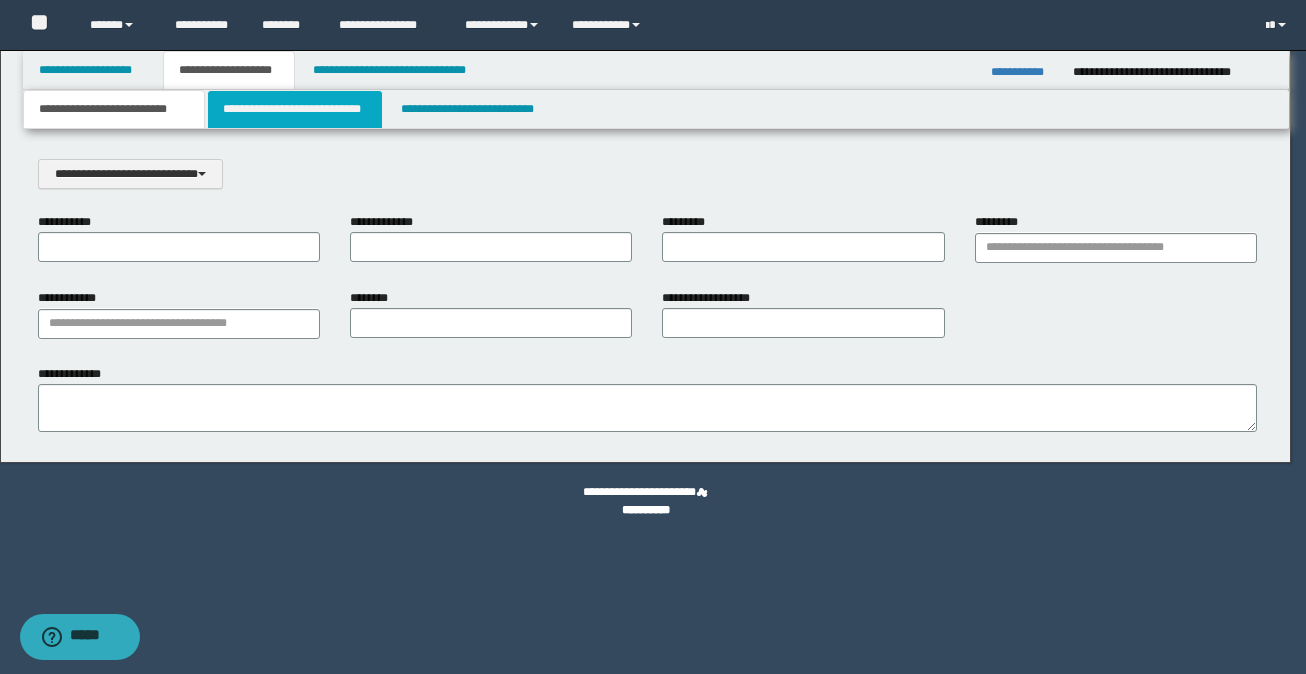 scroll, scrollTop: 0, scrollLeft: 0, axis: both 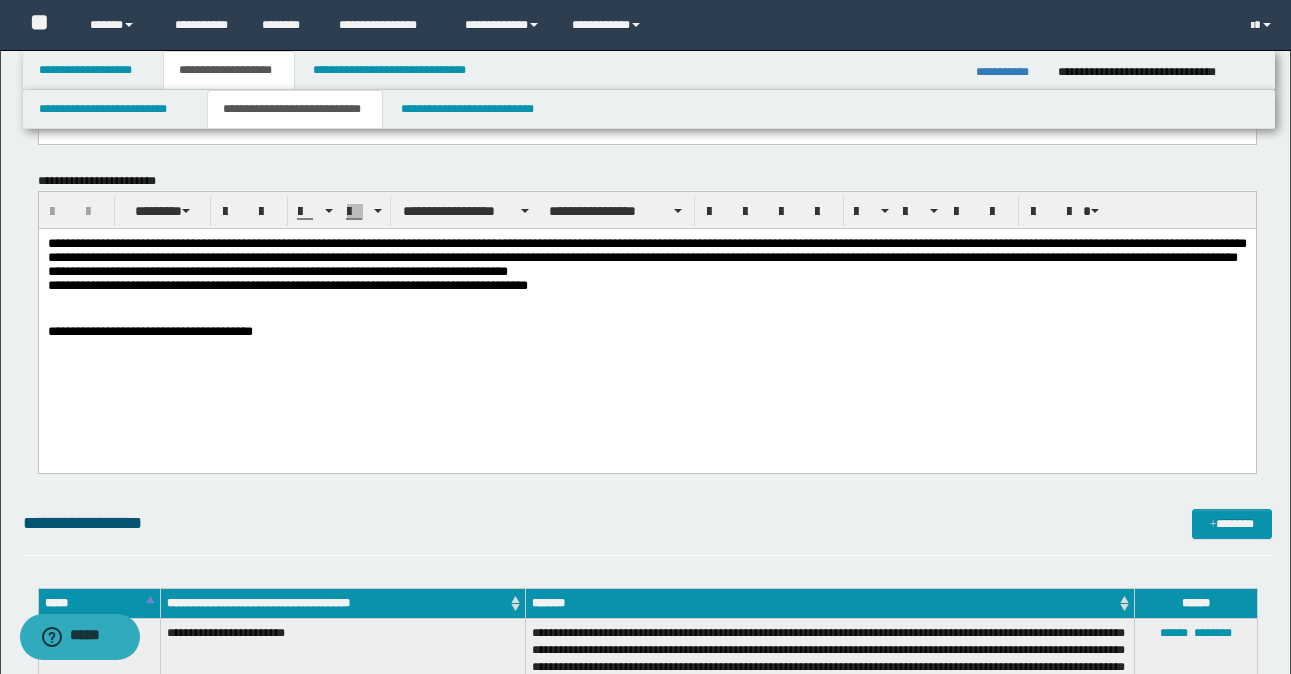 click on "**********" at bounding box center [646, 312] 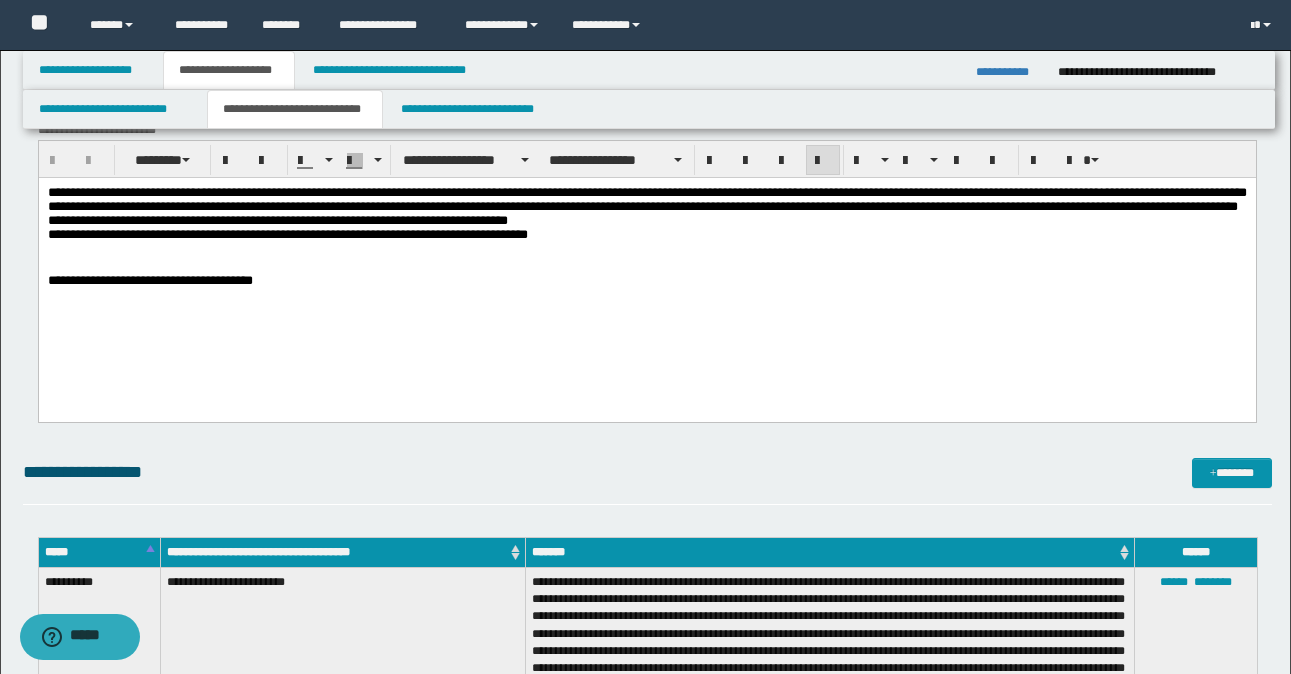scroll, scrollTop: 400, scrollLeft: 0, axis: vertical 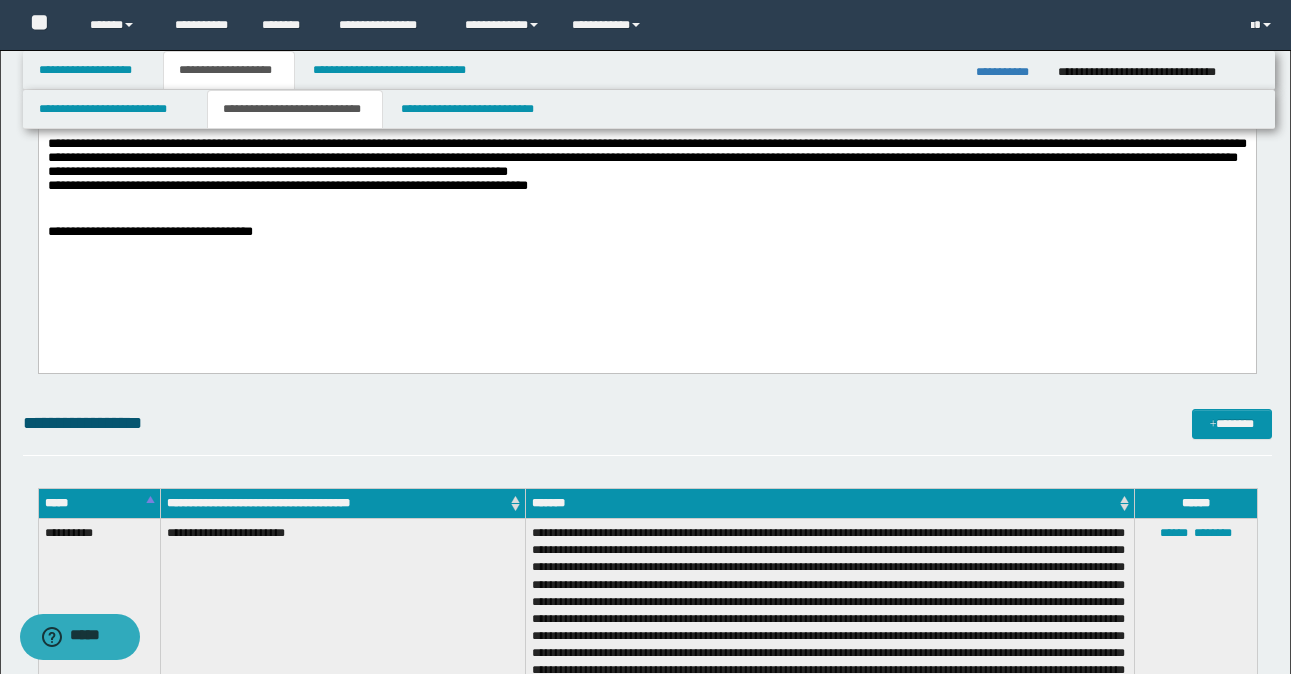 click on "**********" at bounding box center (1009, 72) 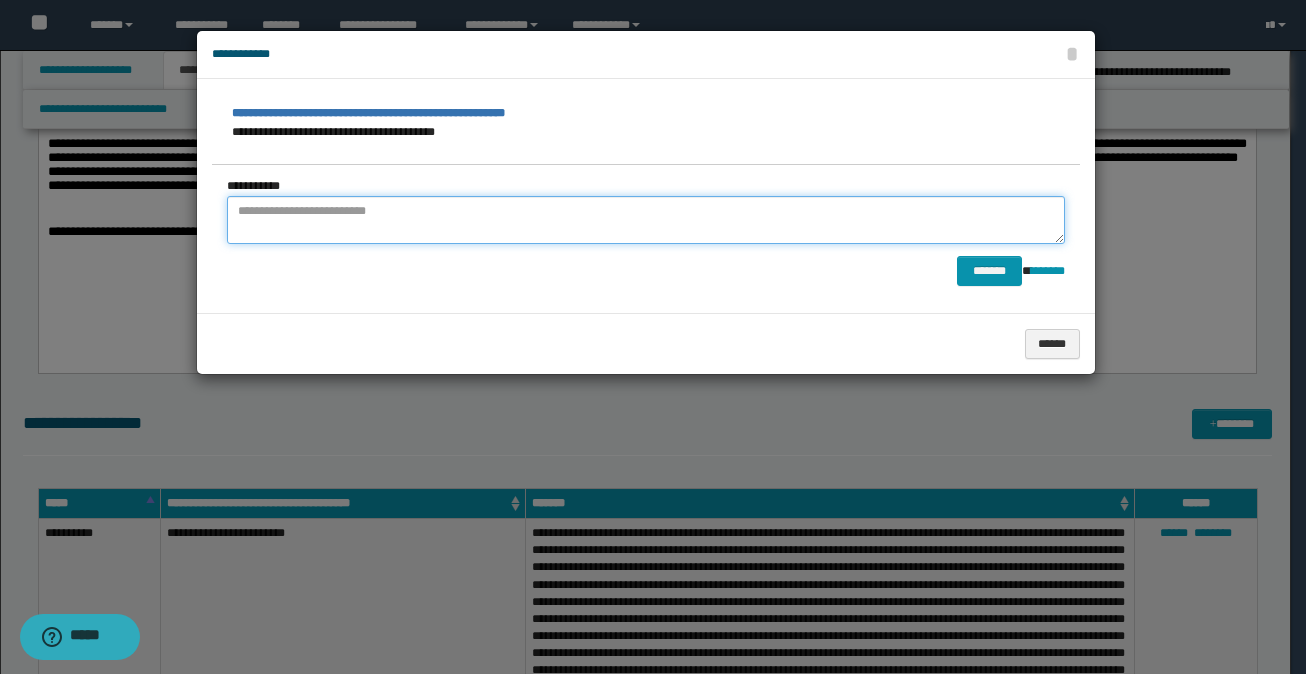 click at bounding box center [646, 220] 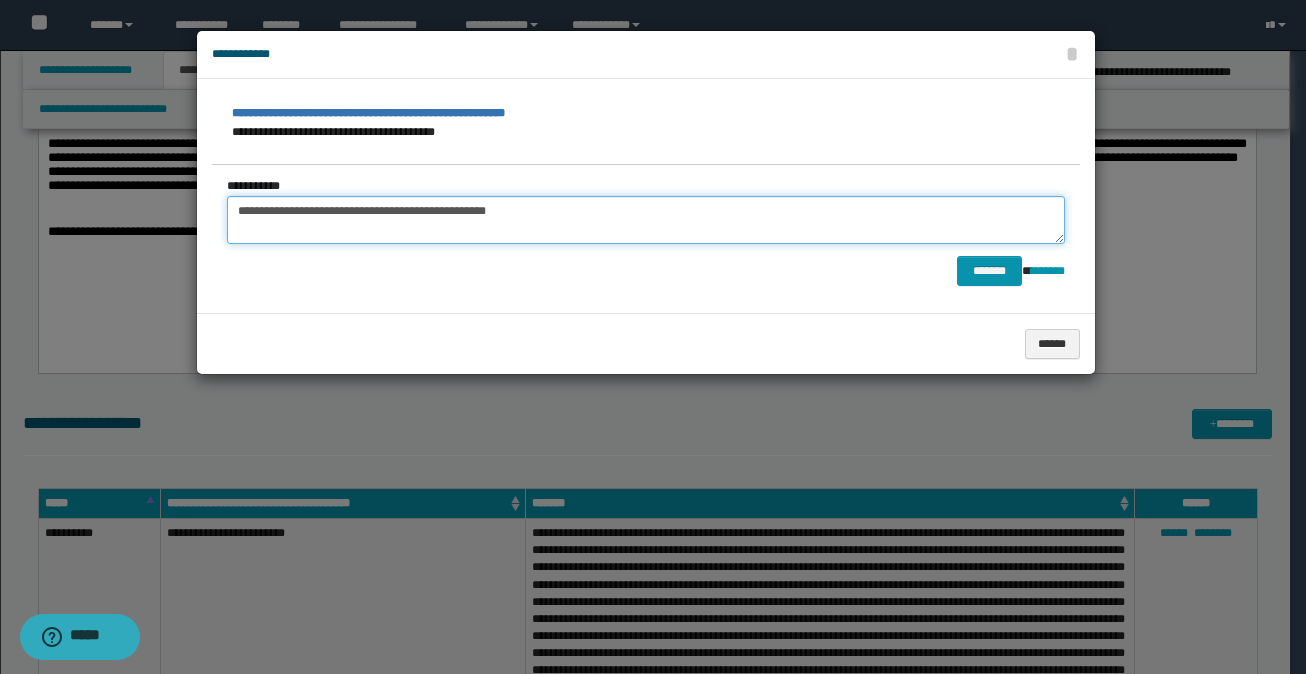 click on "**********" at bounding box center (646, 220) 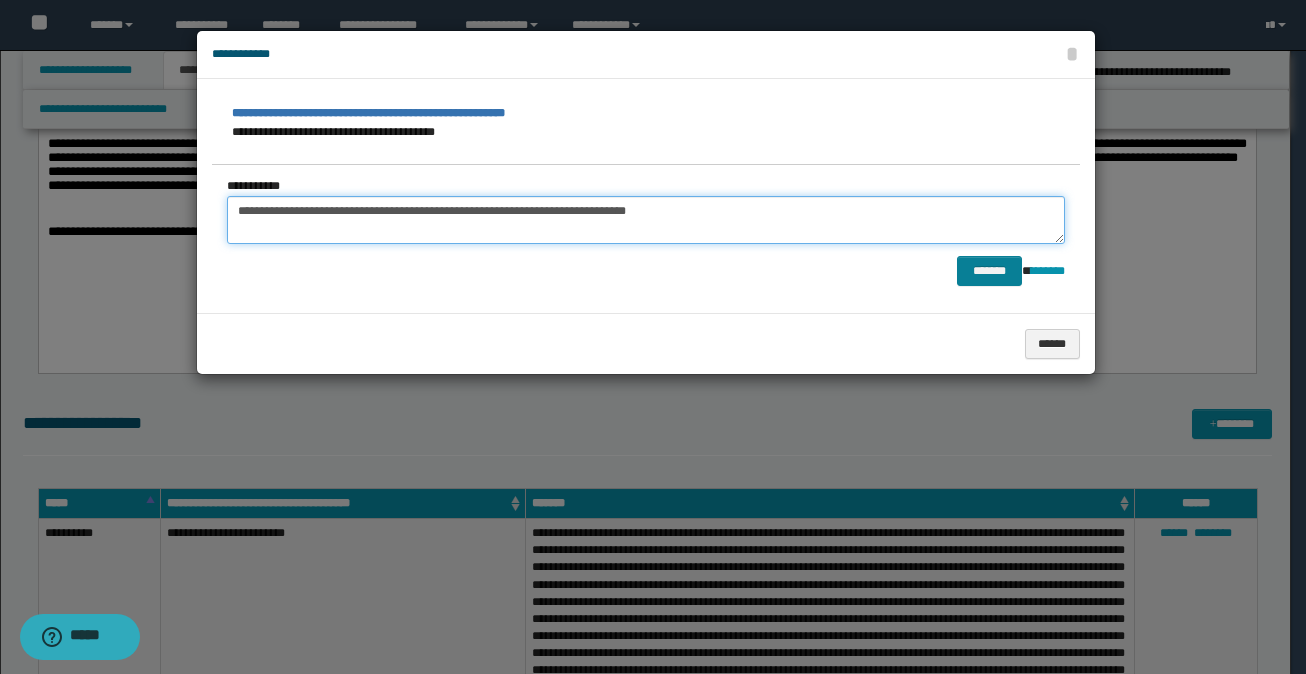 type on "**********" 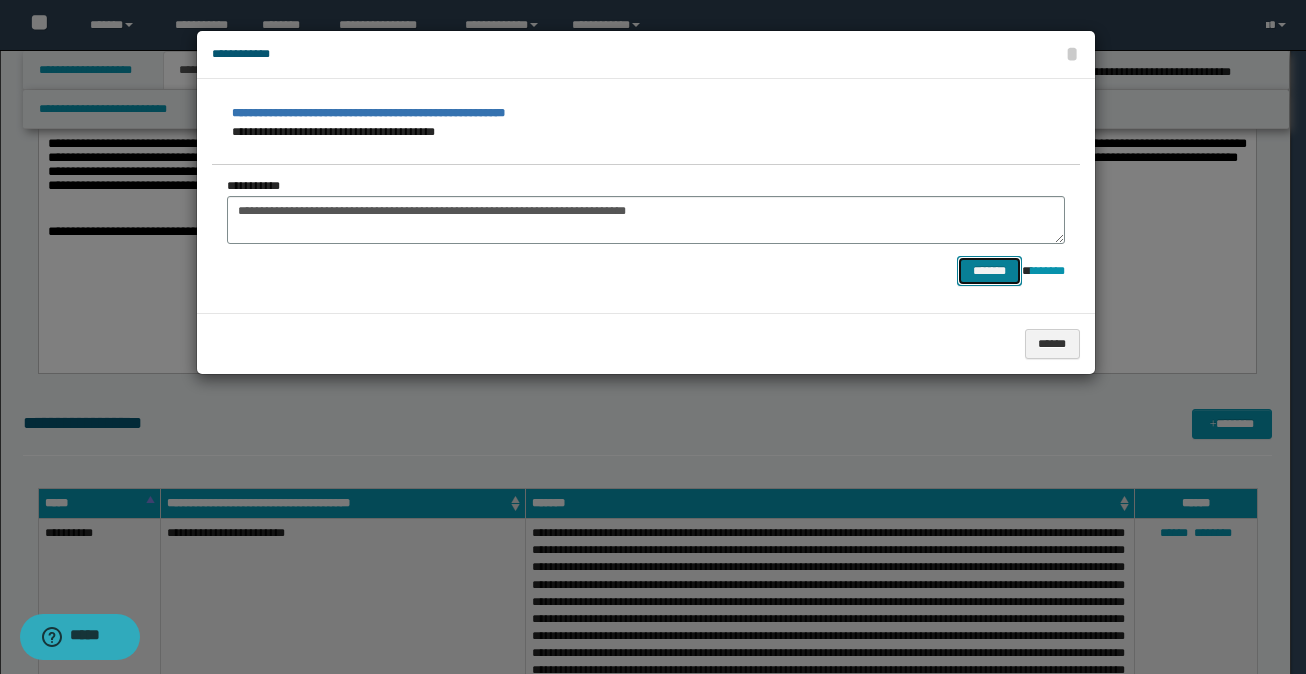 click on "*******" at bounding box center (989, 271) 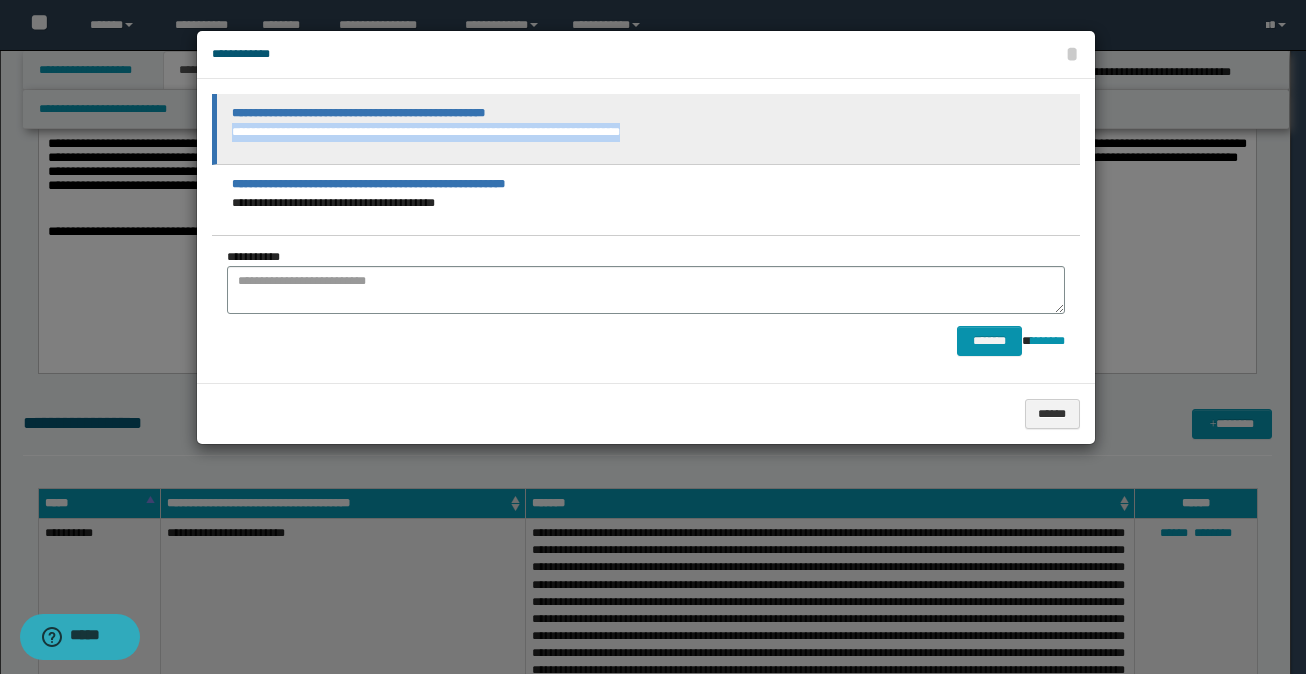 drag, startPoint x: 234, startPoint y: 133, endPoint x: 636, endPoint y: 126, distance: 402.06094 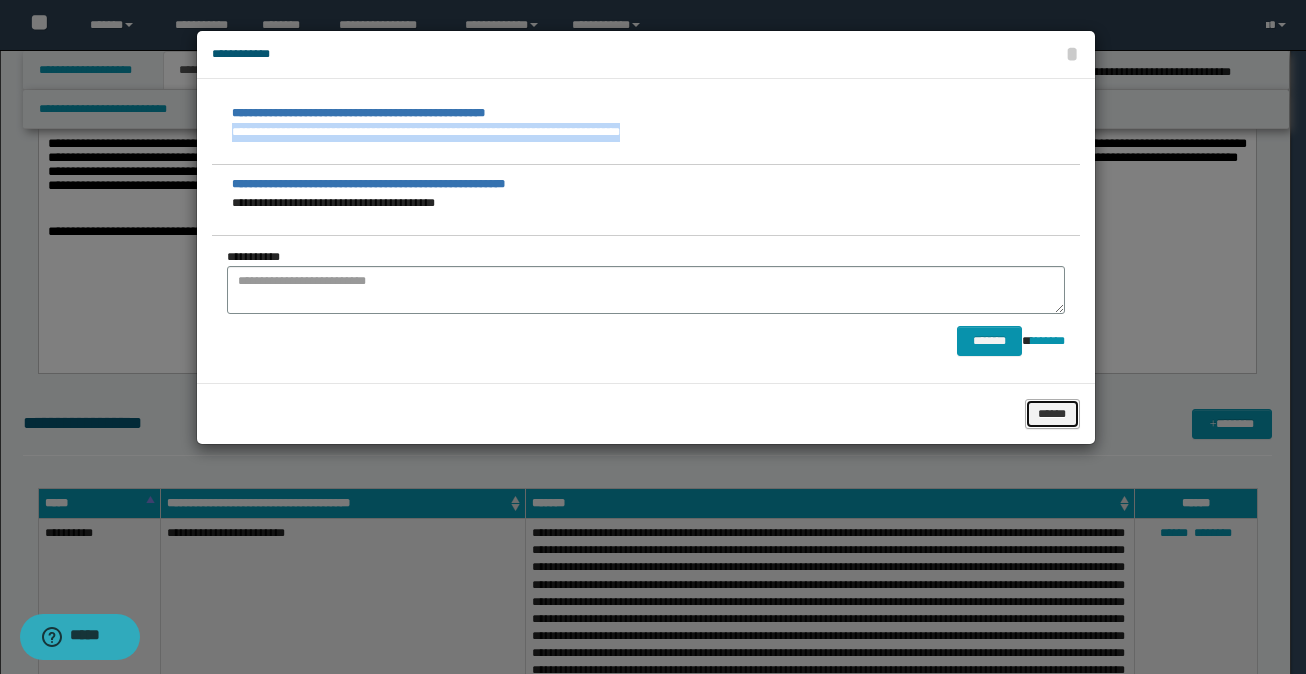 click on "******" at bounding box center [1052, 414] 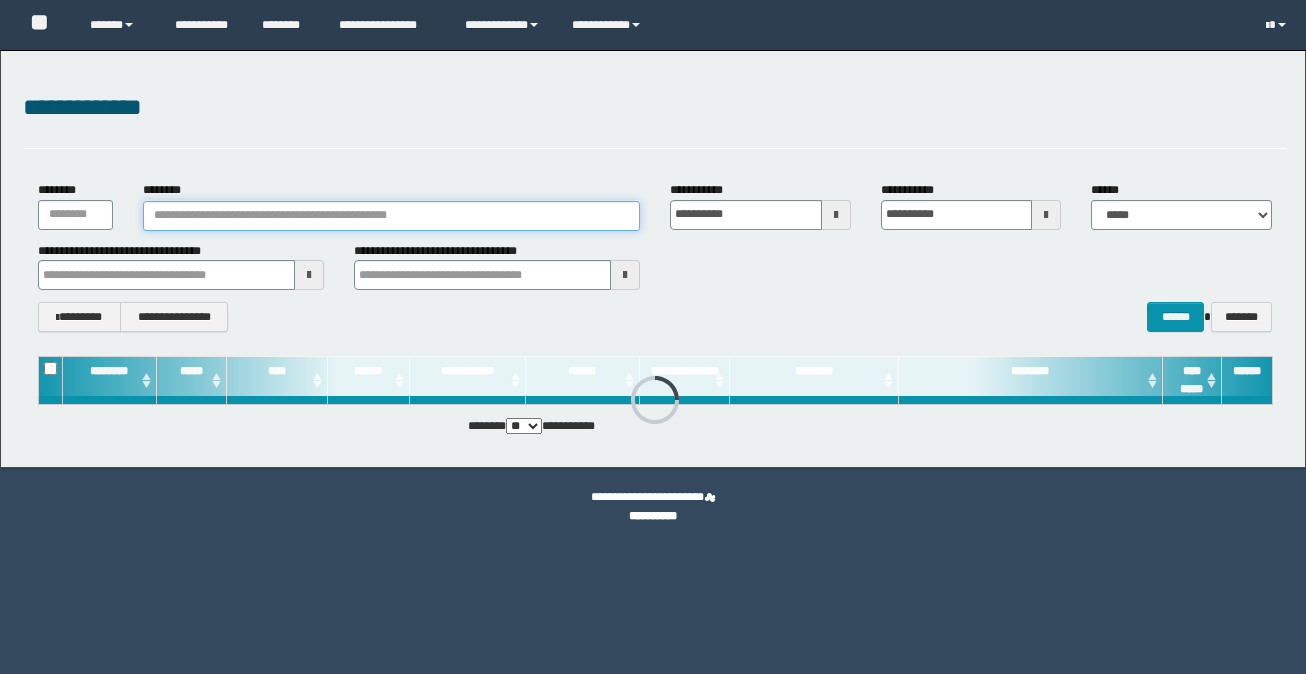 scroll, scrollTop: 0, scrollLeft: 0, axis: both 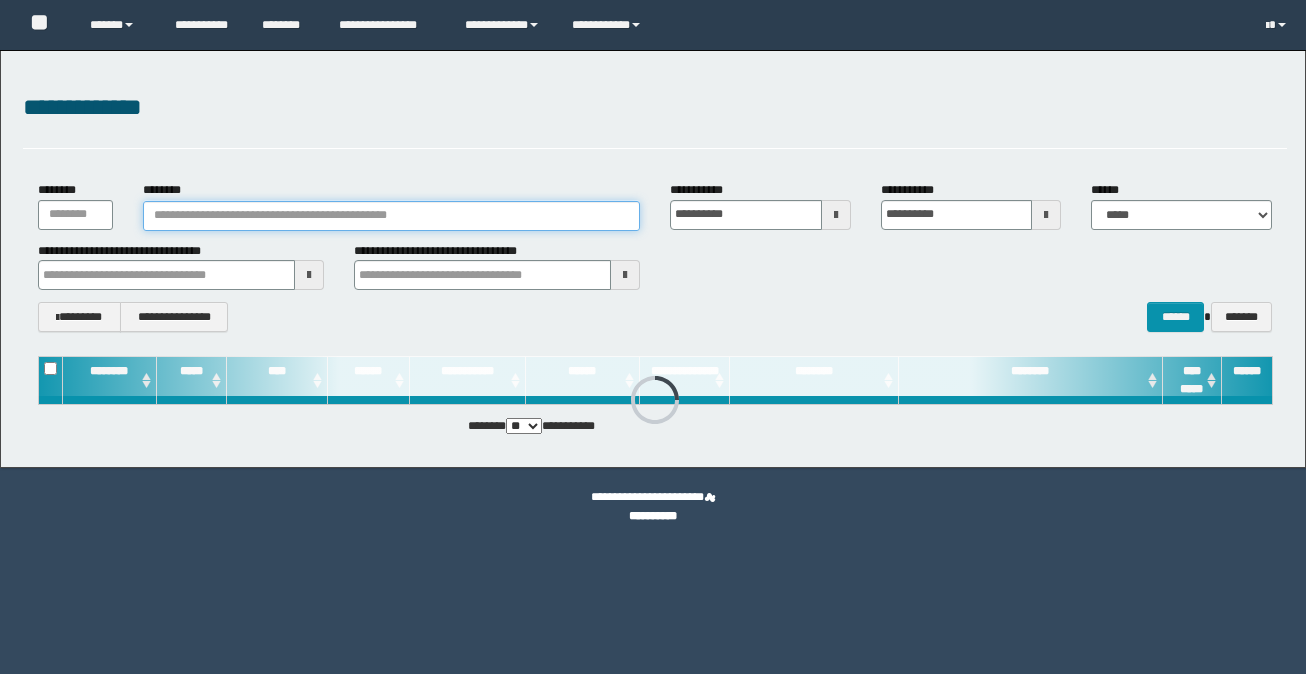 click on "********" at bounding box center (391, 216) 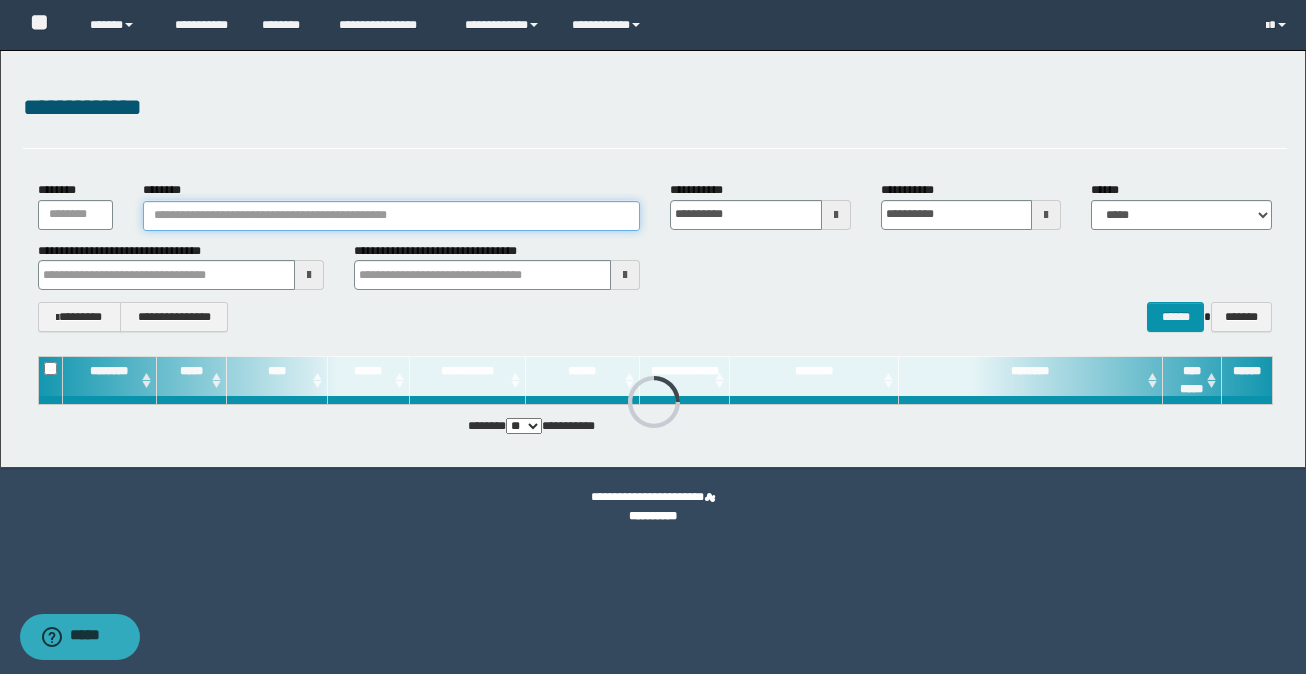paste on "**********" 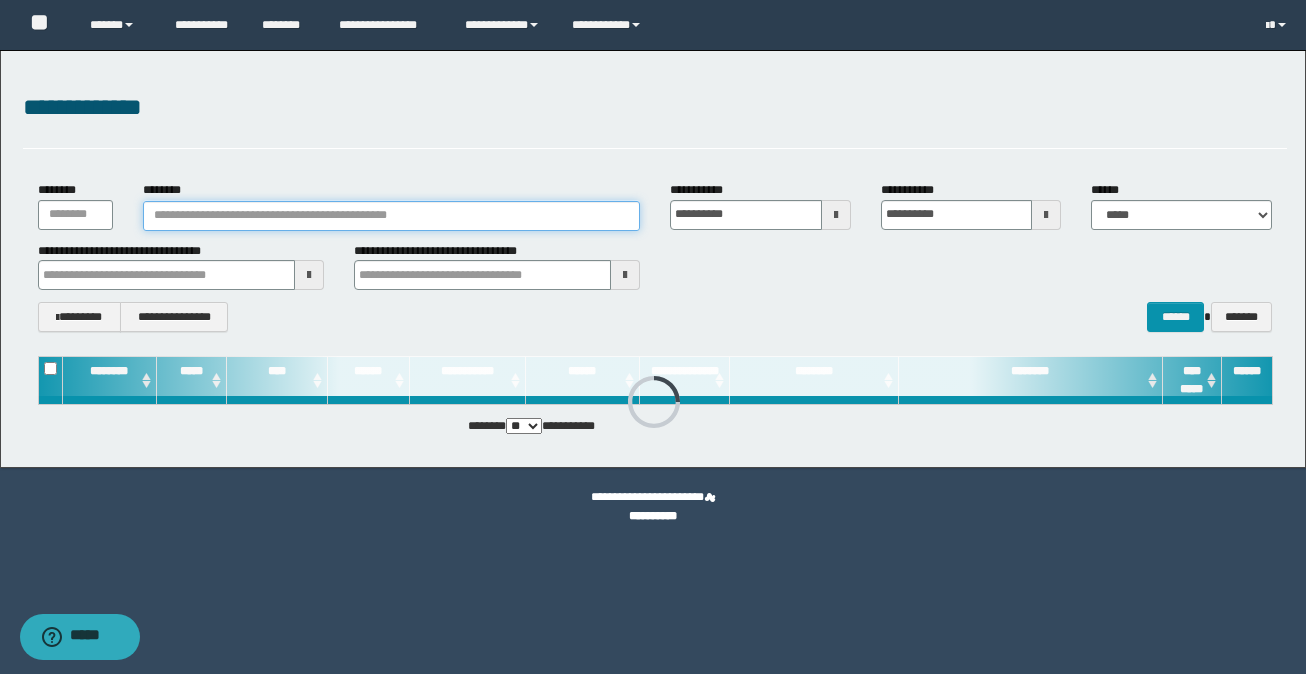 type on "**********" 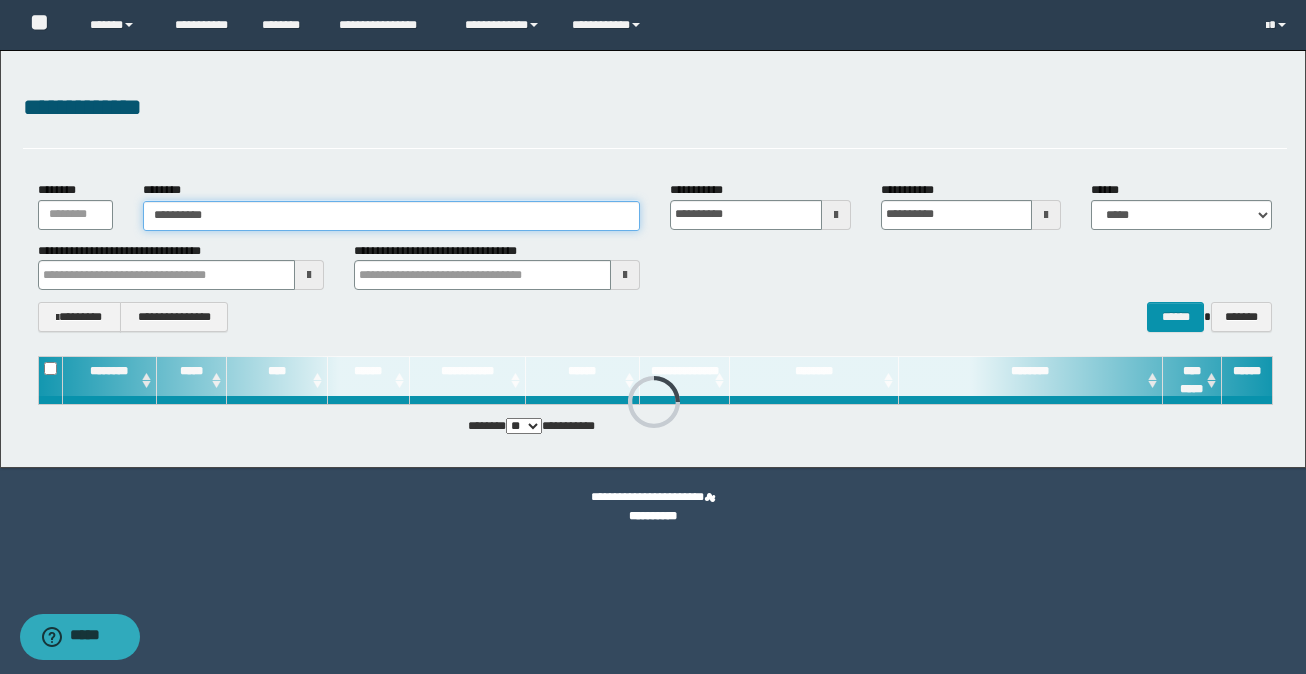 type on "**********" 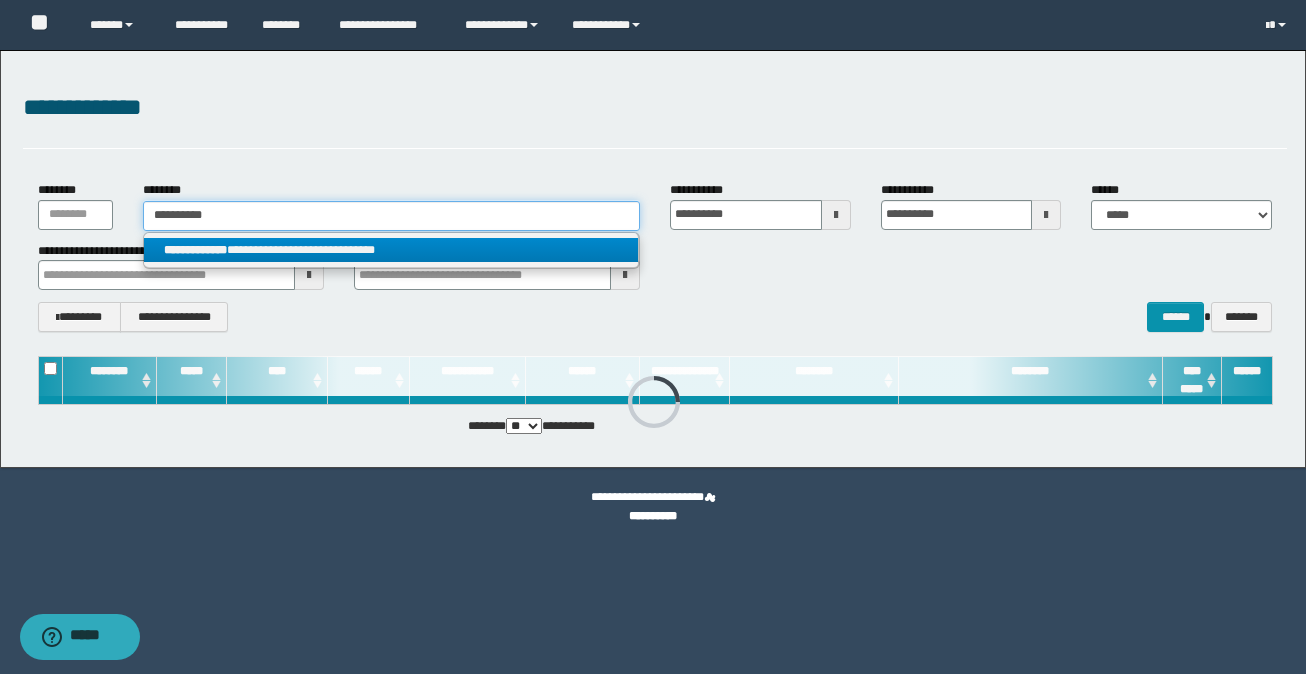 type on "**********" 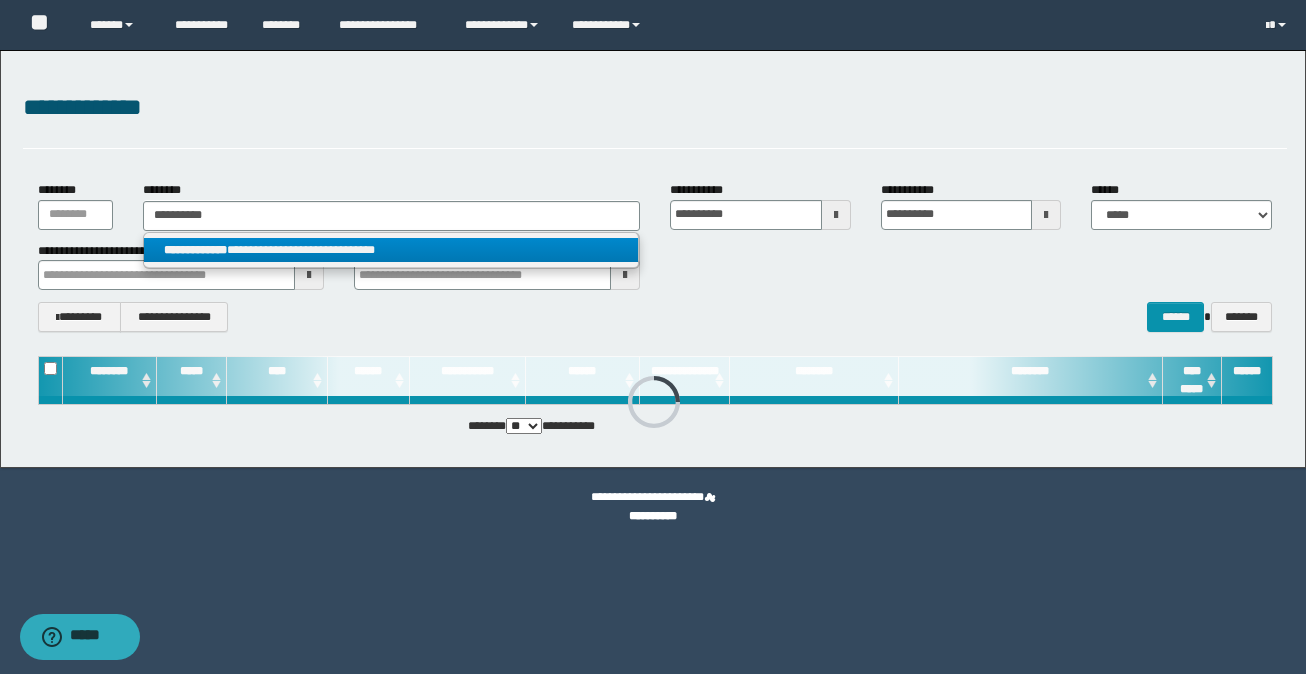 click on "**********" at bounding box center (391, 250) 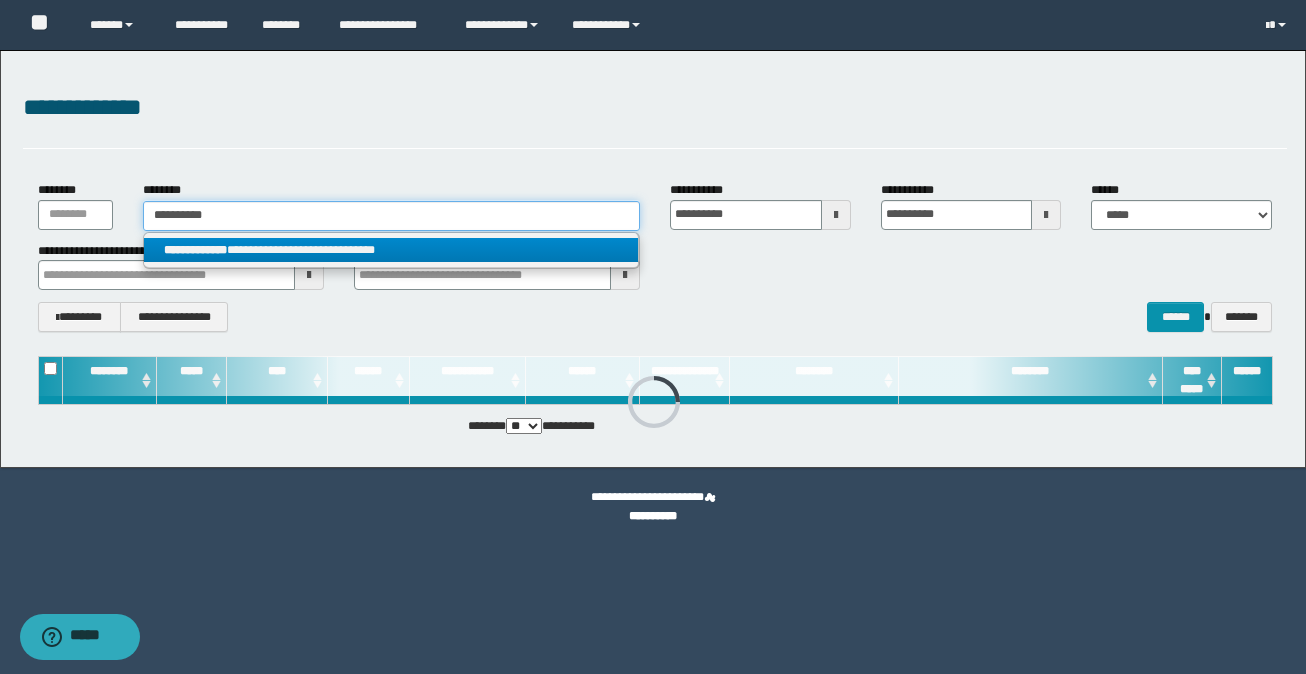 type 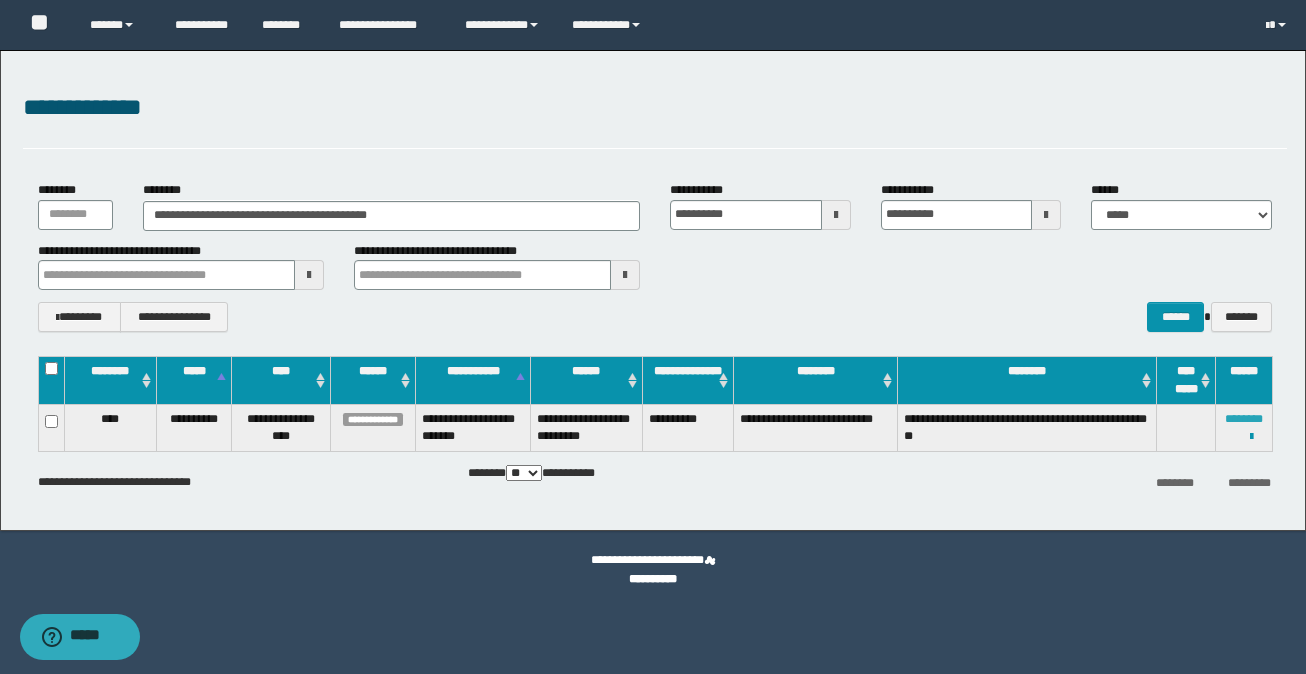 click on "********" at bounding box center [1244, 419] 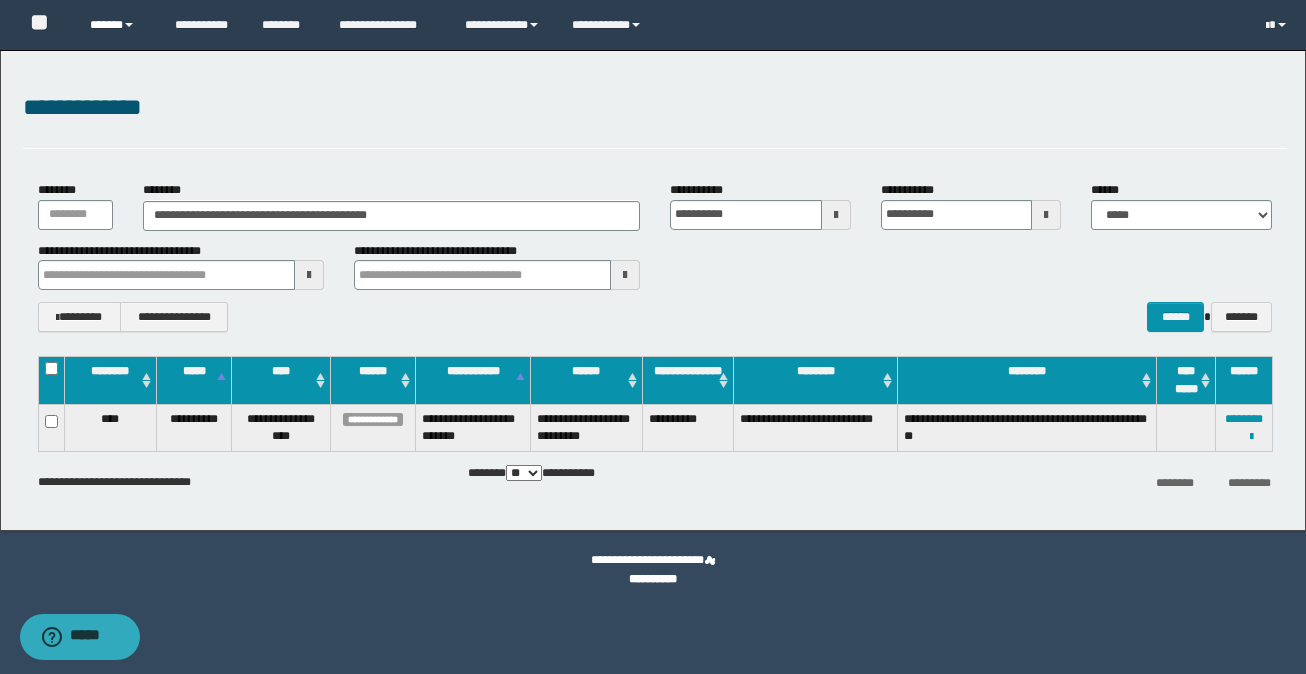 click on "******" at bounding box center (117, 25) 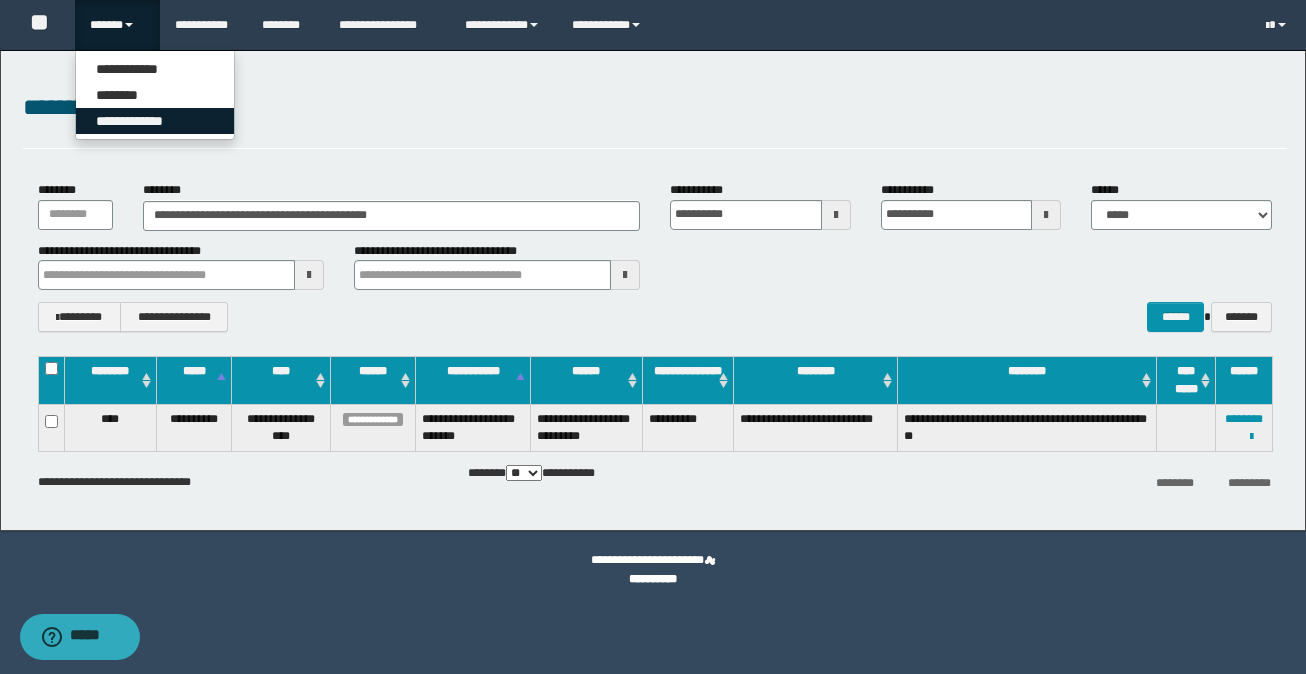 click on "**********" at bounding box center (155, 121) 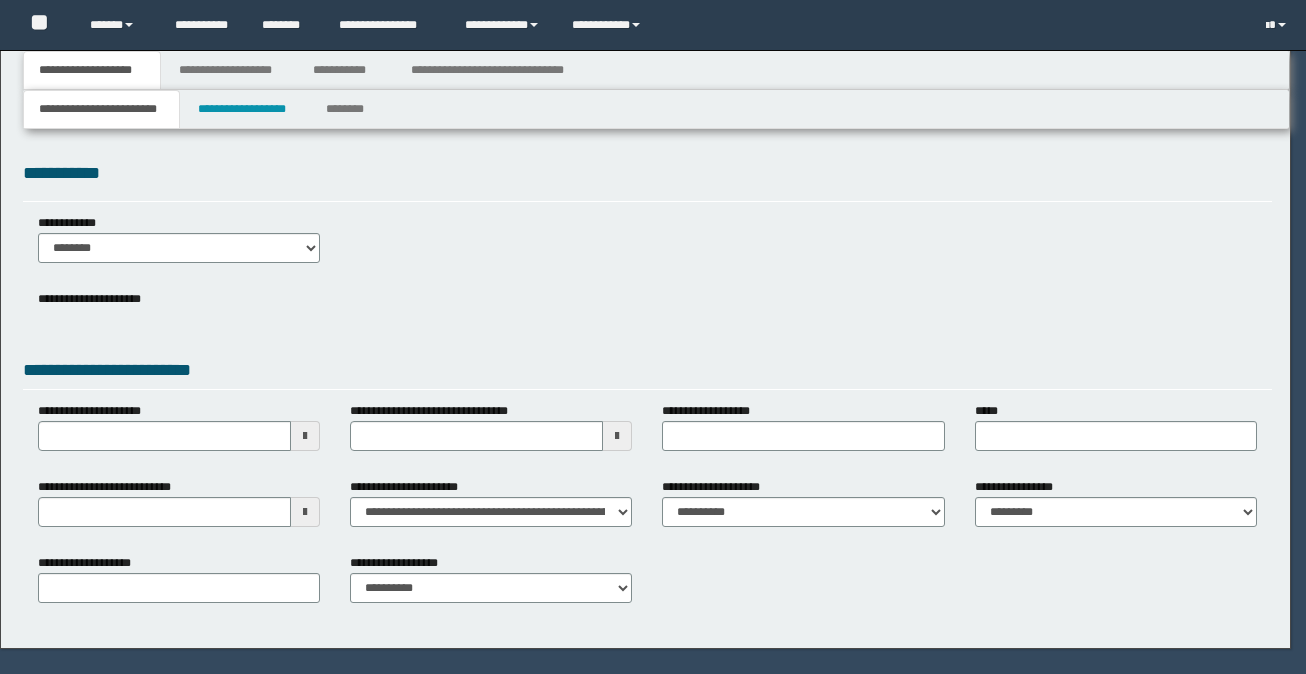 scroll, scrollTop: 0, scrollLeft: 0, axis: both 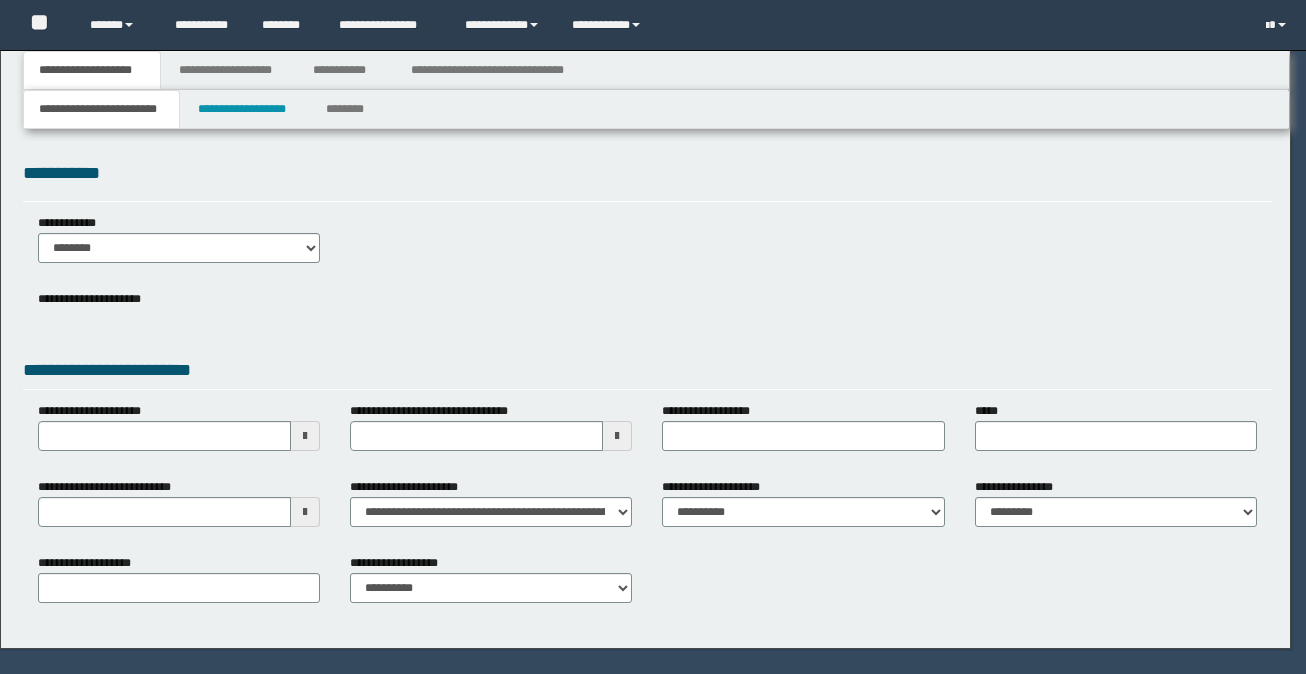 select on "*" 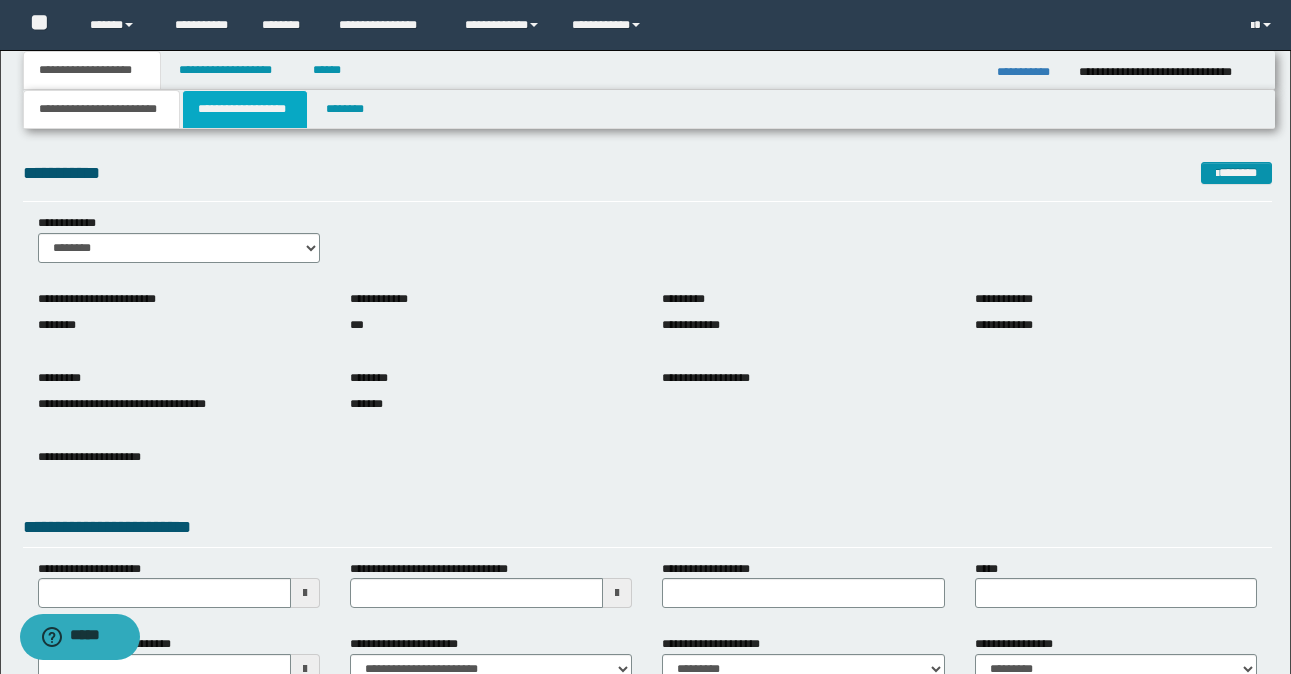 click on "**********" at bounding box center [245, 109] 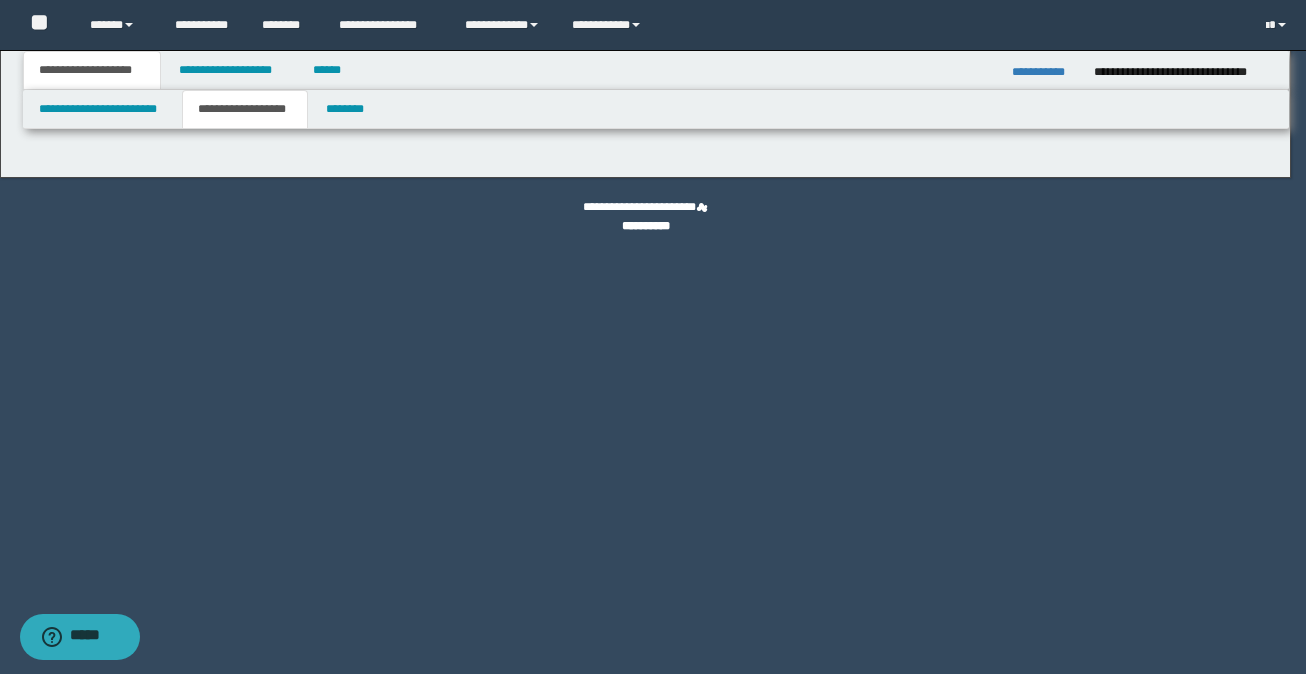 type on "**********" 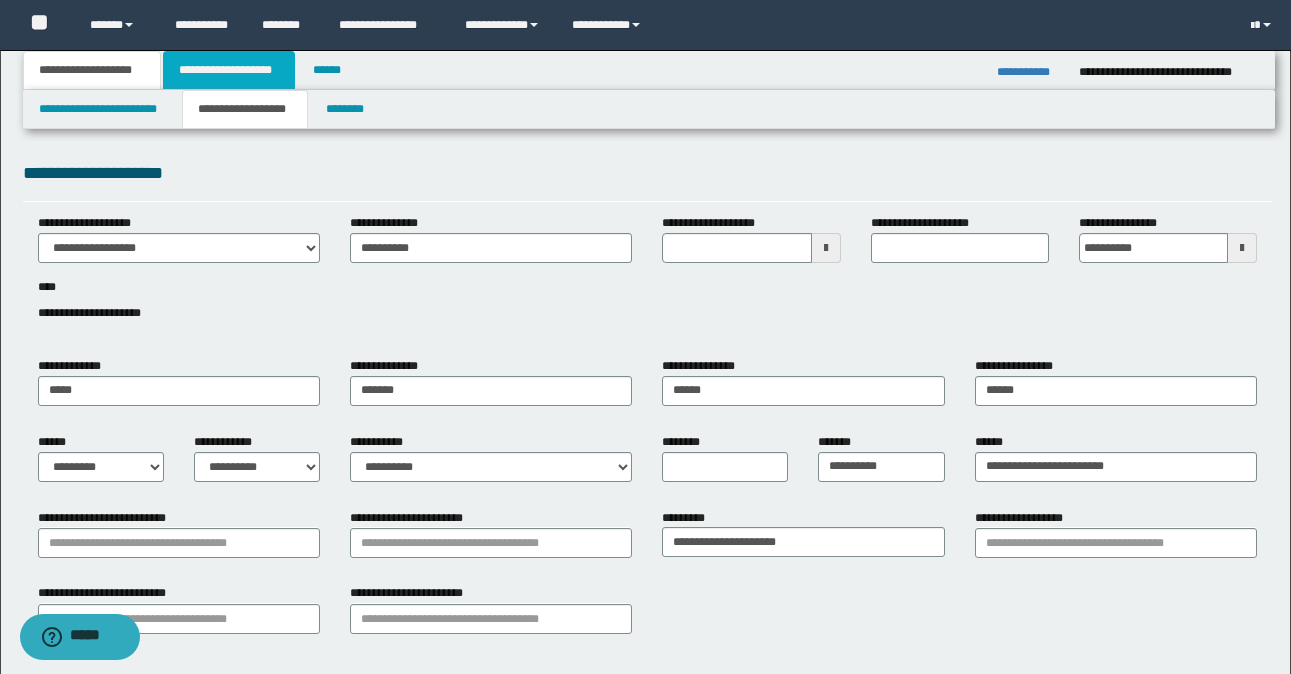 click on "**********" at bounding box center (229, 70) 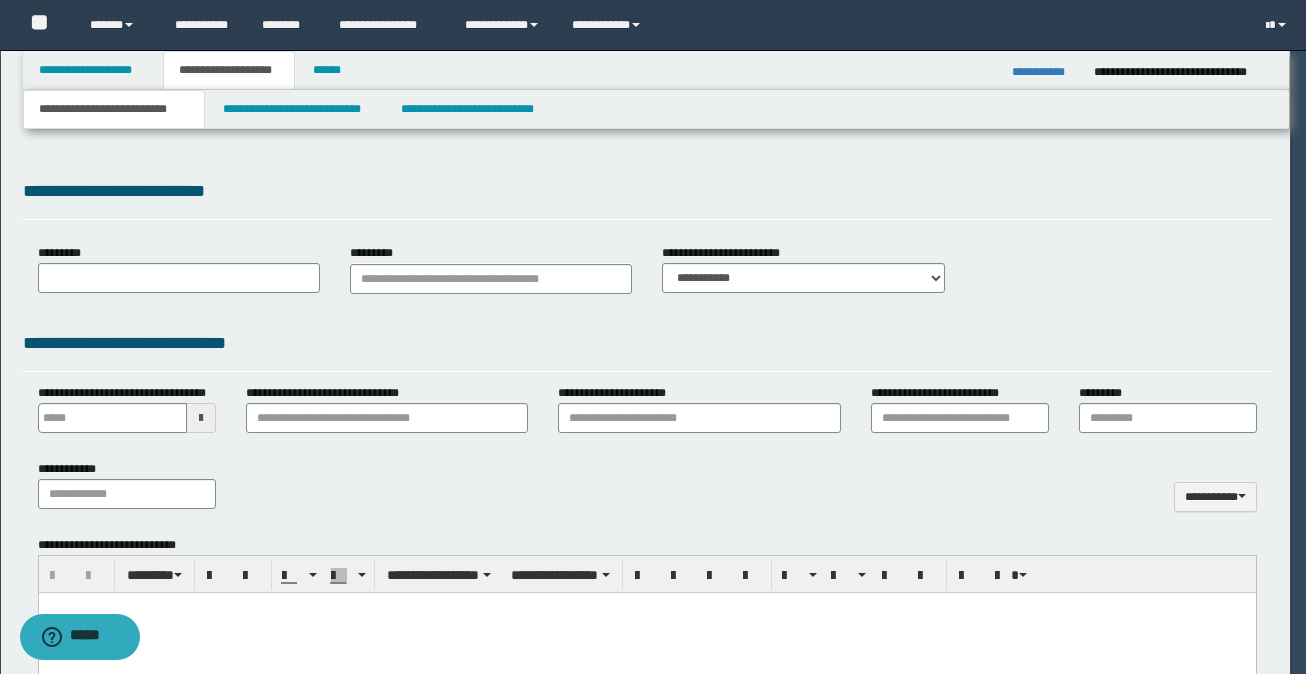 select on "*" 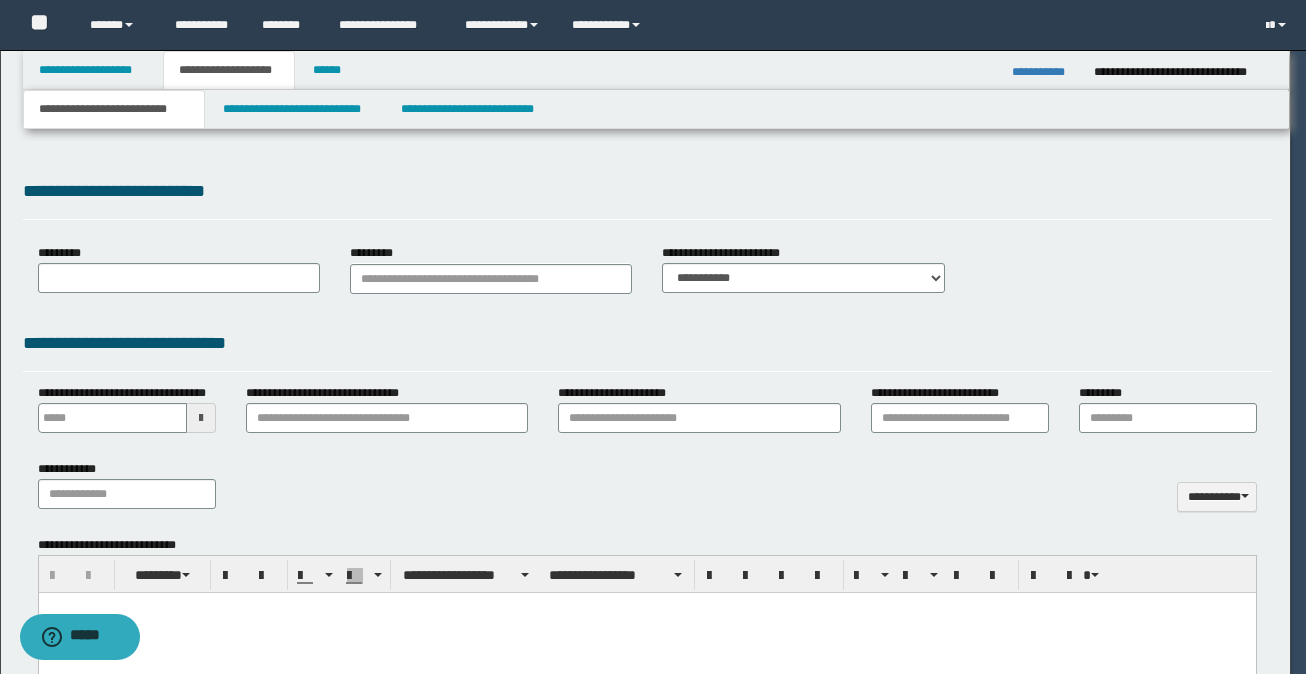 scroll, scrollTop: 0, scrollLeft: 0, axis: both 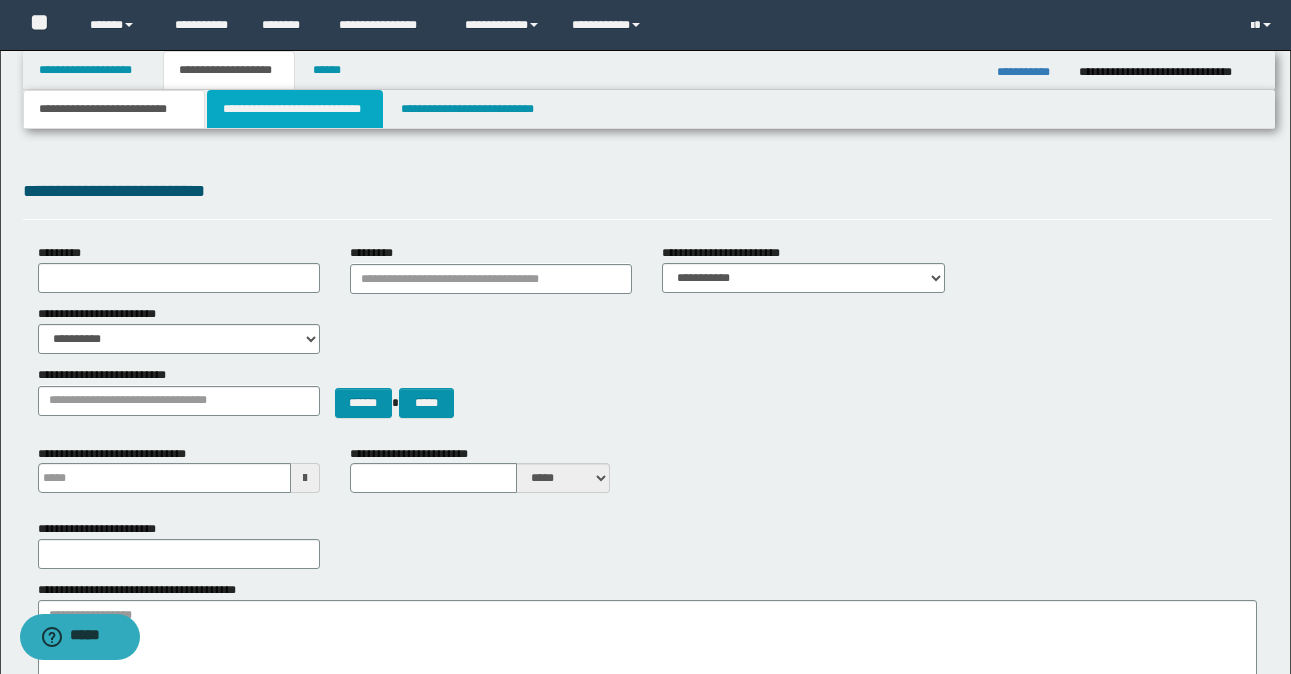click on "**********" at bounding box center (295, 109) 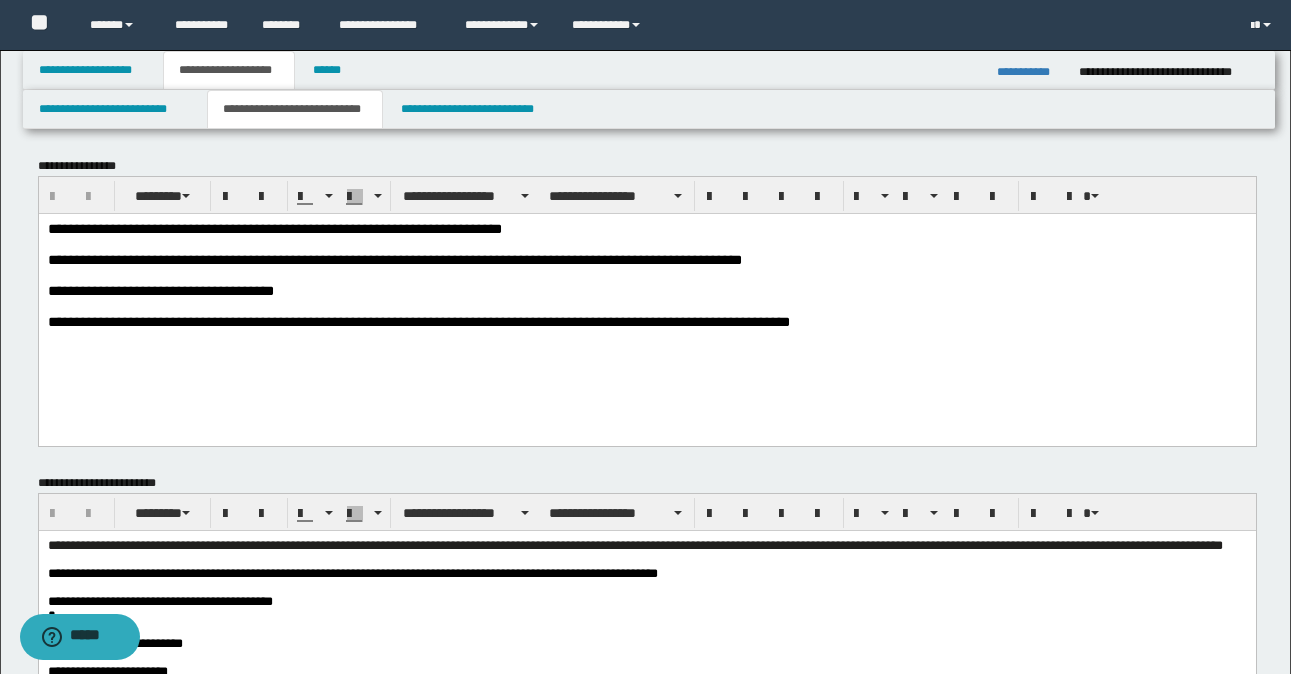 scroll, scrollTop: 0, scrollLeft: 0, axis: both 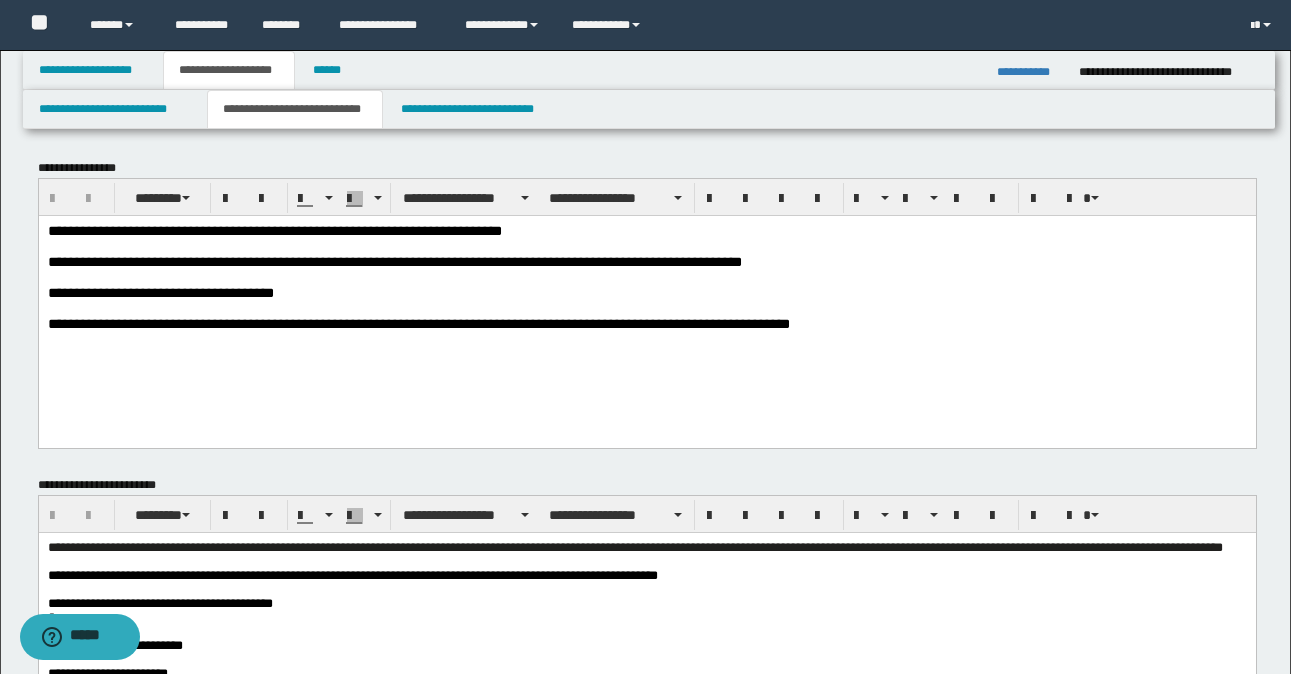 click on "**********" at bounding box center (1030, 72) 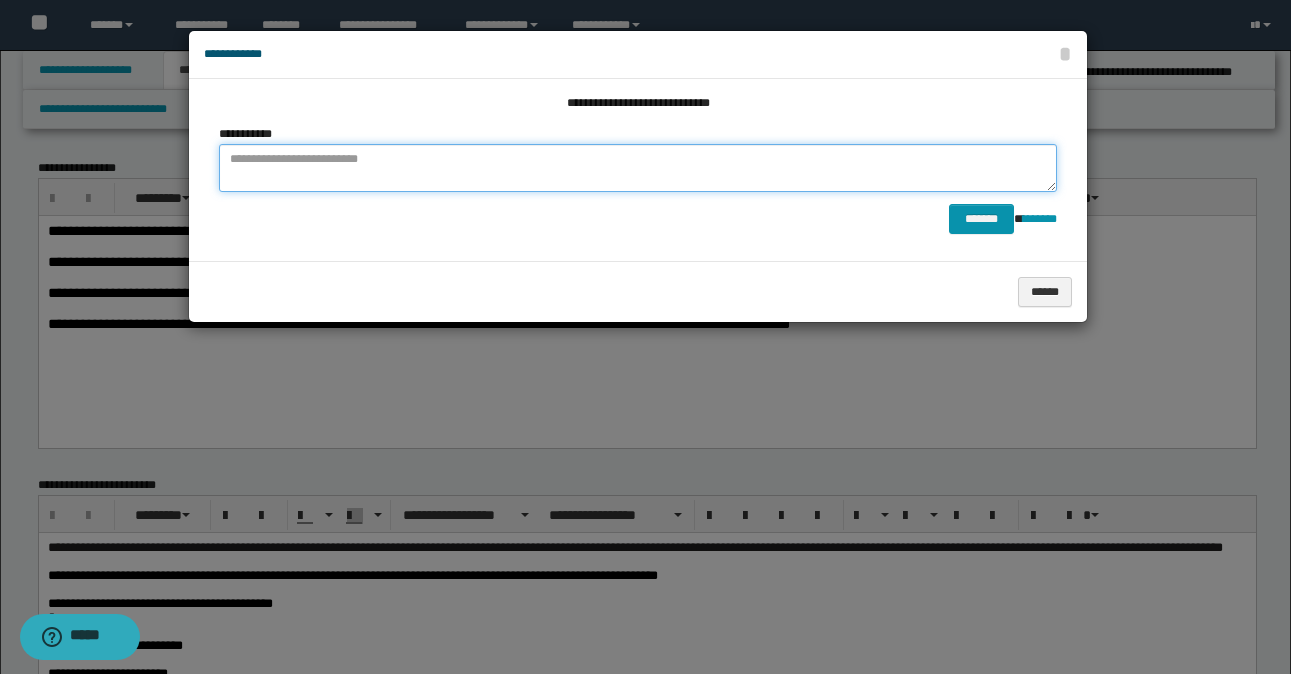 click at bounding box center [638, 168] 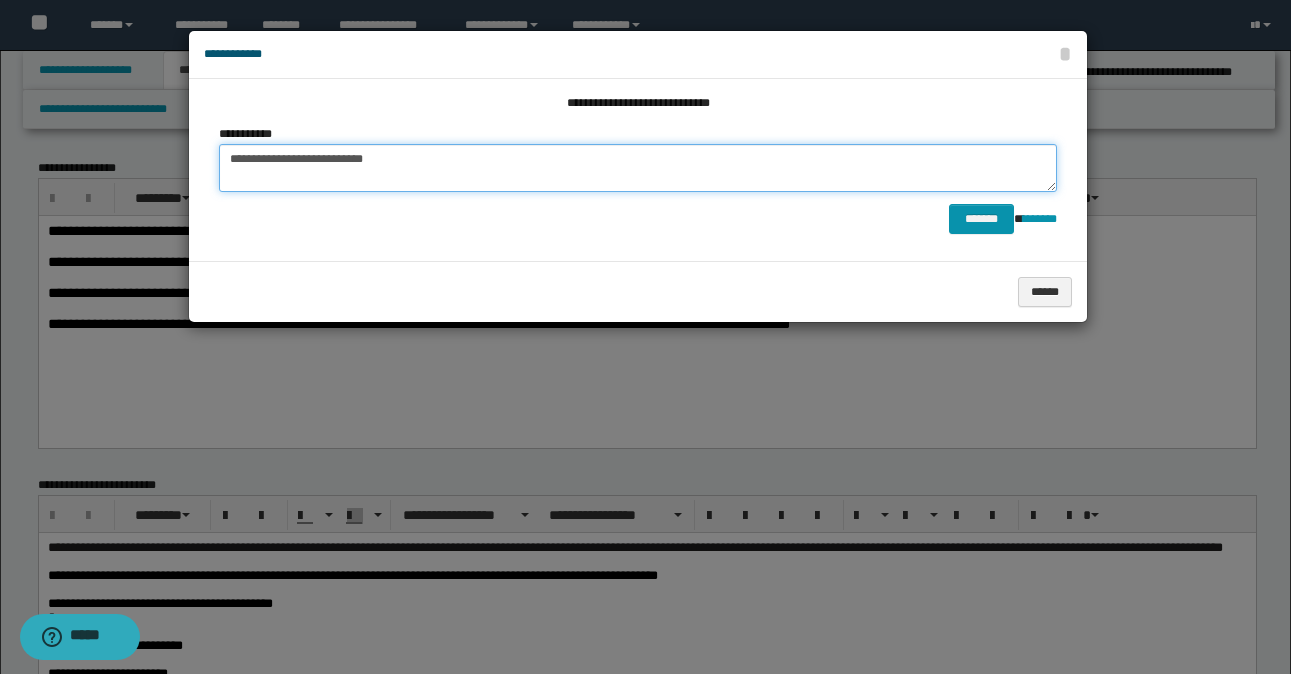 paste on "**********" 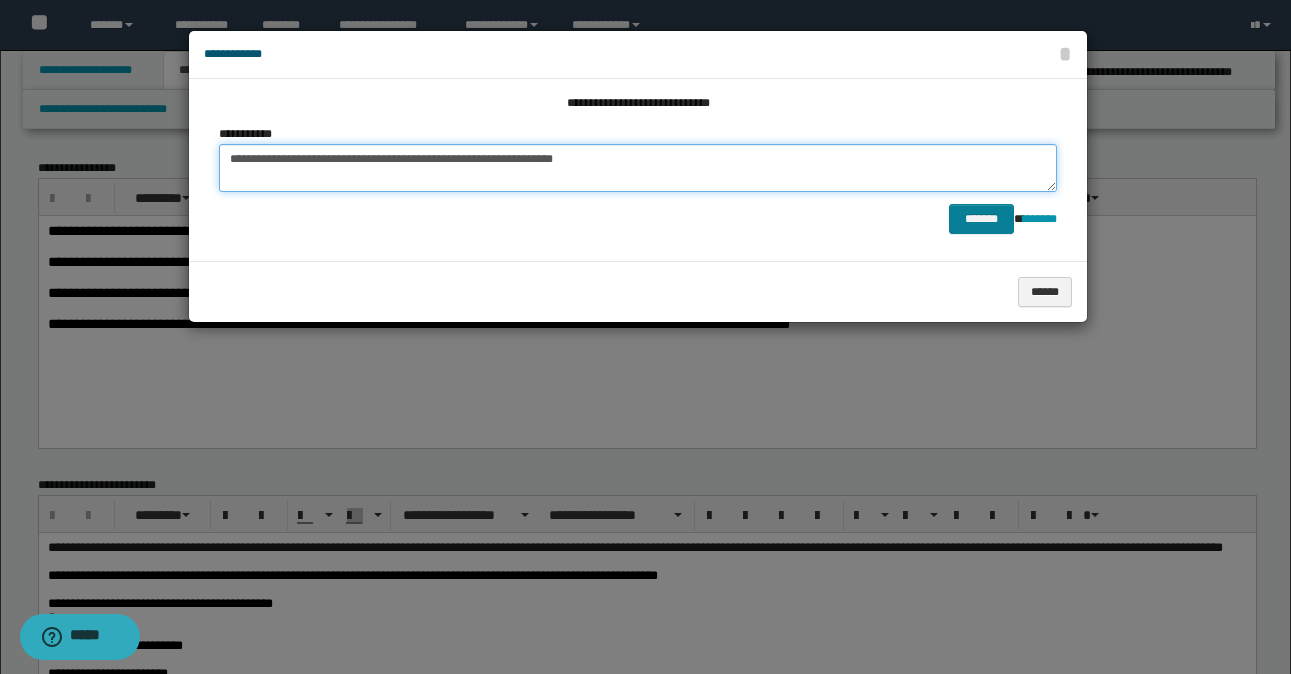 type on "**********" 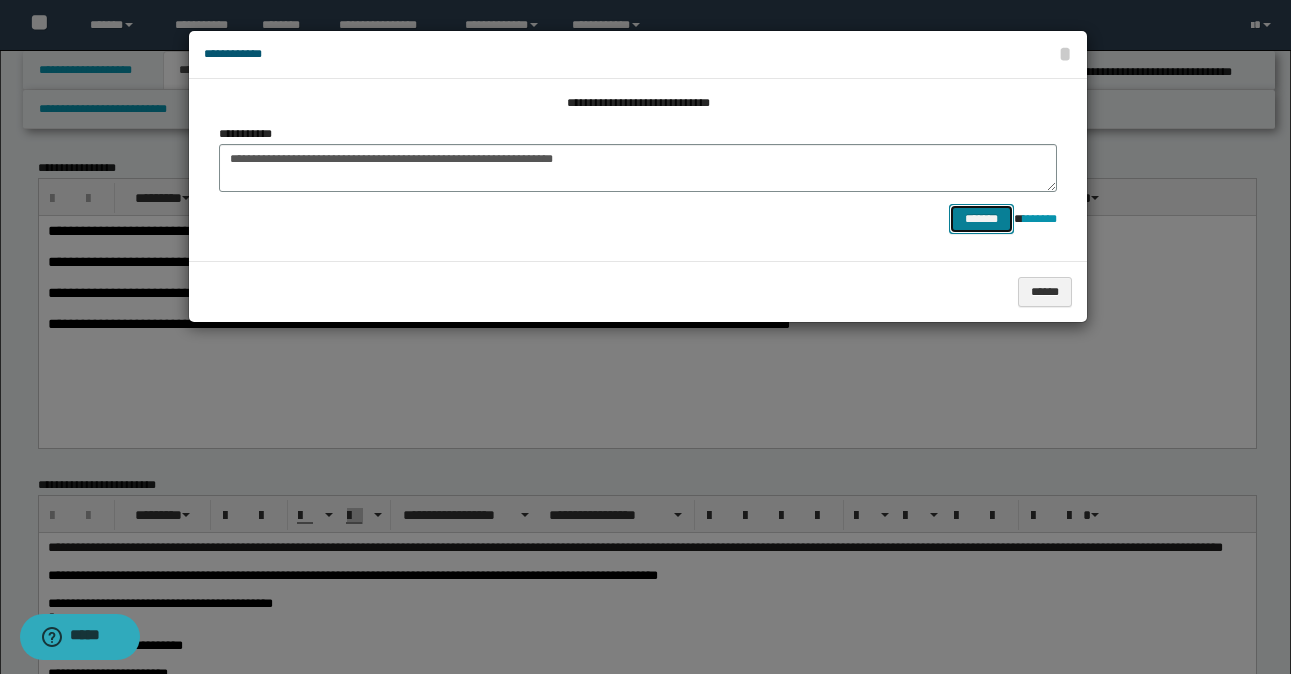 click on "*******" at bounding box center [981, 219] 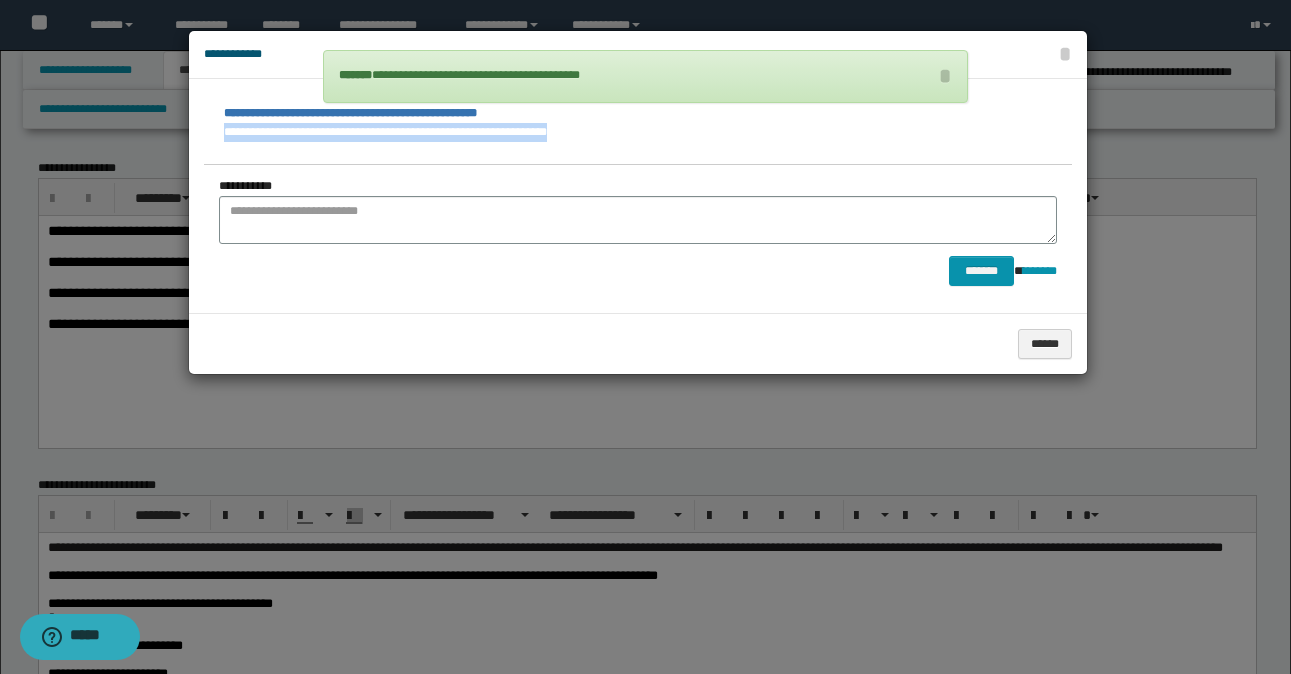 drag, startPoint x: 562, startPoint y: 130, endPoint x: 198, endPoint y: 136, distance: 364.04944 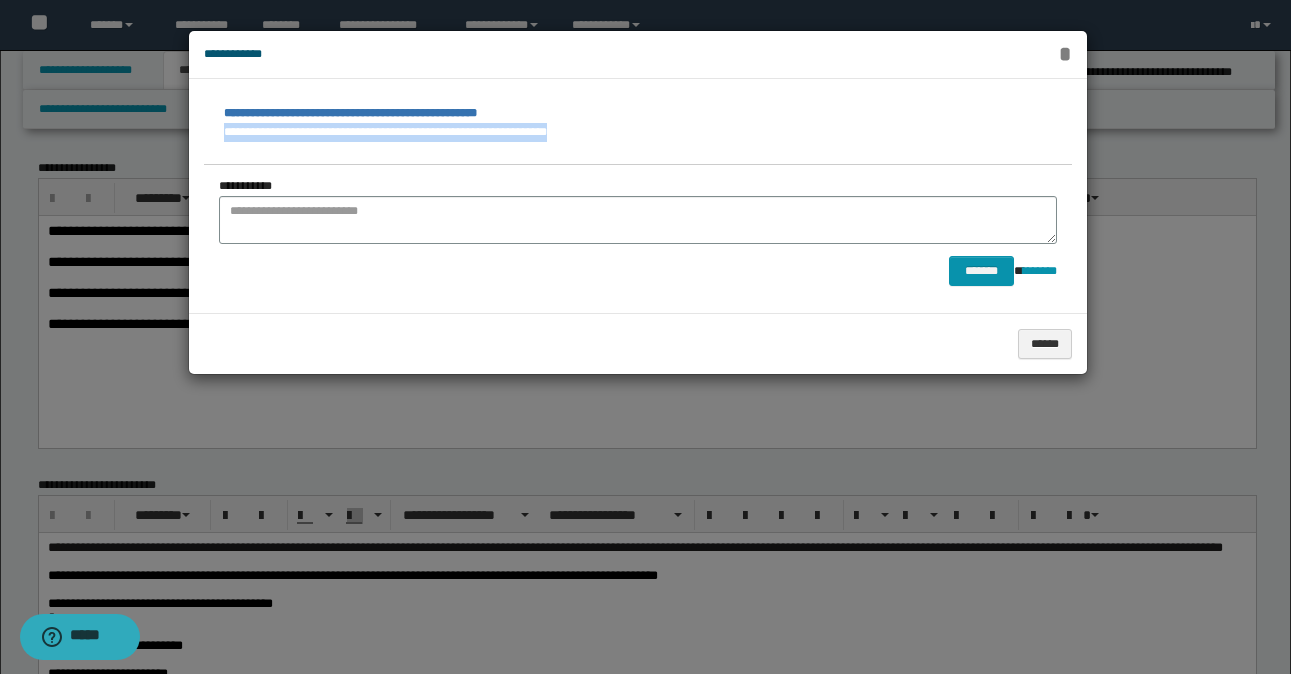 click on "*" at bounding box center (1064, 54) 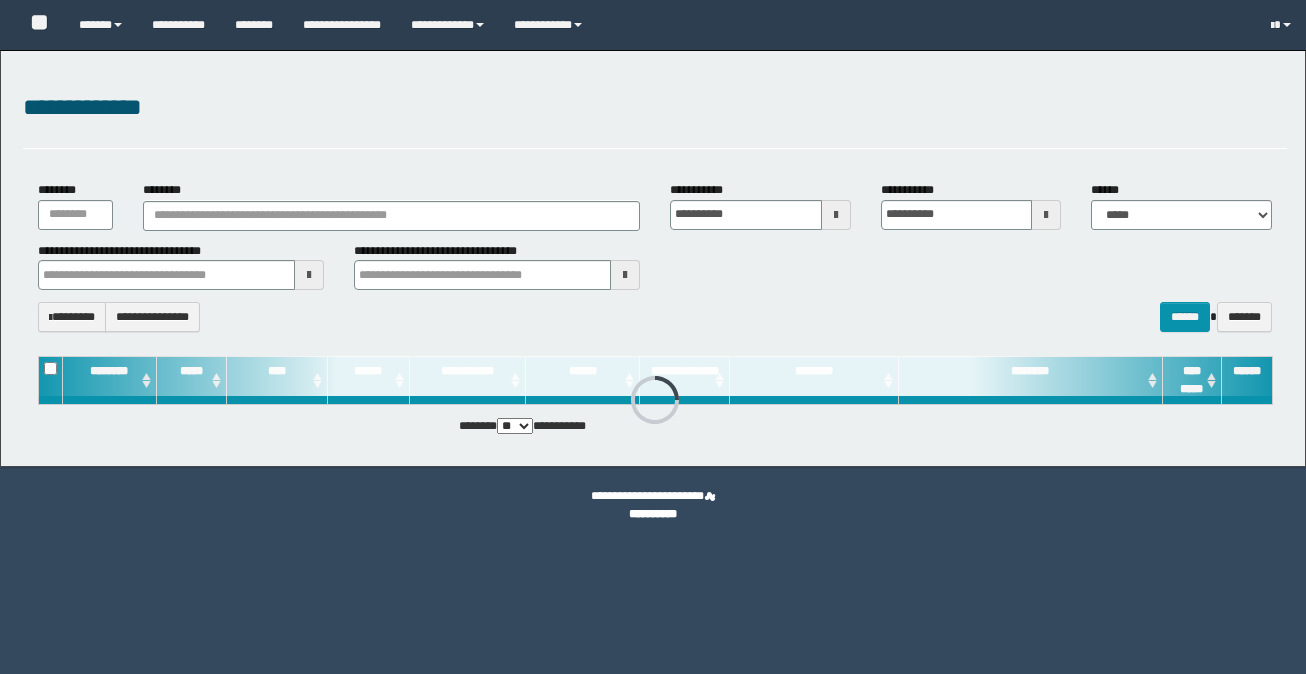 scroll, scrollTop: 0, scrollLeft: 0, axis: both 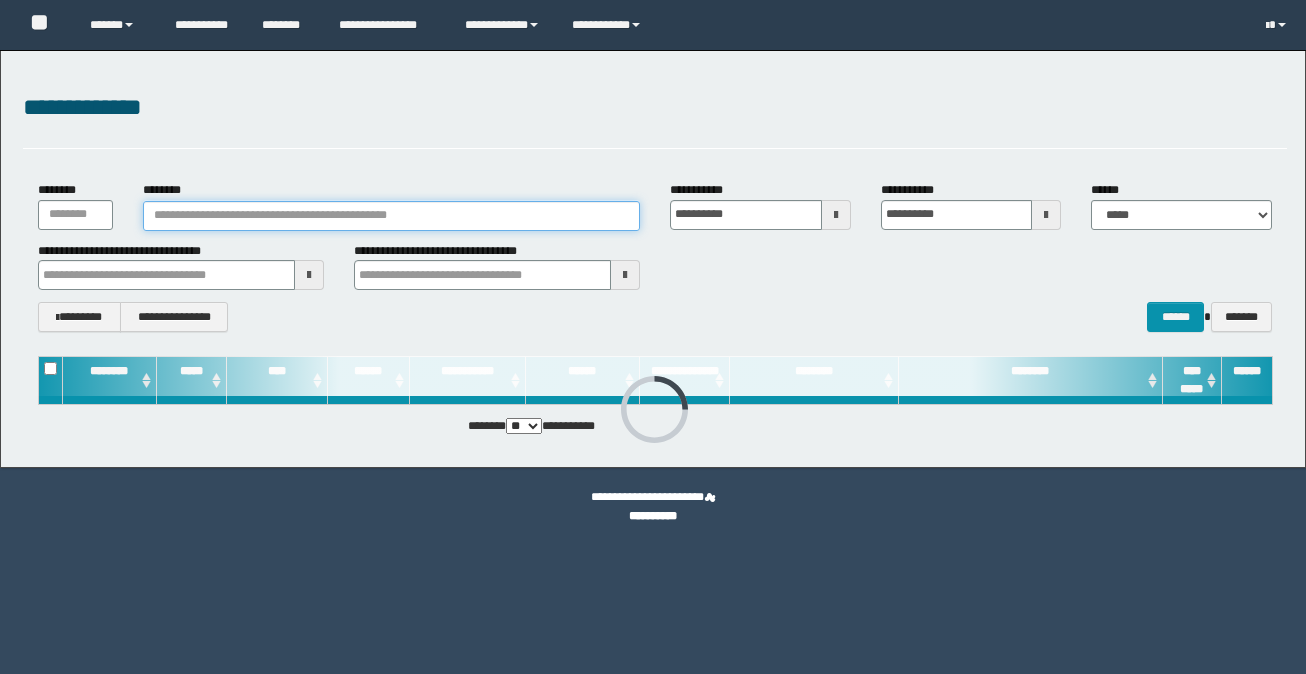 click on "********" at bounding box center [391, 216] 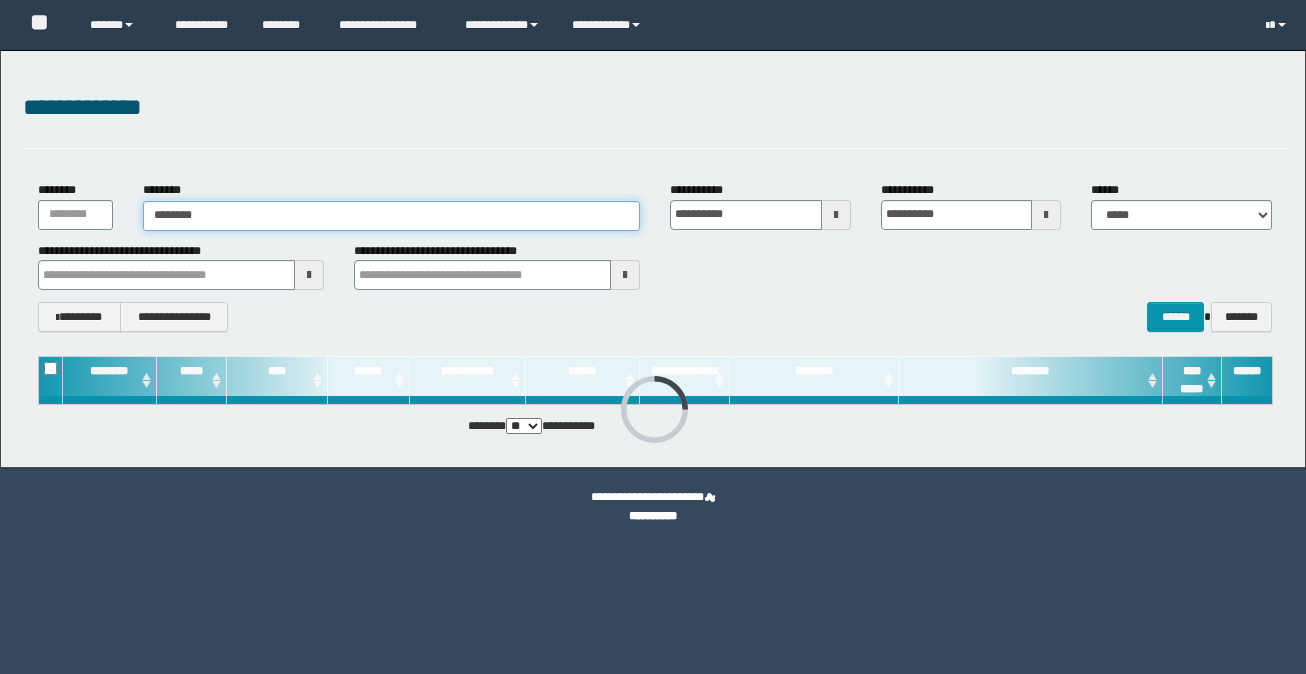 scroll, scrollTop: 0, scrollLeft: 0, axis: both 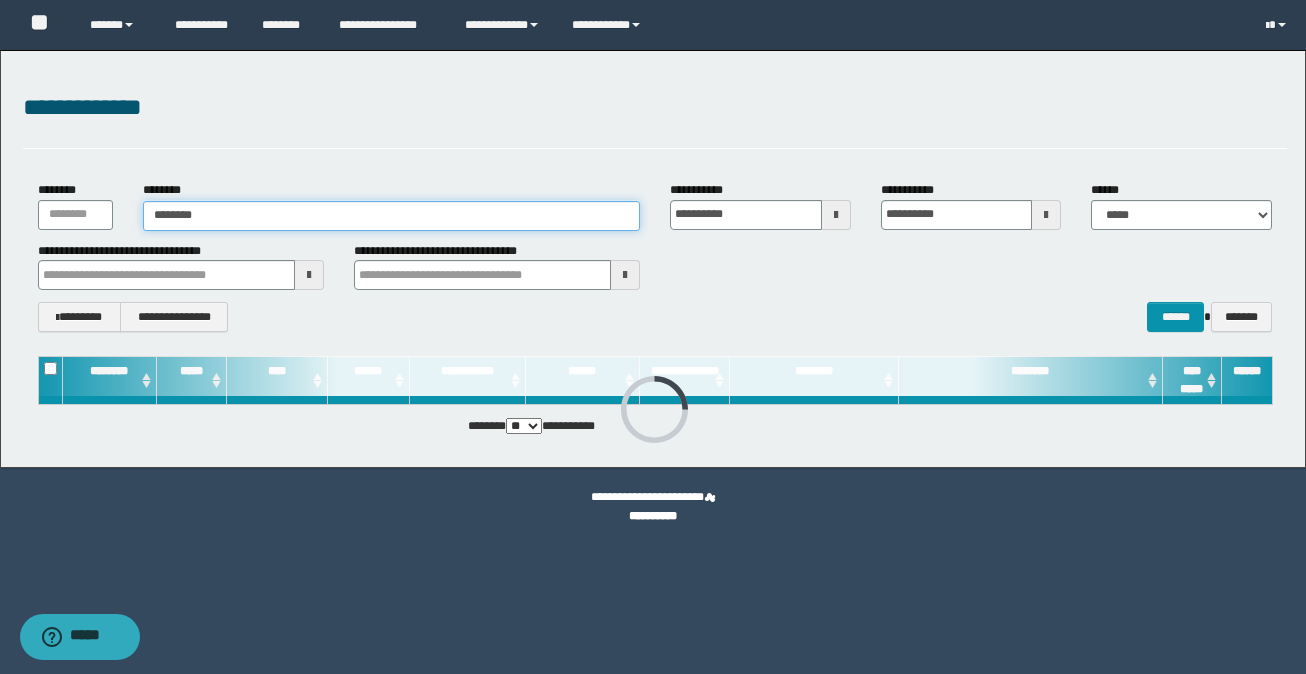 type on "********" 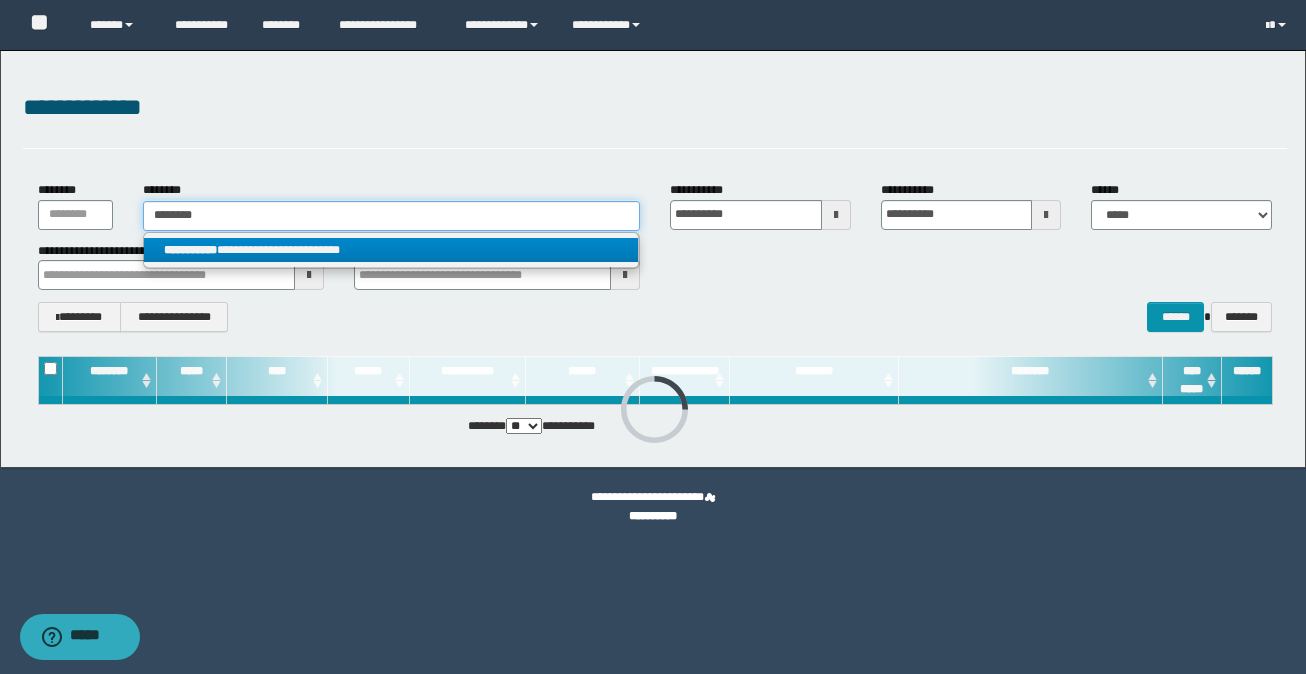 type on "********" 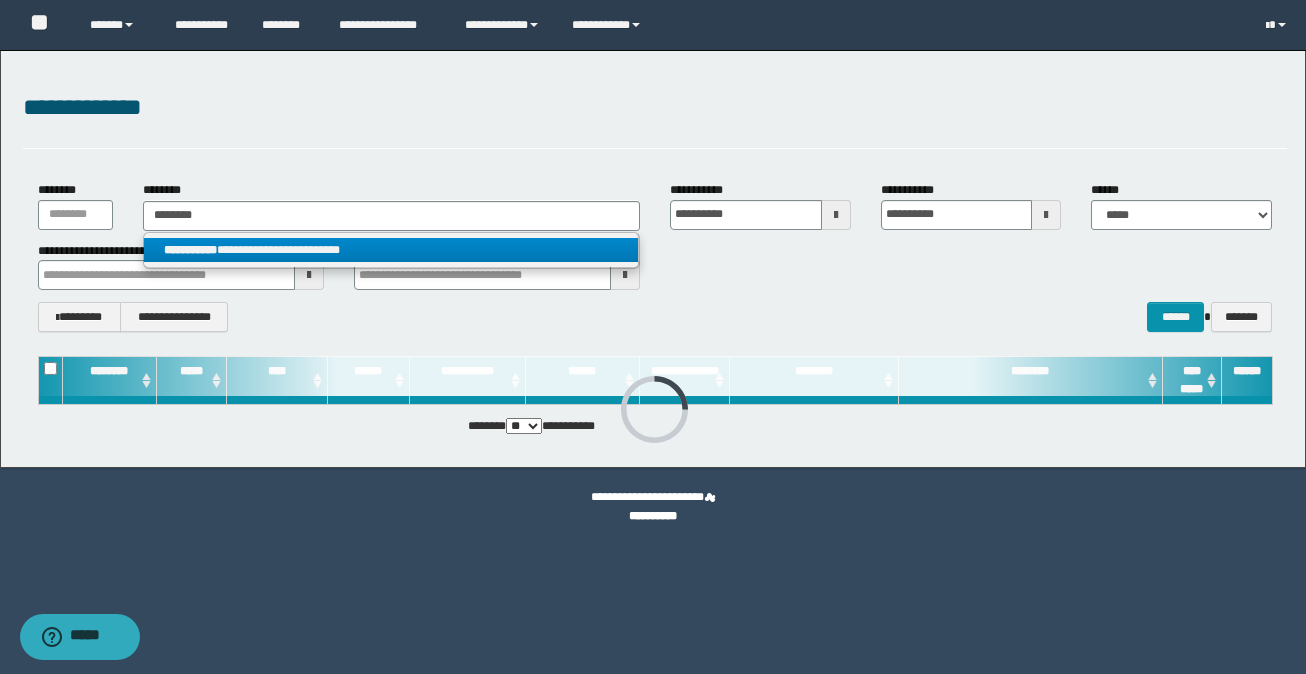 click on "**********" at bounding box center (391, 250) 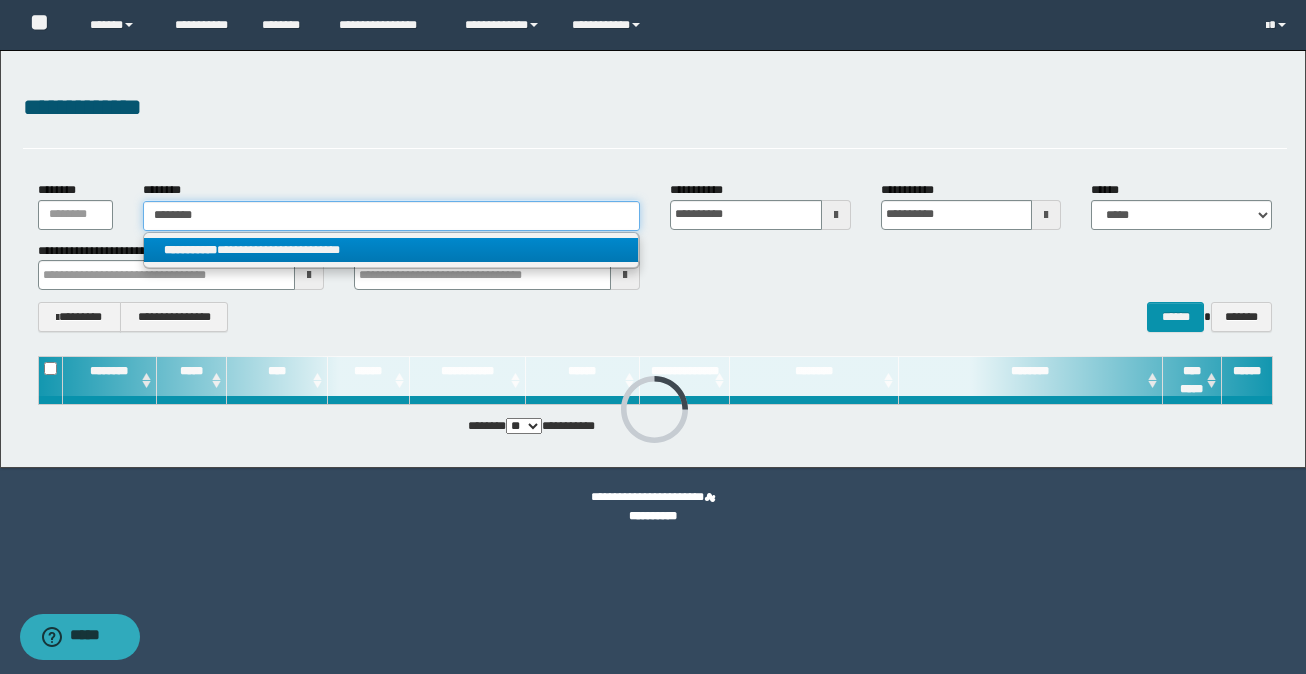 type 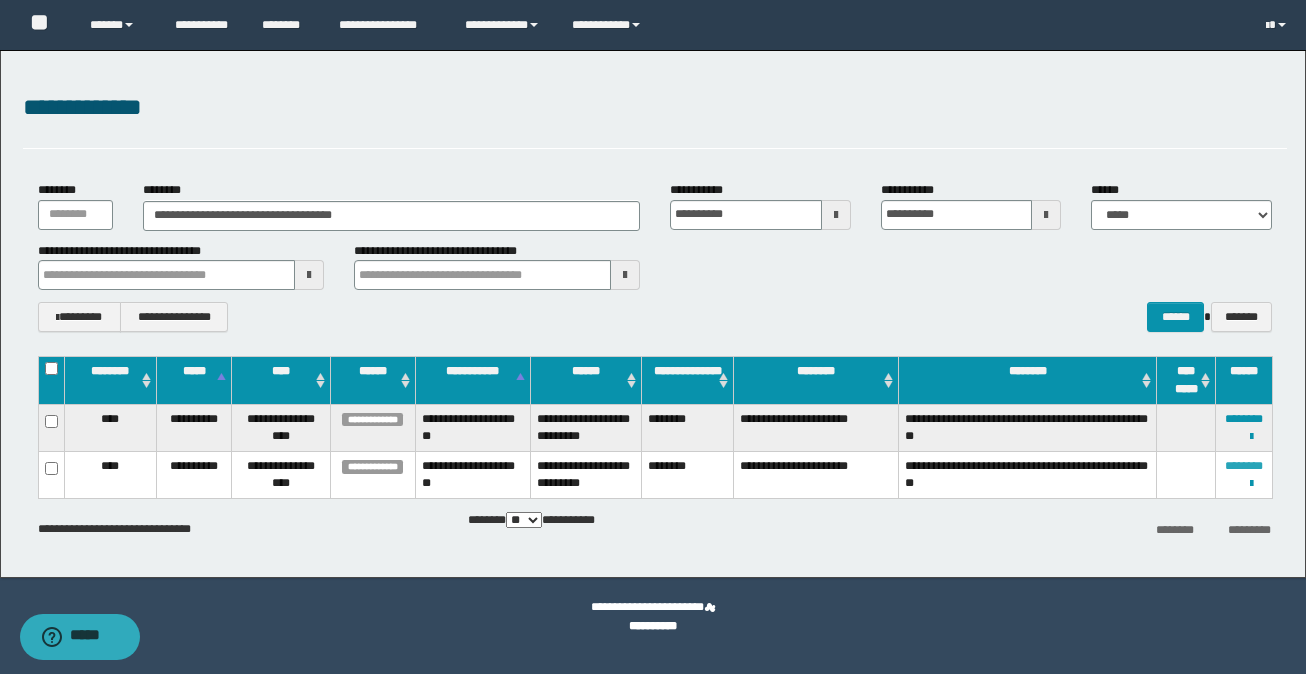 click on "********" at bounding box center [1244, 466] 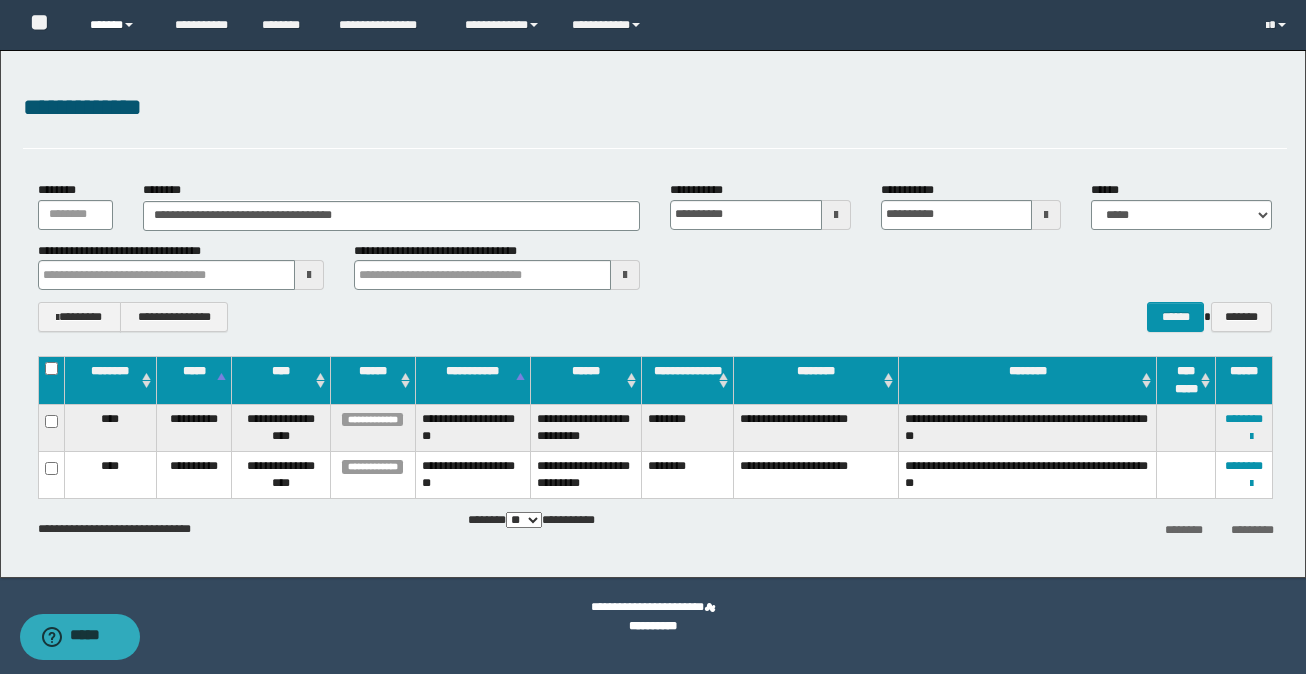 click on "******" at bounding box center (117, 25) 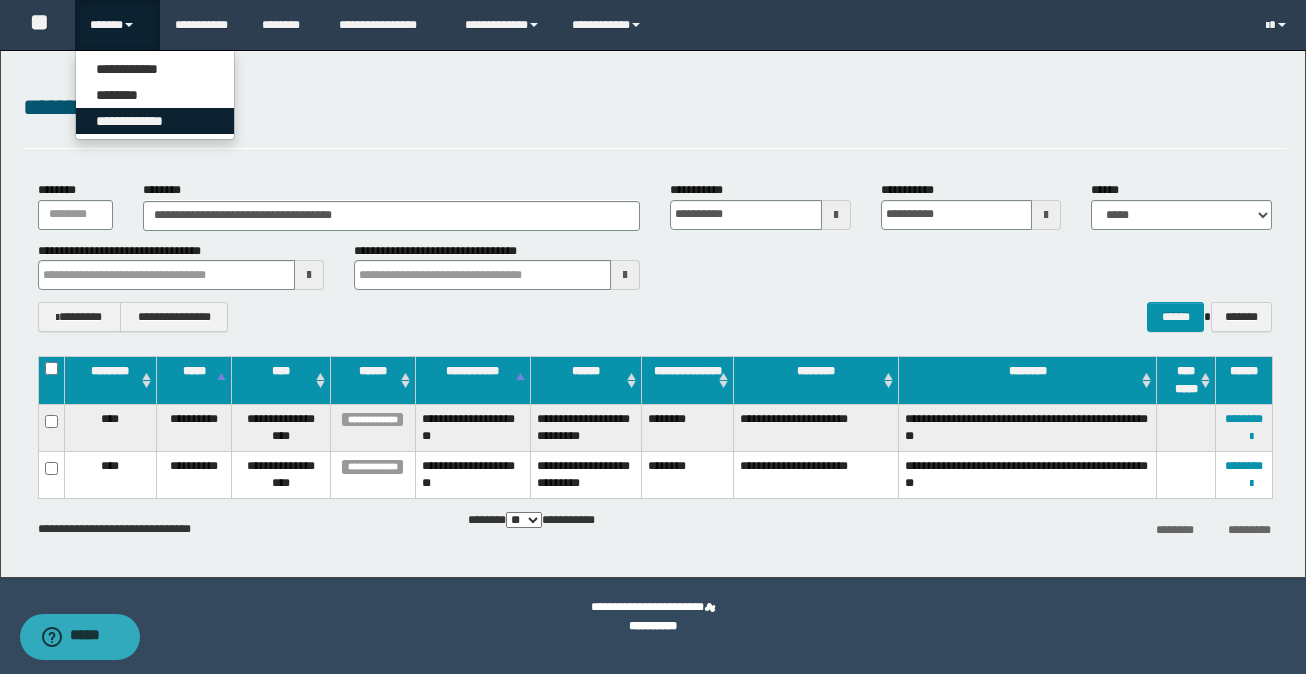 click on "**********" at bounding box center [155, 121] 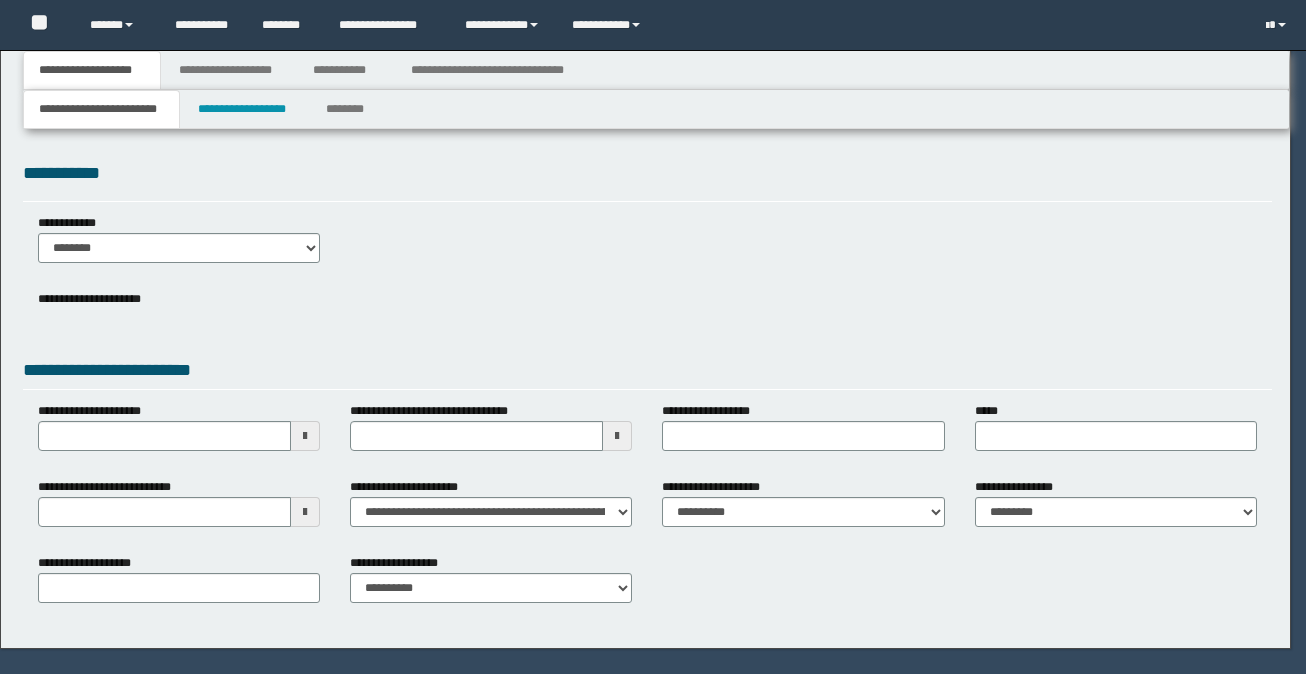 scroll, scrollTop: 0, scrollLeft: 0, axis: both 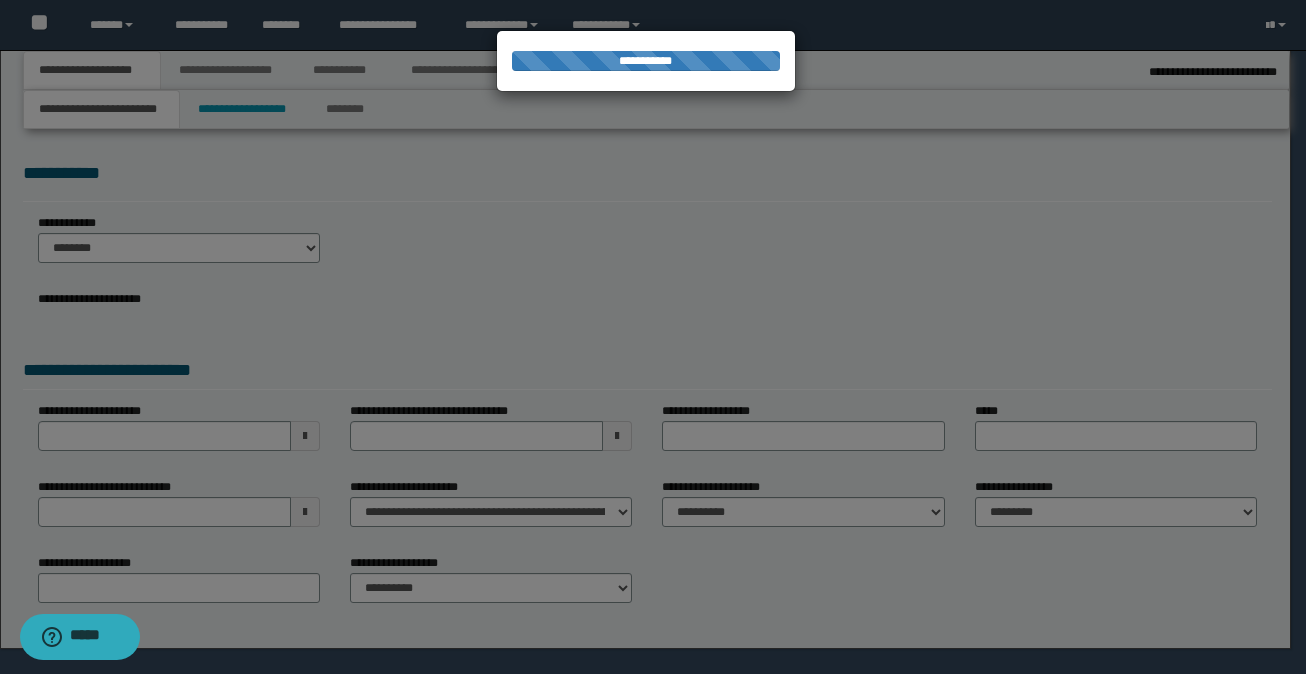 select on "*" 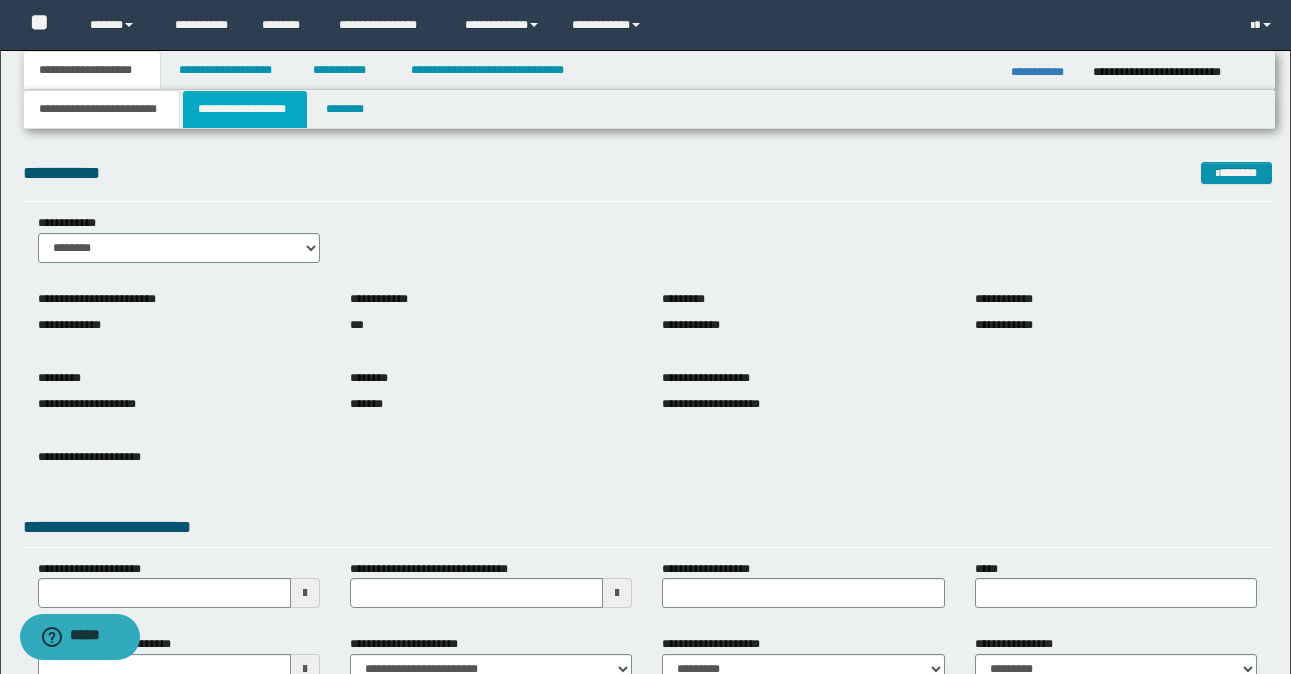 click on "**********" at bounding box center (245, 109) 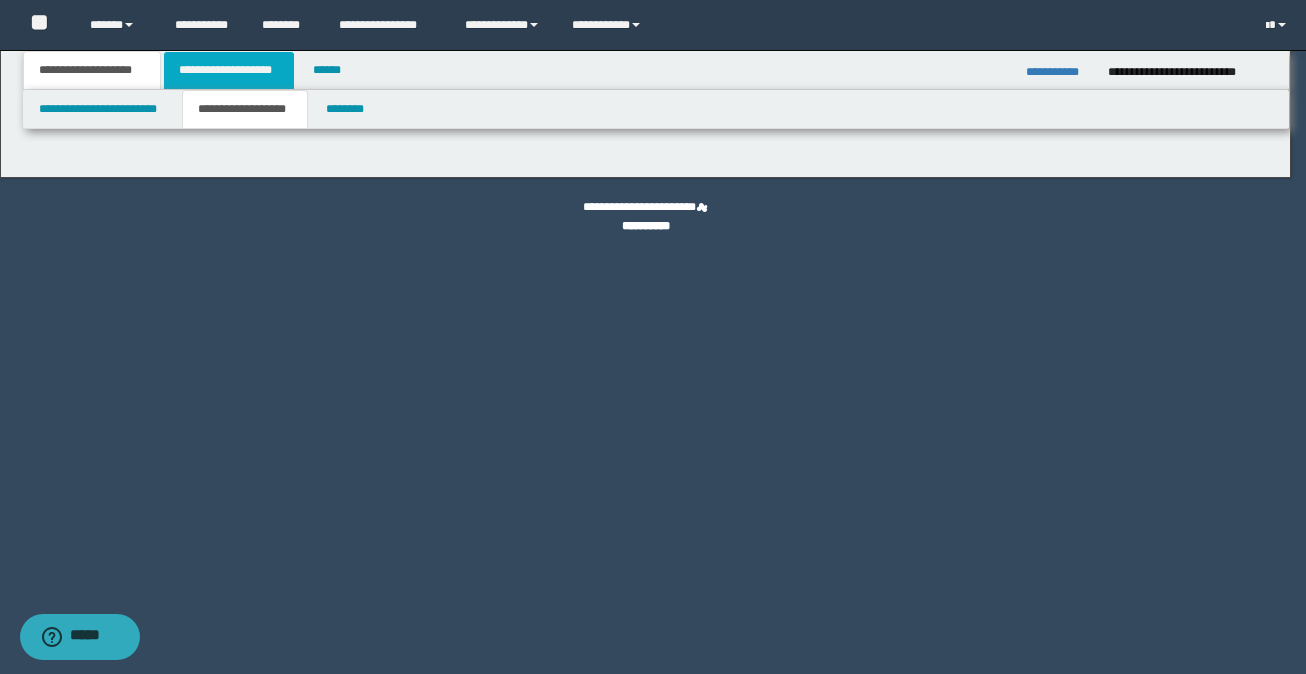 type on "********" 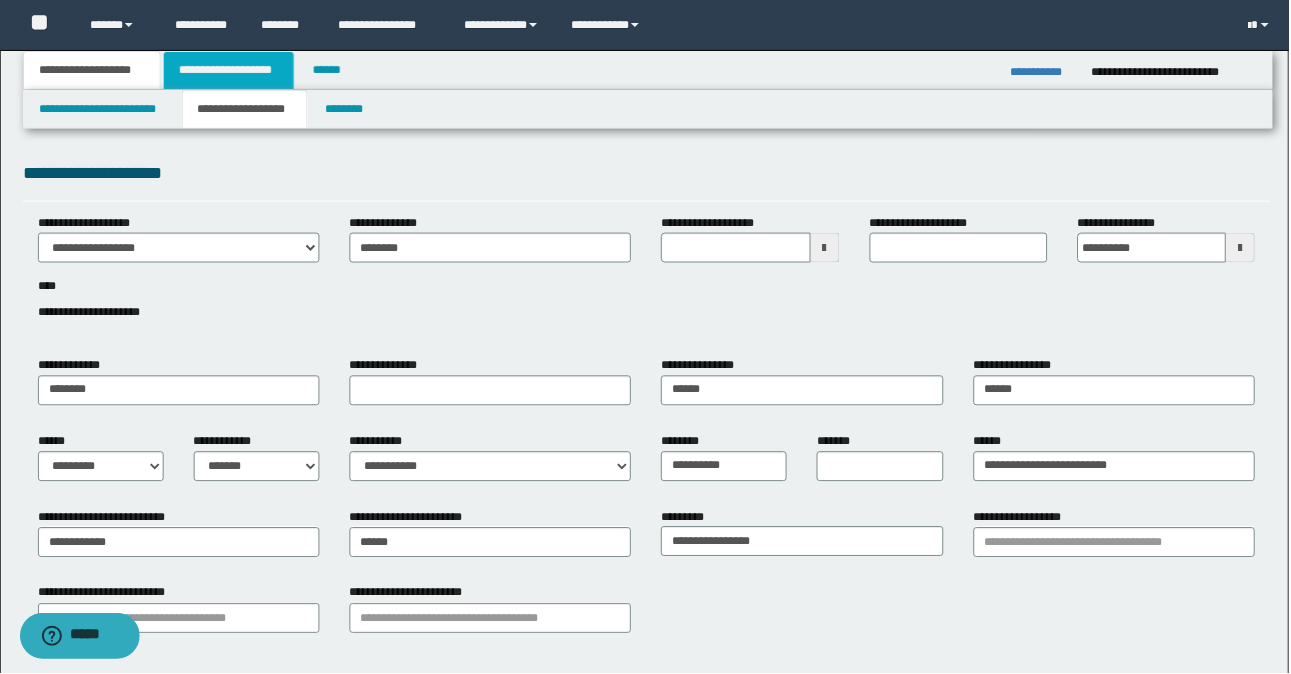 click on "**********" at bounding box center (229, 70) 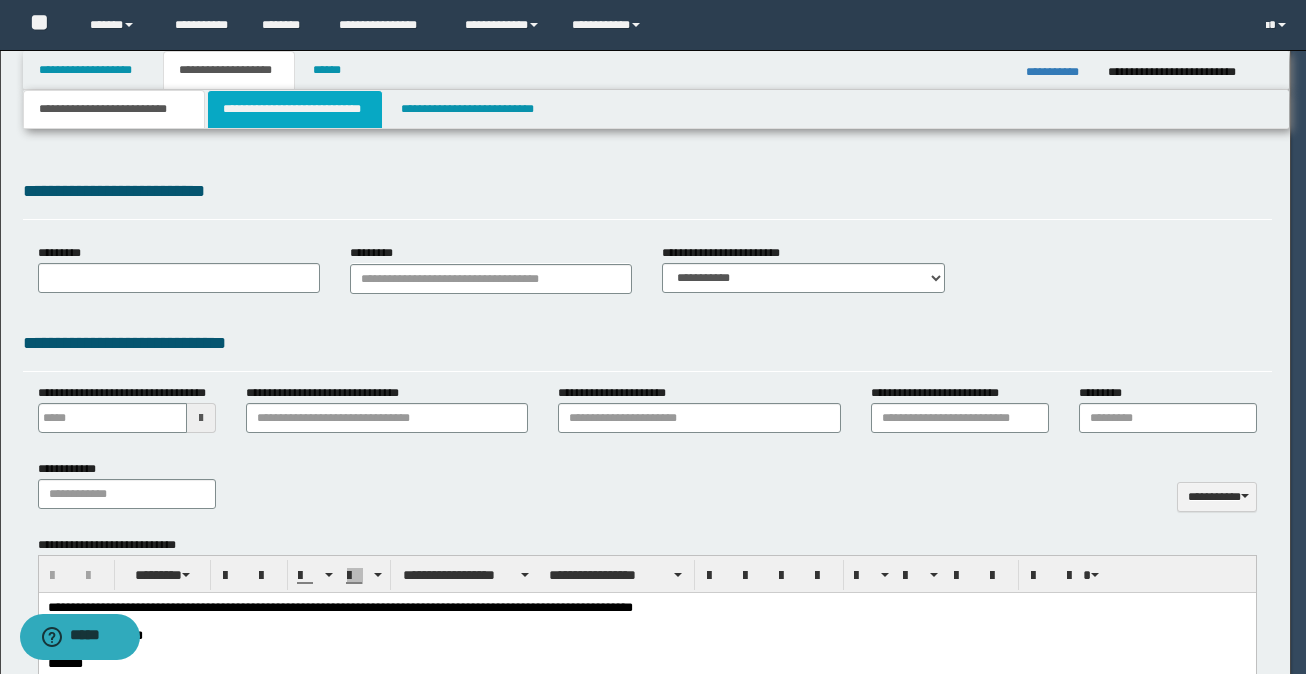scroll, scrollTop: 0, scrollLeft: 0, axis: both 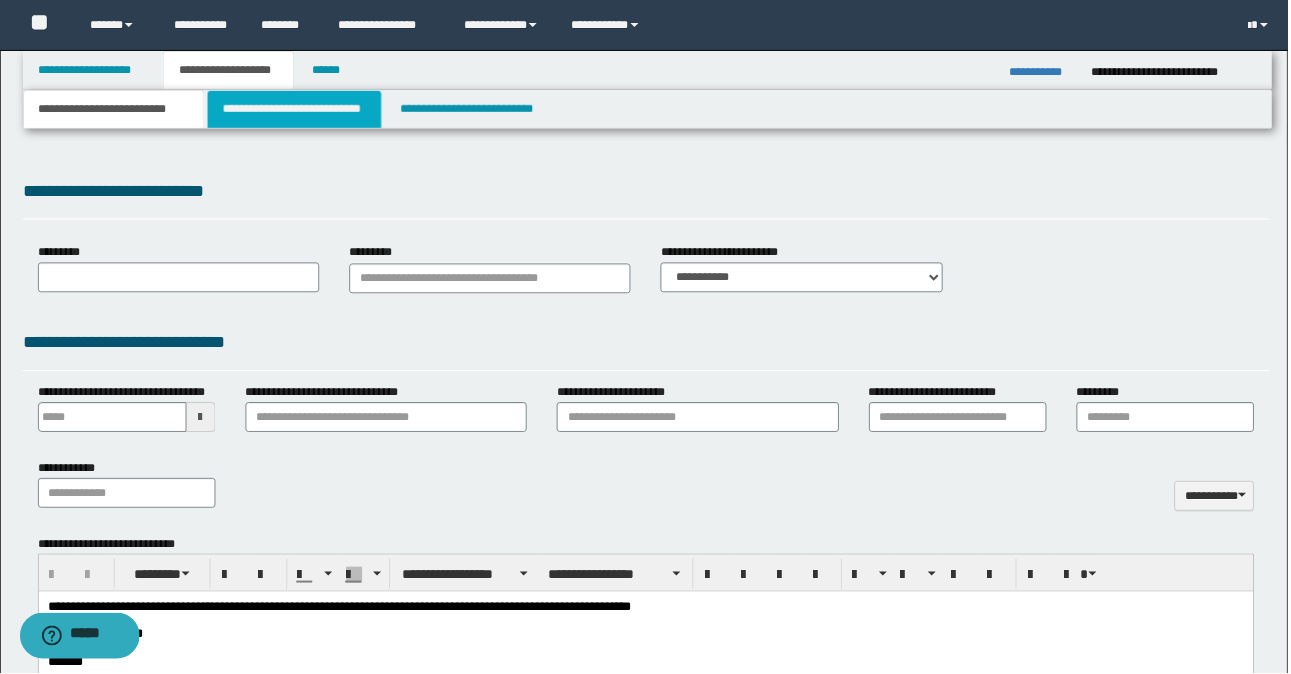 click on "**********" at bounding box center (295, 109) 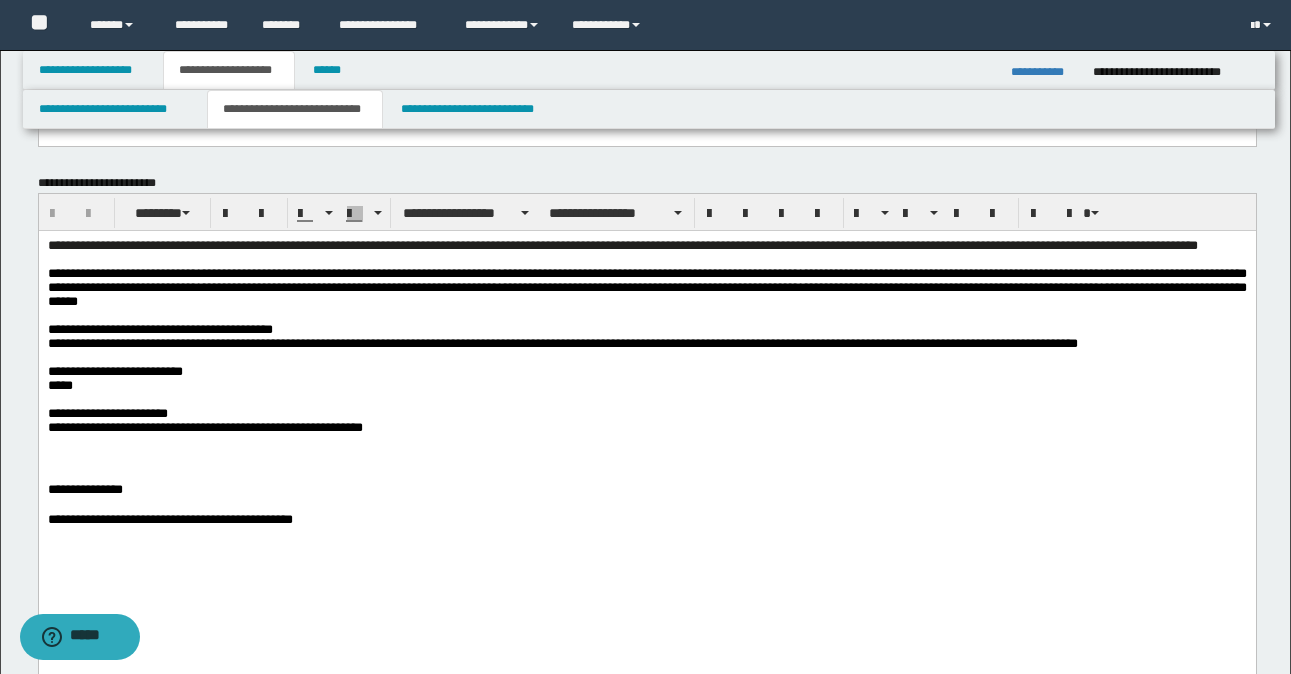 scroll, scrollTop: 400, scrollLeft: 0, axis: vertical 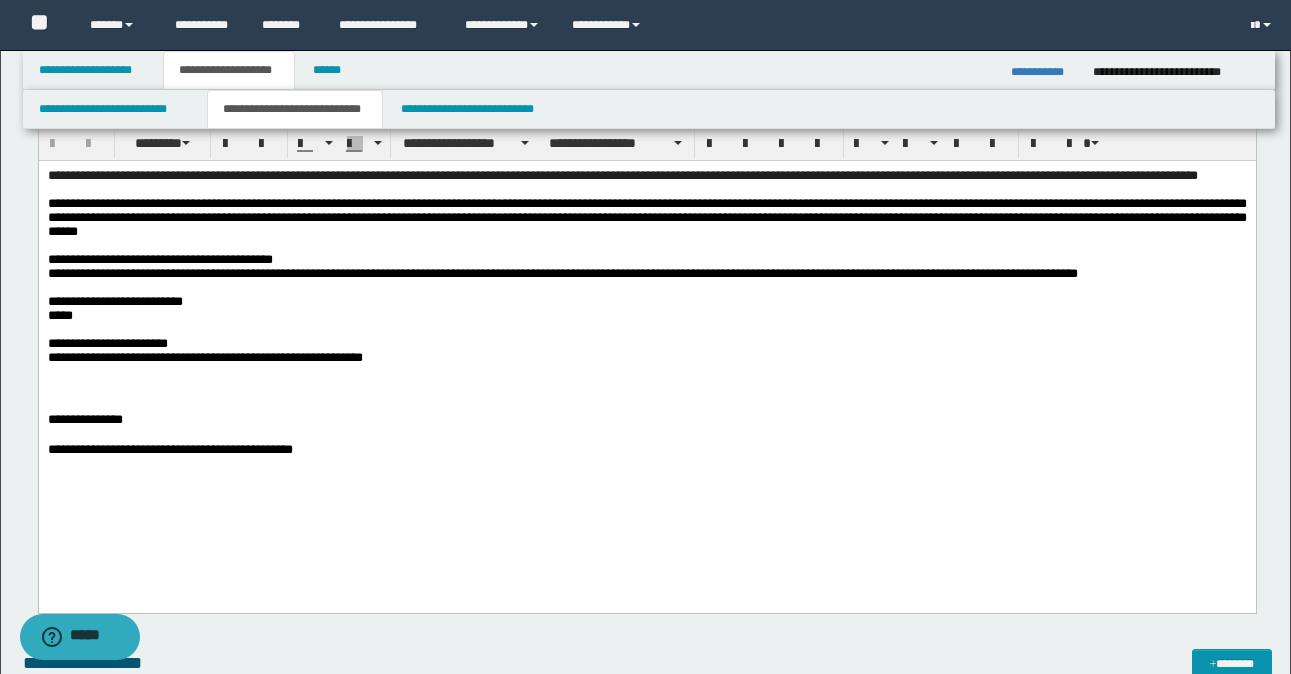 click on "**********" at bounding box center (1044, 72) 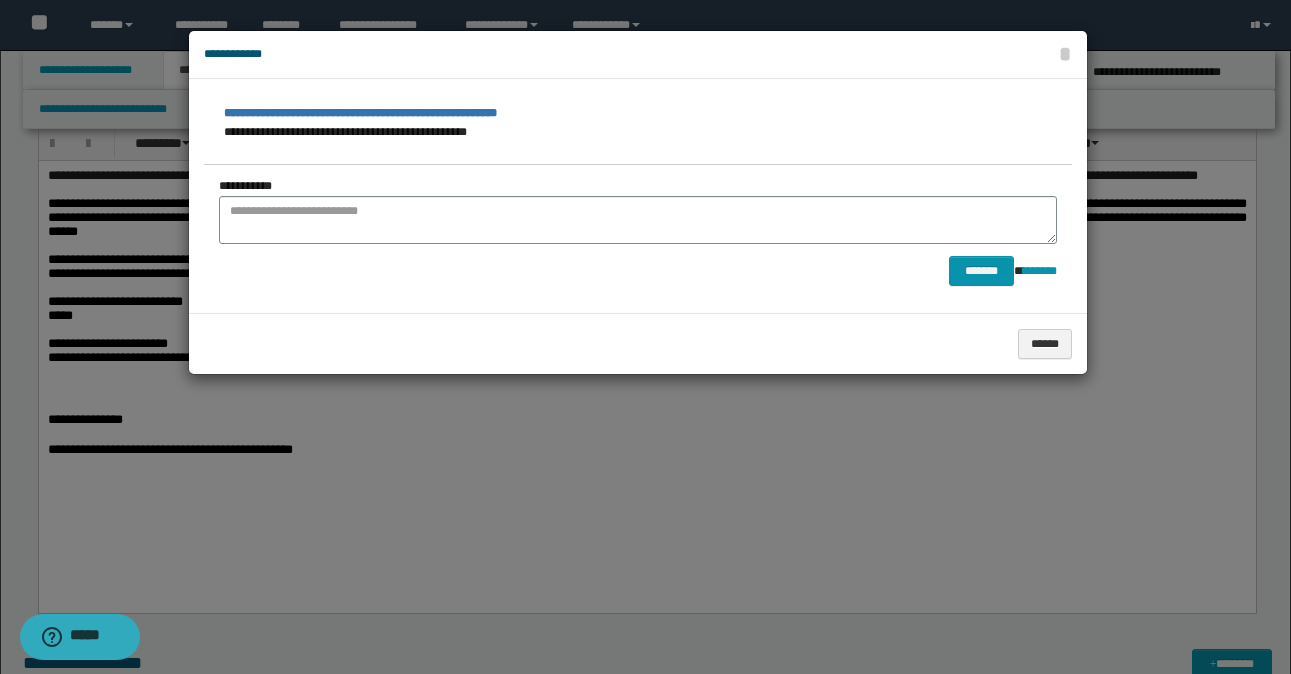 click on "**********" at bounding box center [638, 55] 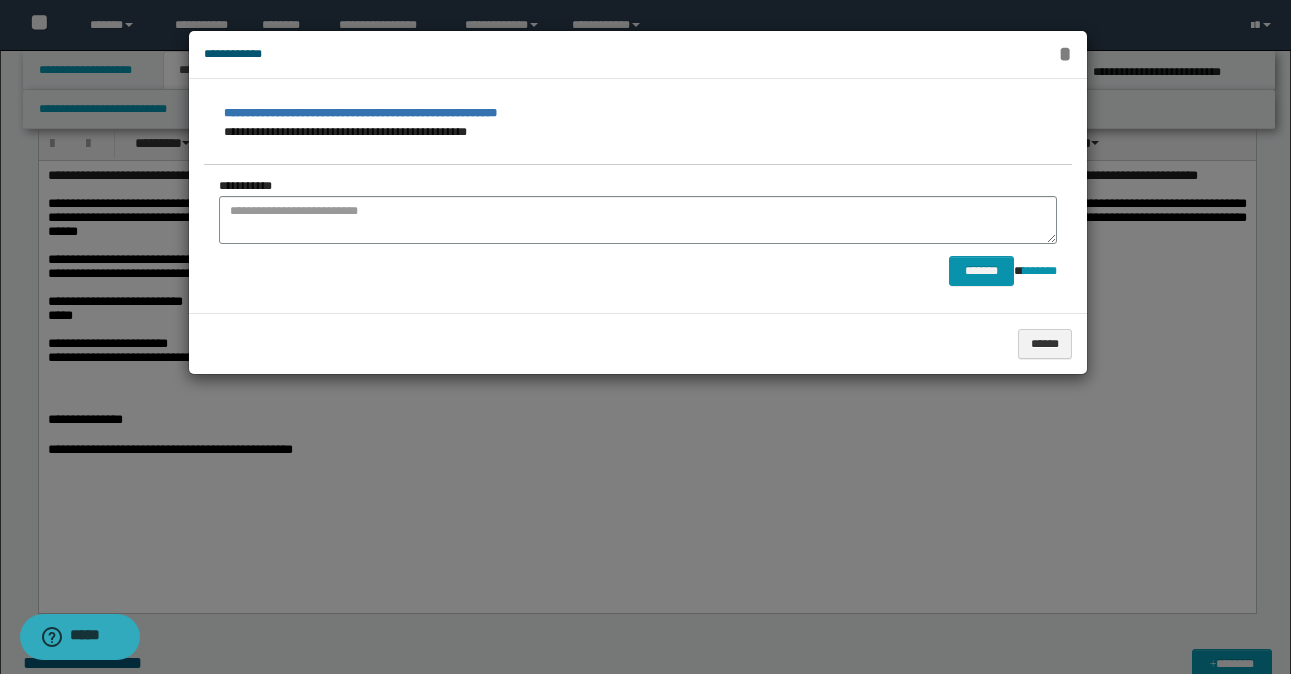 click on "*" at bounding box center [1064, 54] 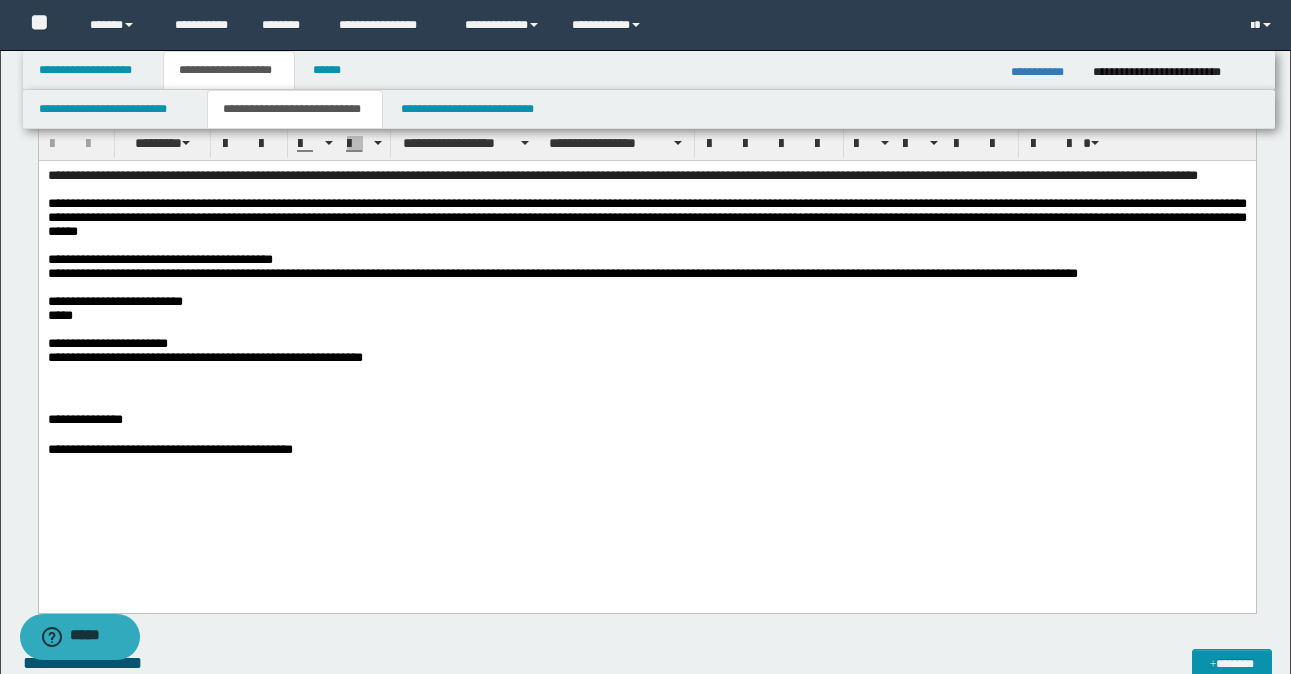 click on "**********" at bounding box center [1044, 72] 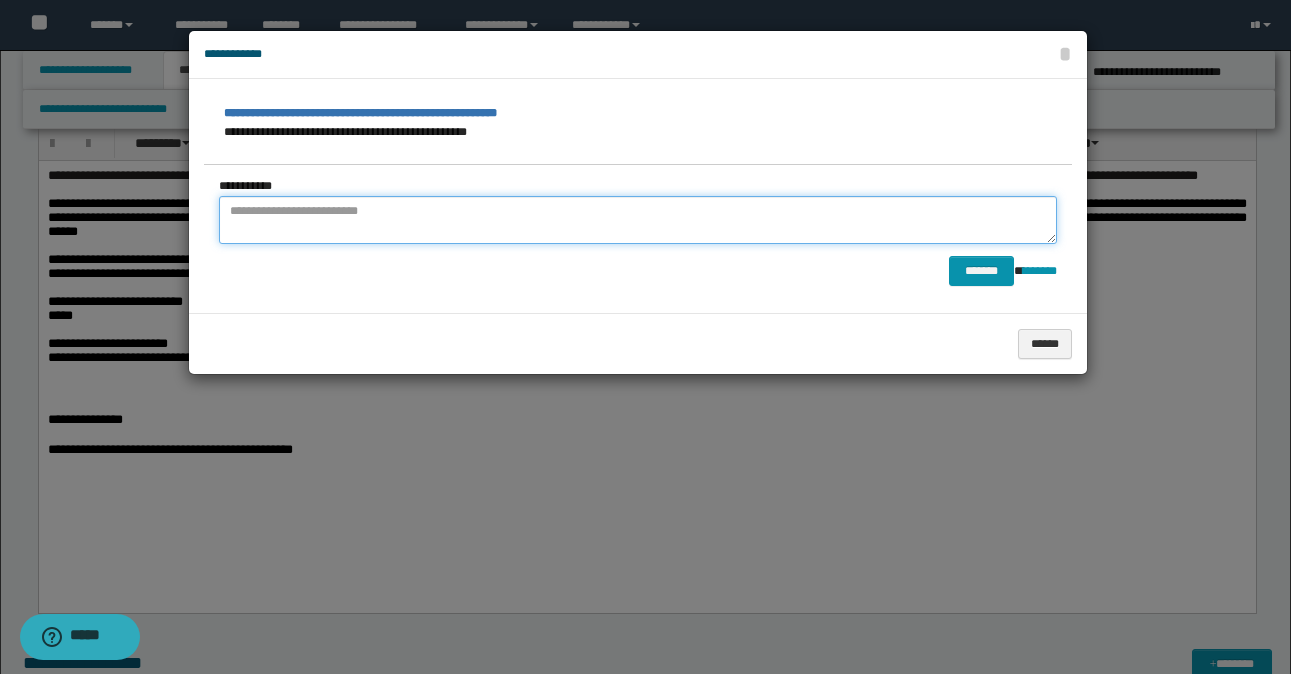 click at bounding box center [638, 220] 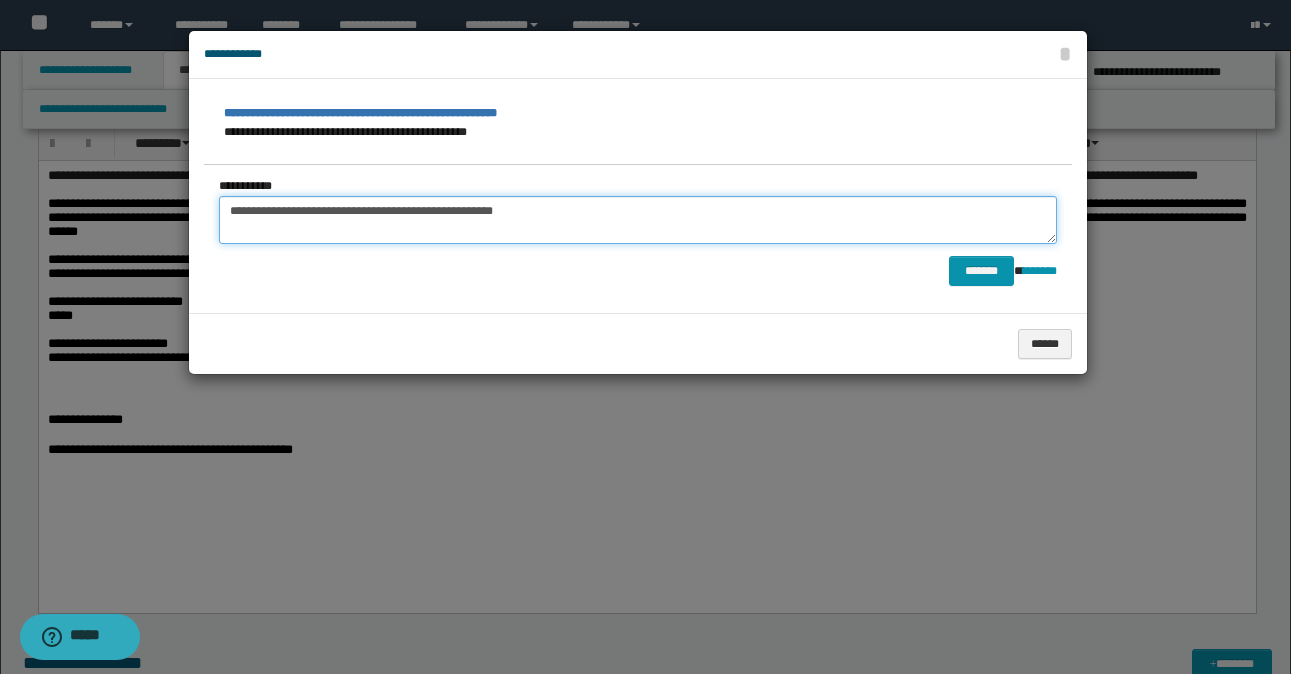 click on "**********" at bounding box center [638, 220] 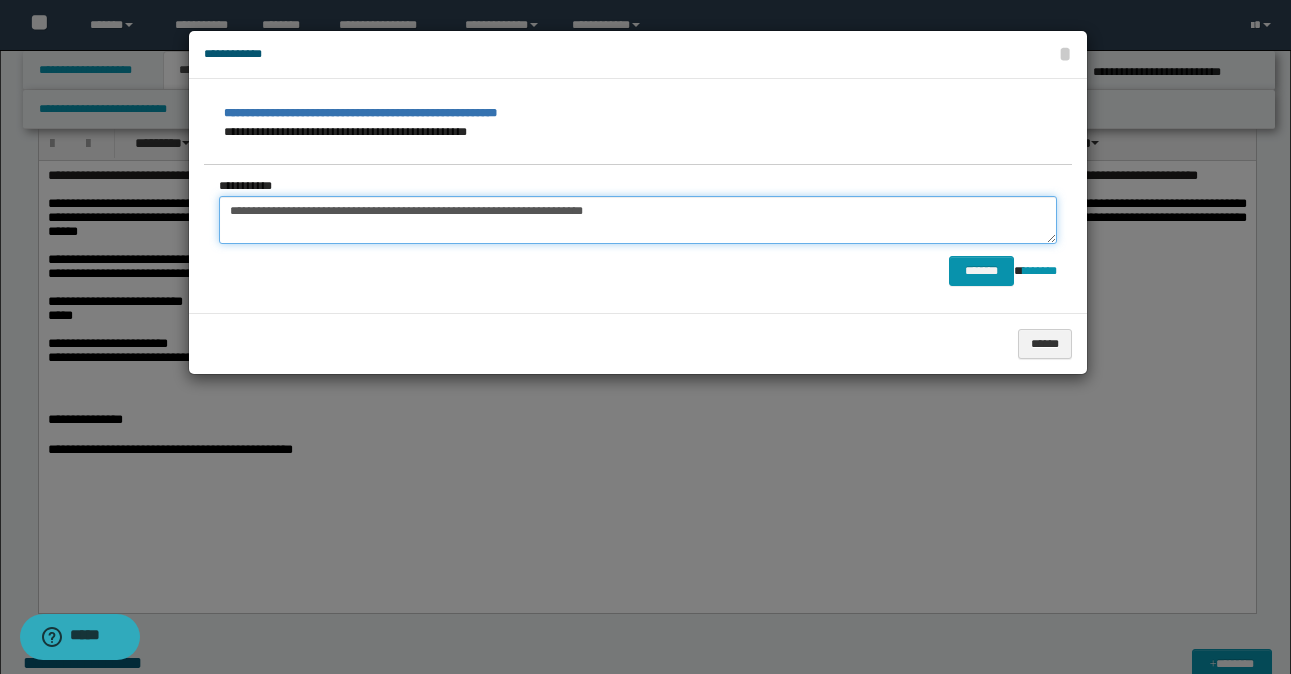 drag, startPoint x: 604, startPoint y: 218, endPoint x: 223, endPoint y: 203, distance: 381.29517 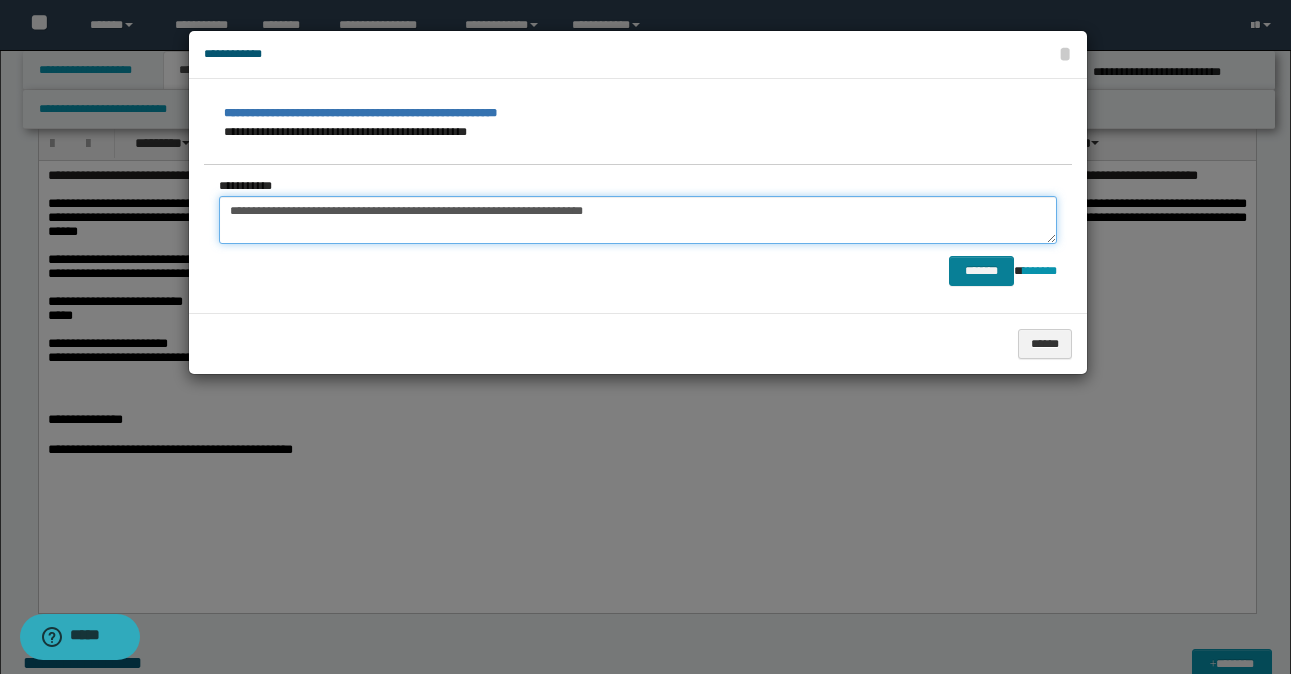 type on "**********" 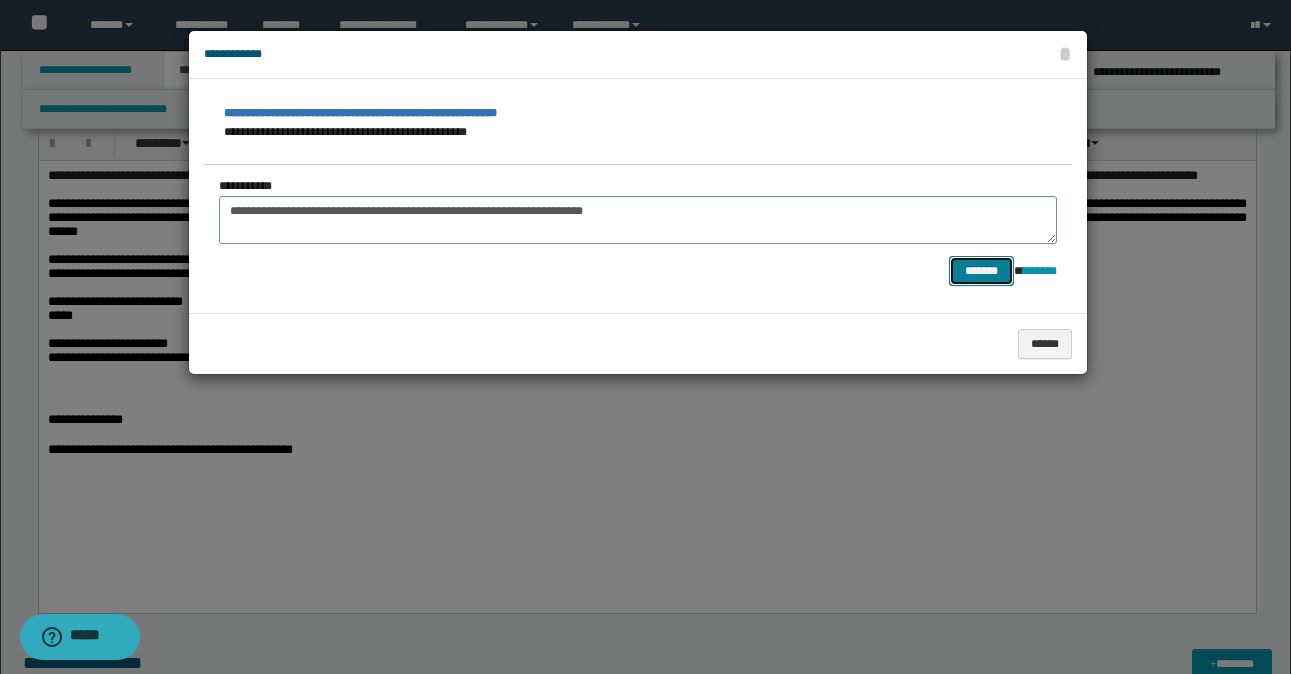 click on "*******" at bounding box center [981, 271] 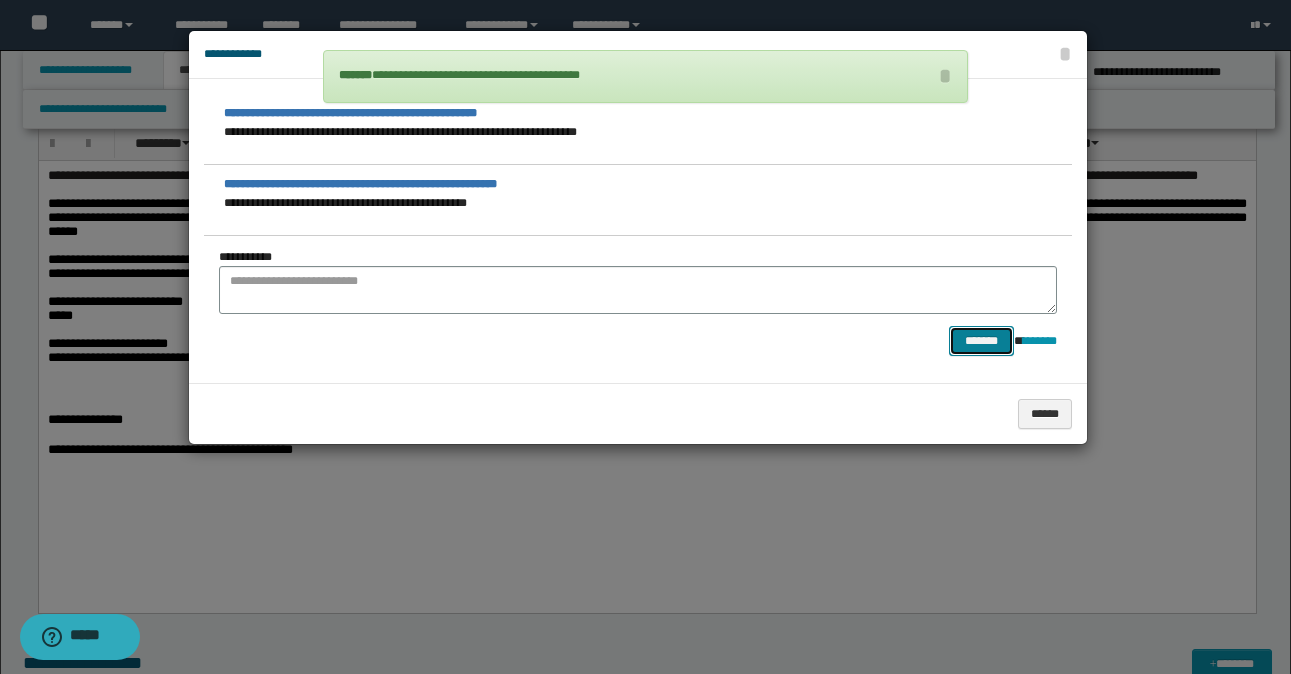 type 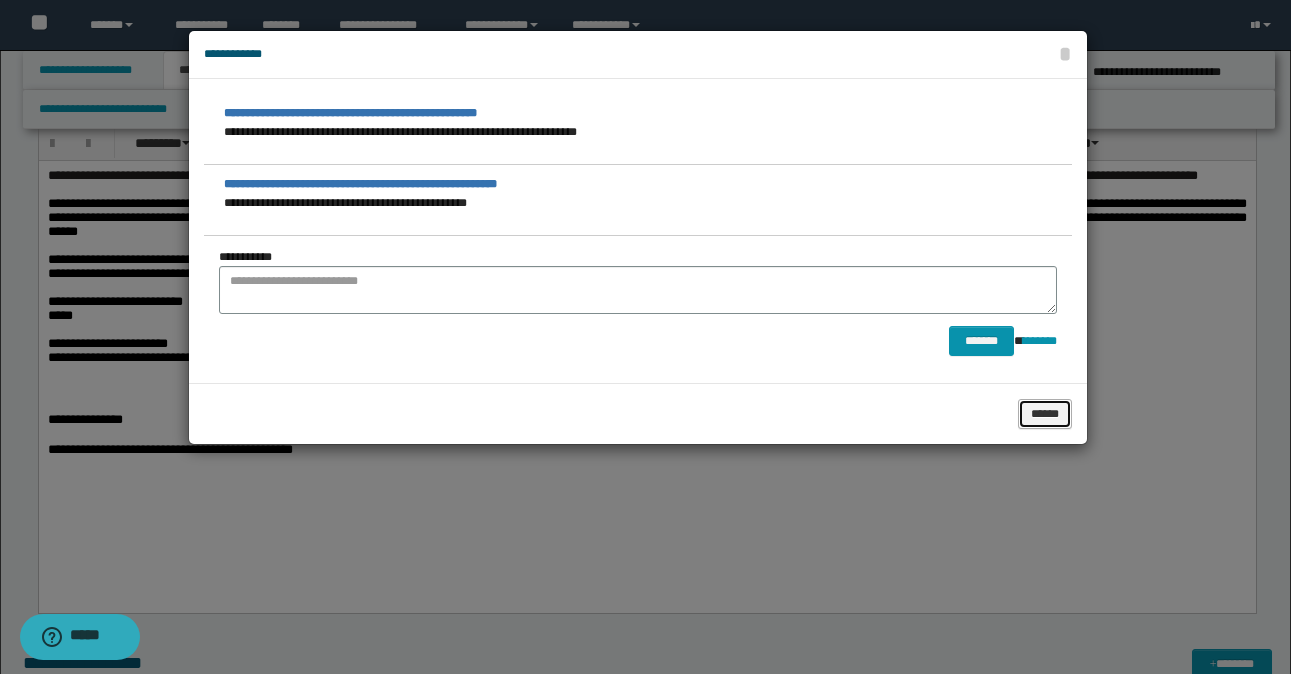 click on "******" at bounding box center [1045, 414] 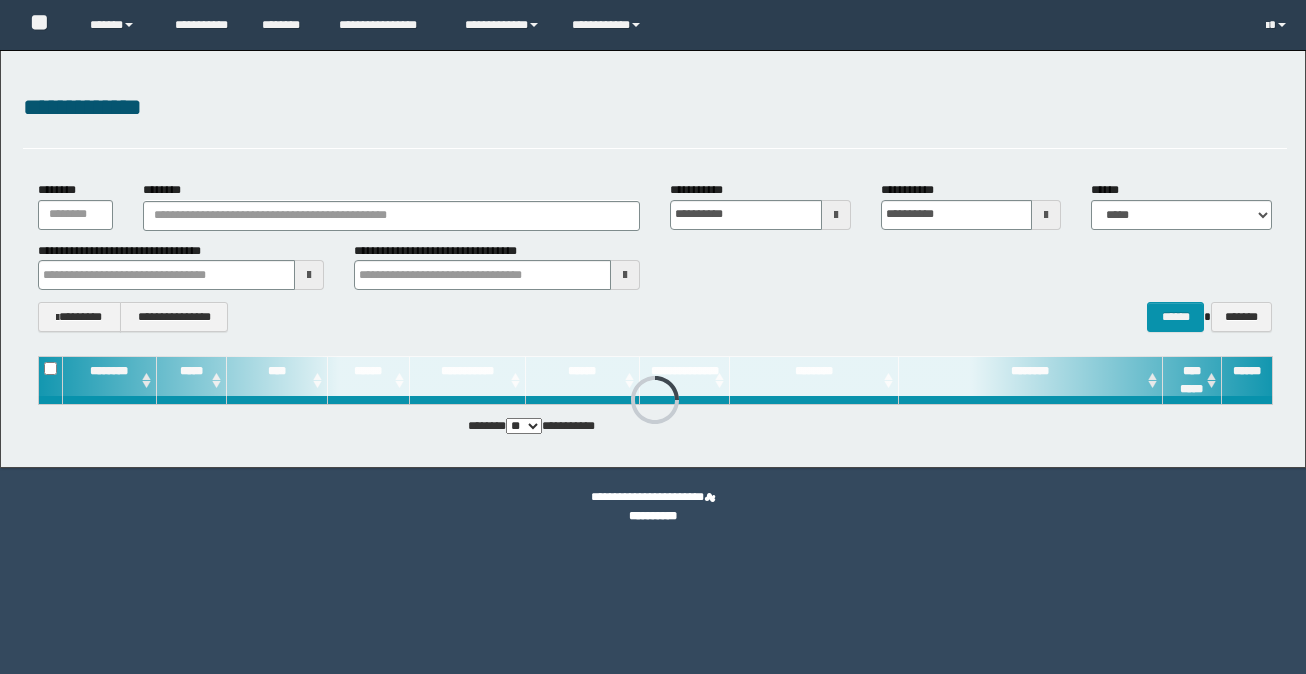 scroll, scrollTop: 0, scrollLeft: 0, axis: both 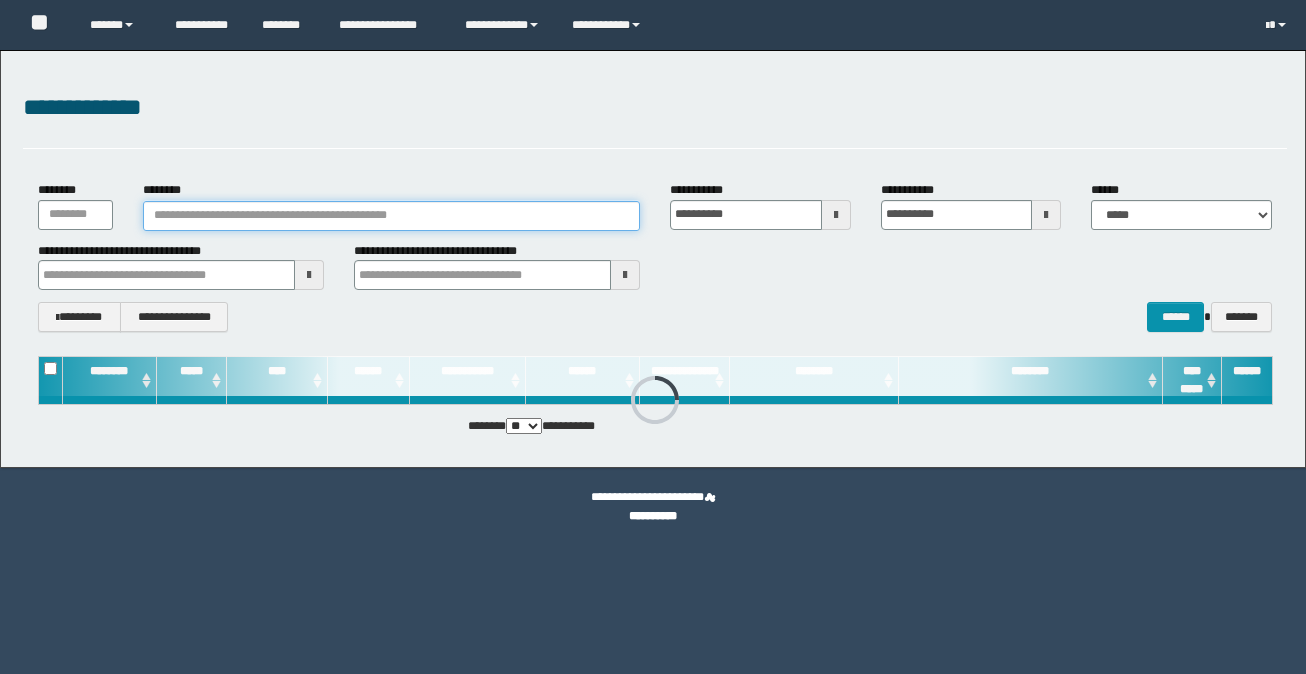 click on "********" at bounding box center [391, 216] 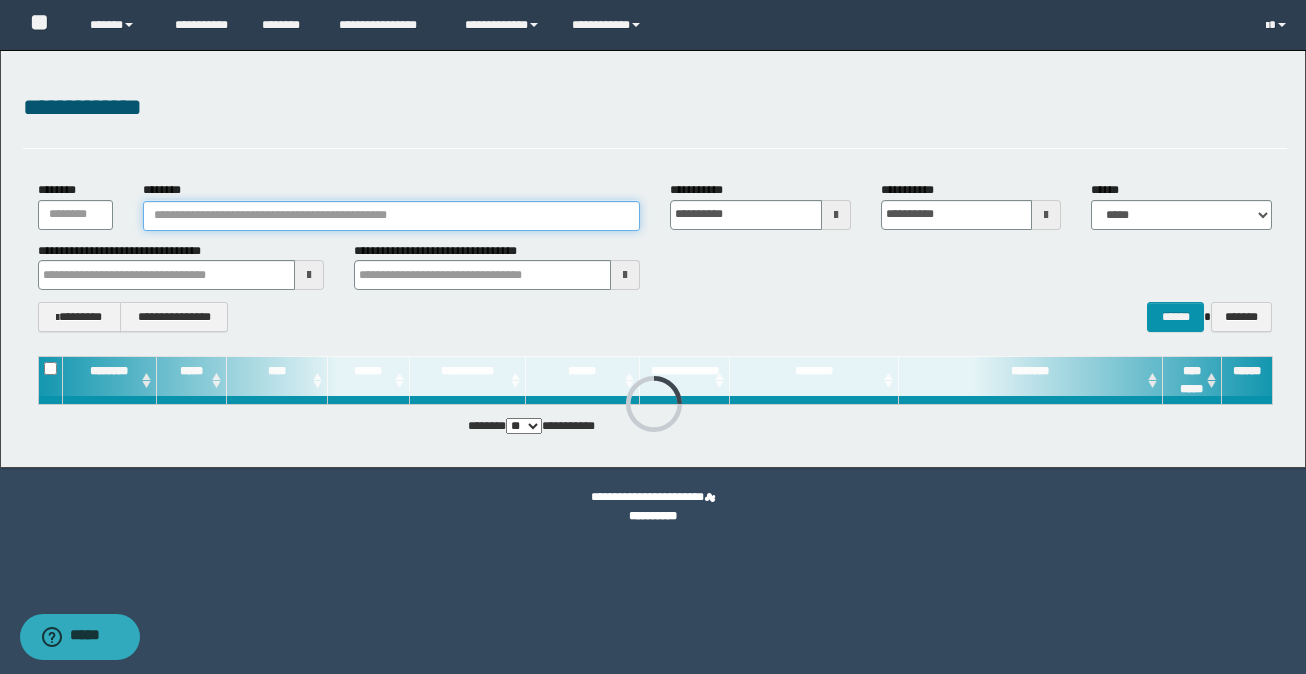 paste on "*******" 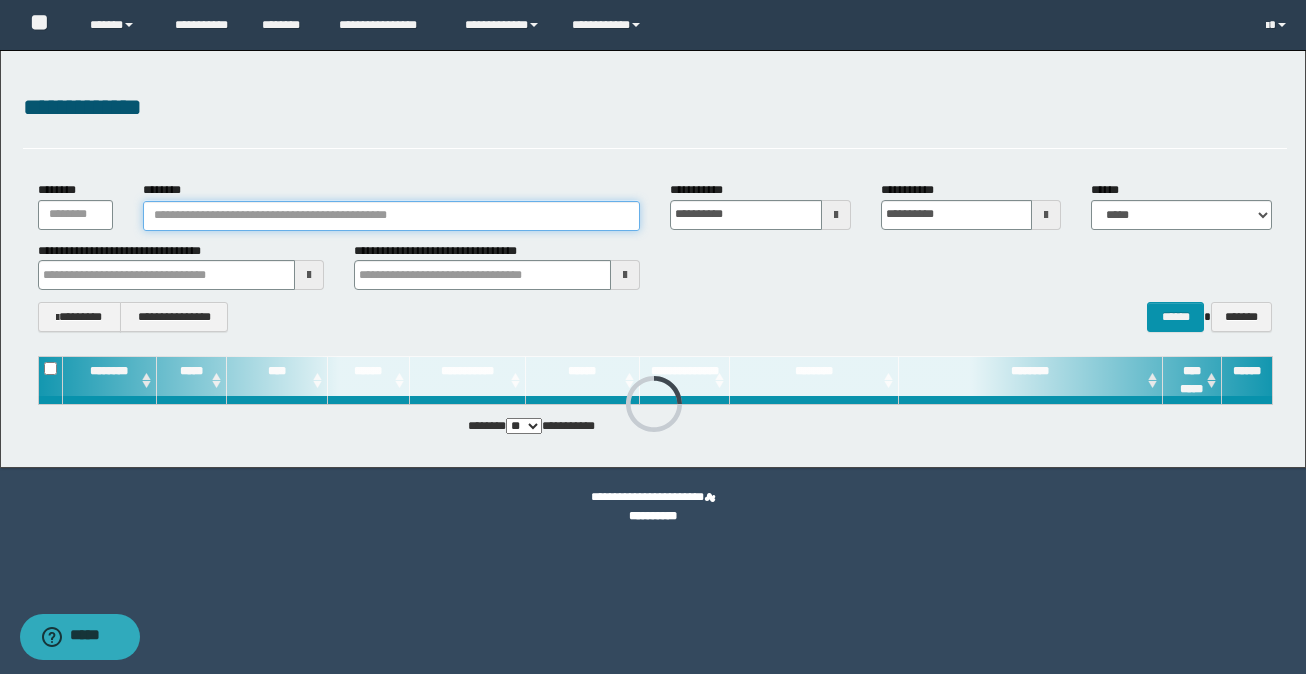 type on "*******" 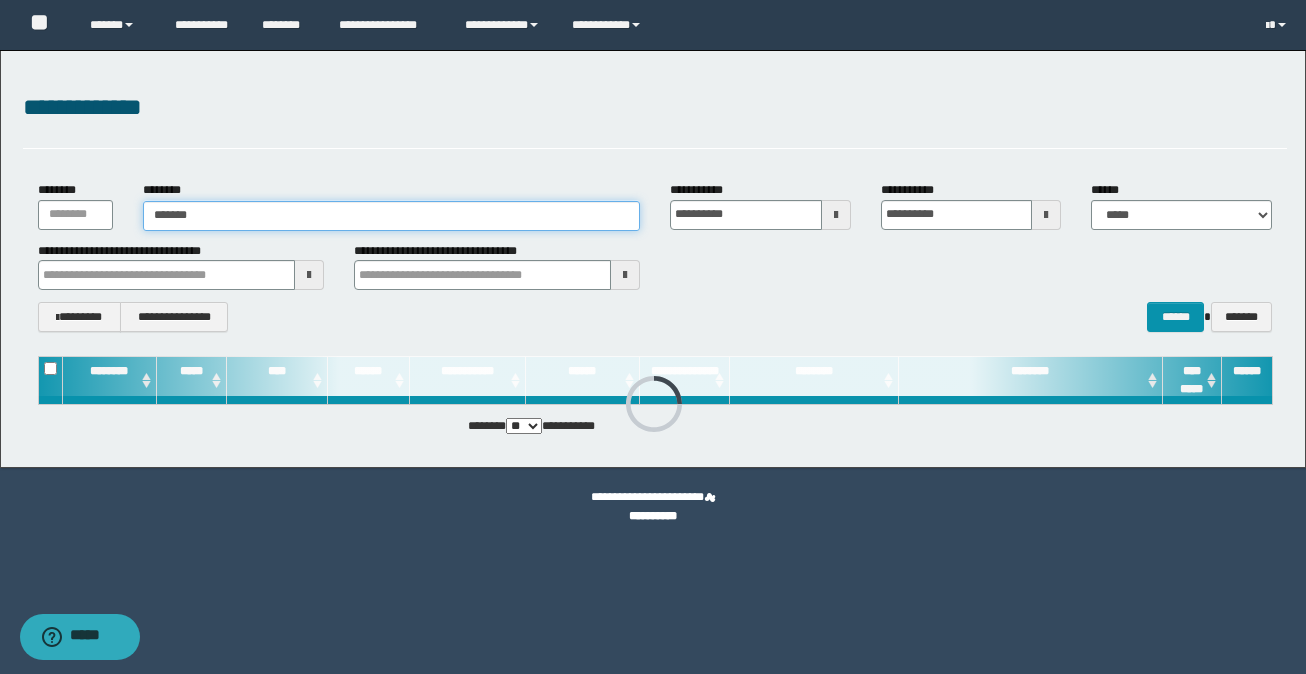 type on "*******" 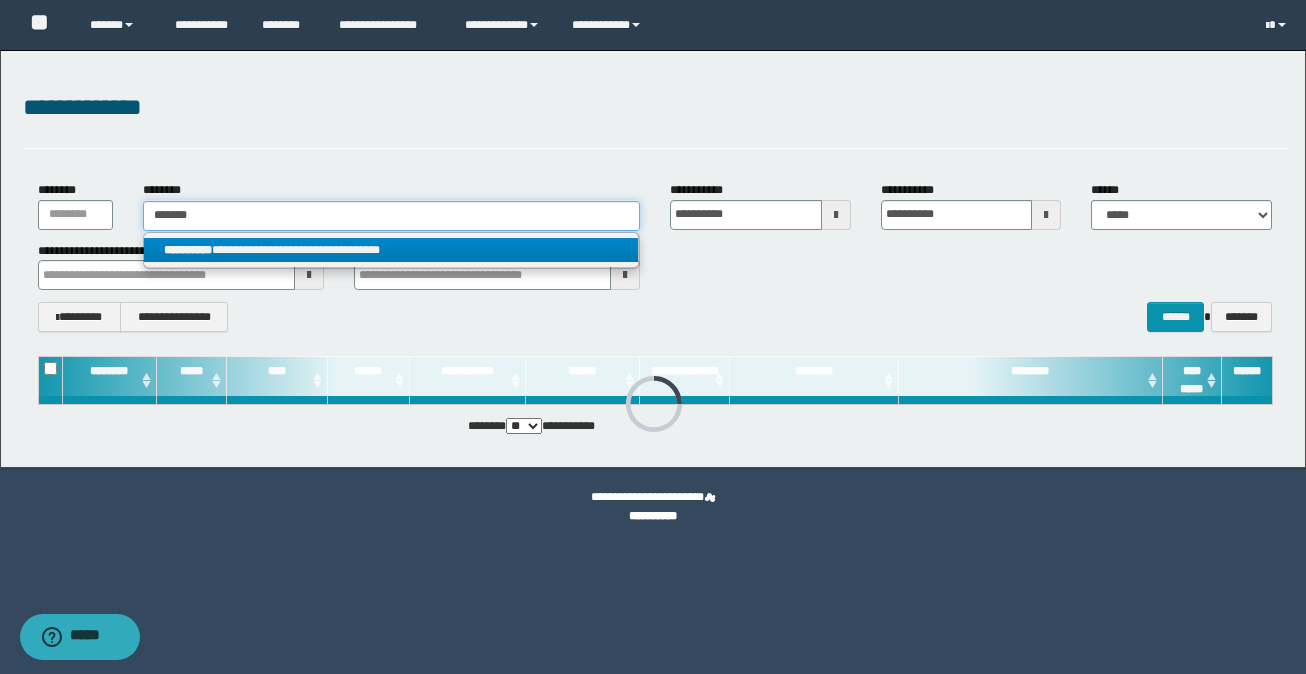 type on "*******" 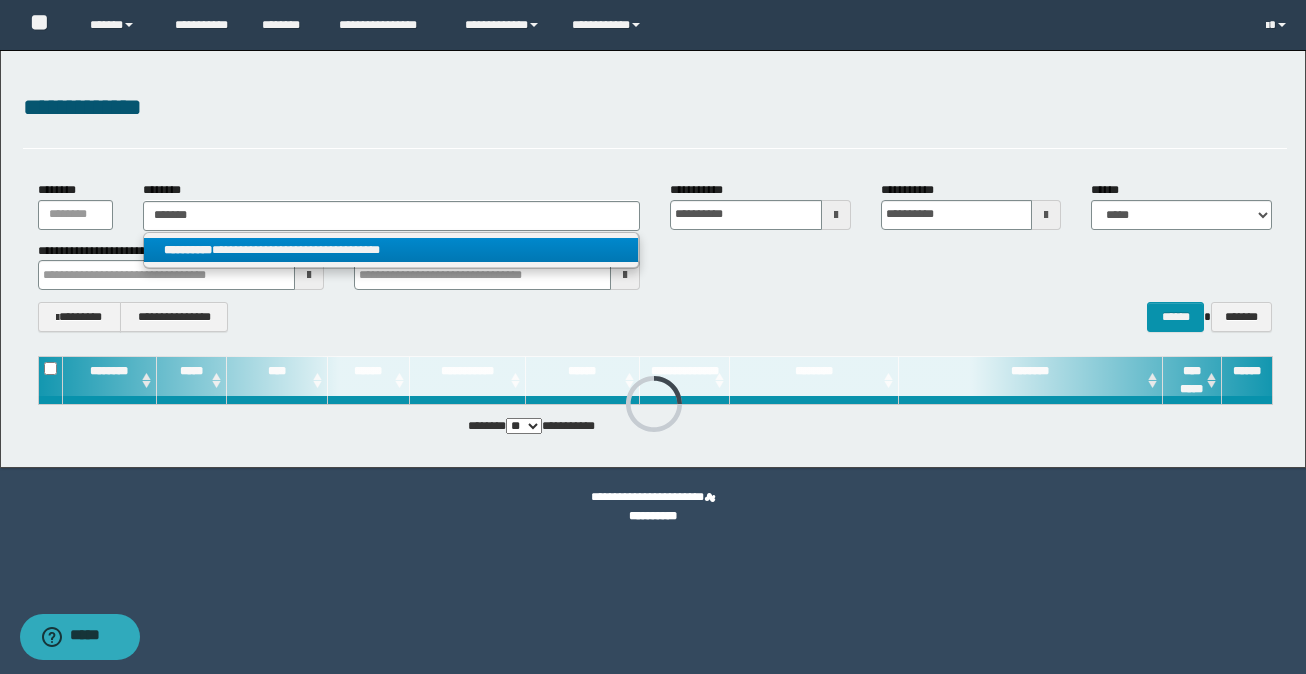 click on "**********" at bounding box center [391, 250] 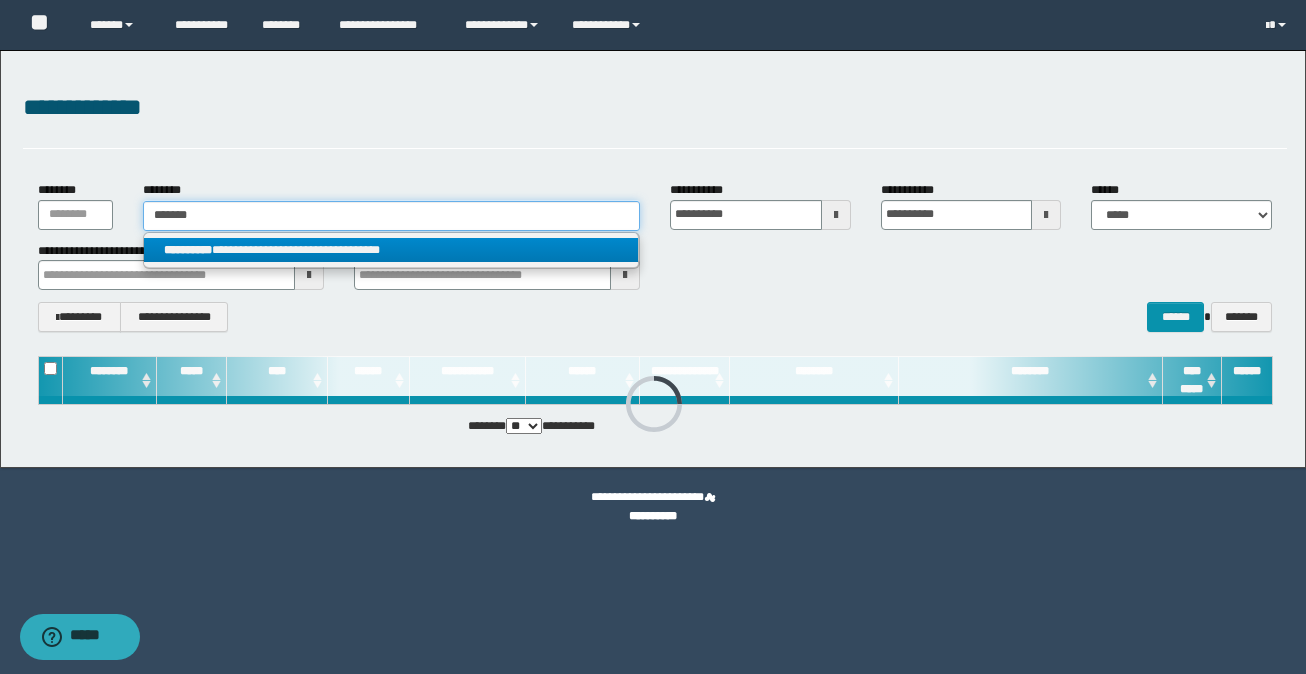 type 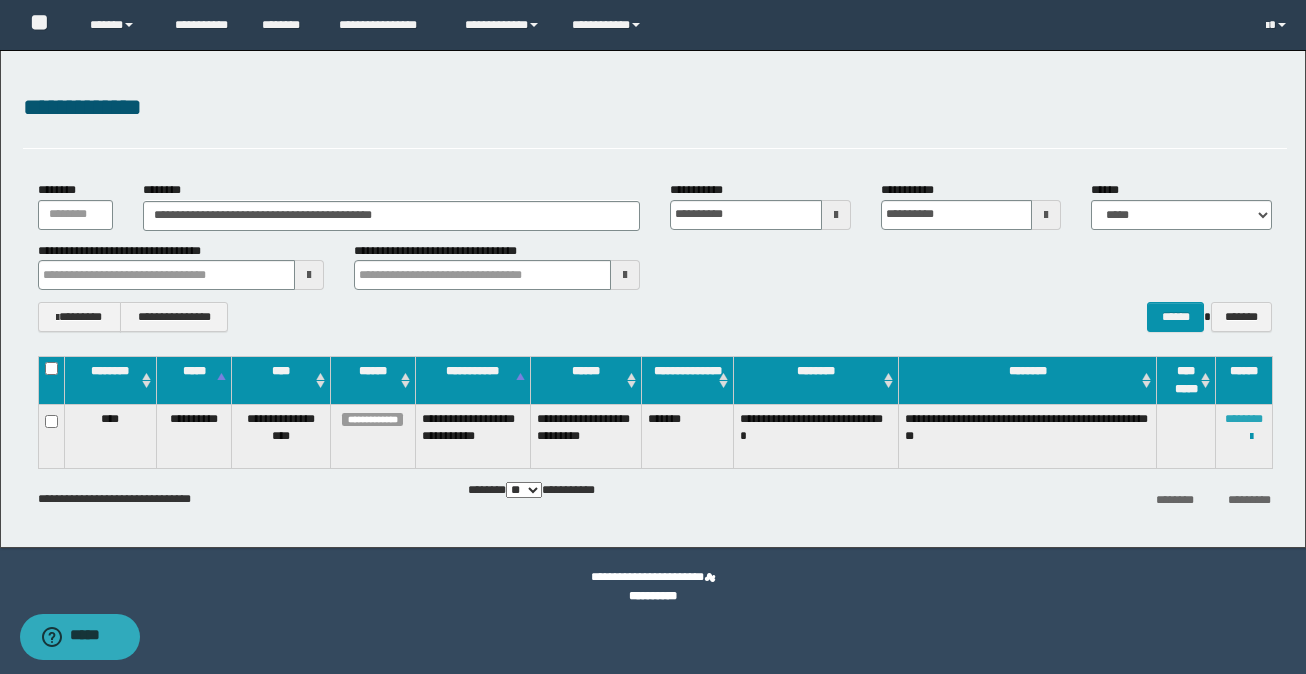 click on "********" at bounding box center (1244, 419) 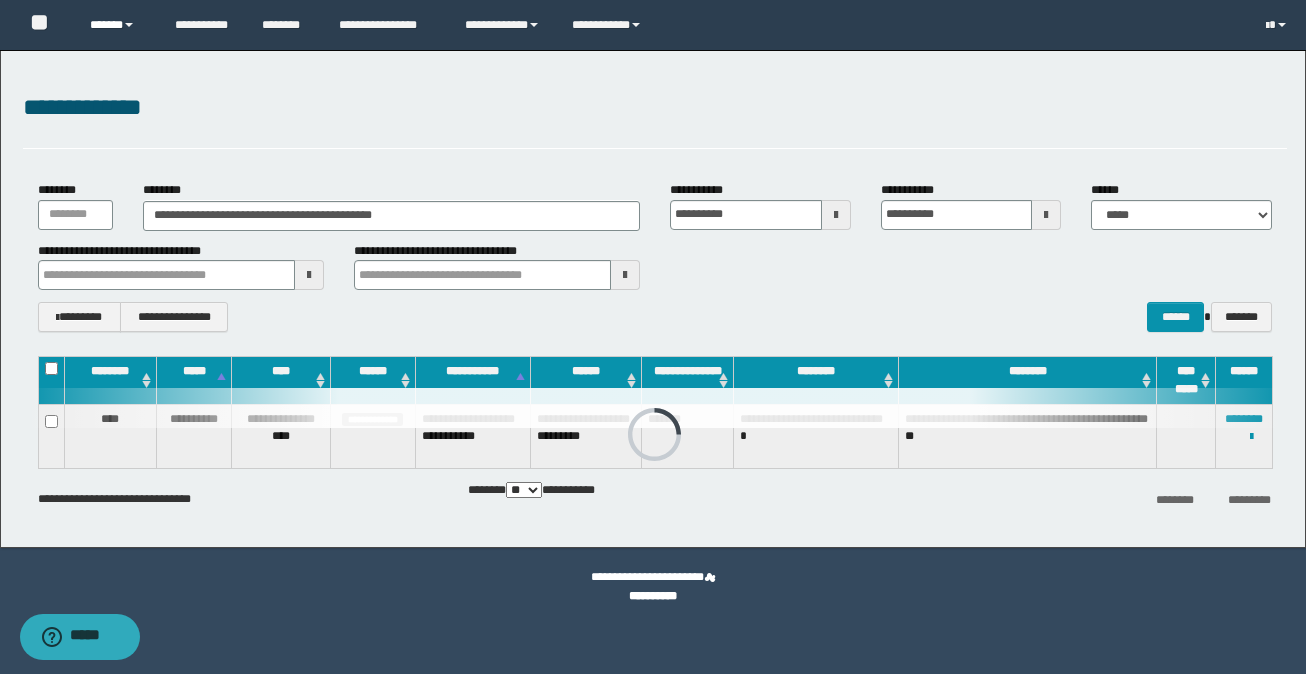 click on "******" at bounding box center (117, 25) 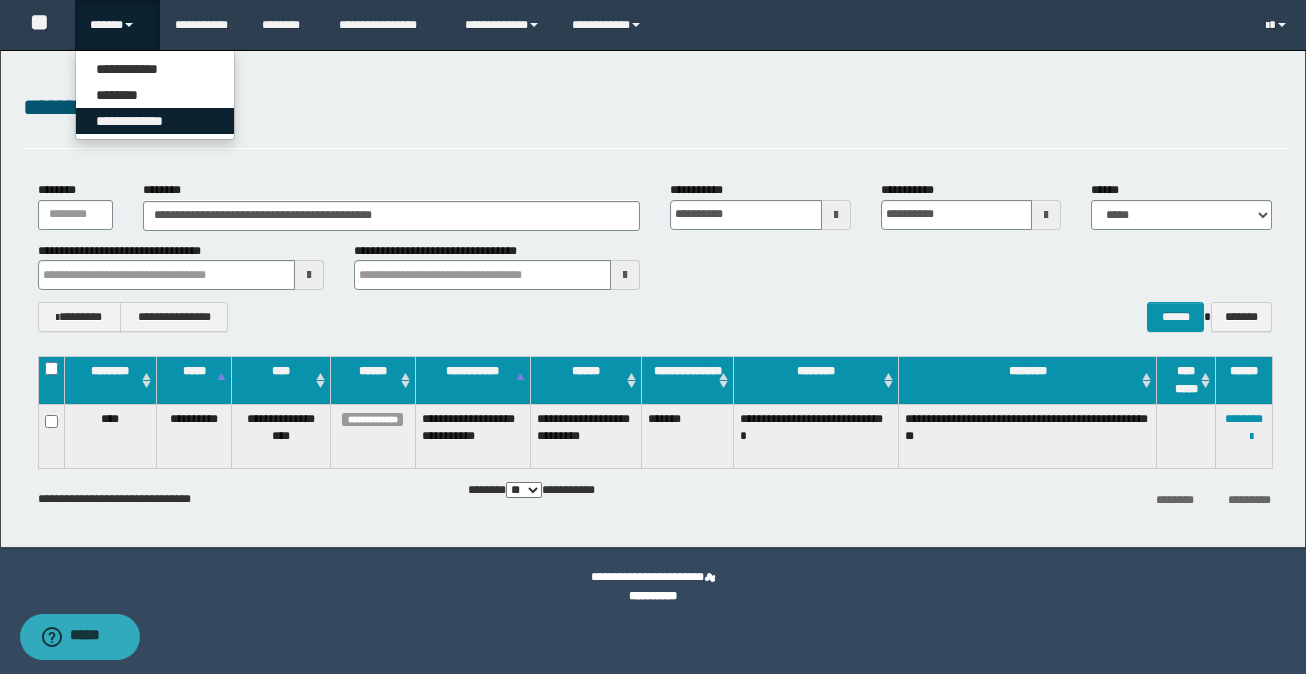 click on "**********" at bounding box center [155, 121] 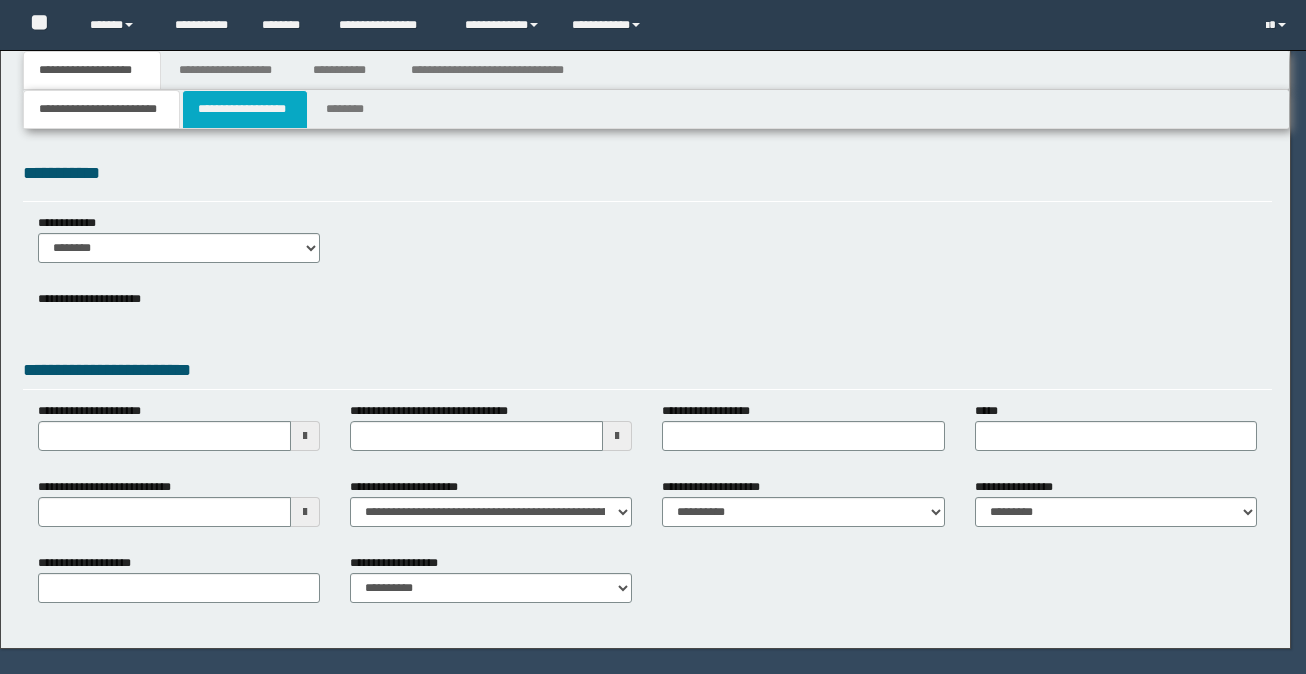 scroll, scrollTop: 0, scrollLeft: 0, axis: both 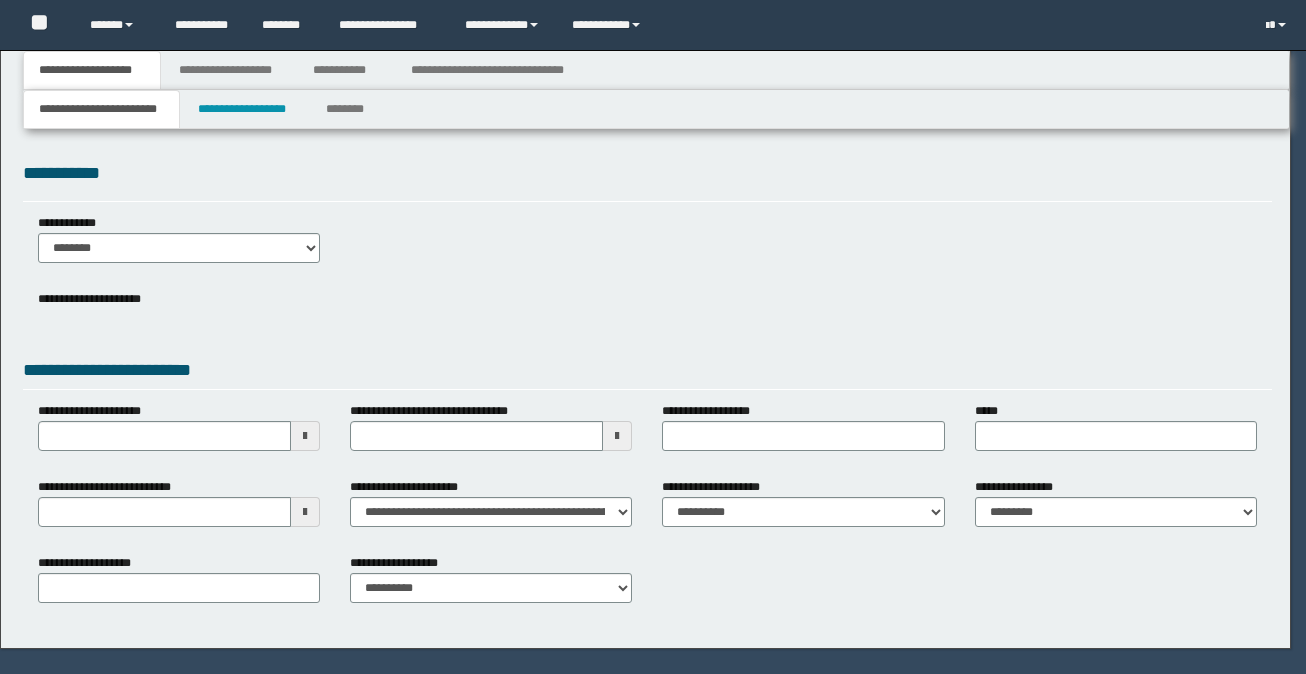 select on "*" 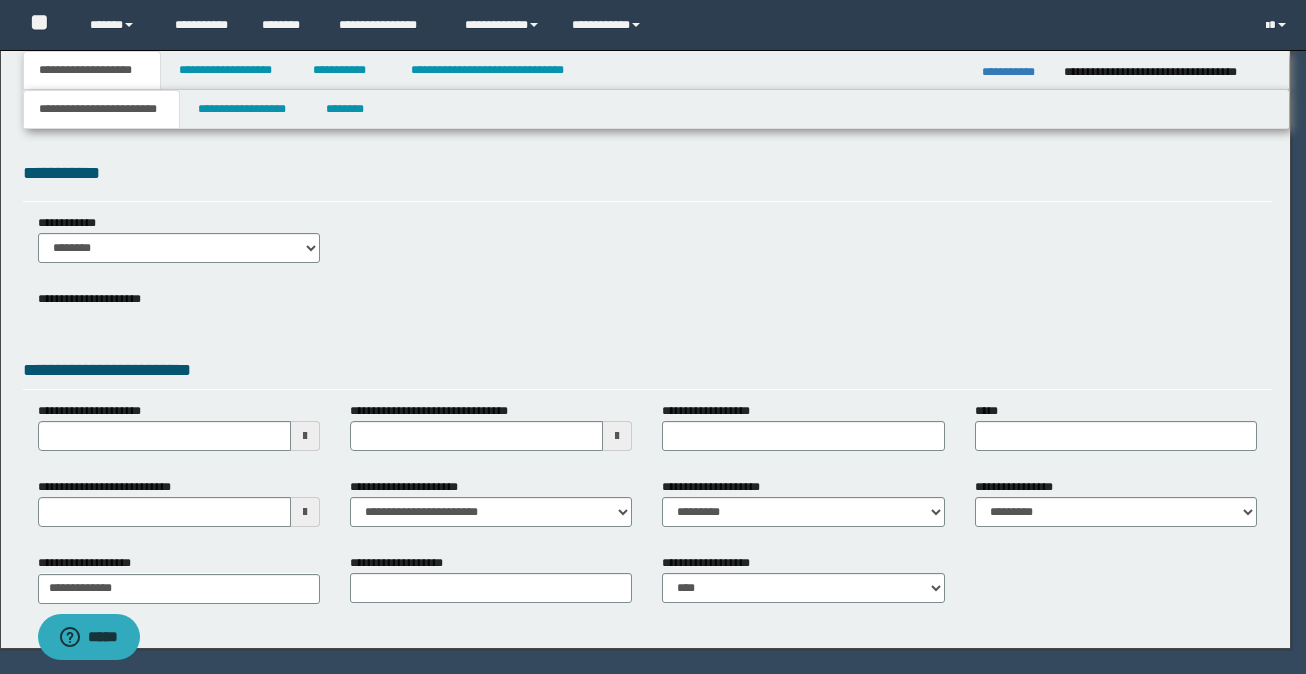 scroll, scrollTop: 0, scrollLeft: 0, axis: both 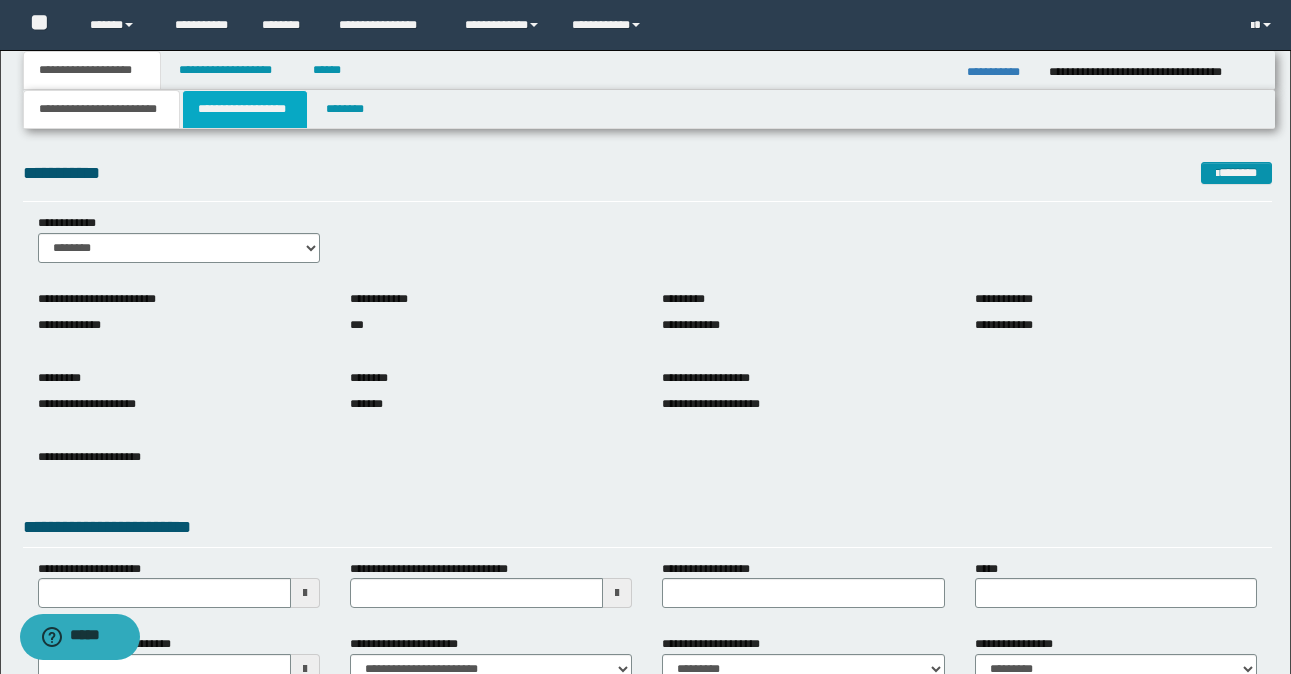 click on "**********" at bounding box center [245, 109] 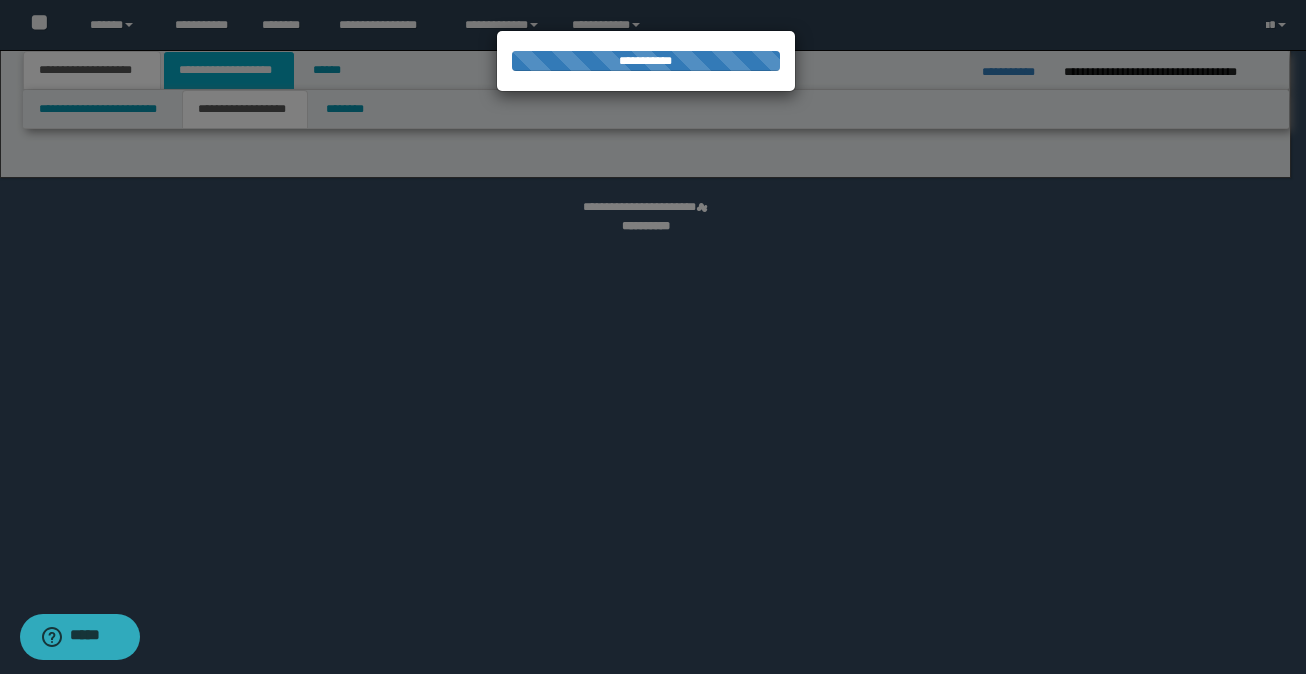 select on "*" 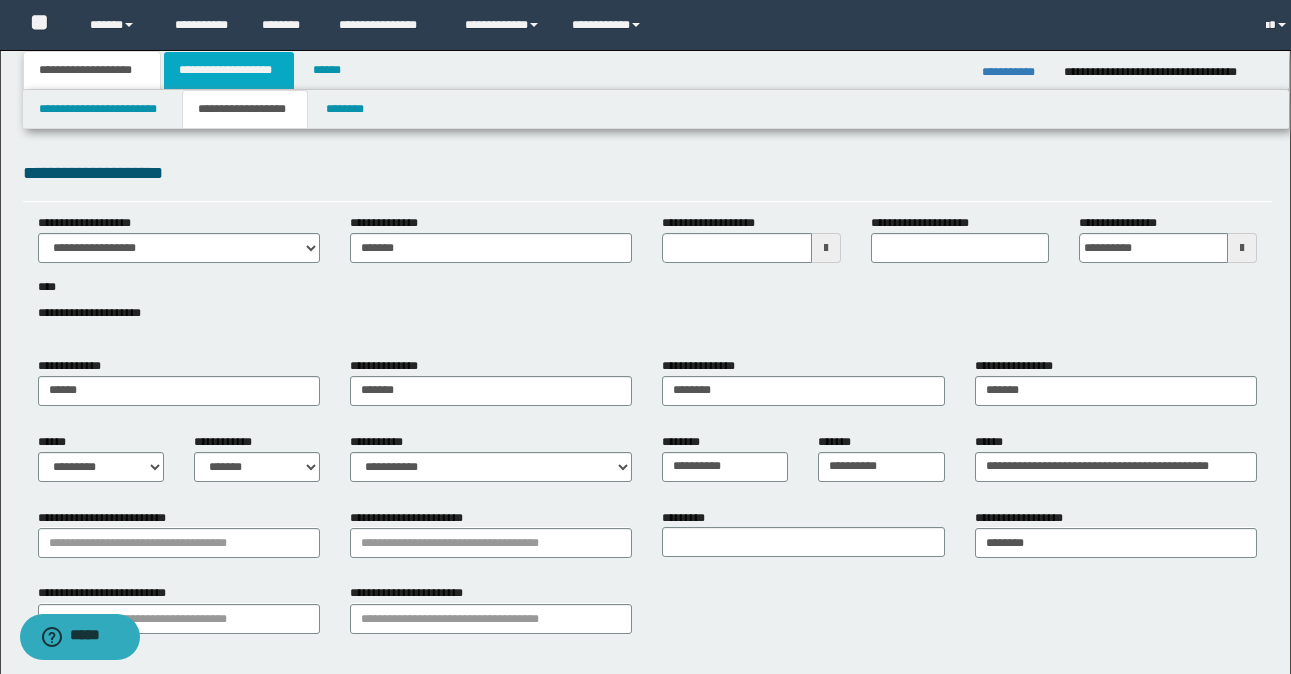 click on "**********" at bounding box center (229, 70) 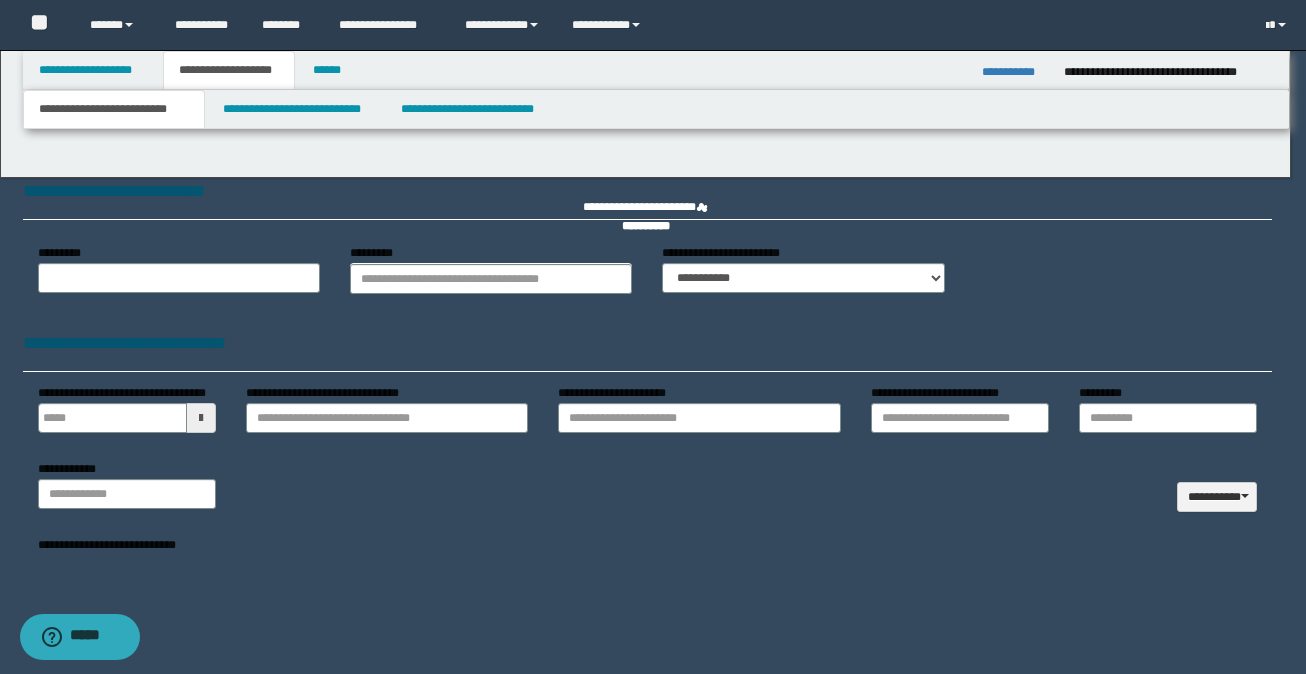 select on "*" 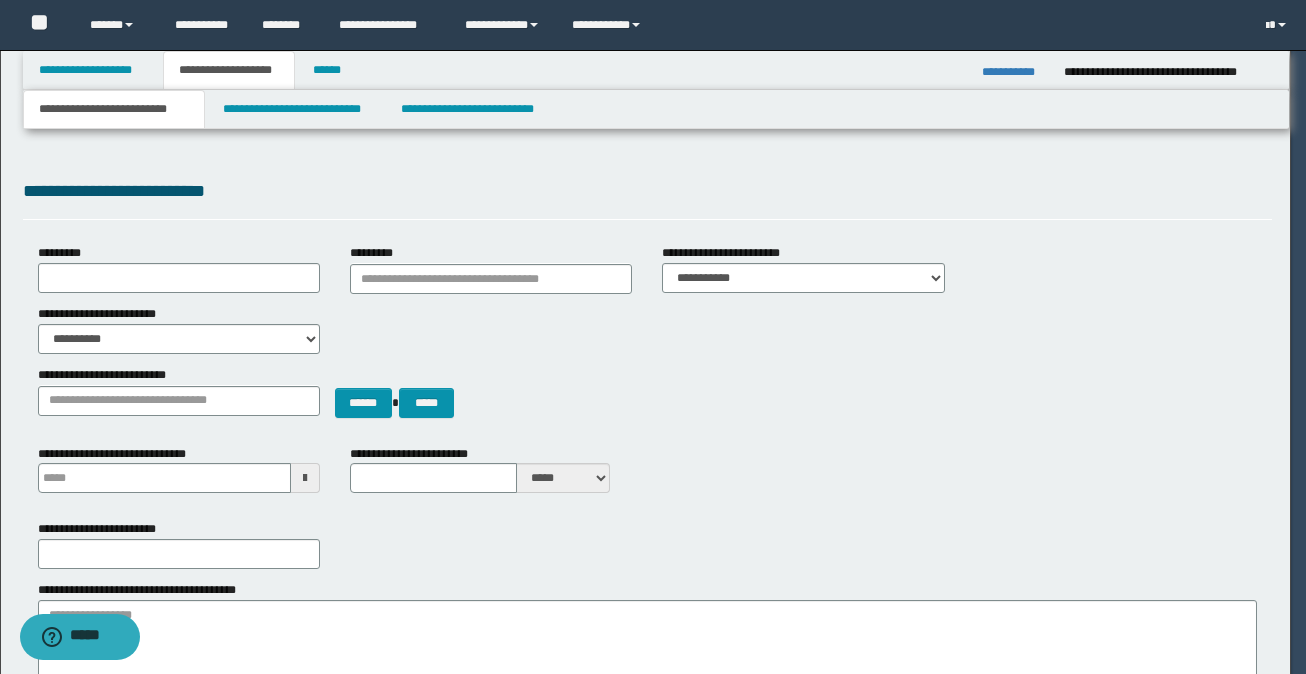 type 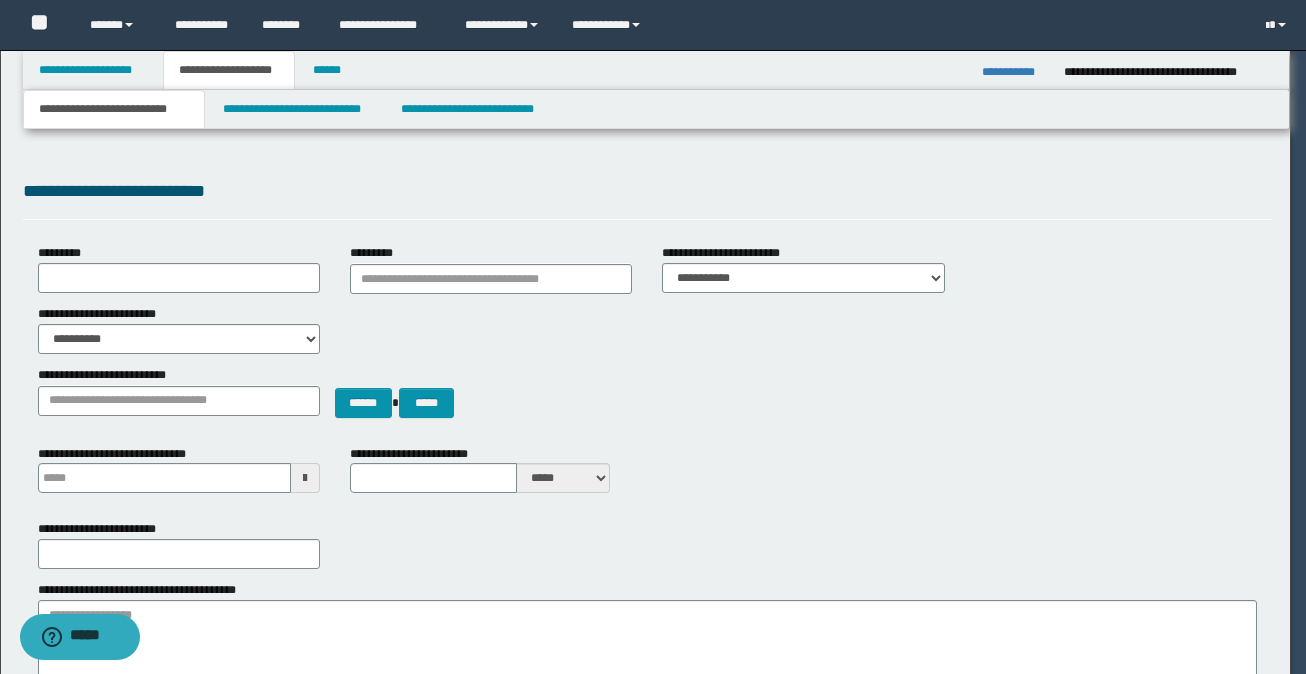 scroll, scrollTop: 0, scrollLeft: 0, axis: both 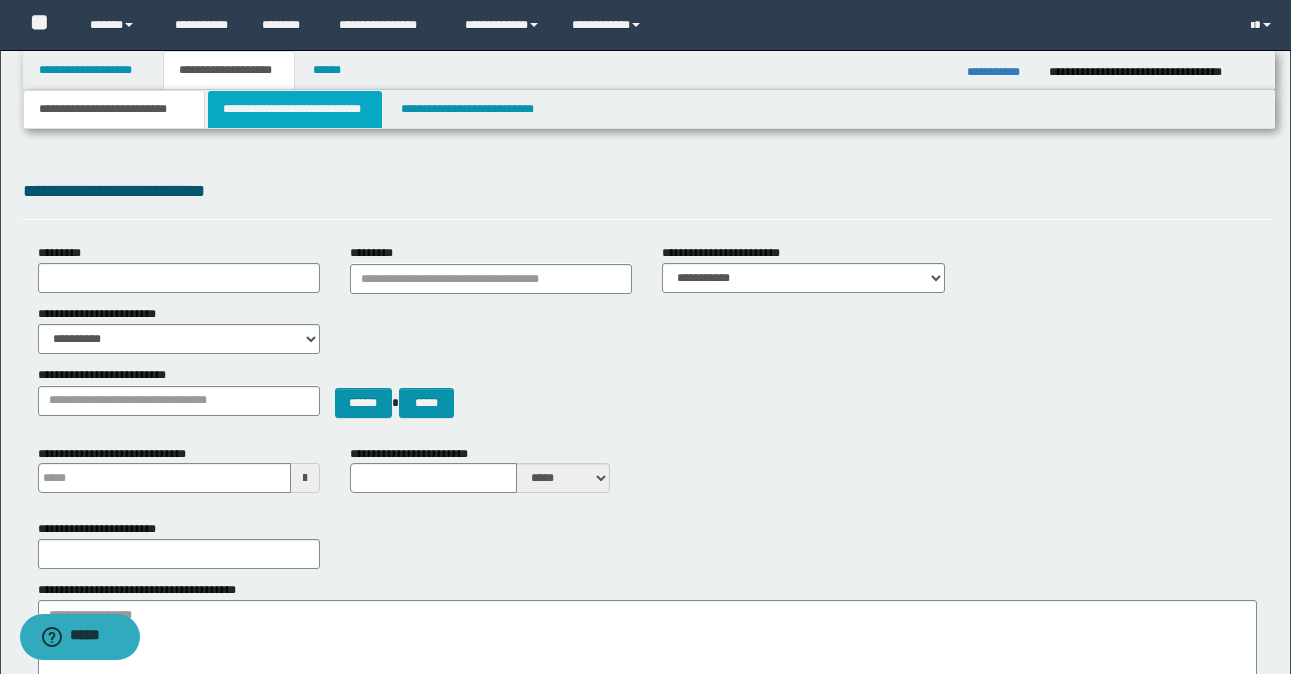 click on "**********" at bounding box center (295, 109) 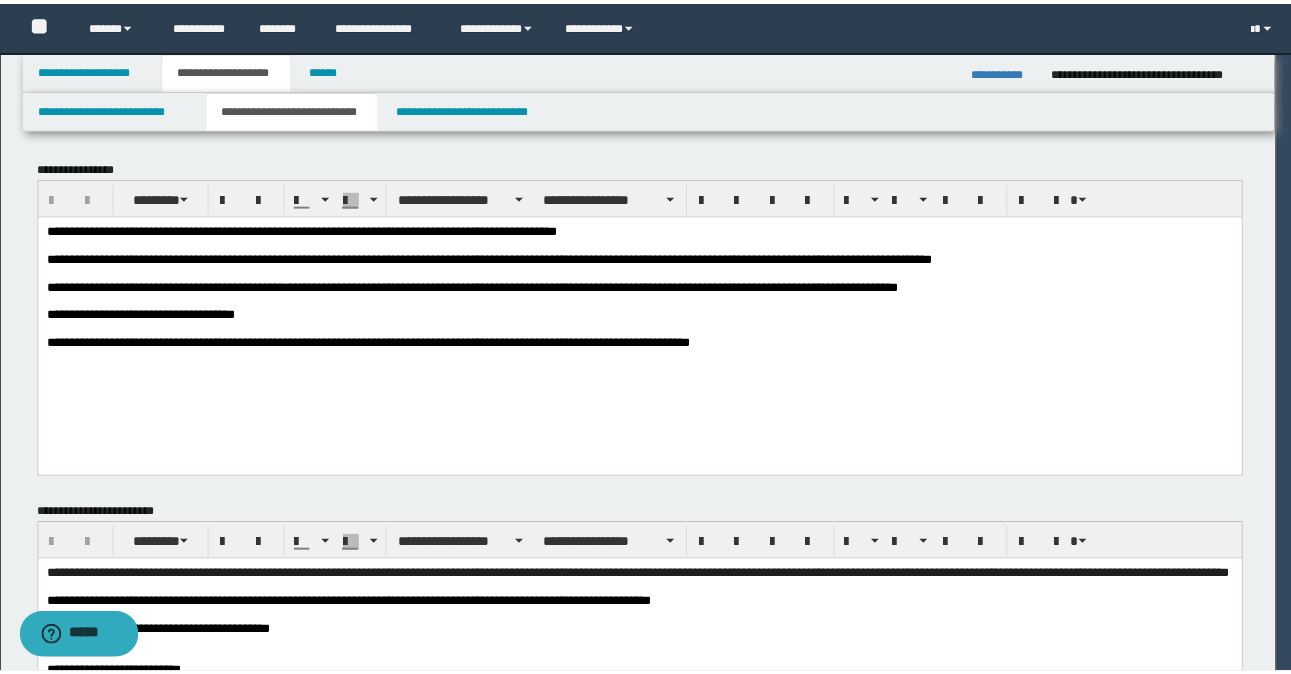 scroll, scrollTop: 0, scrollLeft: 0, axis: both 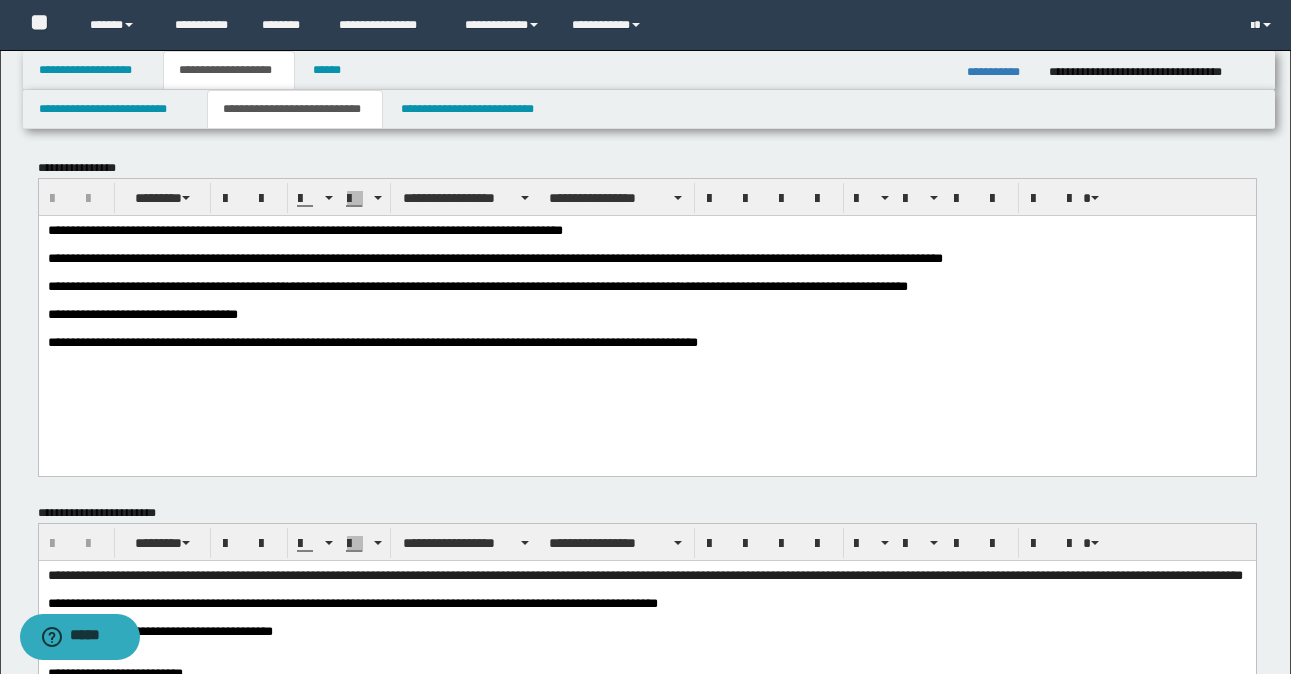 click on "**********" at bounding box center (1000, 72) 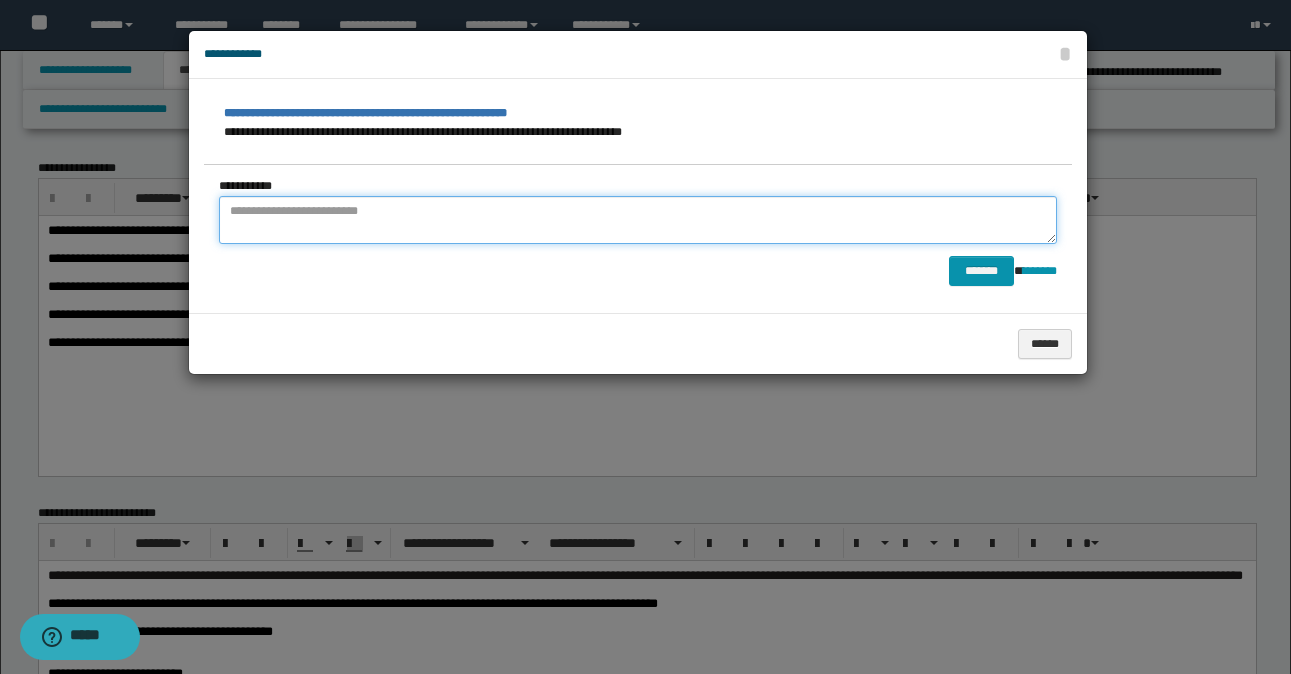 click at bounding box center [638, 220] 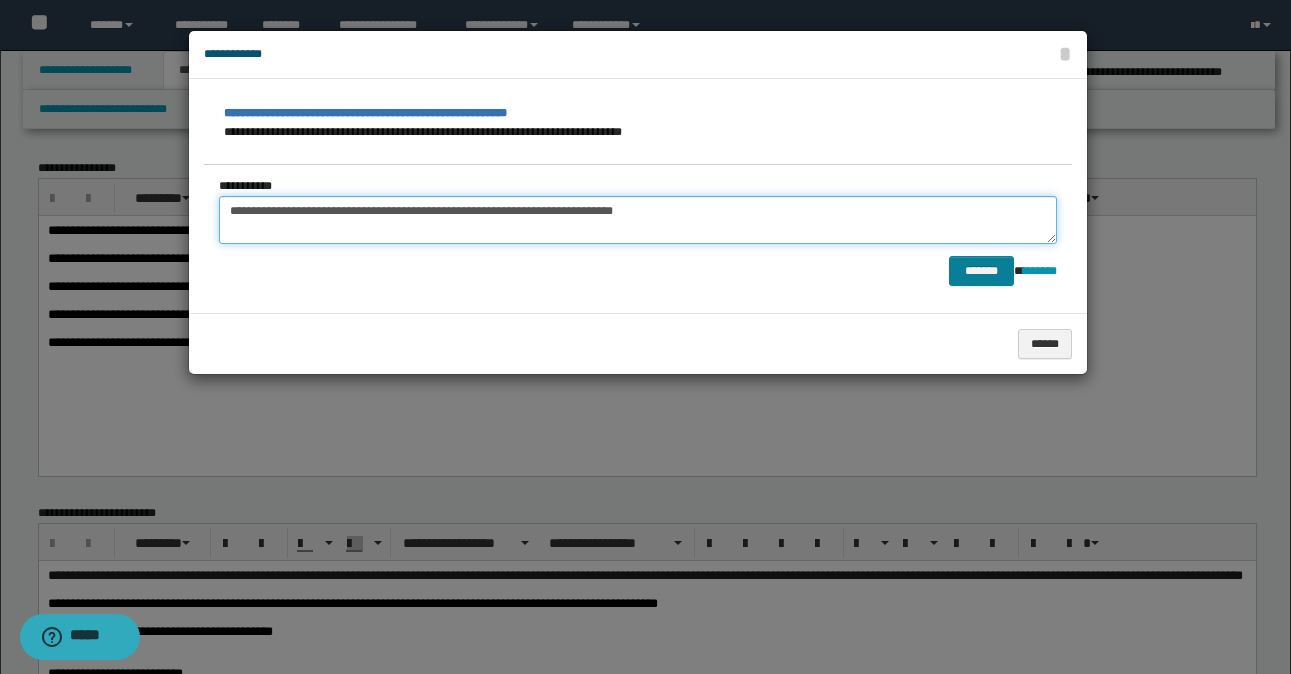 type on "**********" 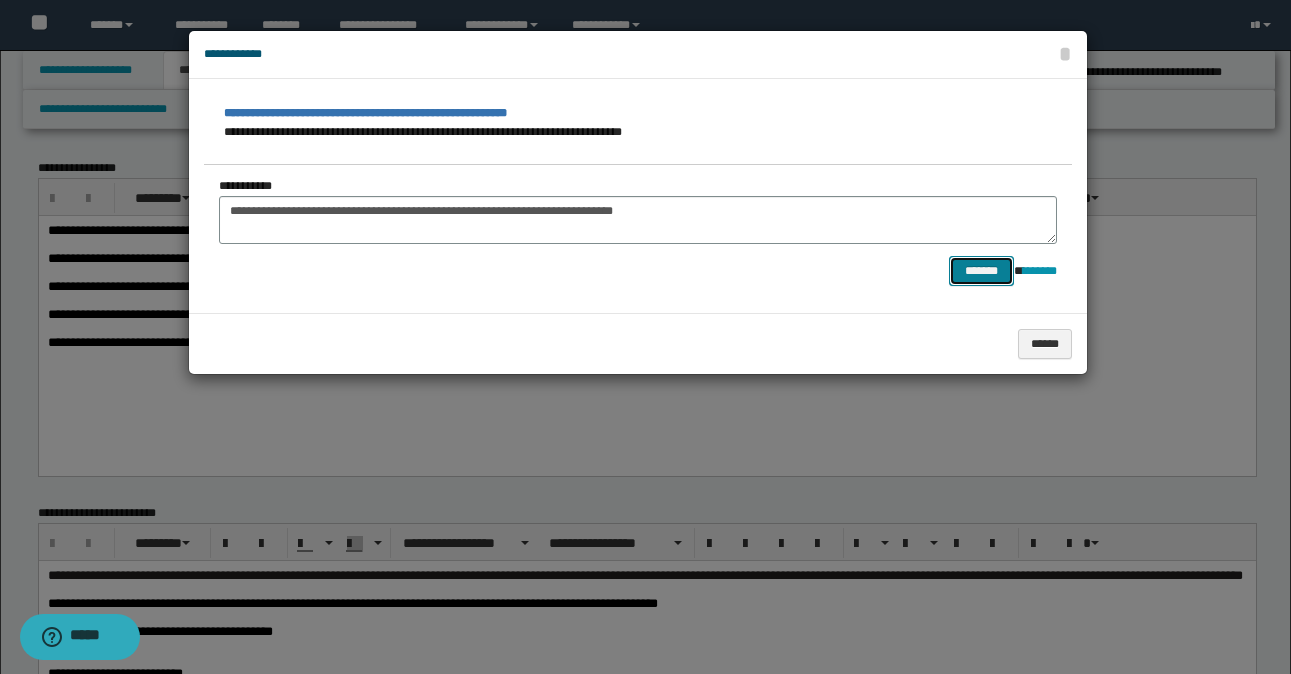 click on "*******" at bounding box center [981, 271] 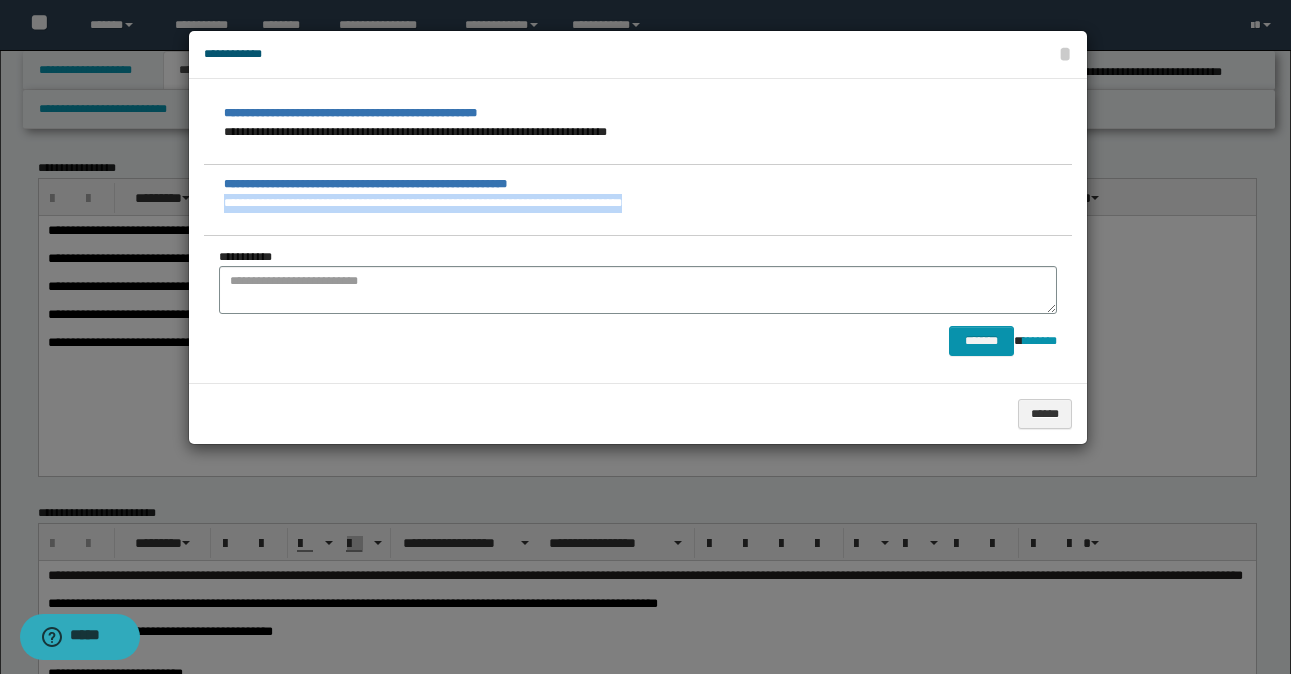 drag, startPoint x: 639, startPoint y: 202, endPoint x: 203, endPoint y: 200, distance: 436.00458 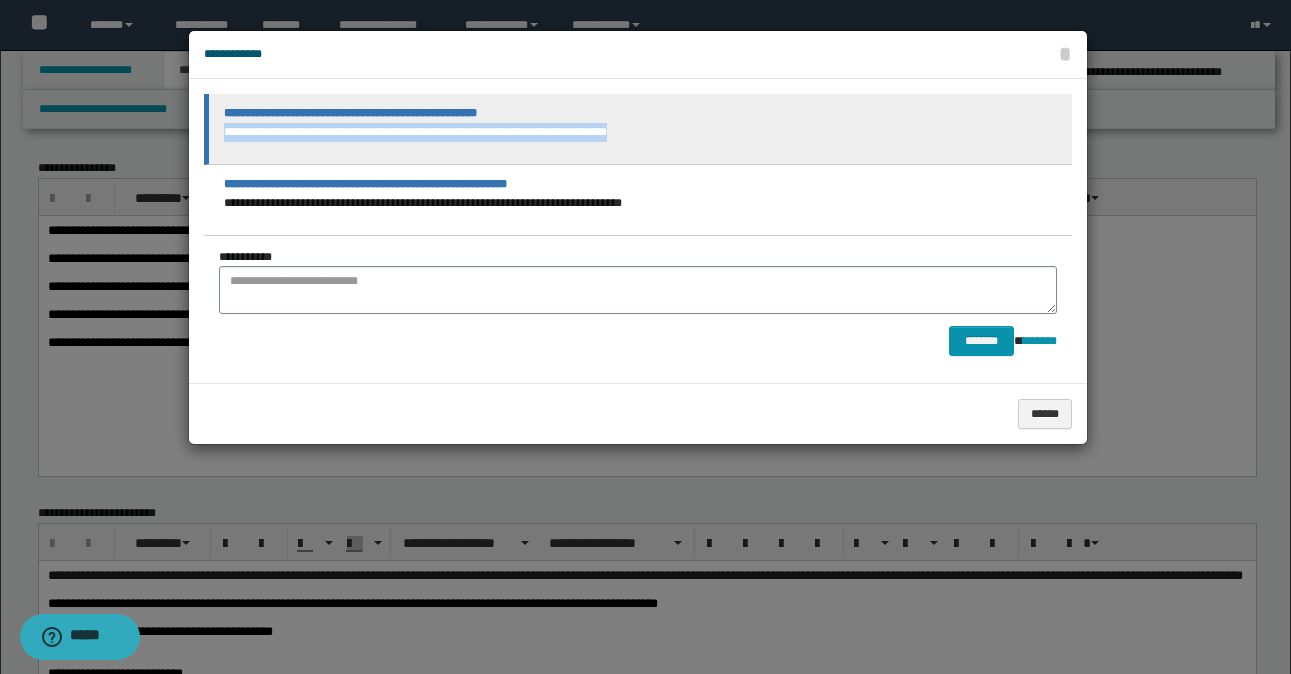 drag, startPoint x: 629, startPoint y: 134, endPoint x: 221, endPoint y: 134, distance: 408 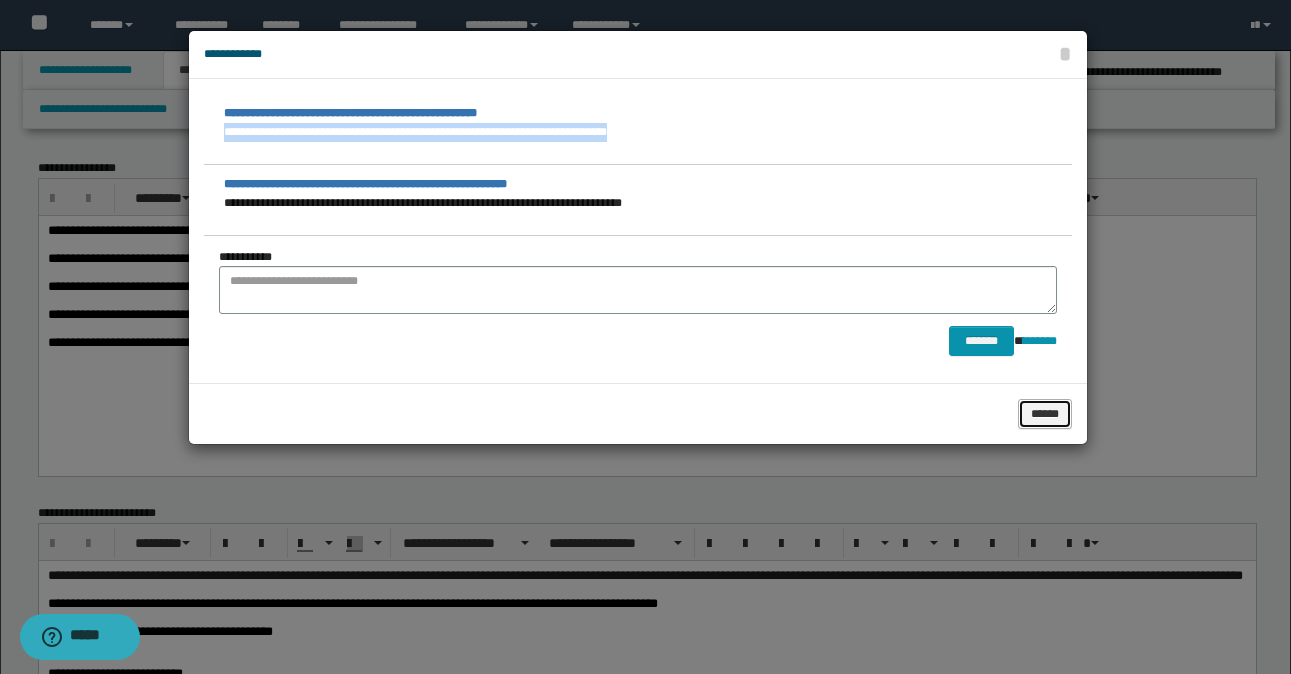 click on "******" at bounding box center (1045, 414) 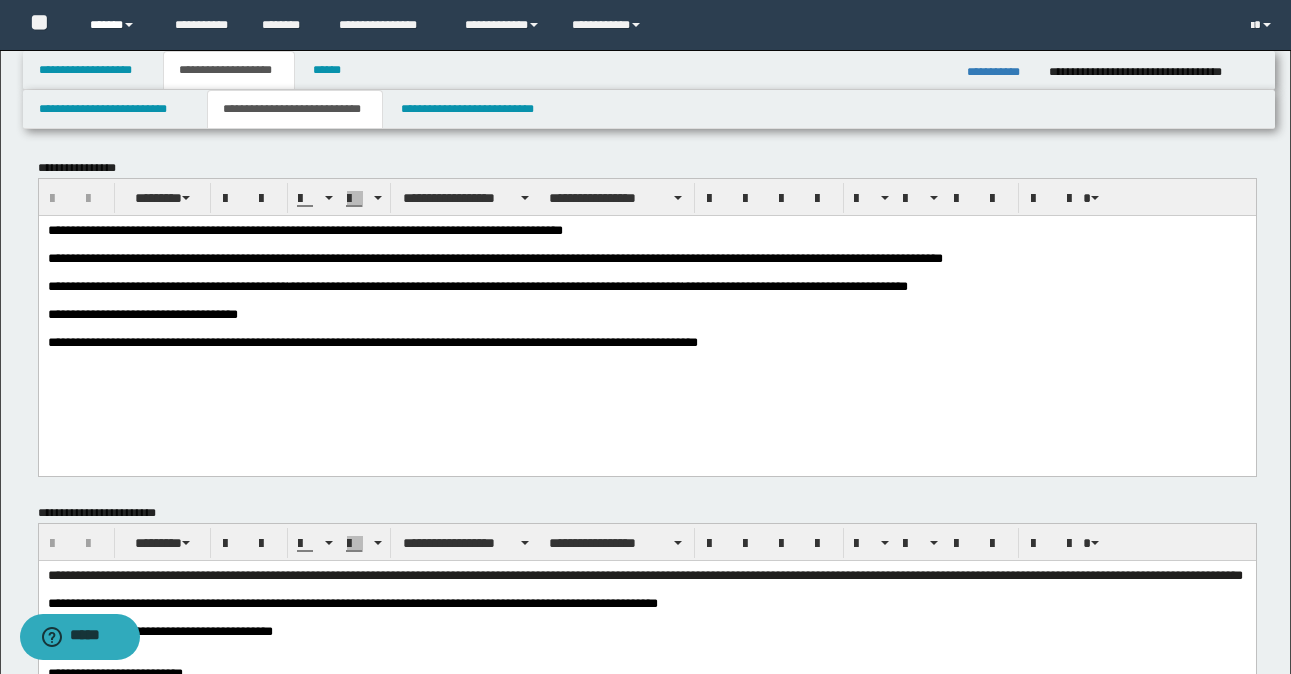 click on "******" at bounding box center (117, 25) 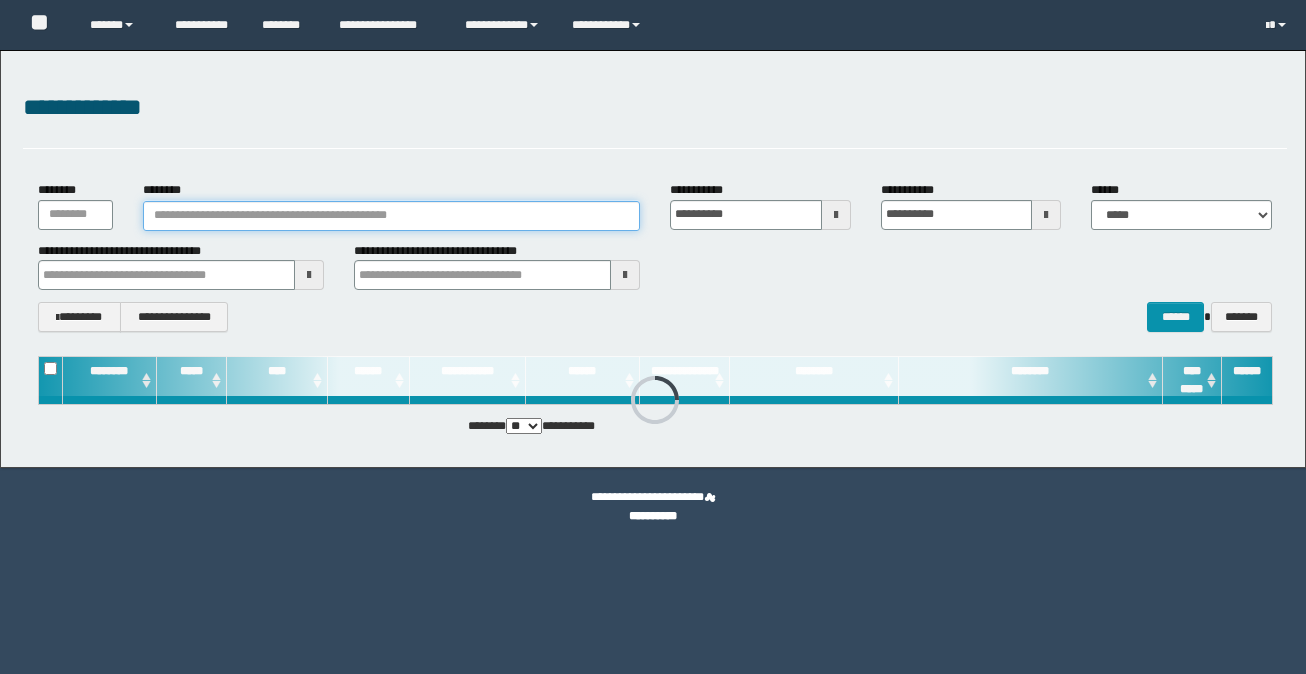 scroll, scrollTop: 0, scrollLeft: 0, axis: both 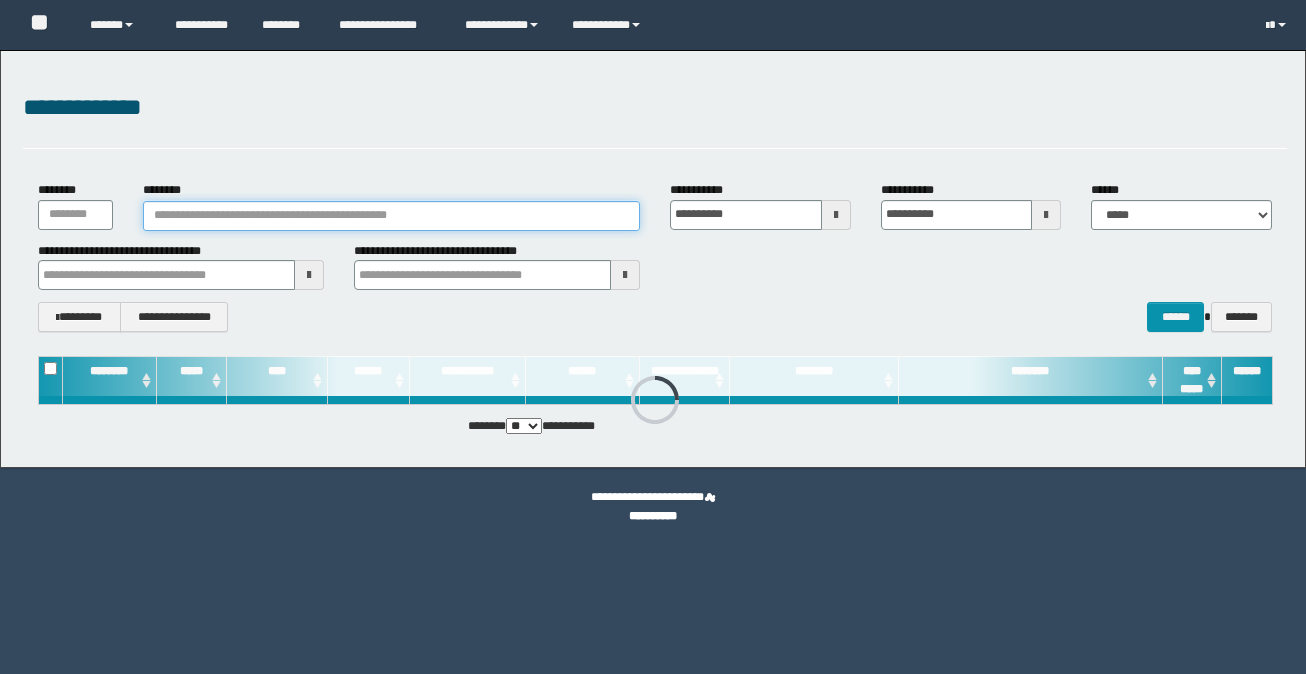 click on "********" at bounding box center (391, 216) 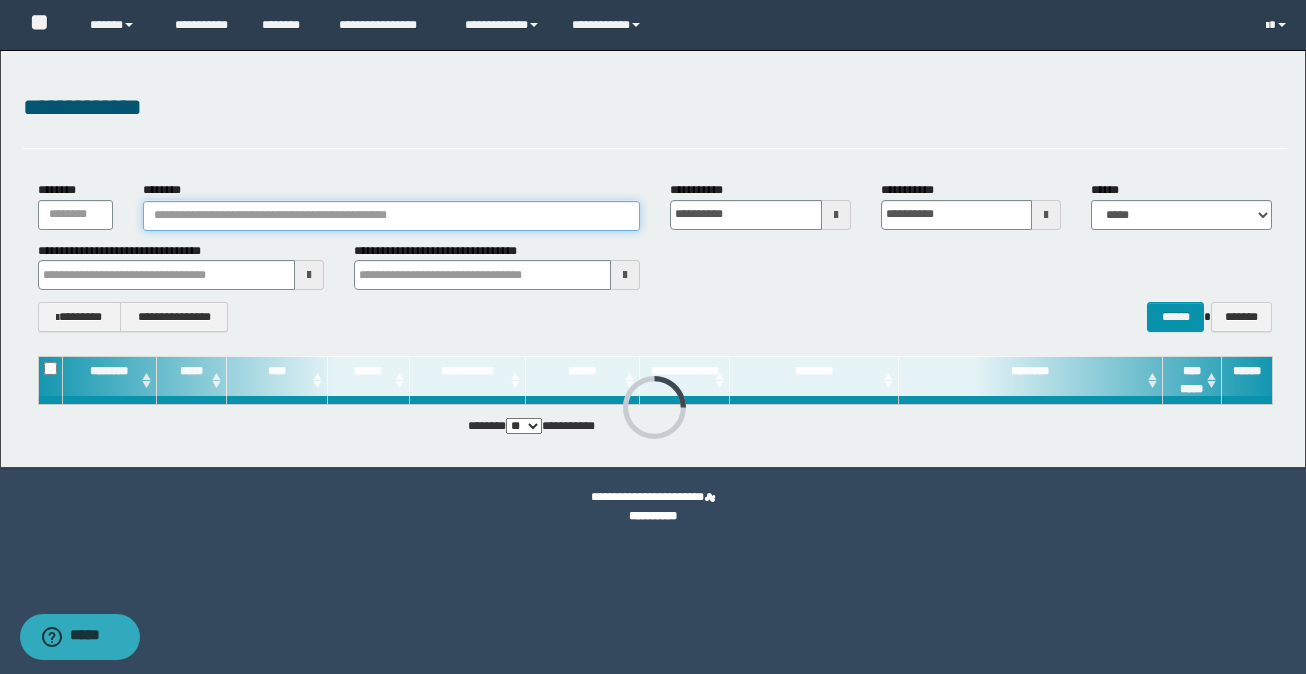 paste on "********" 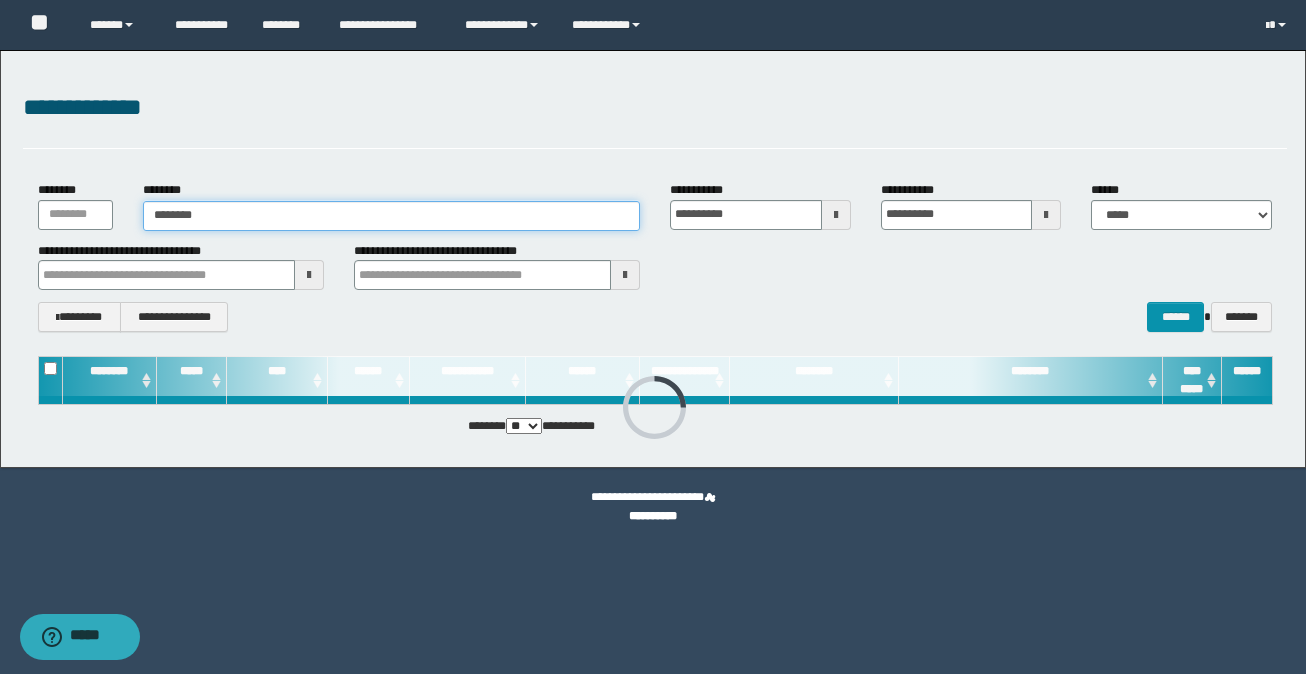 type on "********" 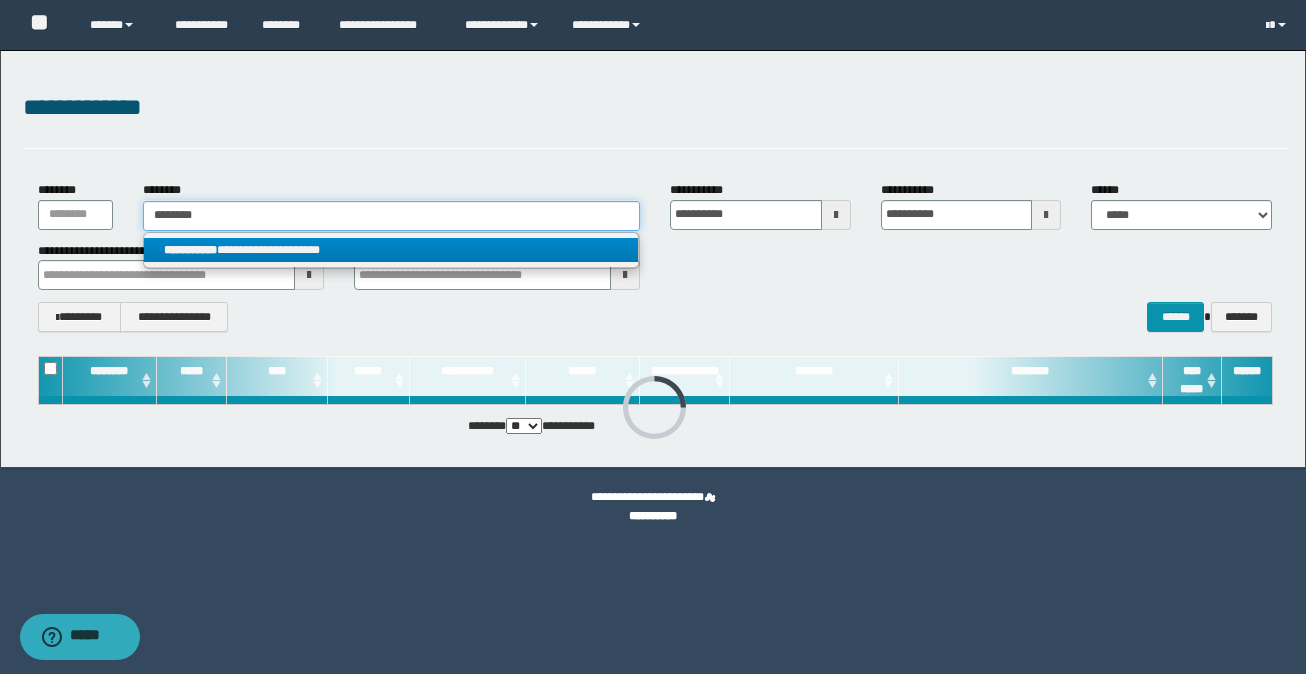 type on "********" 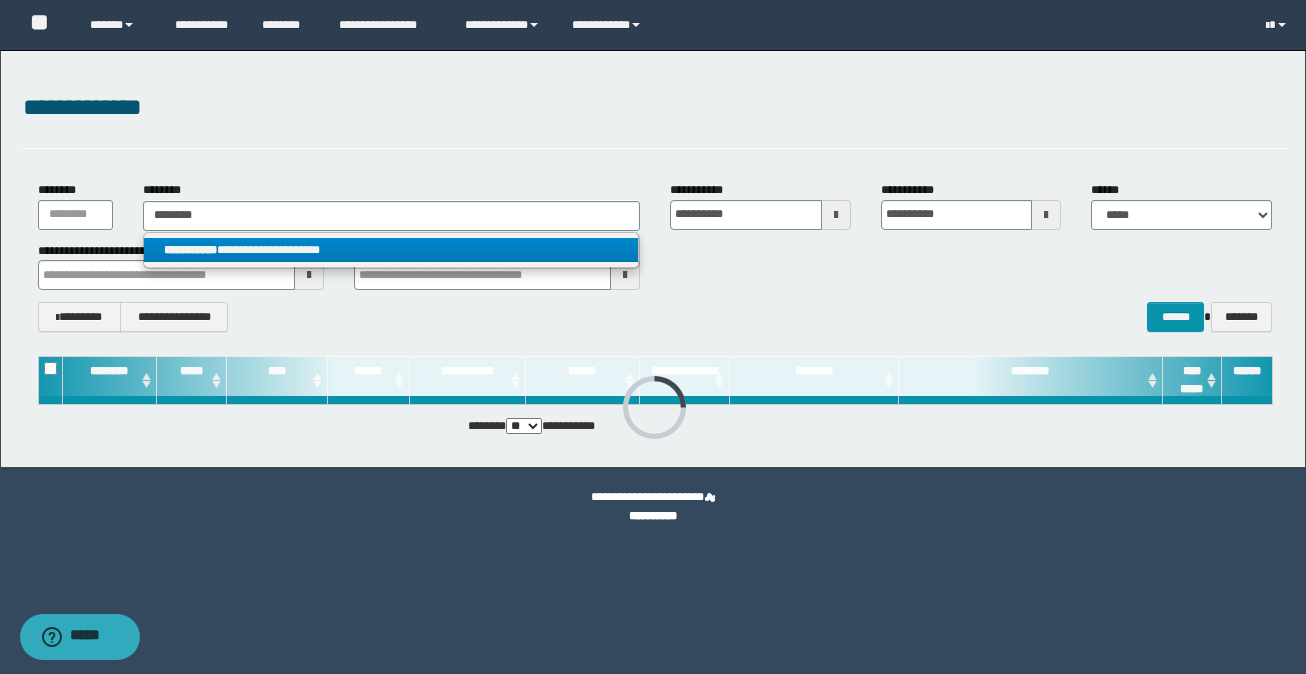 click on "**********" at bounding box center (391, 250) 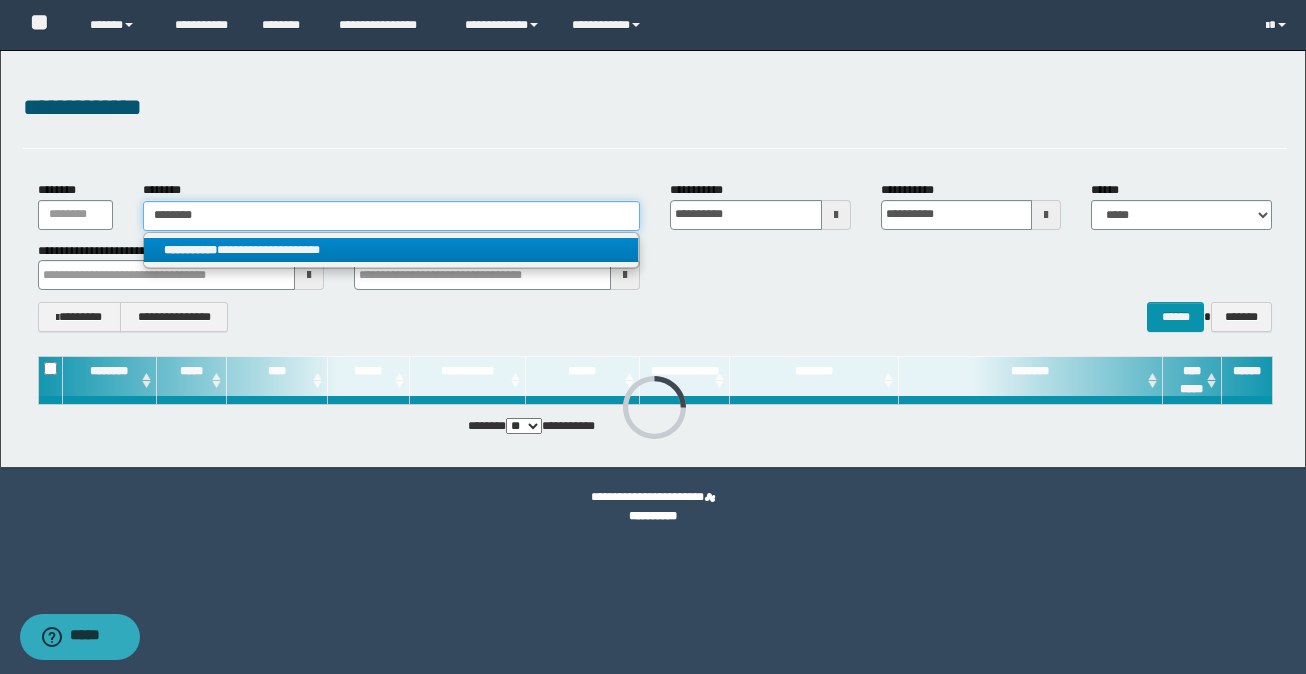 type 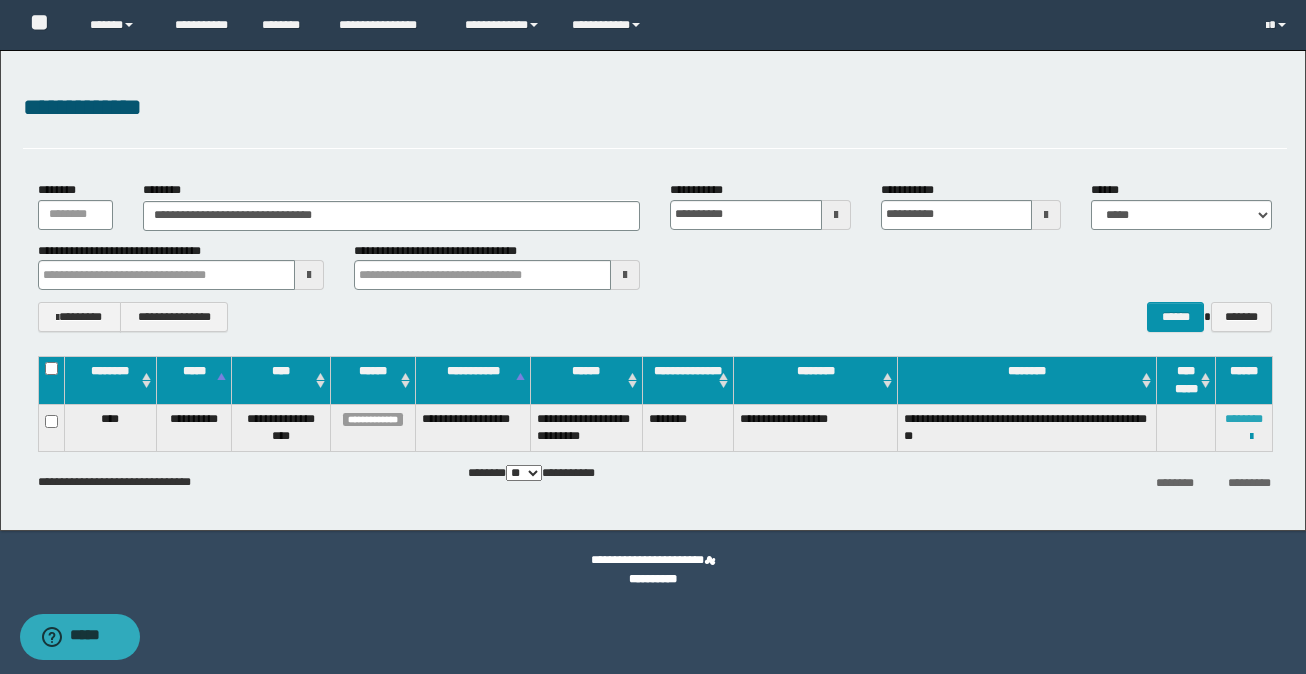 click on "********" at bounding box center (1244, 419) 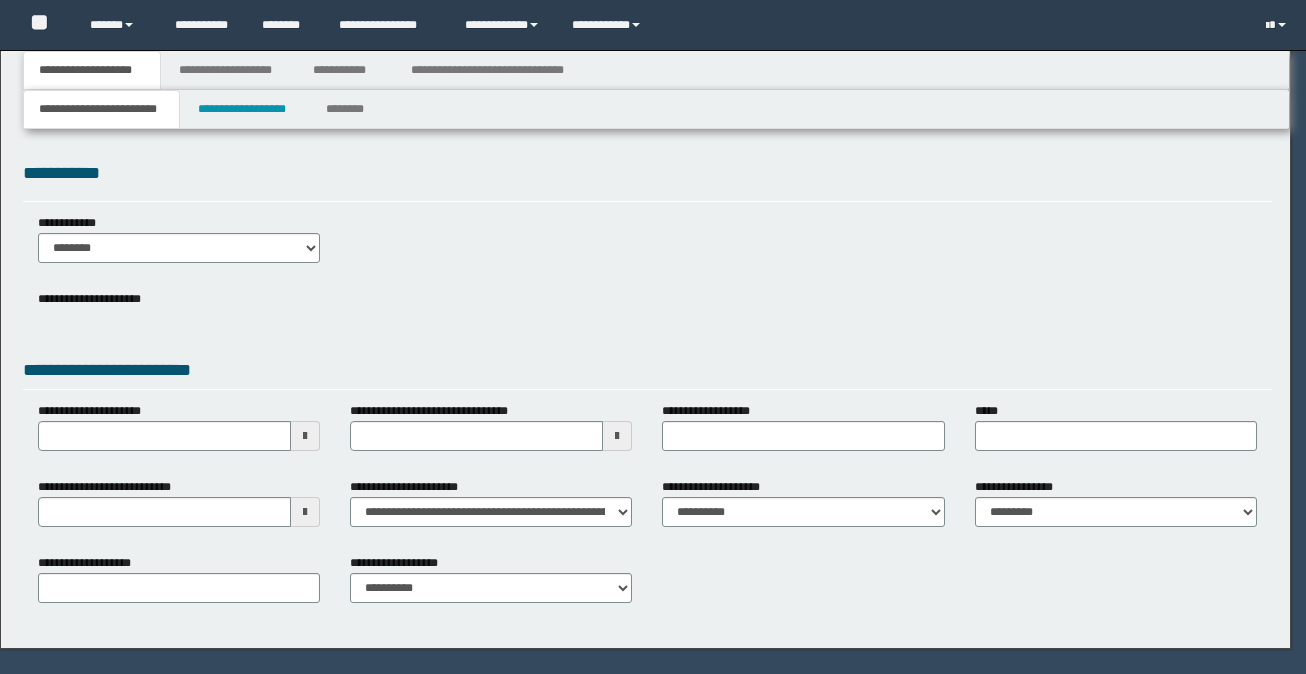 scroll, scrollTop: 0, scrollLeft: 0, axis: both 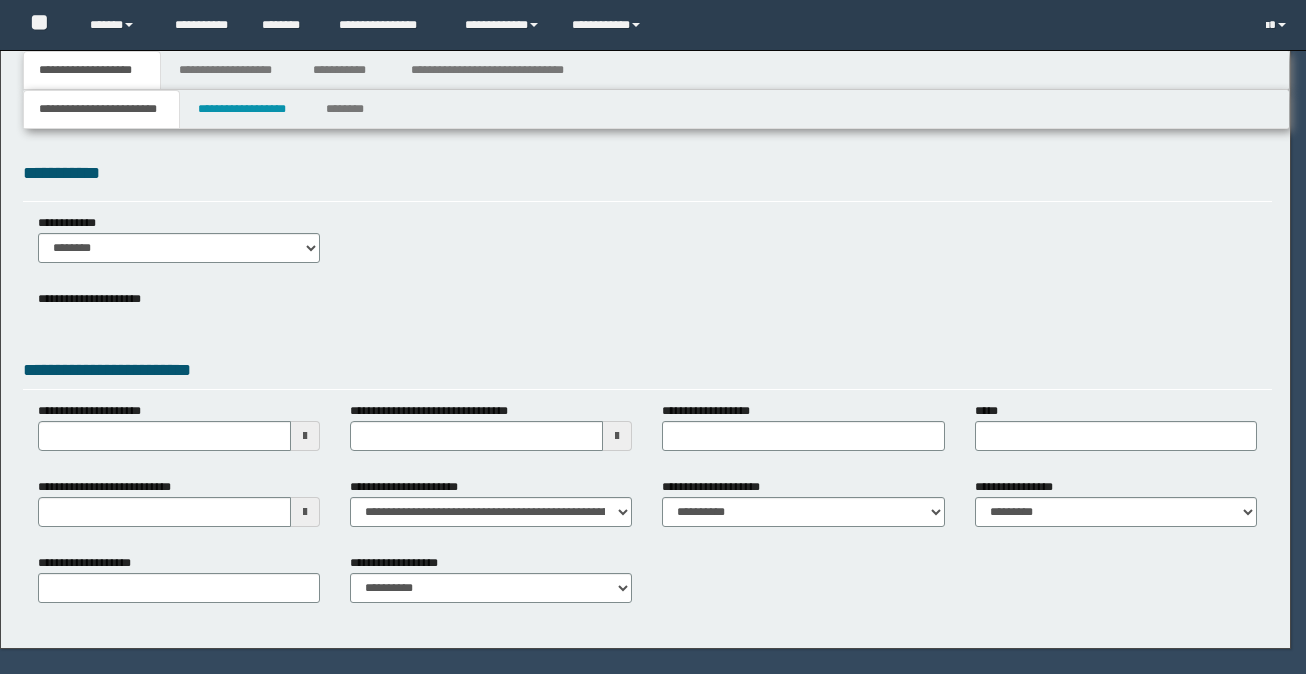 select on "*" 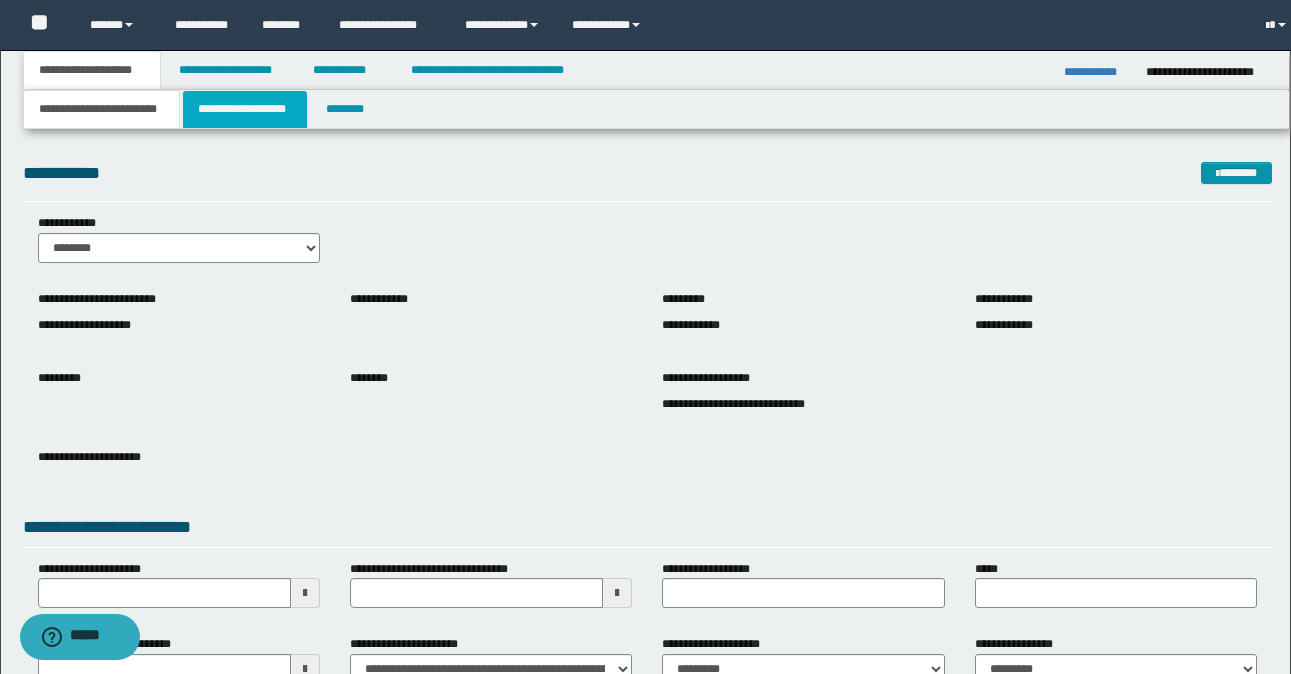 click on "**********" at bounding box center [245, 109] 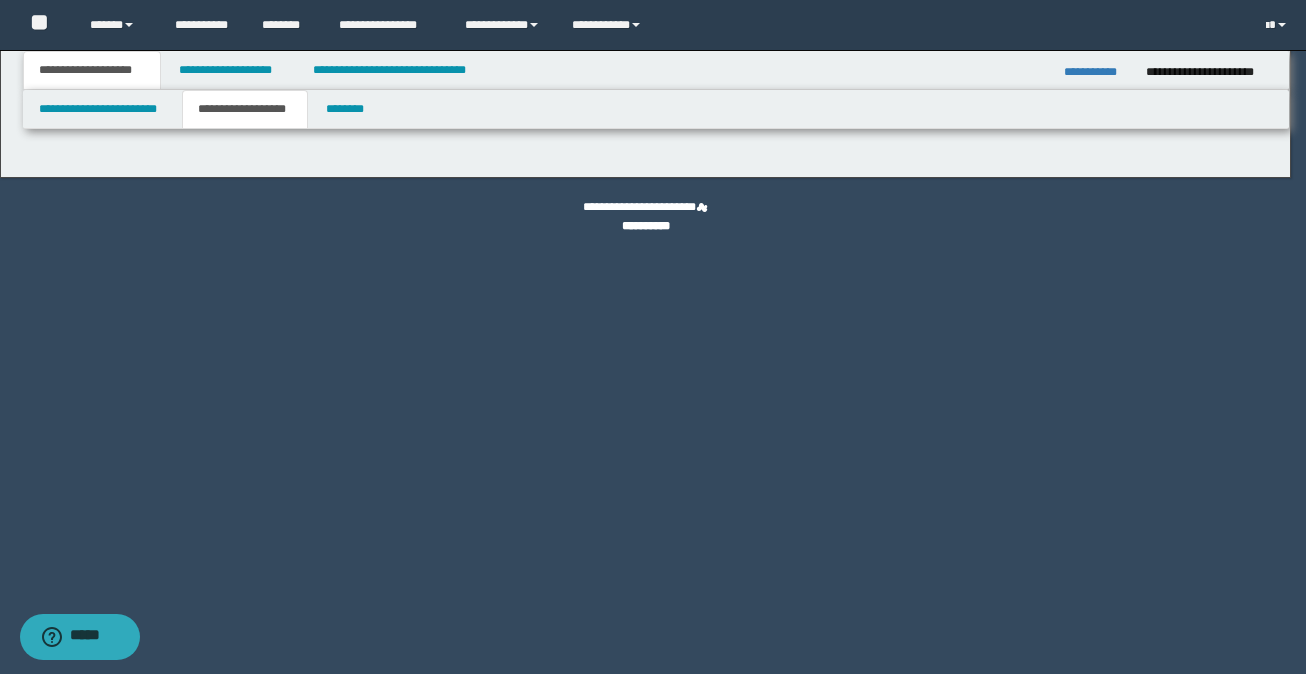 click on "**********" at bounding box center (653, 337) 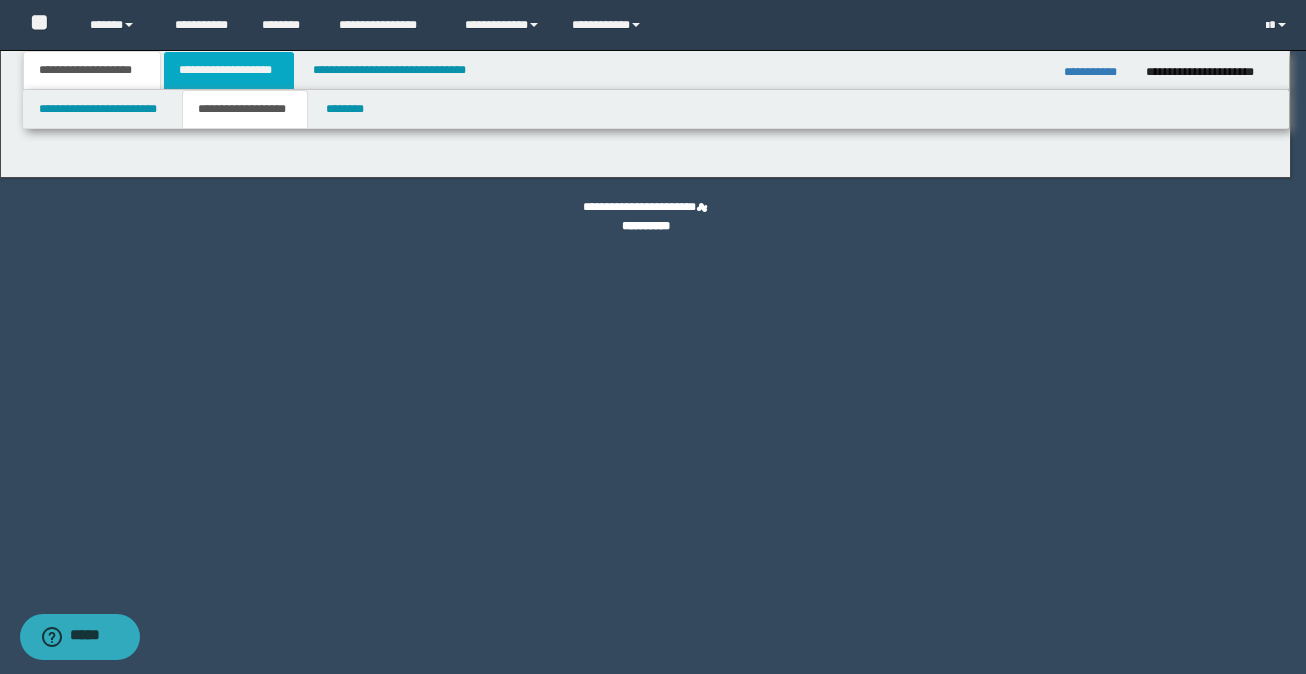 type on "********" 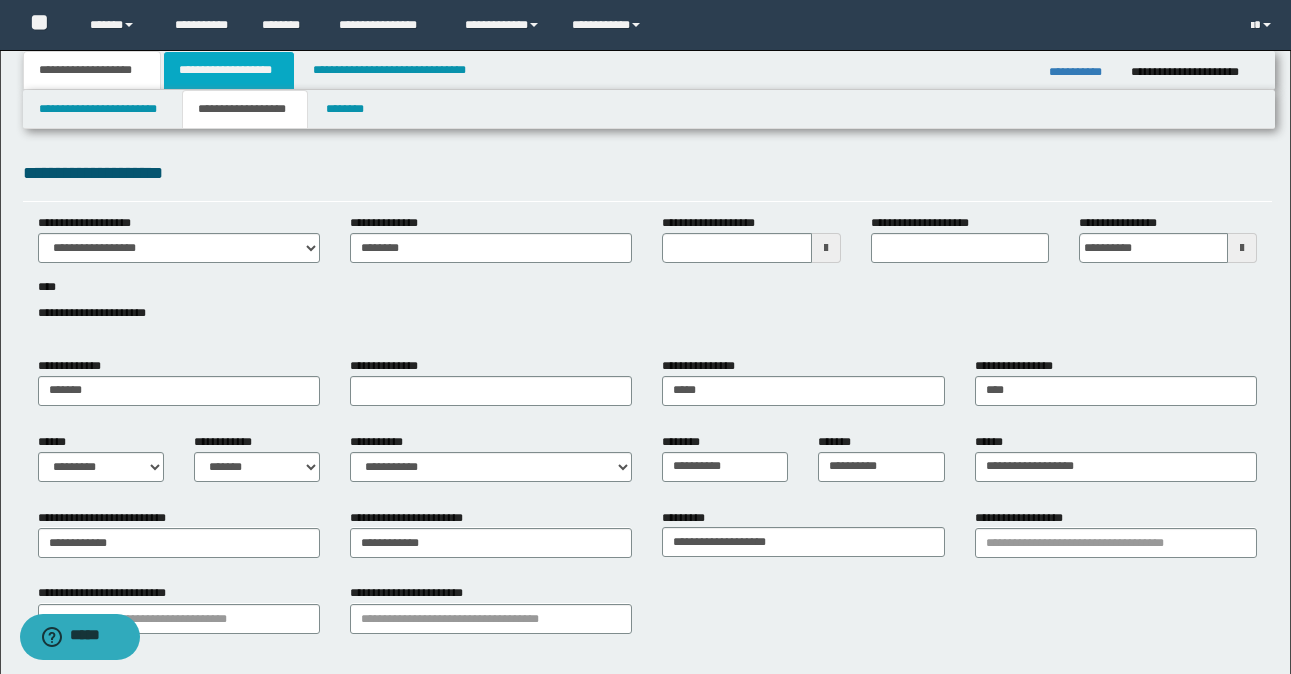 click on "**********" at bounding box center (229, 70) 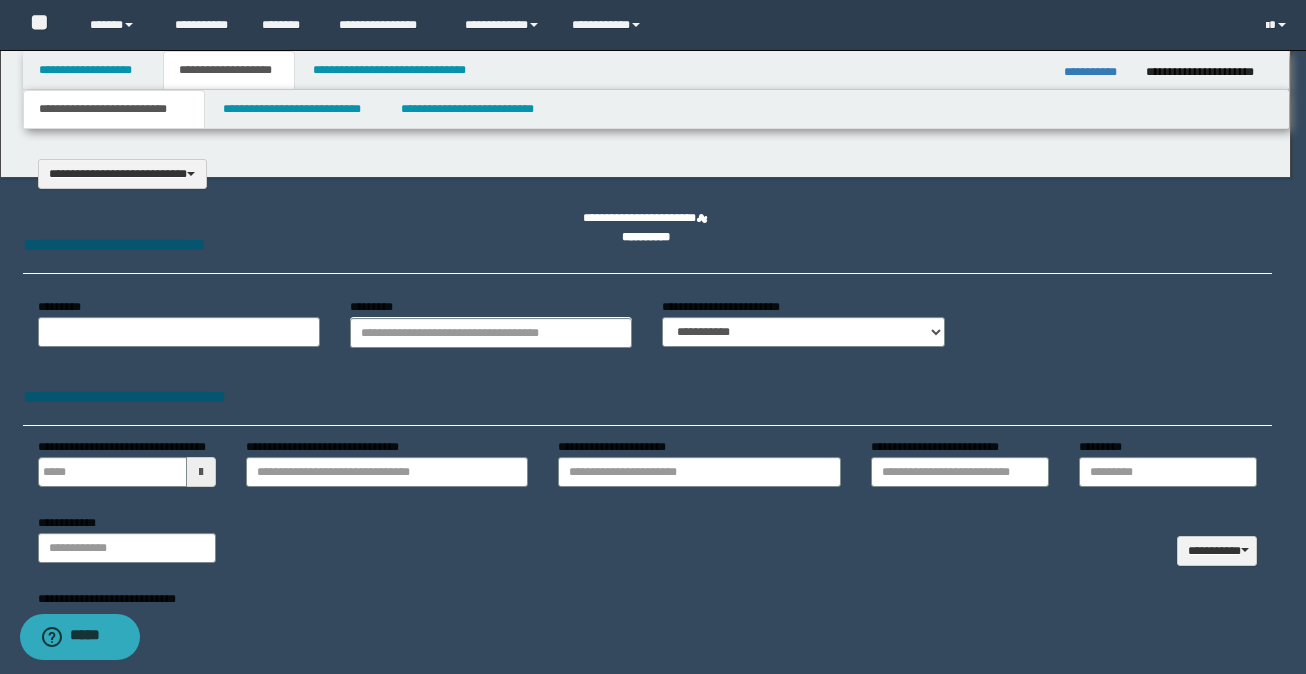 select on "*" 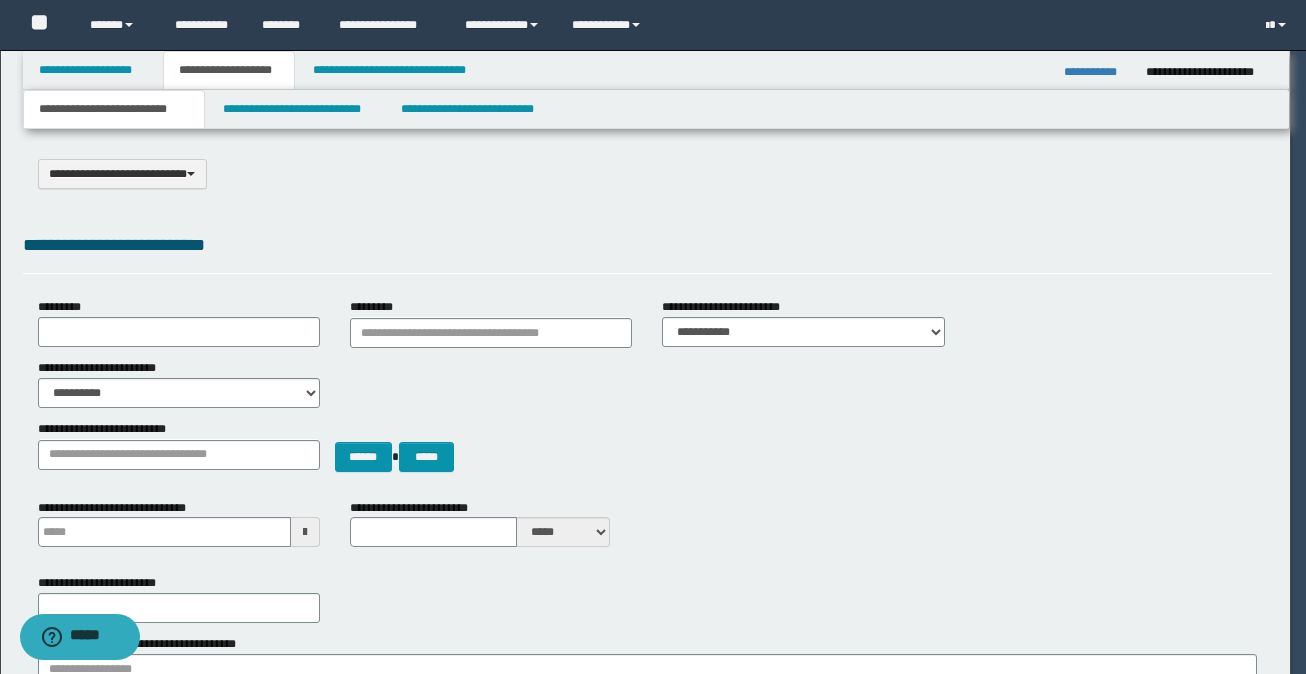 scroll, scrollTop: 0, scrollLeft: 0, axis: both 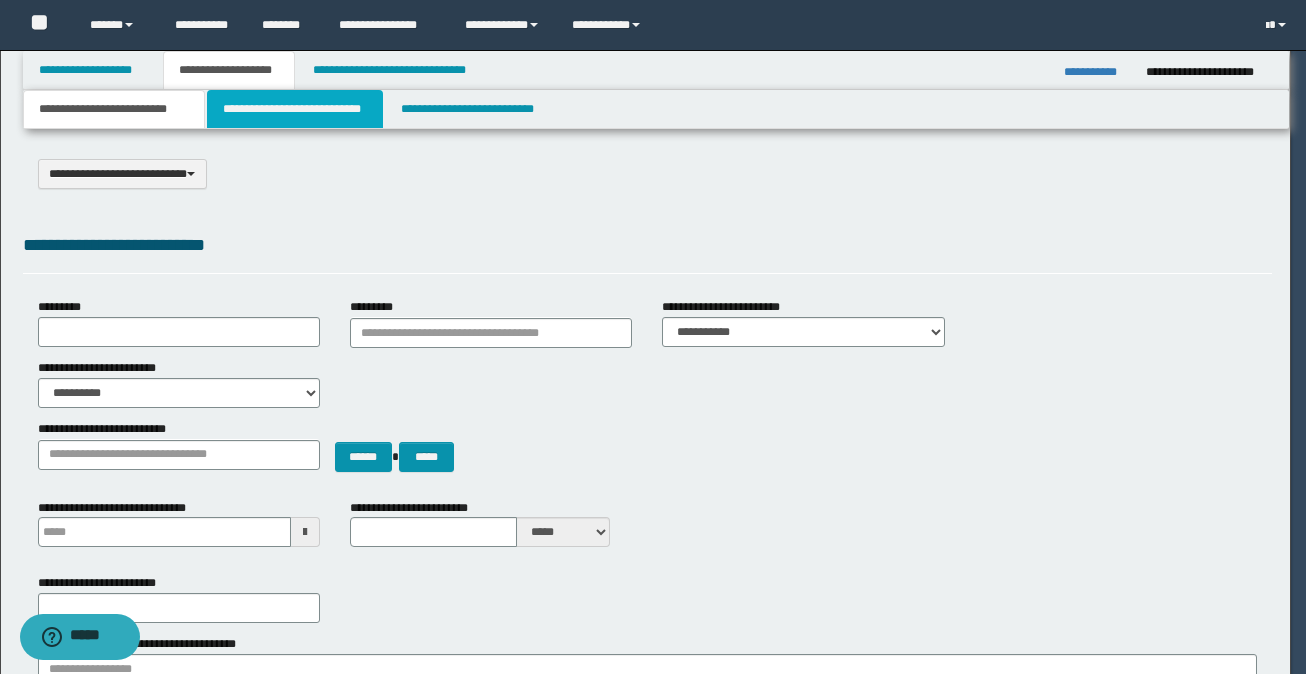 click on "**********" at bounding box center [295, 109] 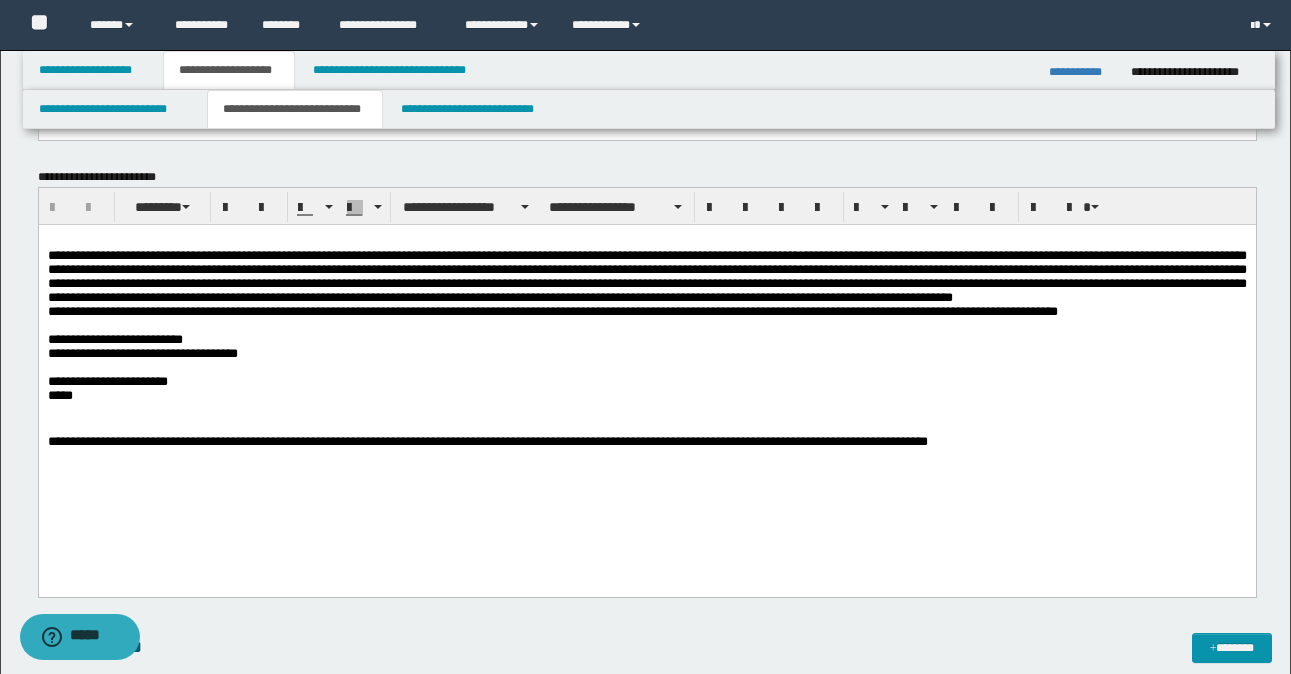 scroll, scrollTop: 500, scrollLeft: 0, axis: vertical 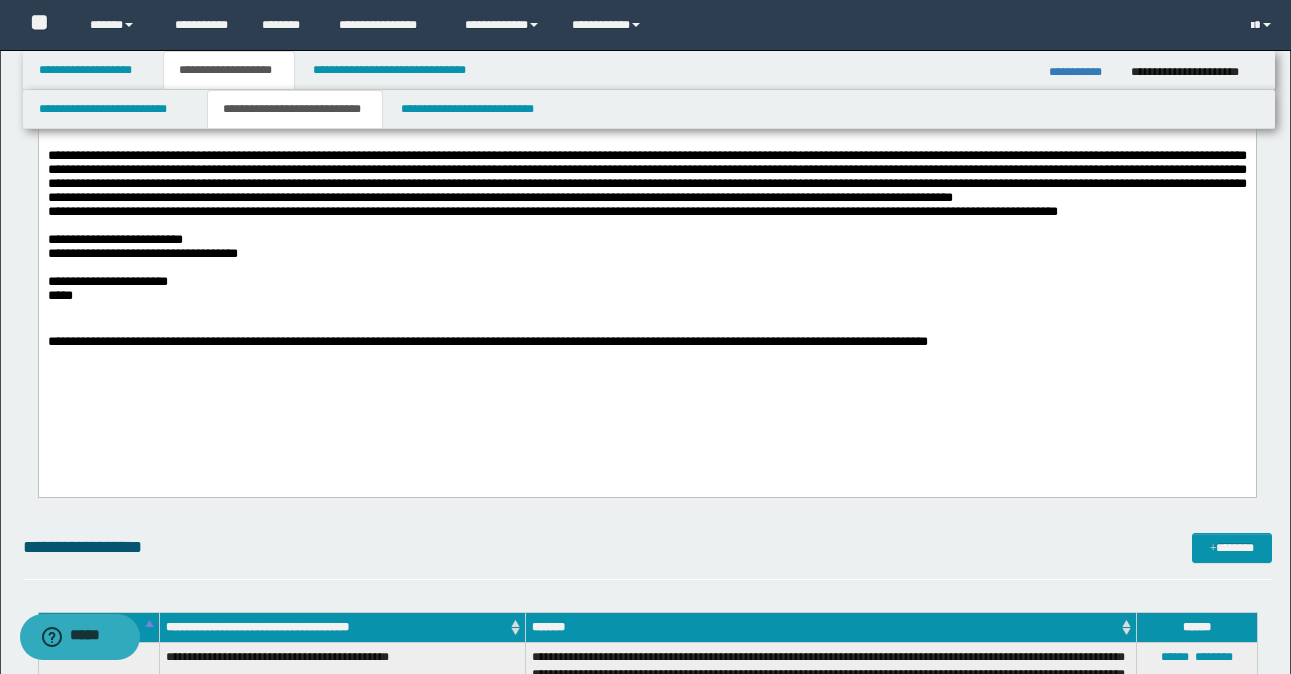 click at bounding box center (646, 267) 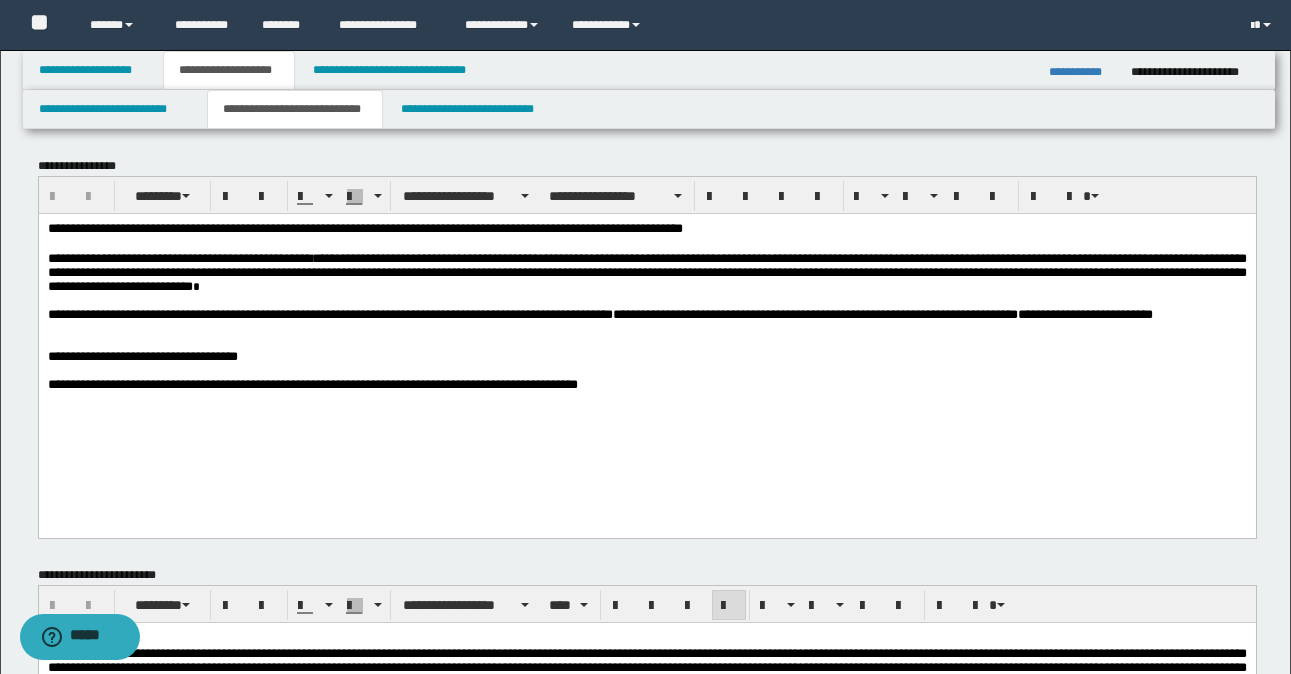 scroll, scrollTop: 0, scrollLeft: 0, axis: both 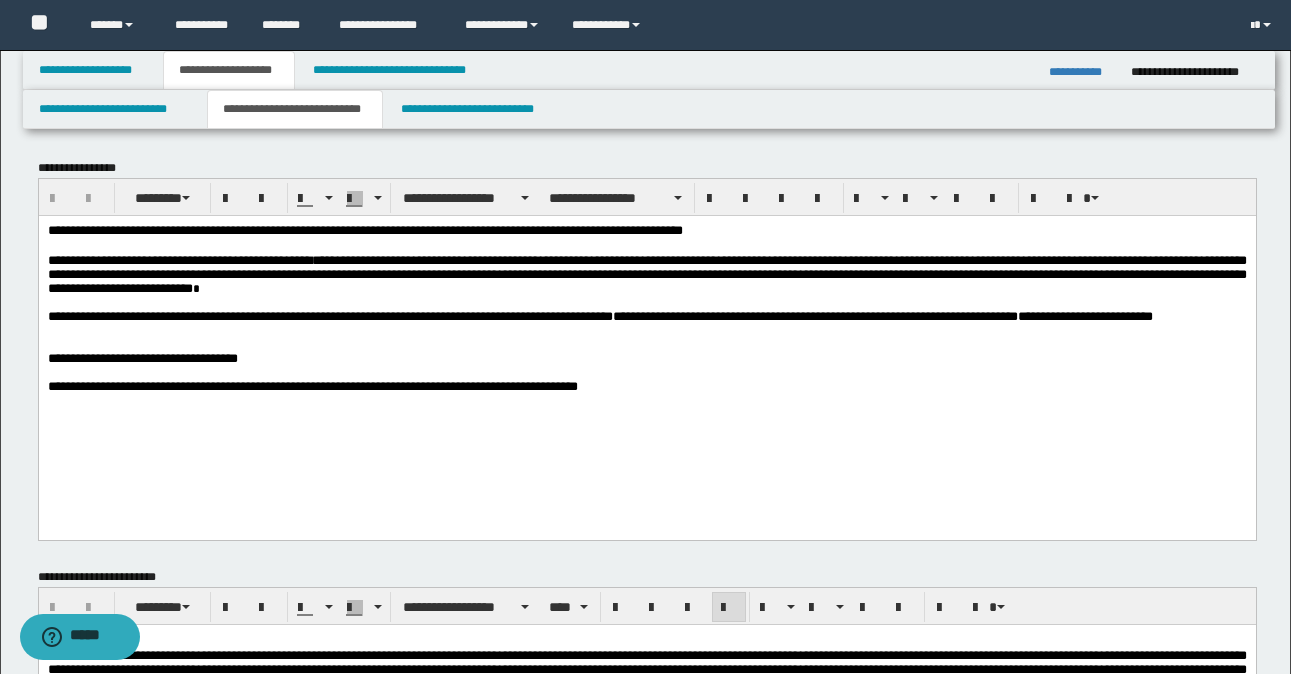 click at bounding box center (646, 372) 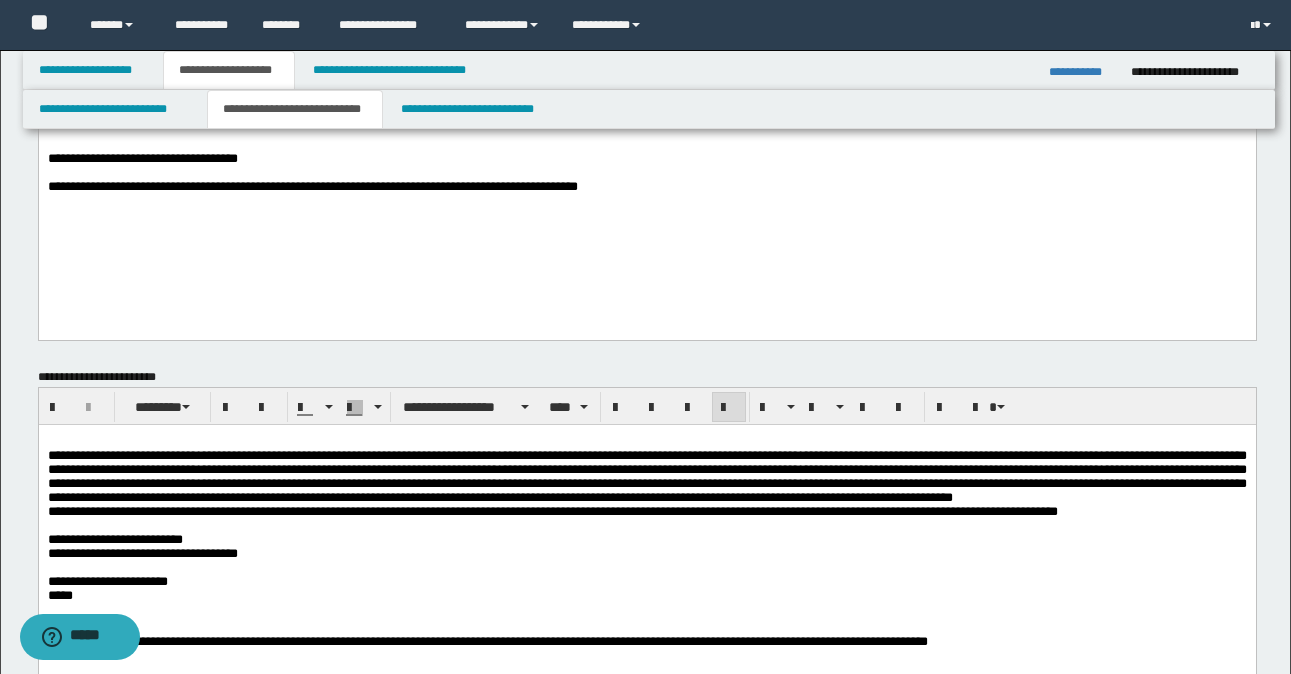 scroll, scrollTop: 400, scrollLeft: 0, axis: vertical 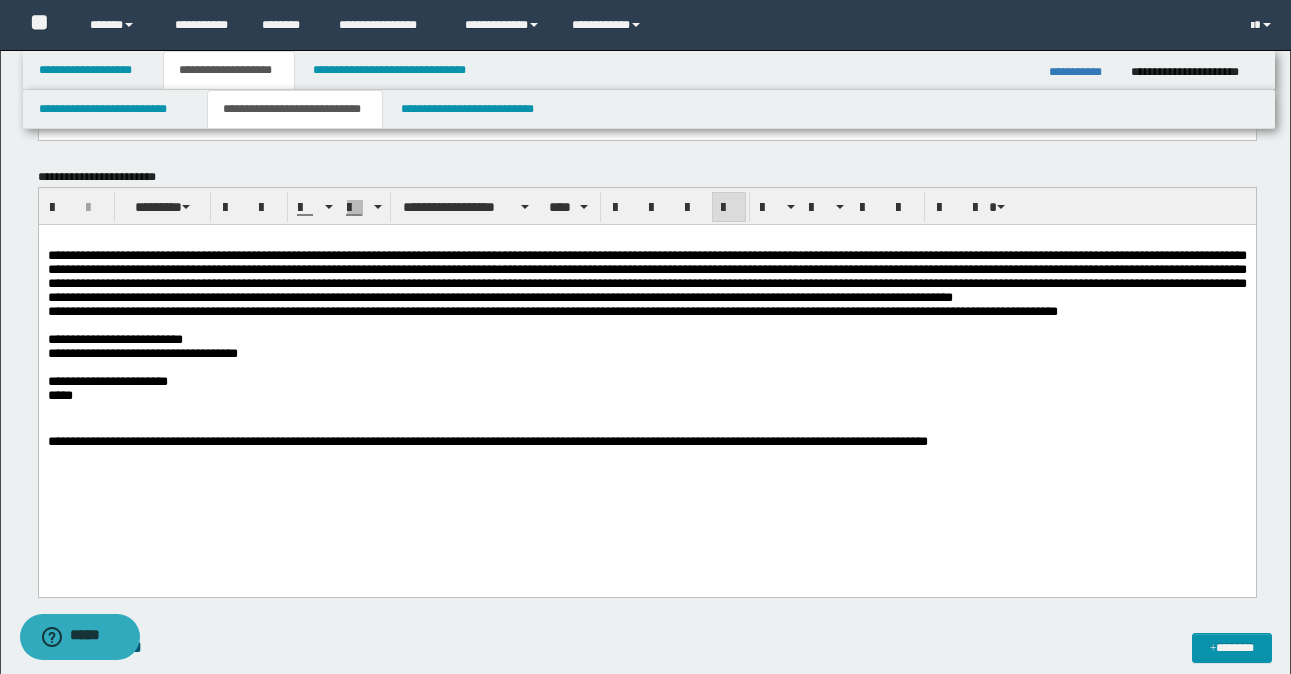 click on "**********" at bounding box center [1082, 72] 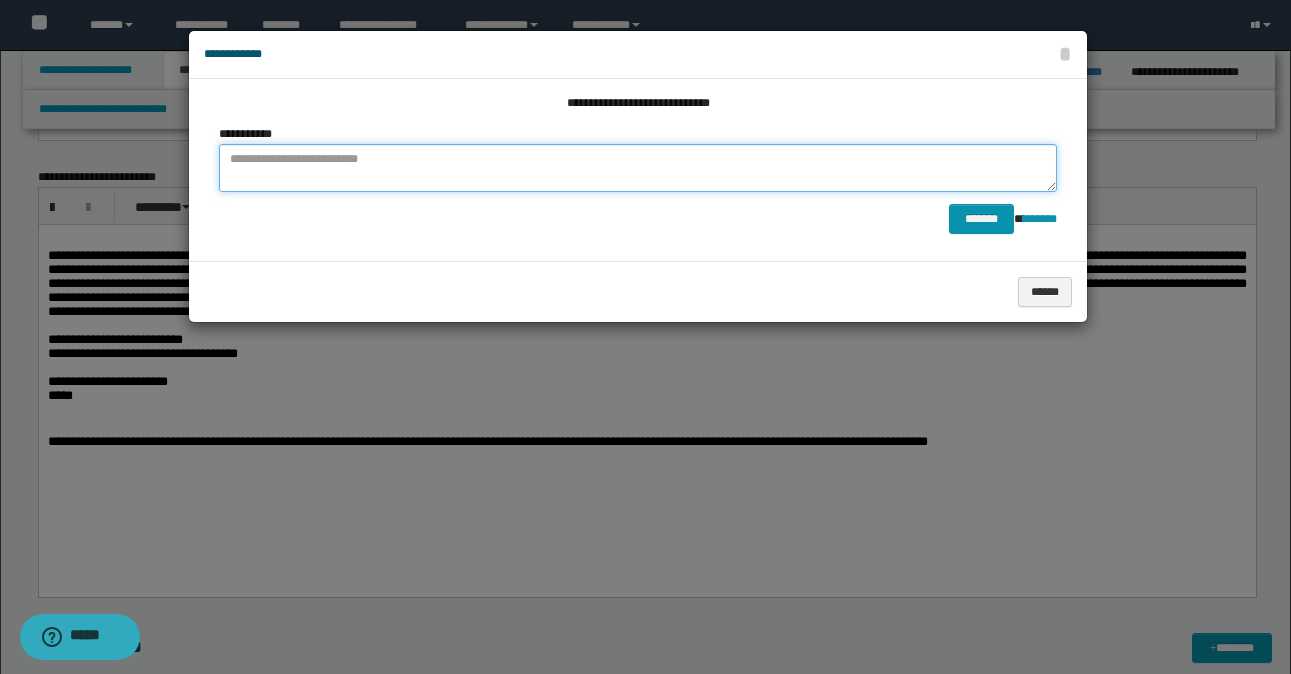 click at bounding box center [638, 168] 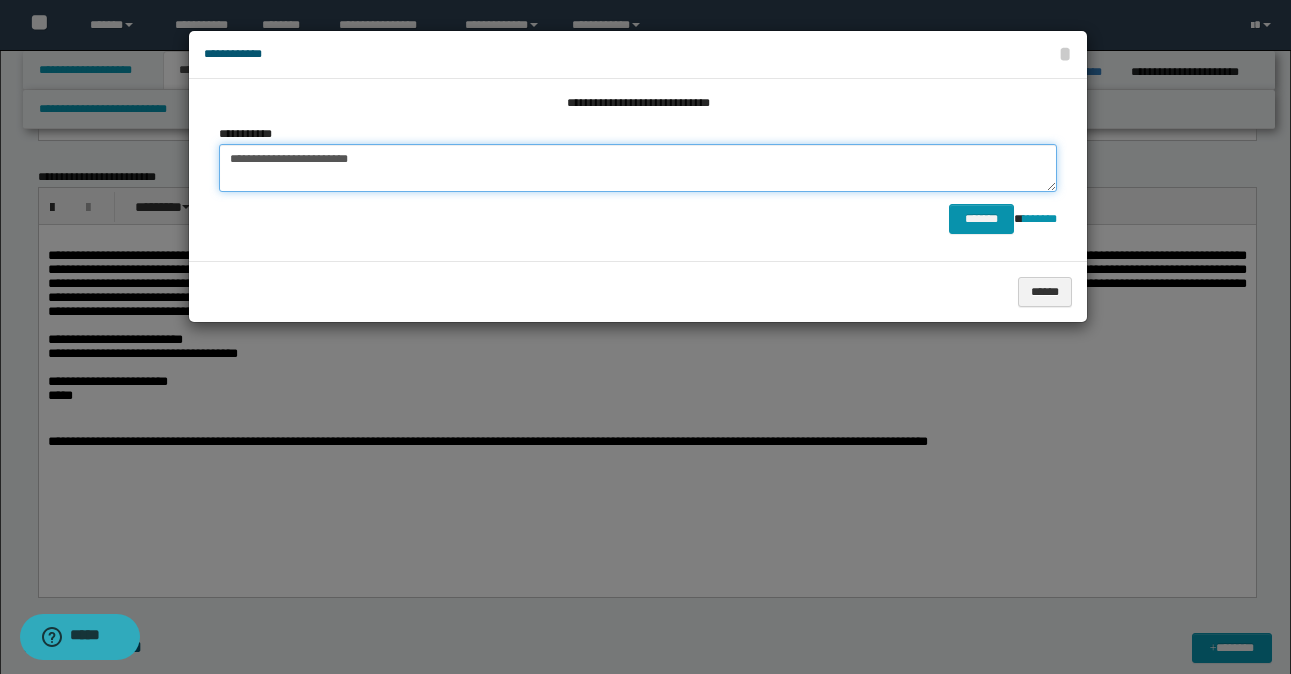 paste on "**********" 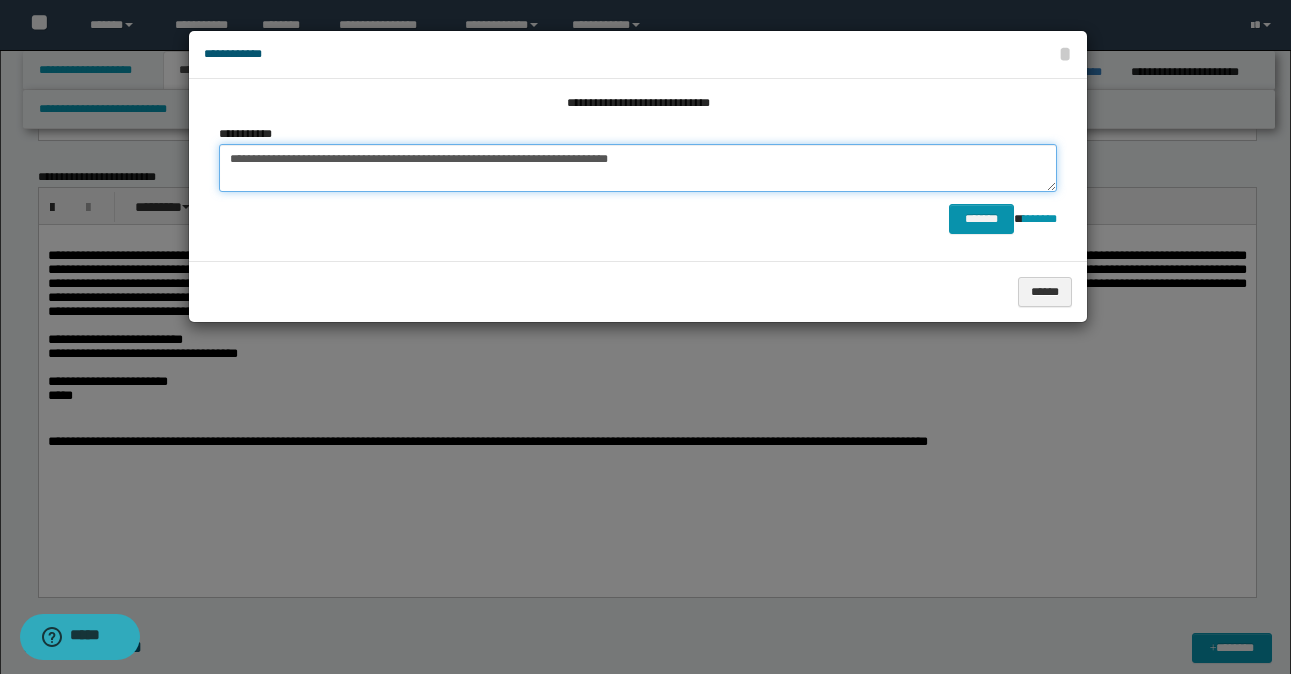 click on "**********" at bounding box center (638, 168) 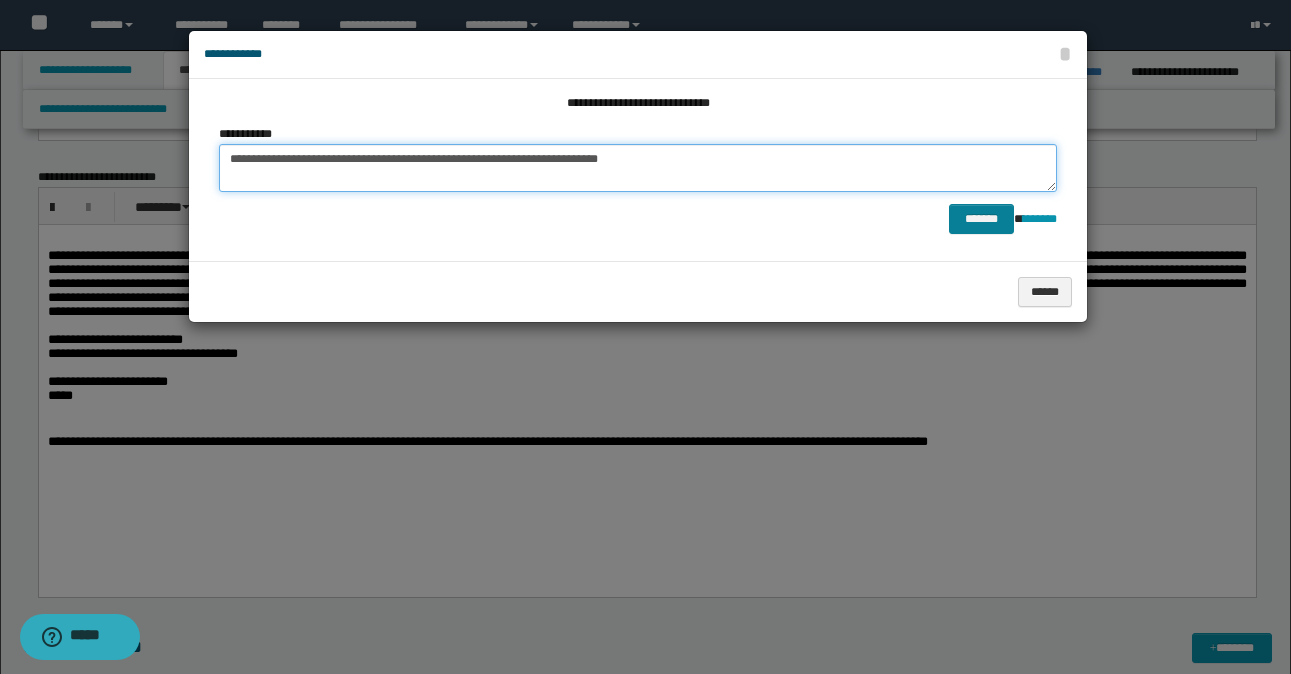type on "**********" 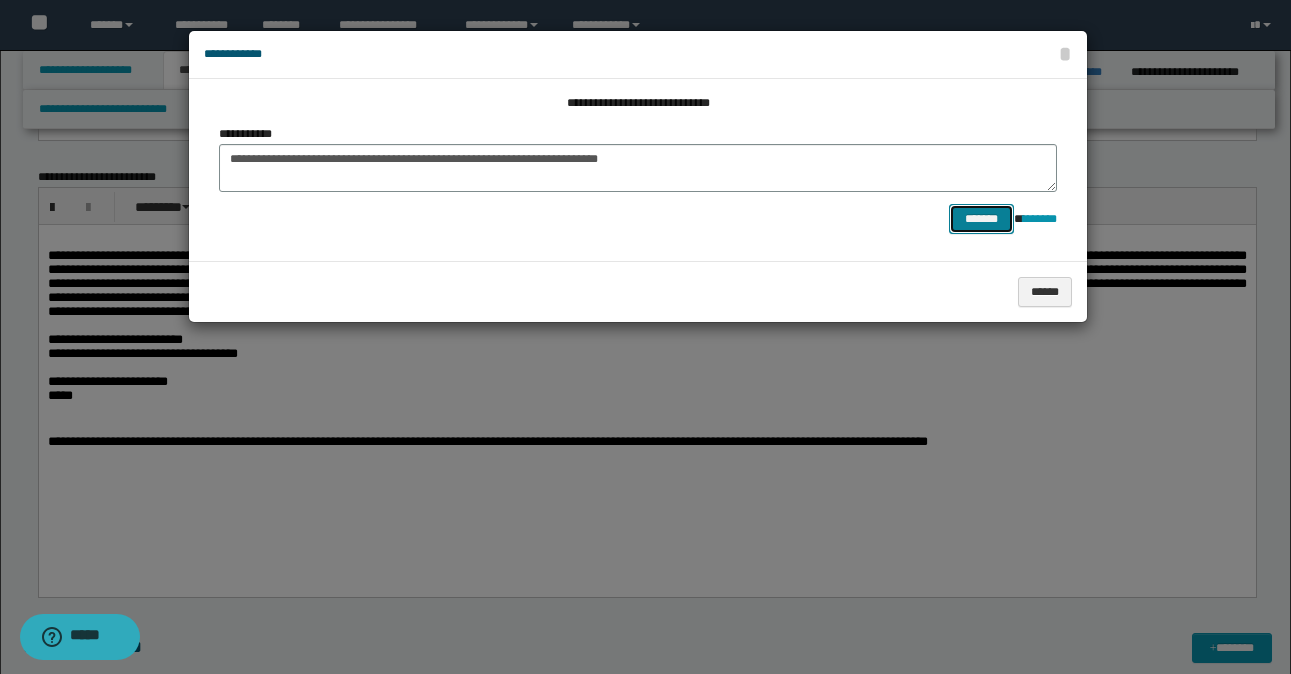 click on "*******" at bounding box center (981, 219) 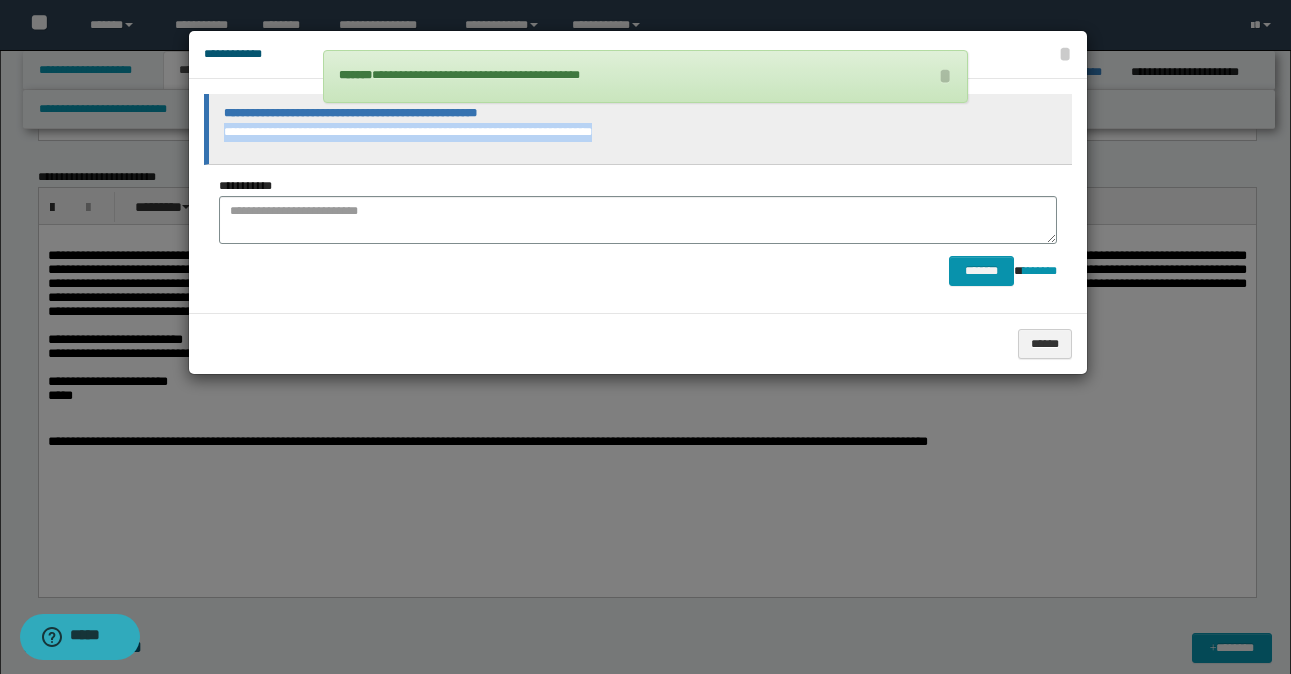 drag, startPoint x: 646, startPoint y: 133, endPoint x: 224, endPoint y: 128, distance: 422.02963 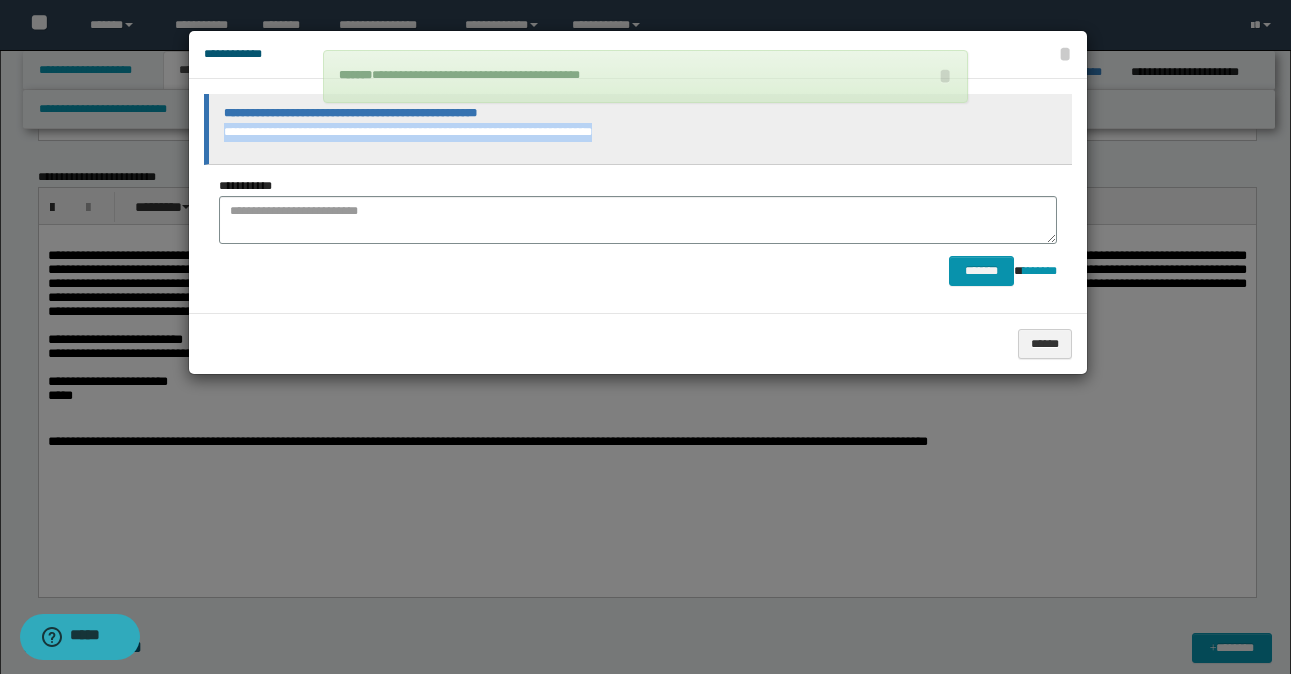 copy on "**********" 